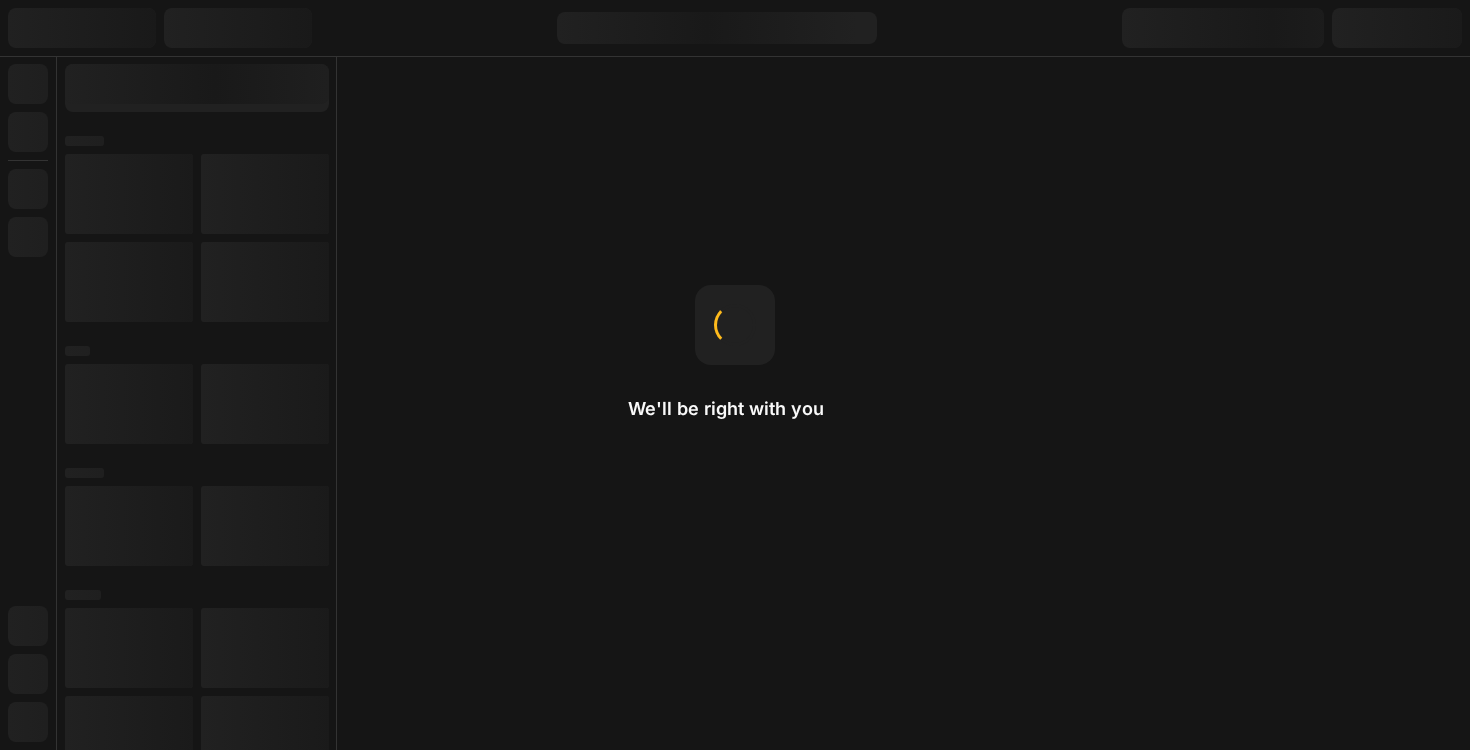 scroll, scrollTop: 0, scrollLeft: 0, axis: both 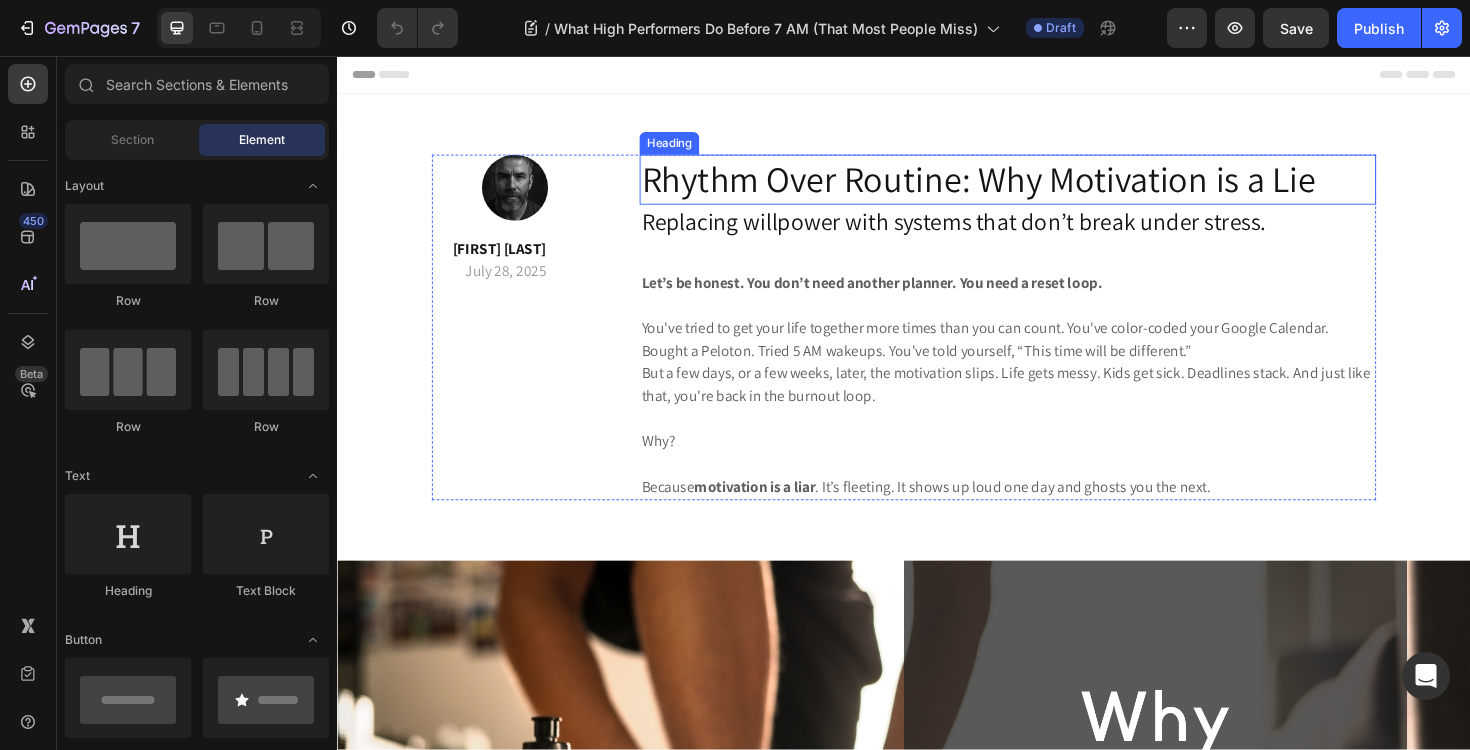 click on "Rhythm Over Routine: Why Motivation is a Lie" at bounding box center (1047, 187) 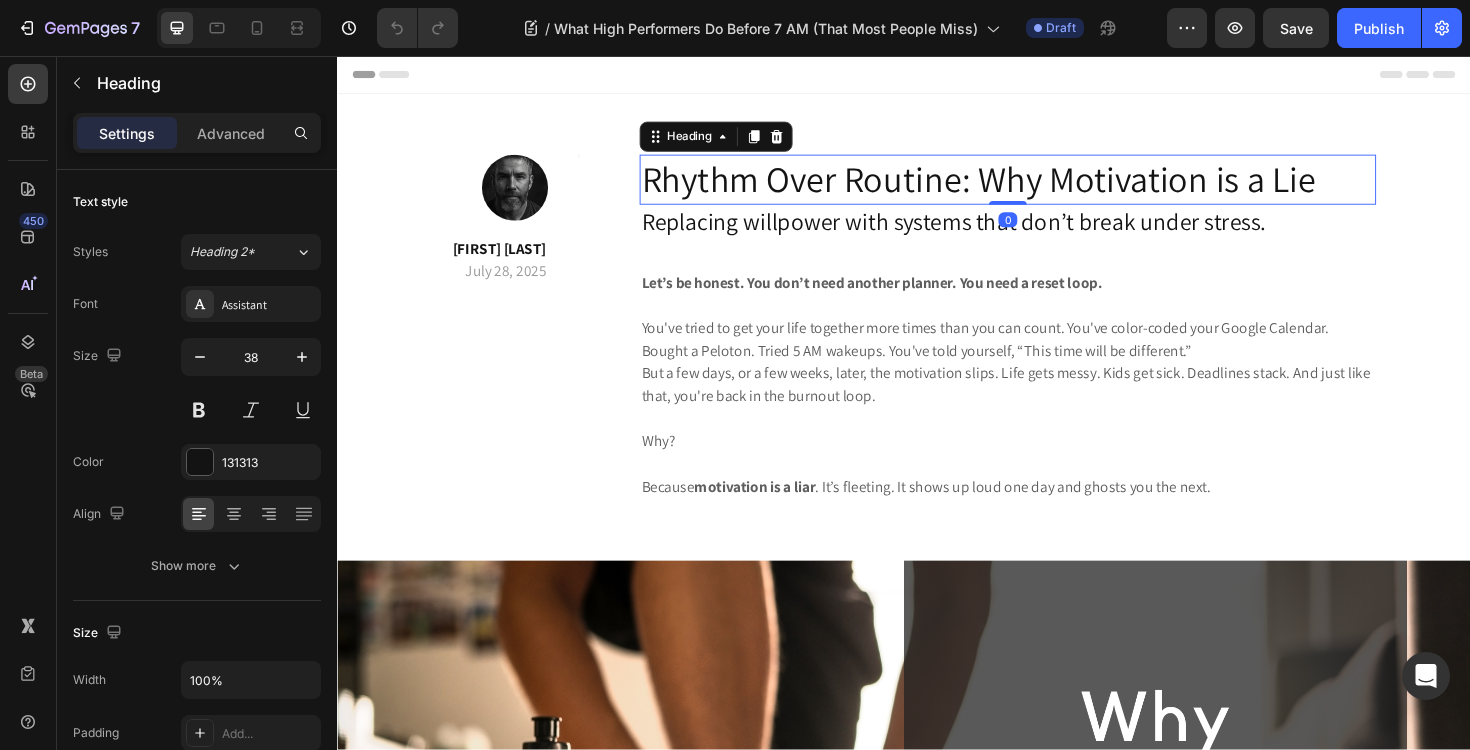 click on "Rhythm Over Routine: Why Motivation is a Lie" at bounding box center (1047, 187) 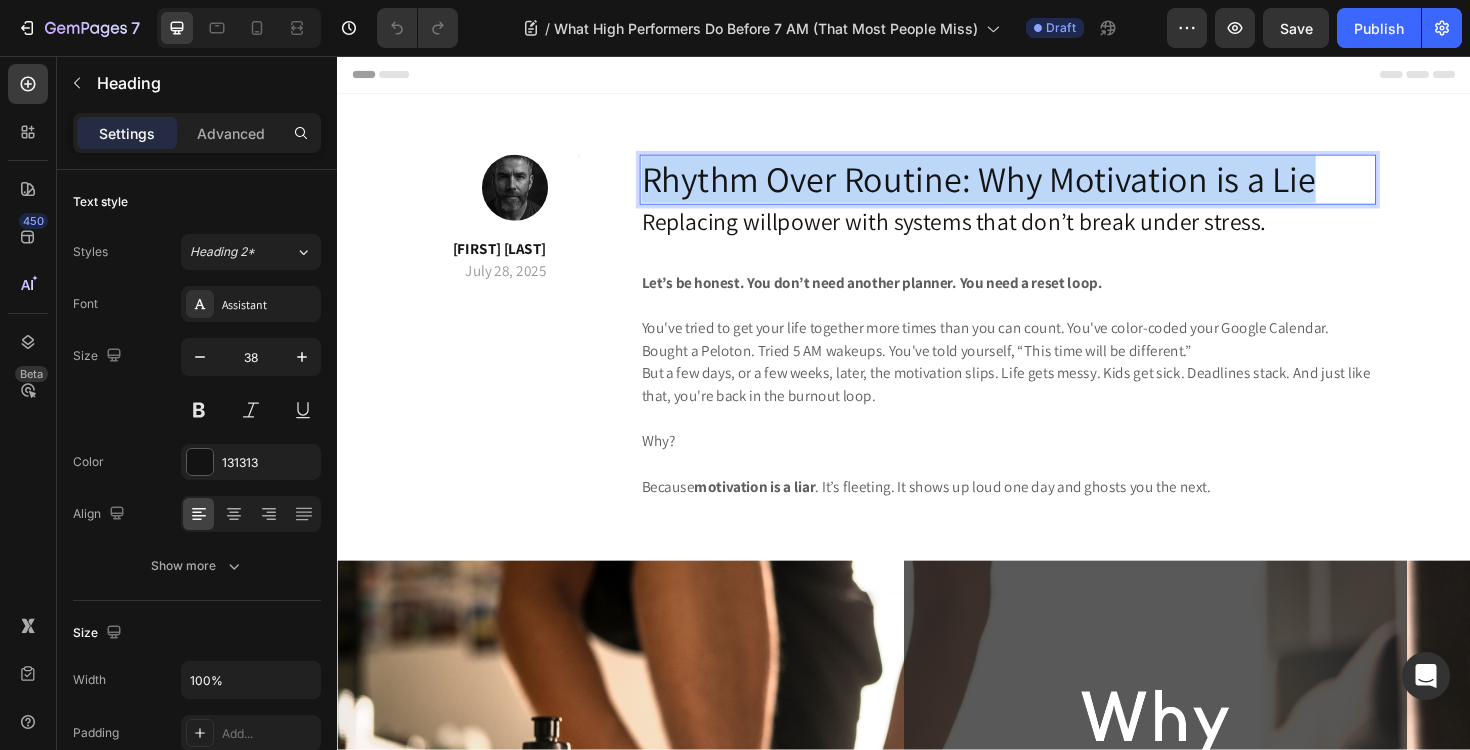 click on "Rhythm Over Routine: Why Motivation is a Lie" at bounding box center [1047, 187] 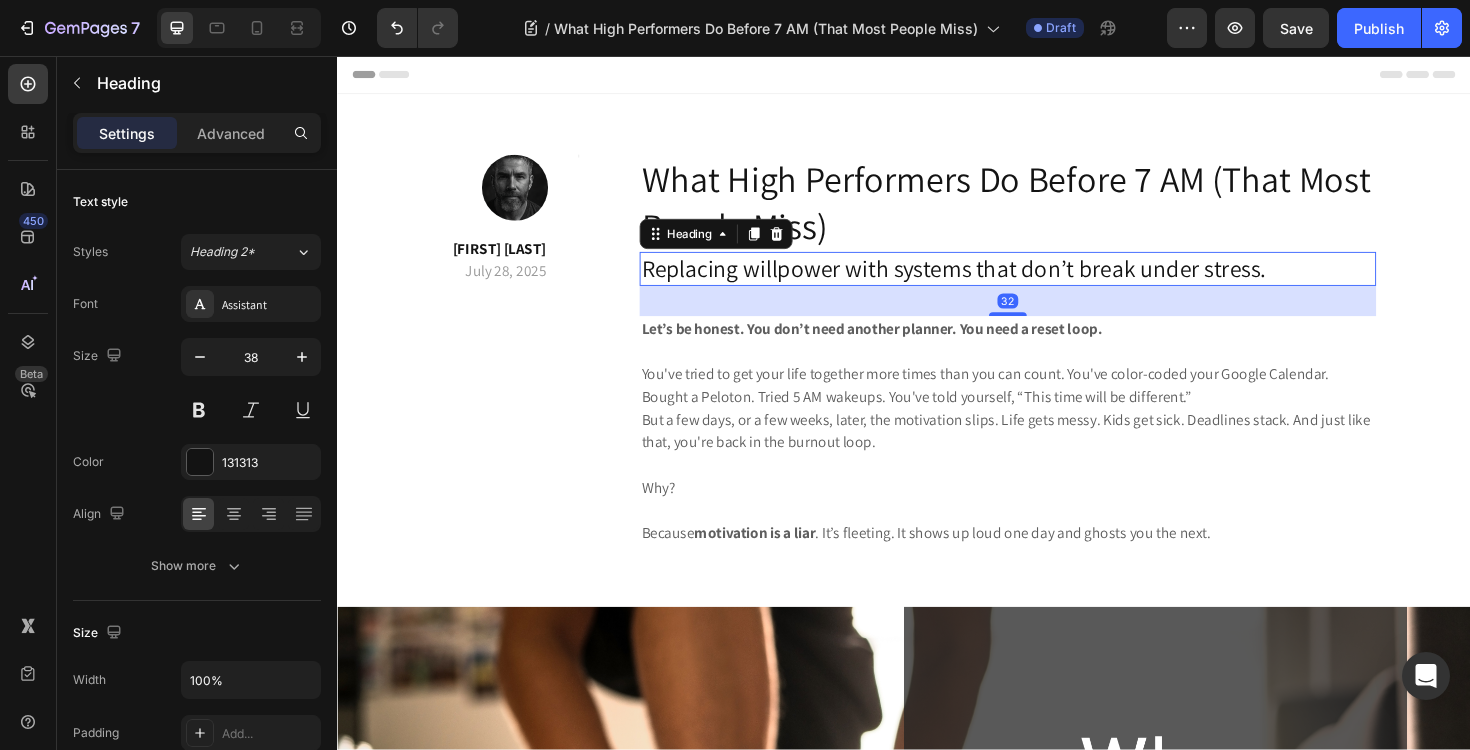 click on "Replacing willpower with systems that don’t break under stress." at bounding box center (1047, 282) 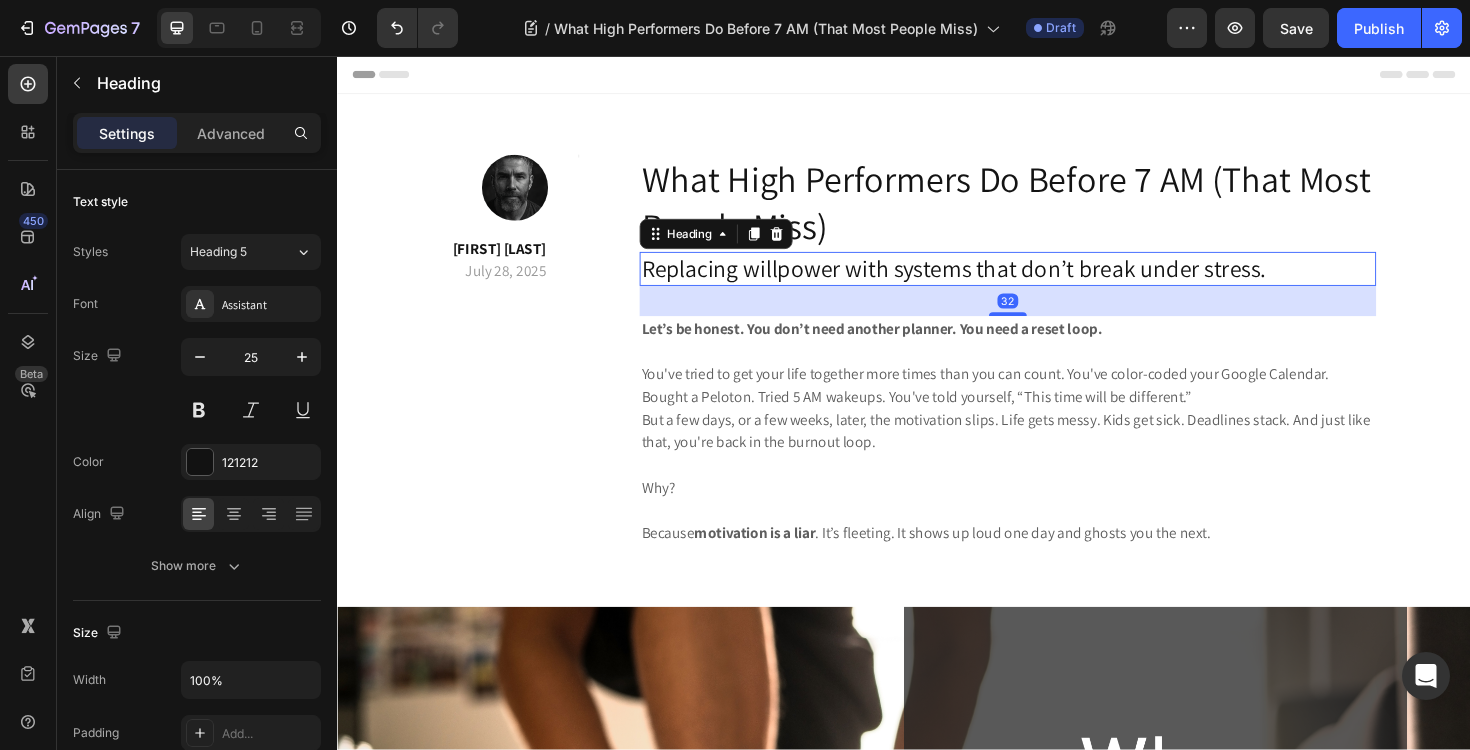 click on "Replacing willpower with systems that don’t break under stress." at bounding box center [1047, 282] 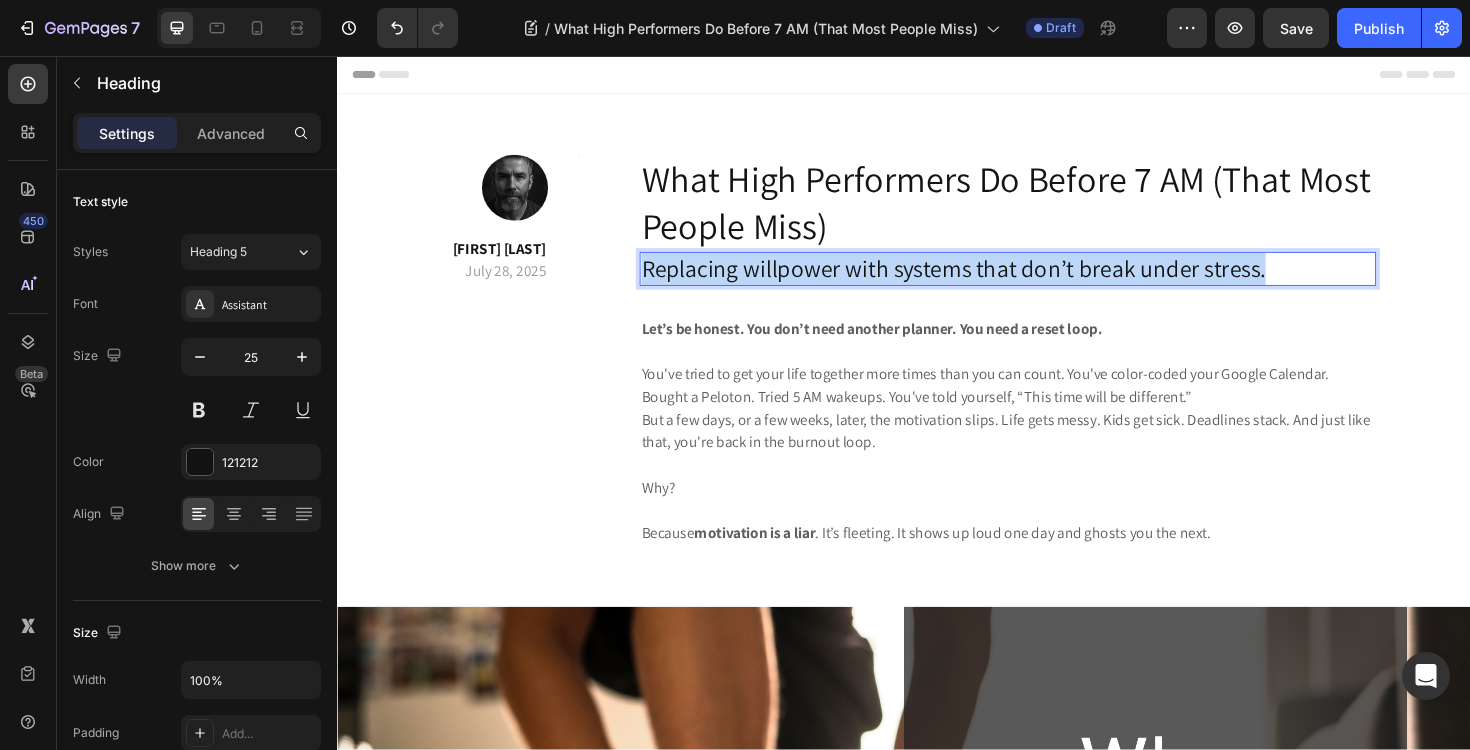 click on "Replacing willpower with systems that don’t break under stress." at bounding box center (1047, 282) 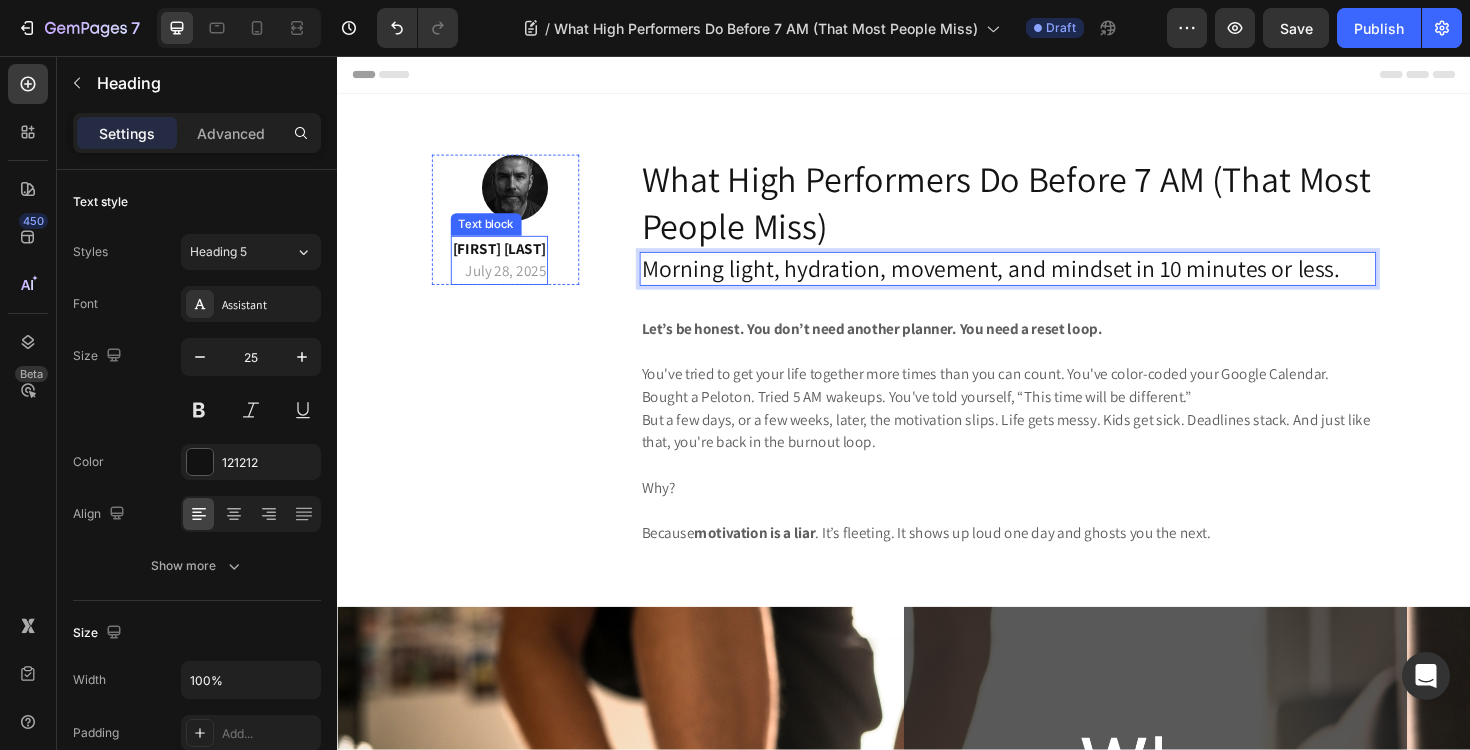 click on "July 28, 2025" at bounding box center (508, 285) 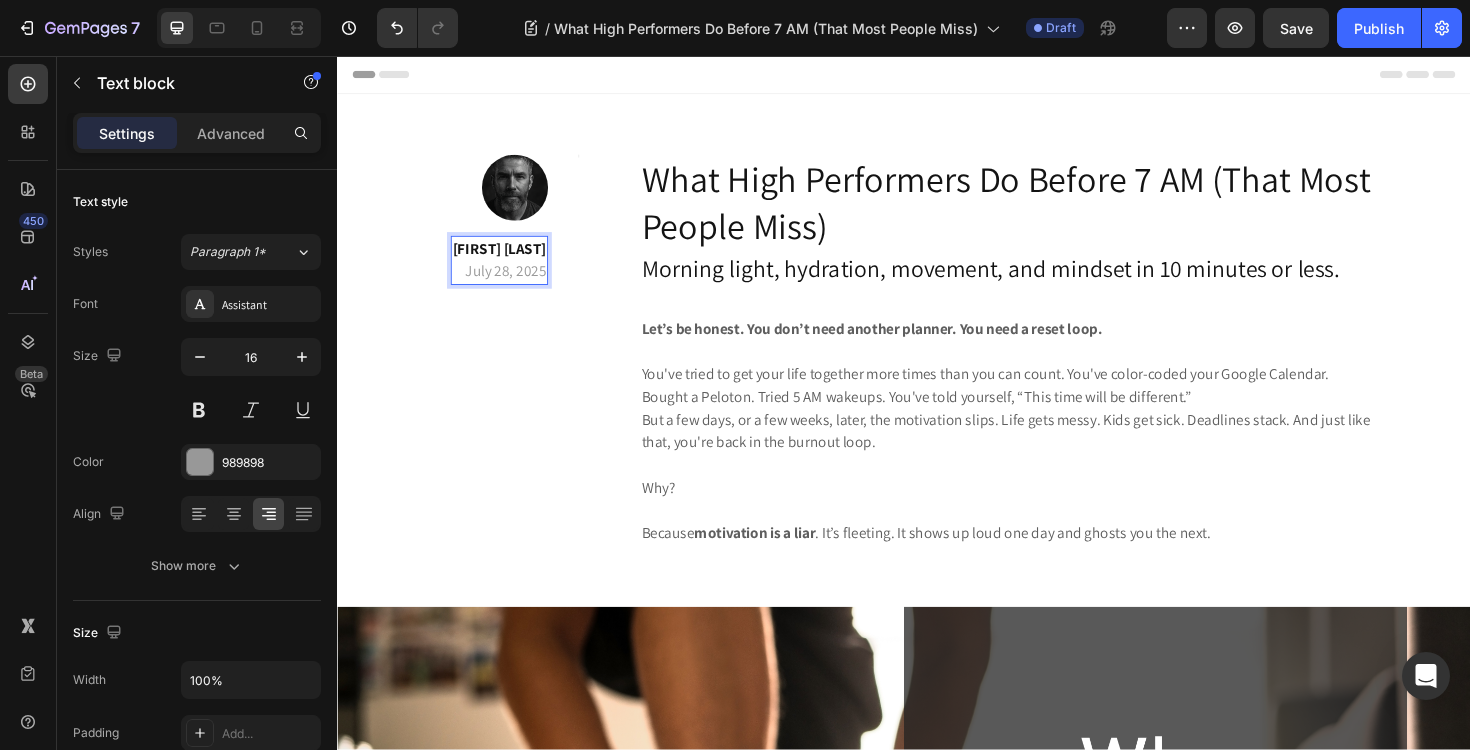 click on "July 28, 2025" at bounding box center (508, 285) 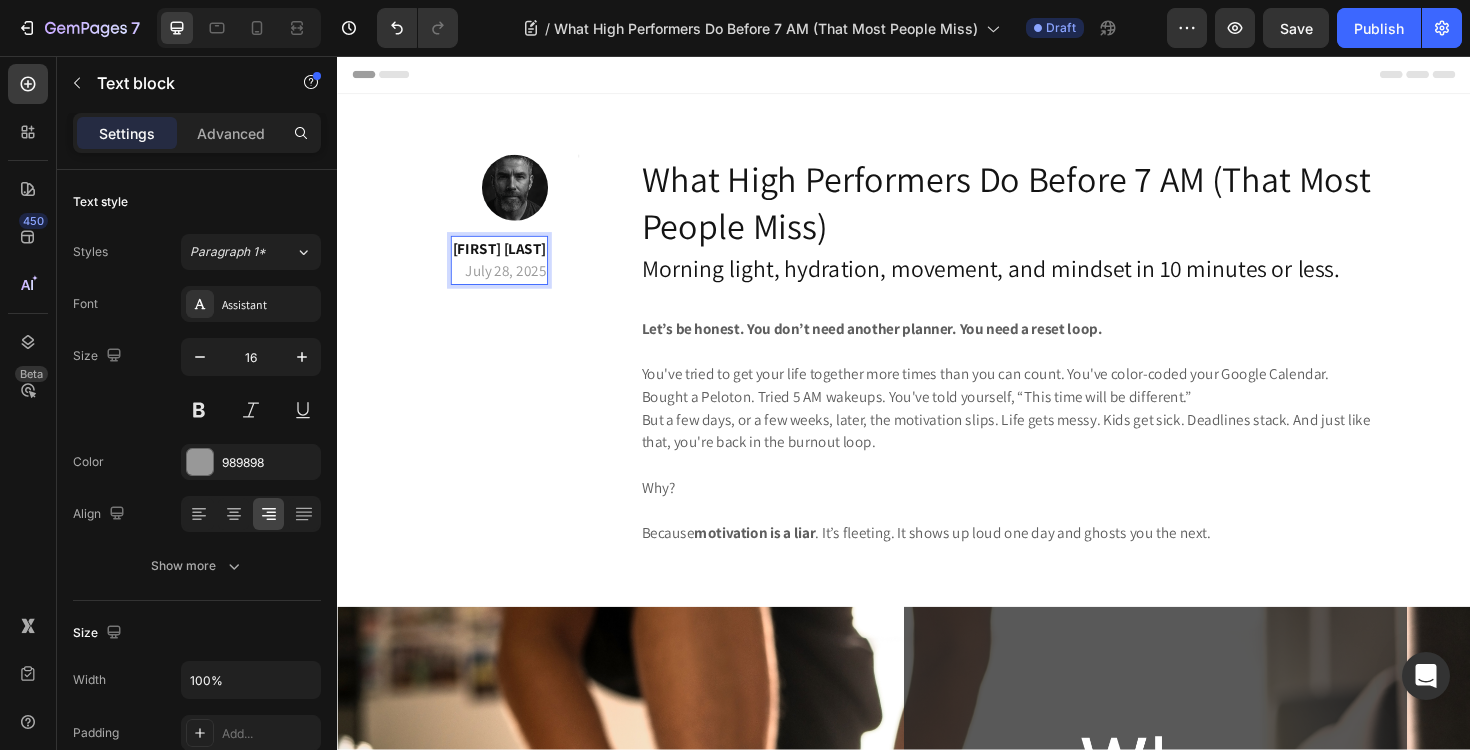 click on "July 28, 2025" at bounding box center (508, 285) 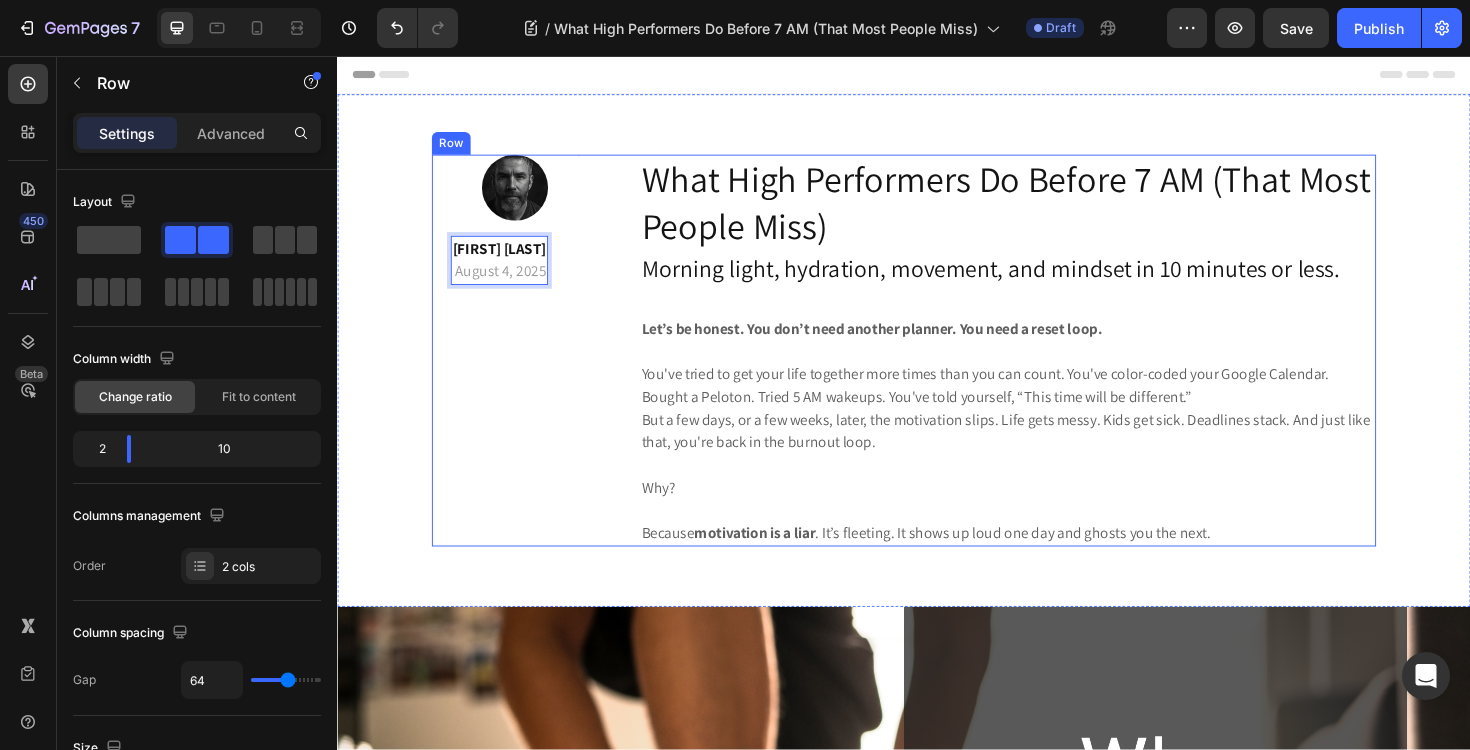 click on "Image Chad Miller August 4, [DATE] Text block 0 Title Line Row" at bounding box center [515, 368] 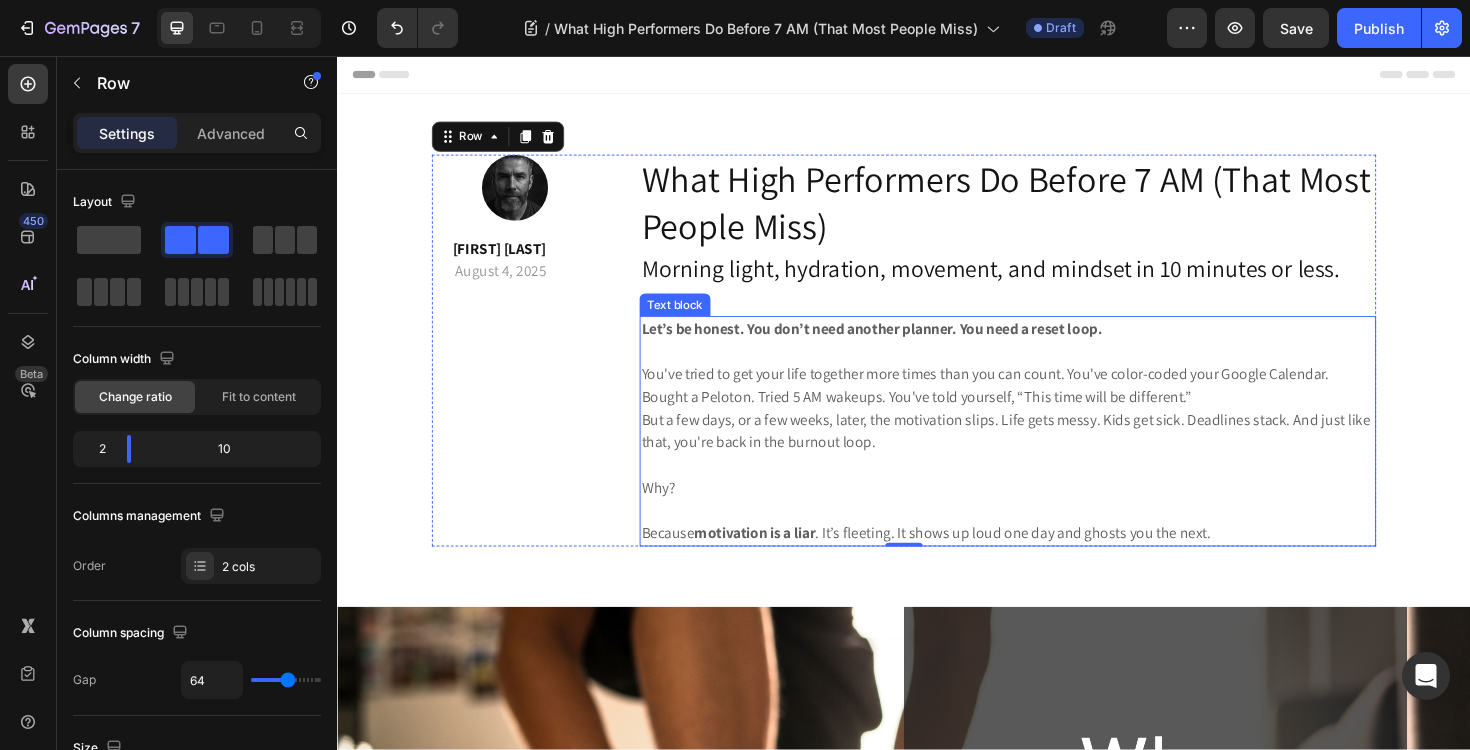 click on "Because  motivation is a liar . It’s fleeting. It shows up loud one day and ghosts you the next." at bounding box center (1047, 550) 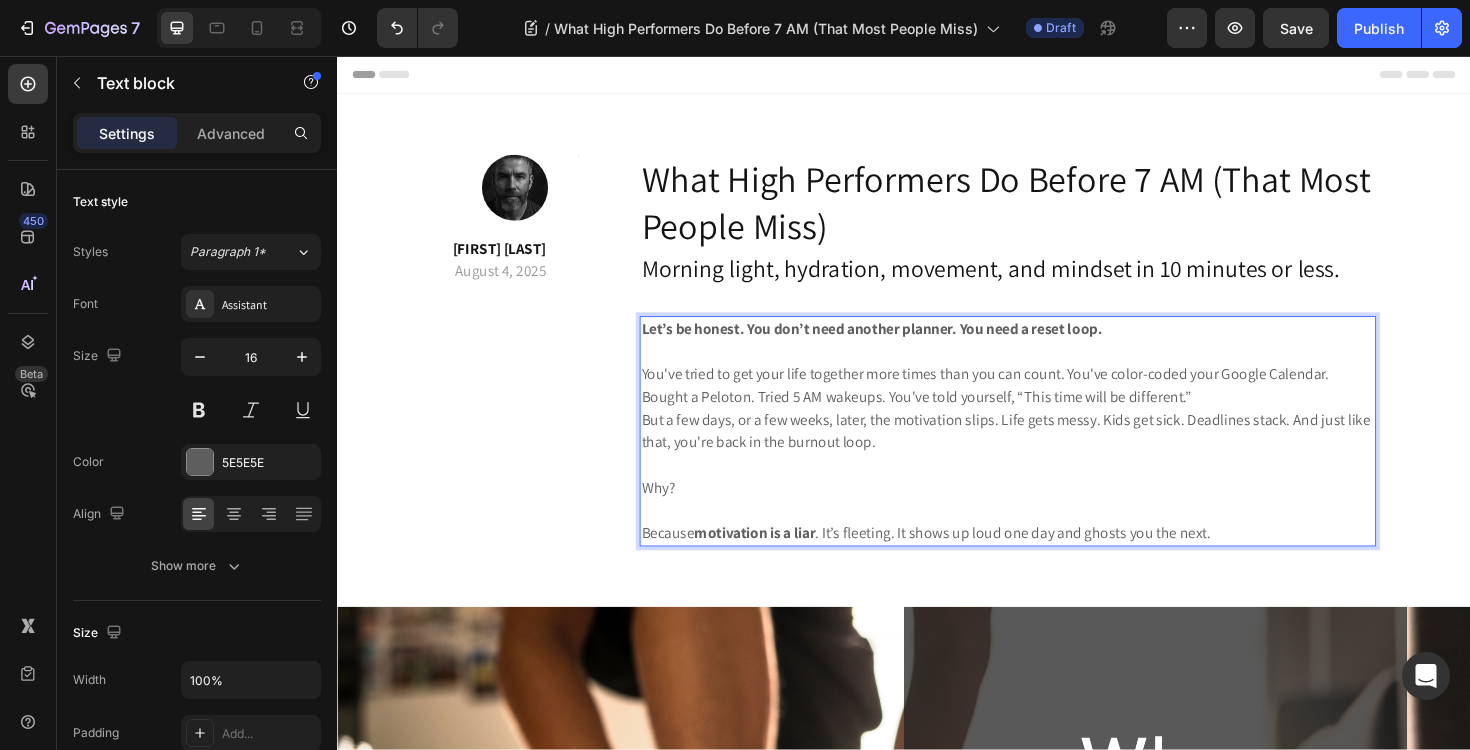 click on "Because  motivation is a liar . It’s fleeting. It shows up loud one day and ghosts you the next." at bounding box center [1047, 550] 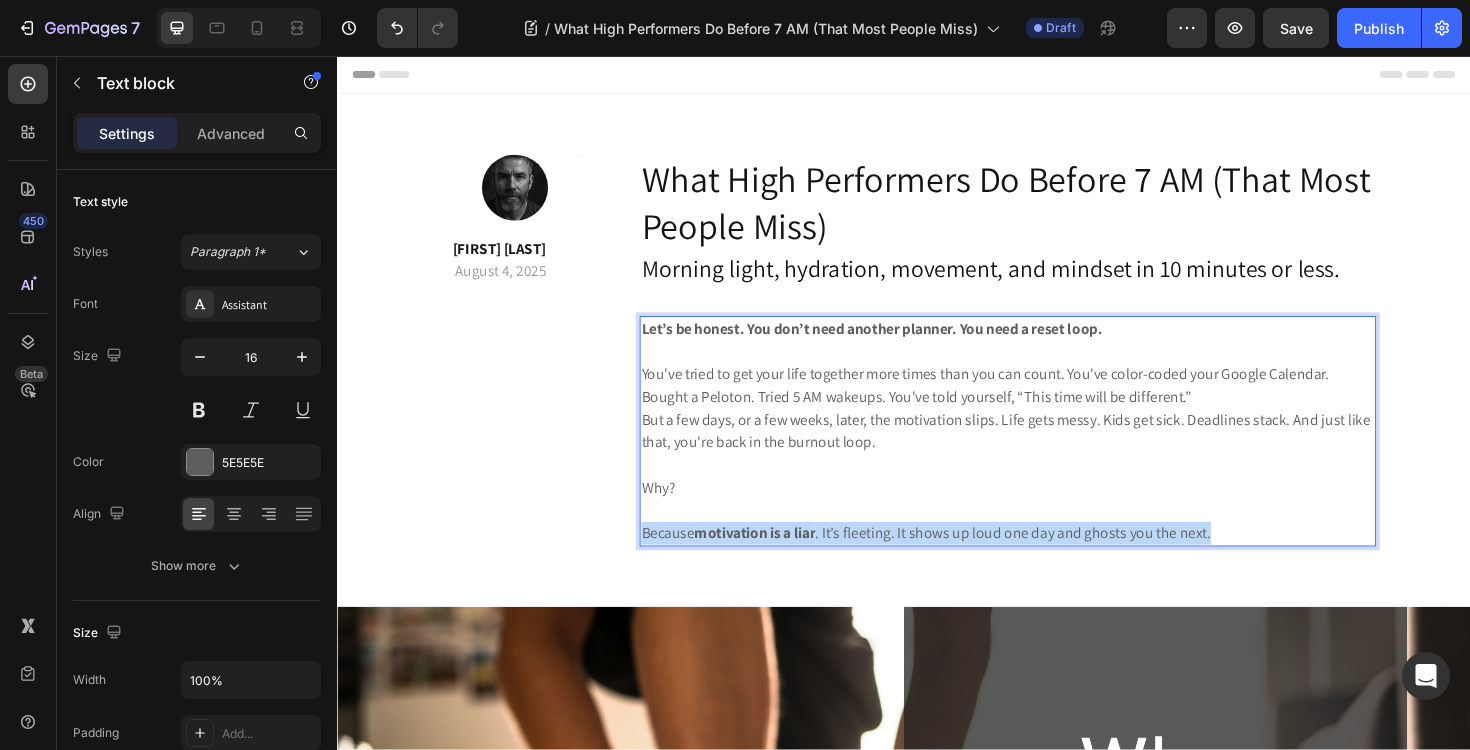 click on "Because  motivation is a liar . It’s fleeting. It shows up loud one day and ghosts you the next." at bounding box center (1047, 550) 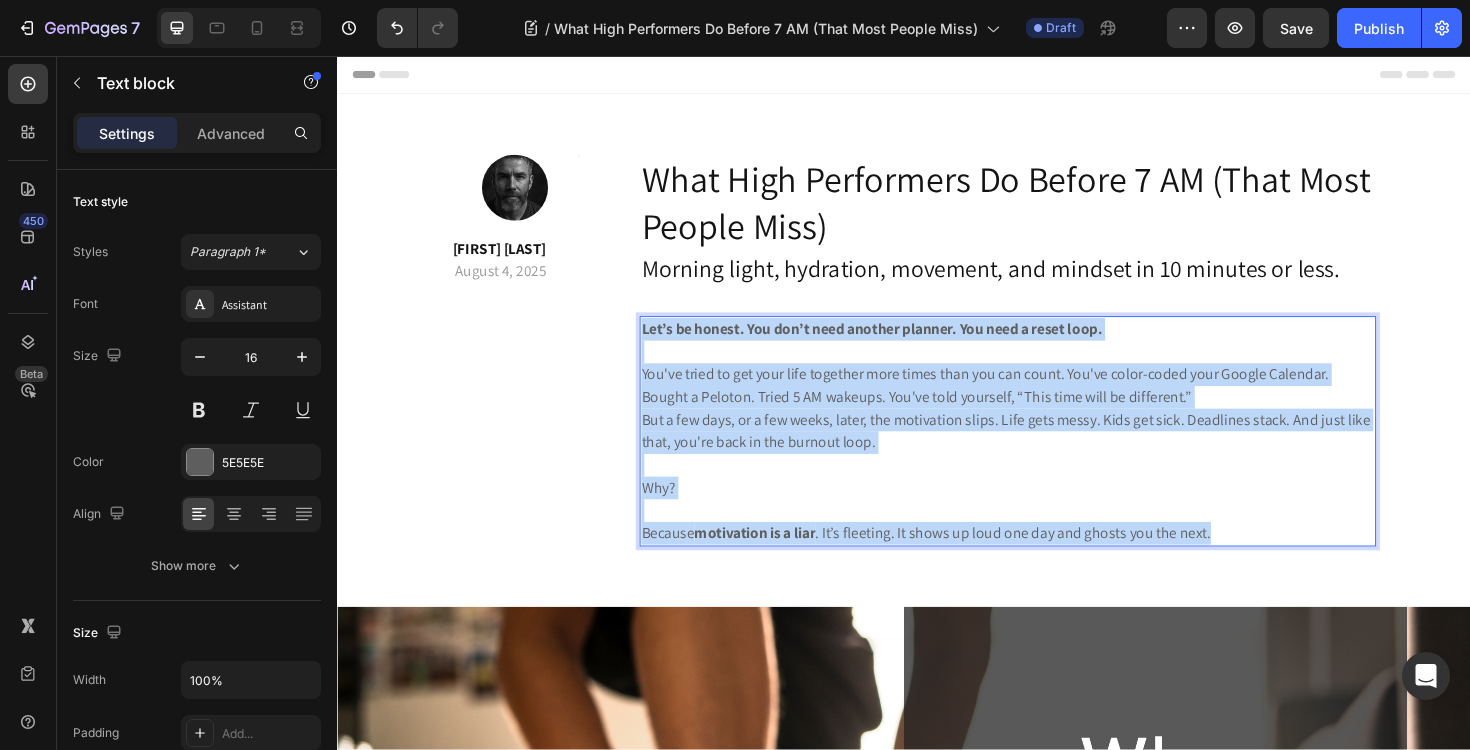 click on "Let’s be honest. You don’t need another planner. You need a reset loop." at bounding box center [903, 345] 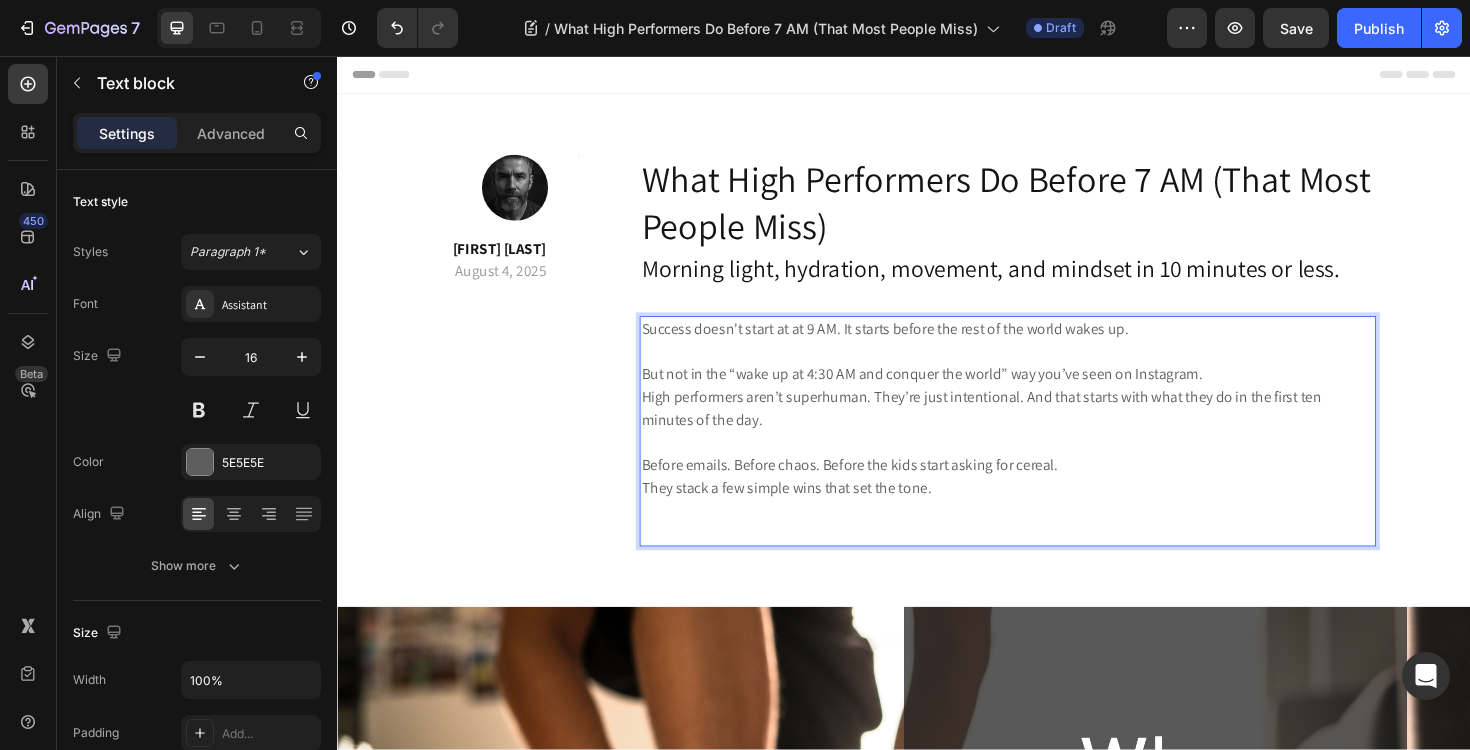 click at bounding box center (1047, 562) 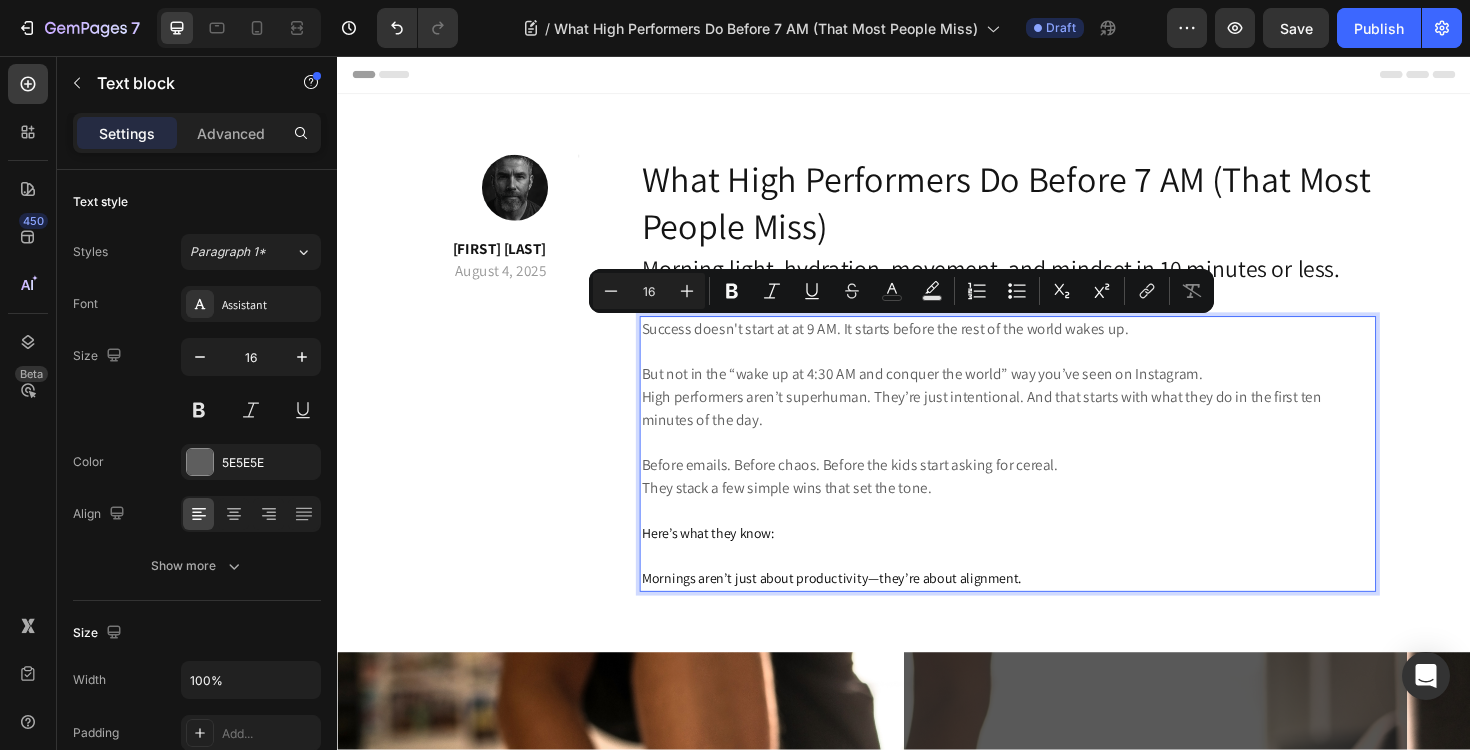 drag, startPoint x: 1176, startPoint y: 348, endPoint x: 660, endPoint y: 350, distance: 516.0039 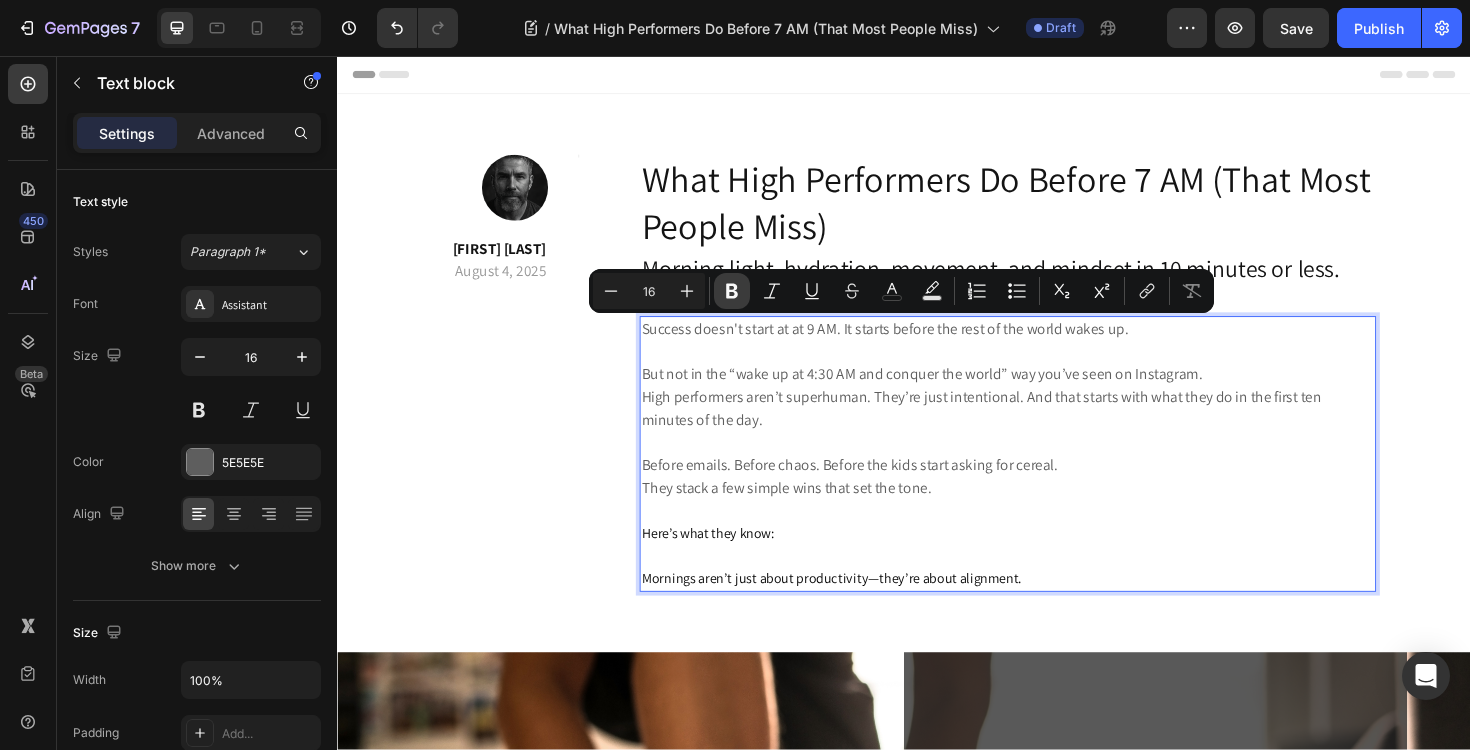 click 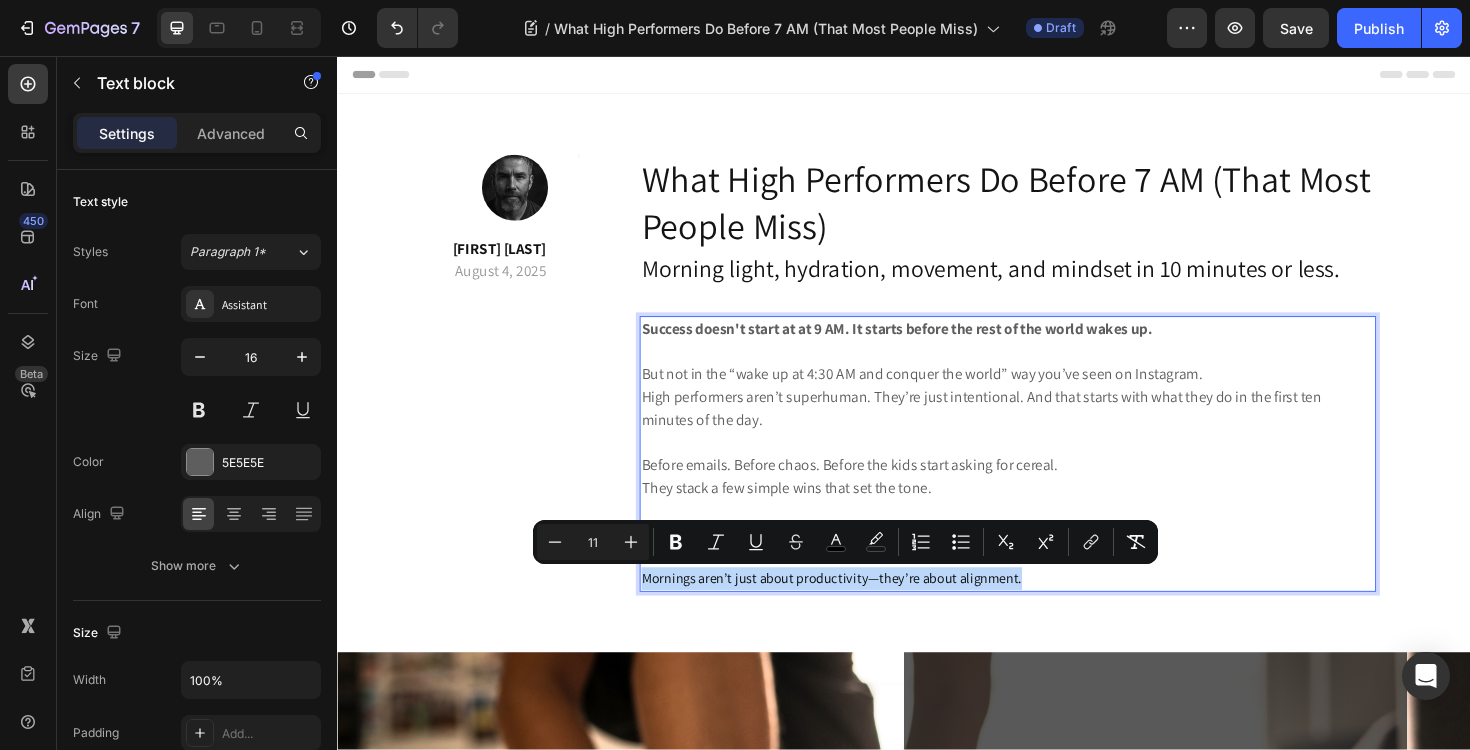 drag, startPoint x: 1061, startPoint y: 610, endPoint x: 663, endPoint y: 612, distance: 398.00504 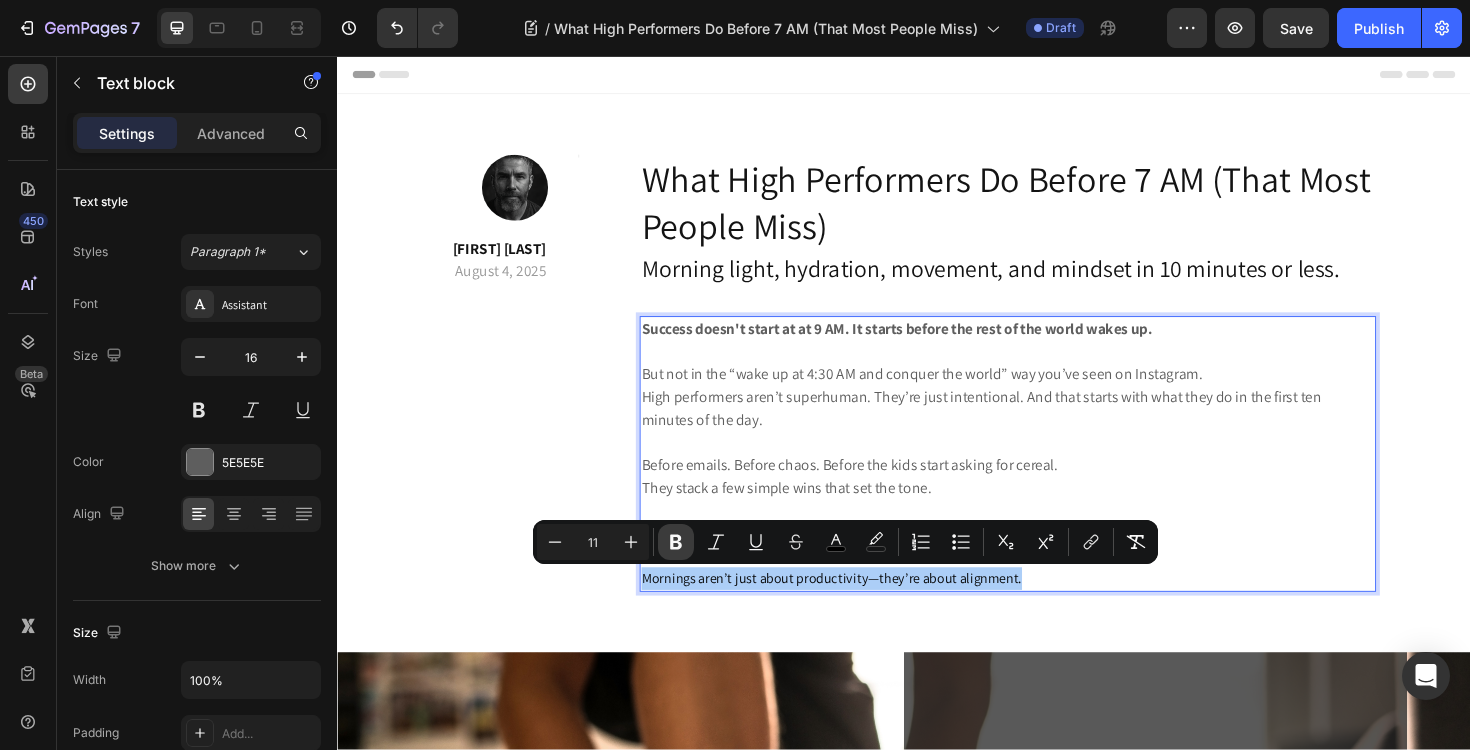 click 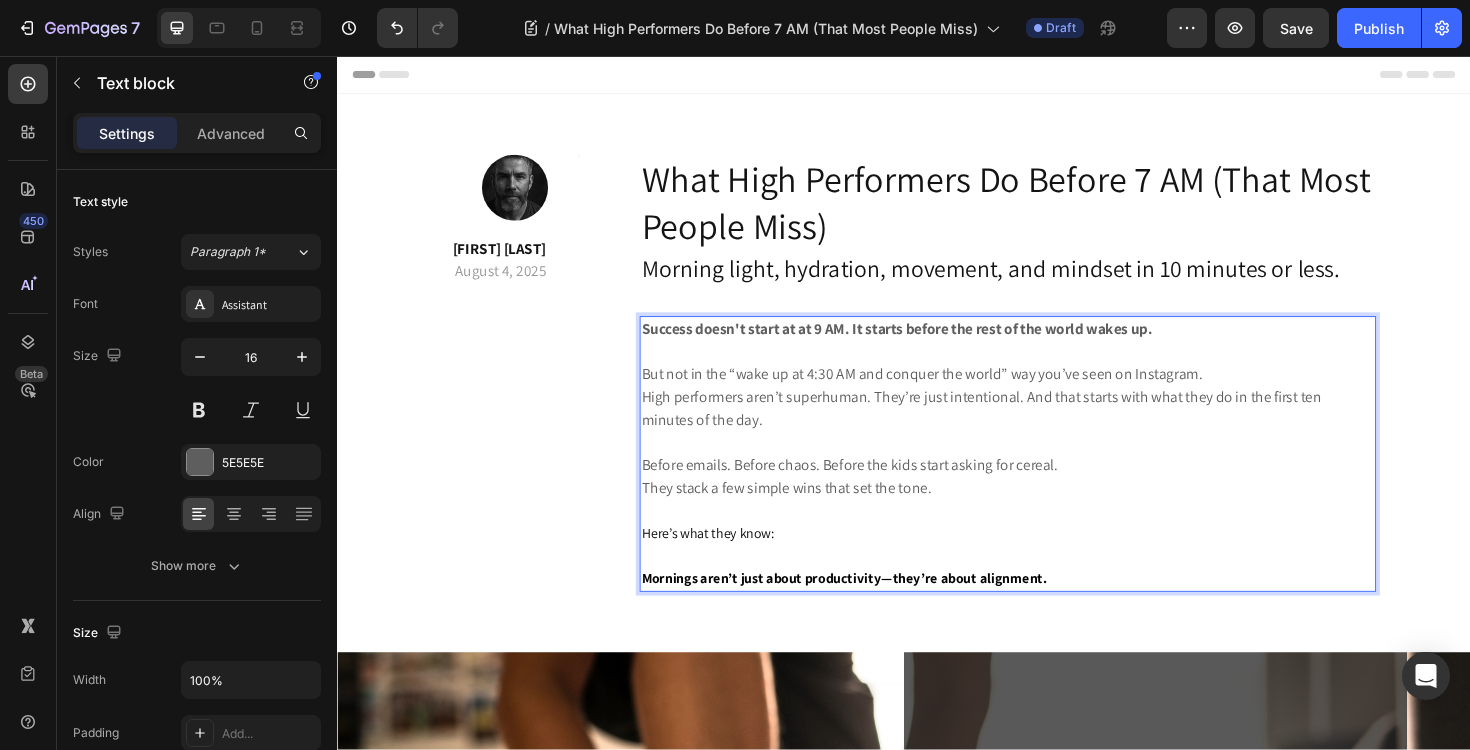 click on "But not in the “wake up at 4:30 AM and conquer the world” way you’ve seen on Instagram. High performers aren’t superhuman. They’re just intentional. And that starts with what they do in the first ten minutes of the day." at bounding box center (1047, 418) 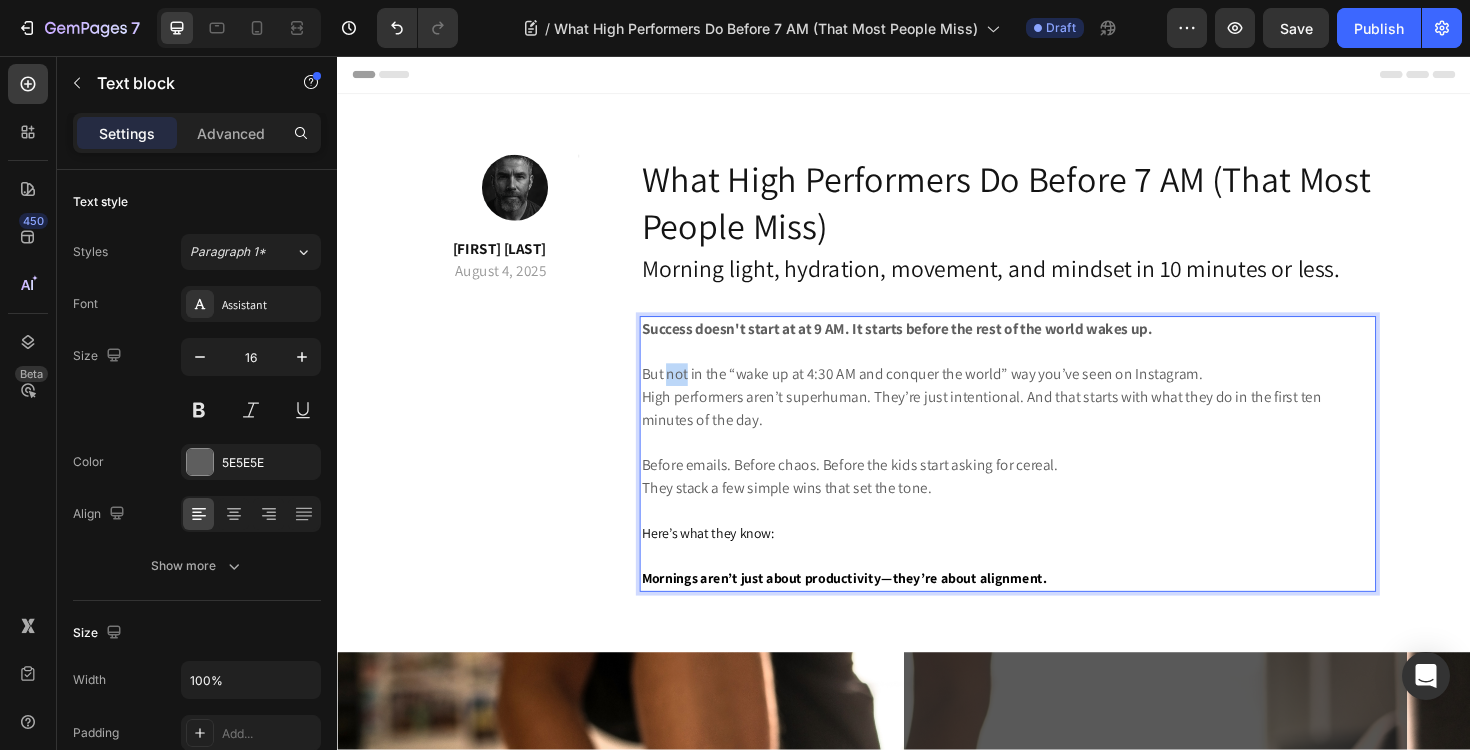 click on "But not in the “wake up at 4:30 AM and conquer the world” way you’ve seen on Instagram. High performers aren’t superhuman. They’re just intentional. And that starts with what they do in the first ten minutes of the day." at bounding box center (1047, 418) 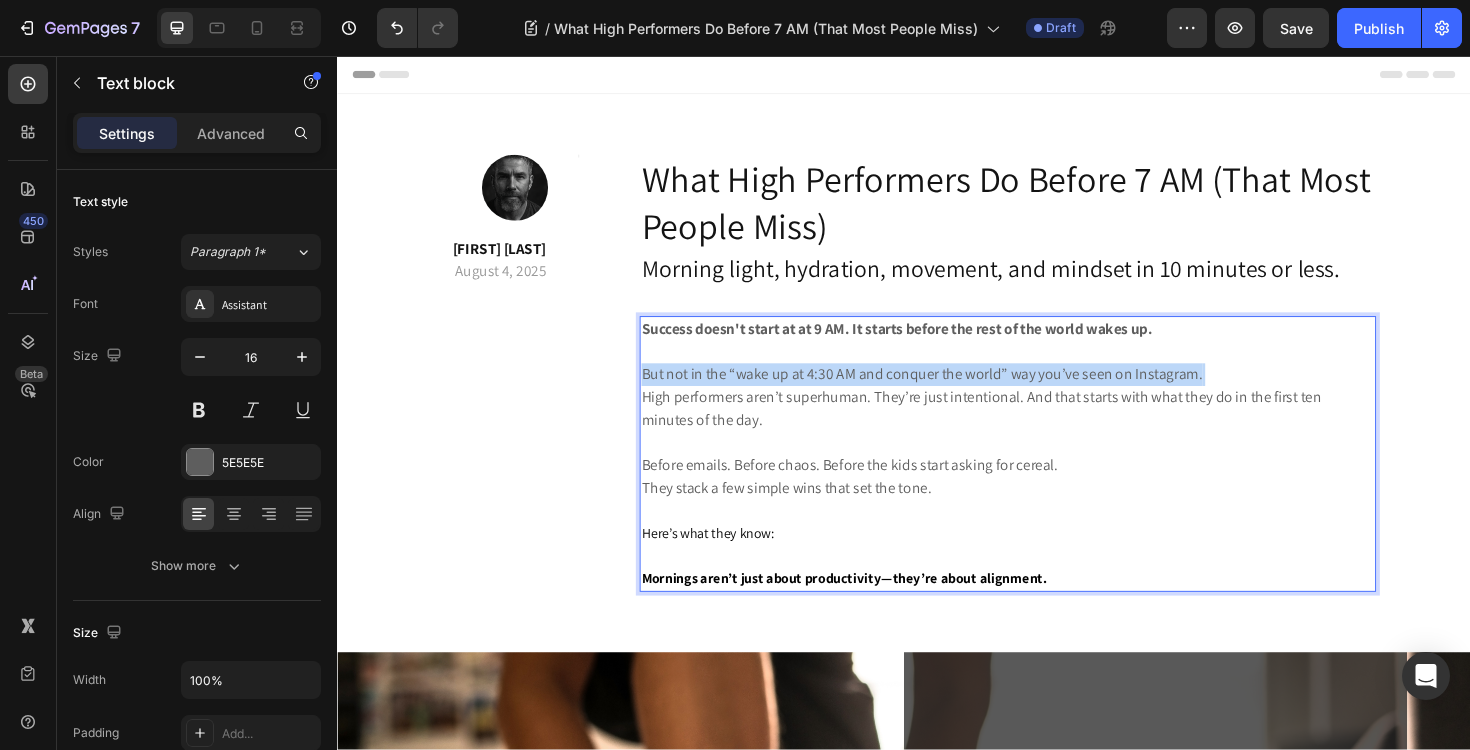 click on "But not in the “wake up at 4:30 AM and conquer the world” way you’ve seen on Instagram. High performers aren’t superhuman. They’re just intentional. And that starts with what they do in the first ten minutes of the day." at bounding box center (1047, 418) 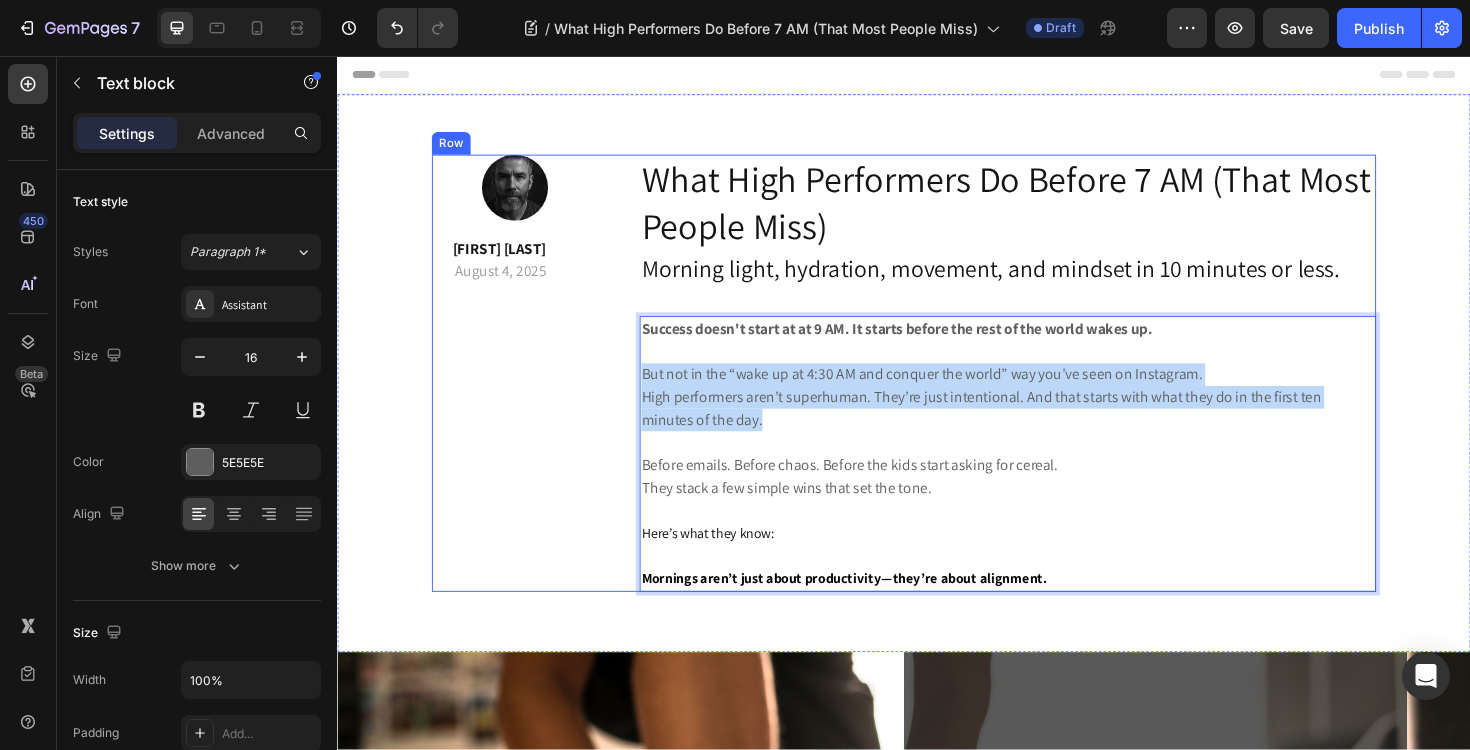 drag, startPoint x: 741, startPoint y: 438, endPoint x: 636, endPoint y: 391, distance: 115.03912 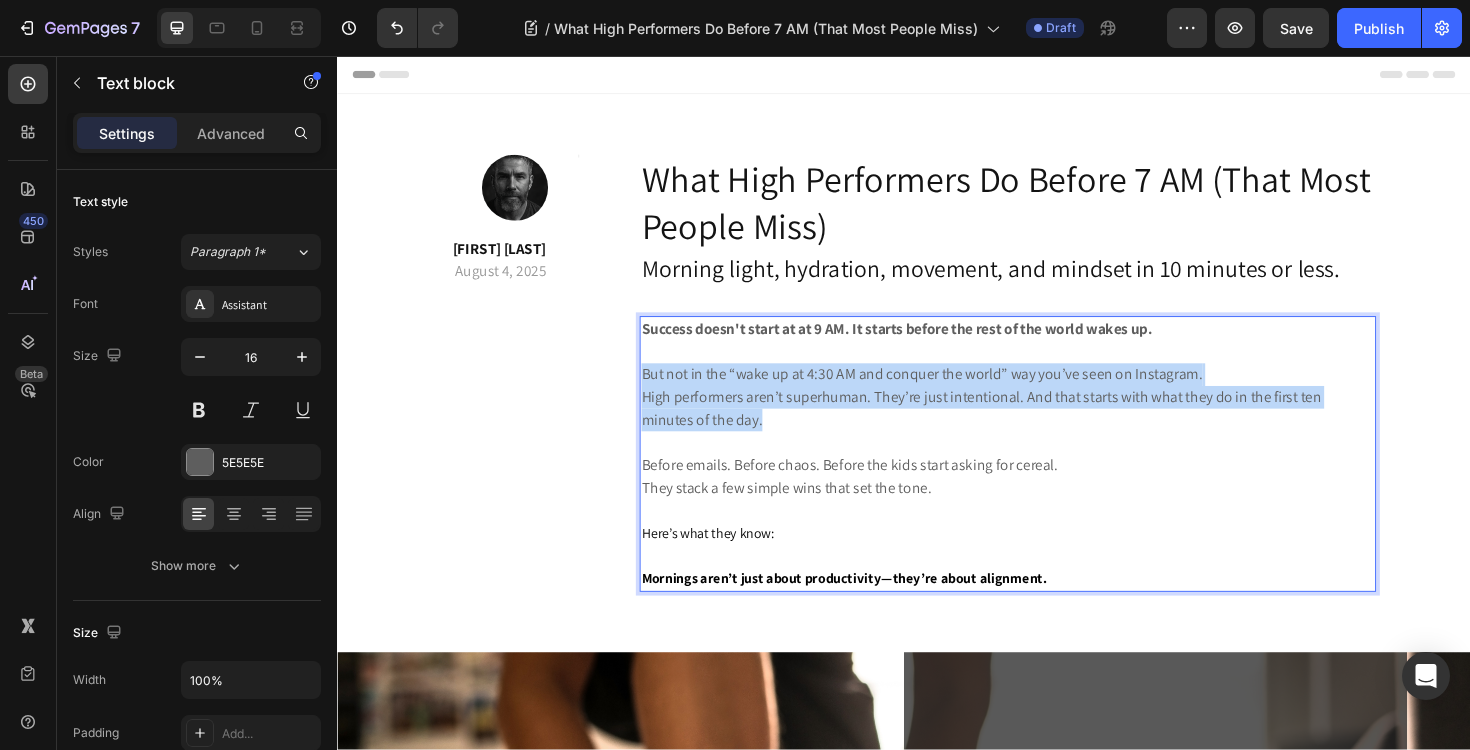 click on "But not in the “wake up at 4:30 AM and conquer the world” way you’ve seen on Instagram. High performers aren’t superhuman. They’re just intentional. And that starts with what they do in the first ten minutes of the day." at bounding box center [1047, 418] 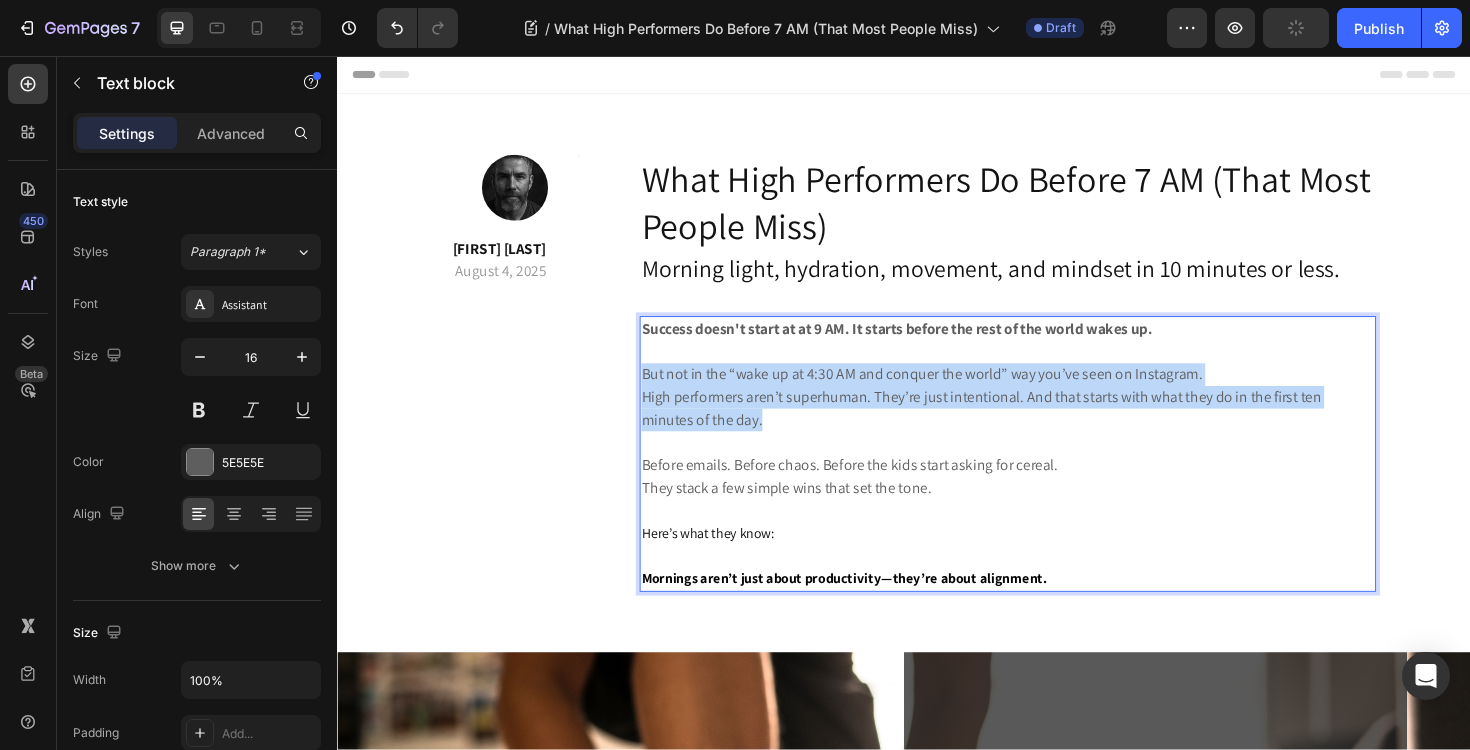drag, startPoint x: 739, startPoint y: 452, endPoint x: 663, endPoint y: 394, distance: 95.60335 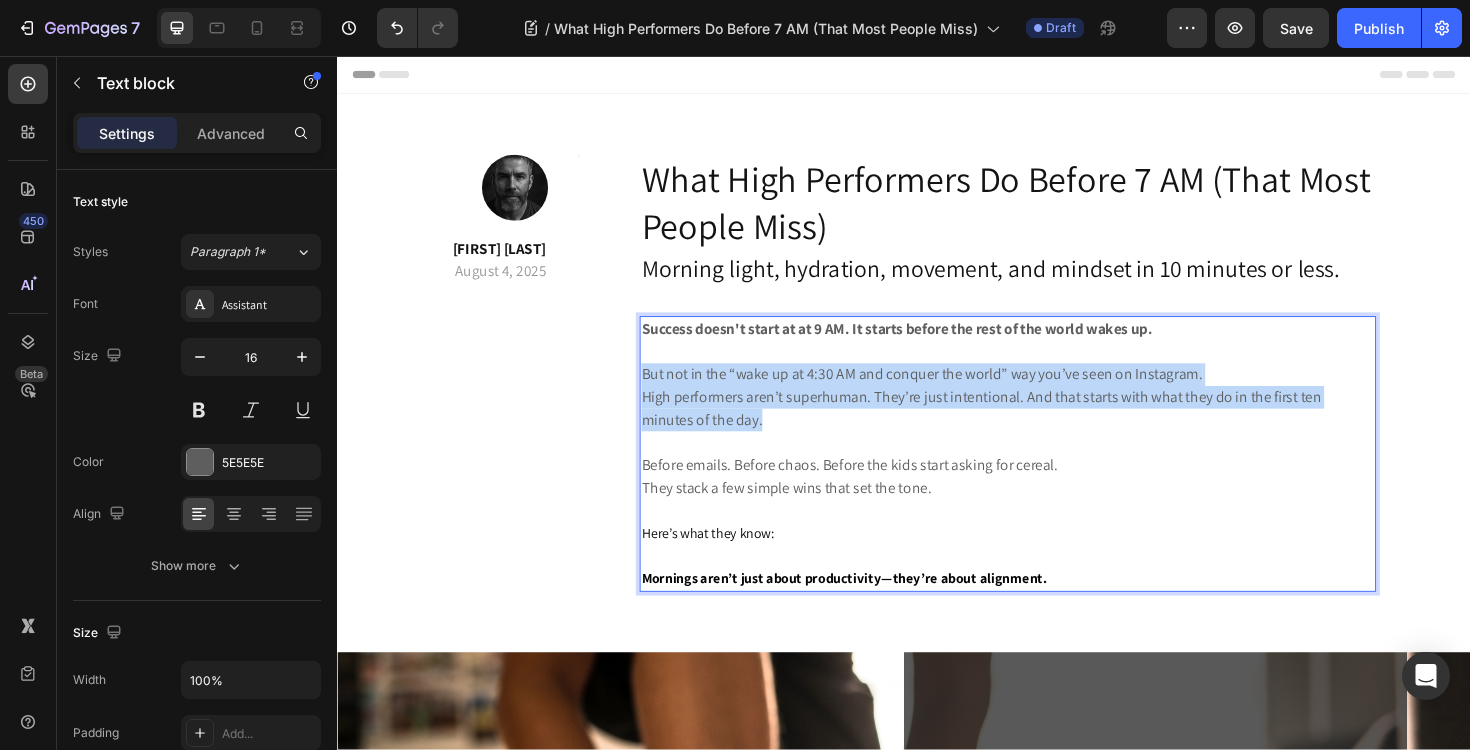 click on "But not in the “wake up at 4:30 AM and conquer the world” way you’ve seen on Instagram. High performers aren’t superhuman. They’re just intentional. And that starts with what they do in the first ten minutes of the day." at bounding box center [1047, 418] 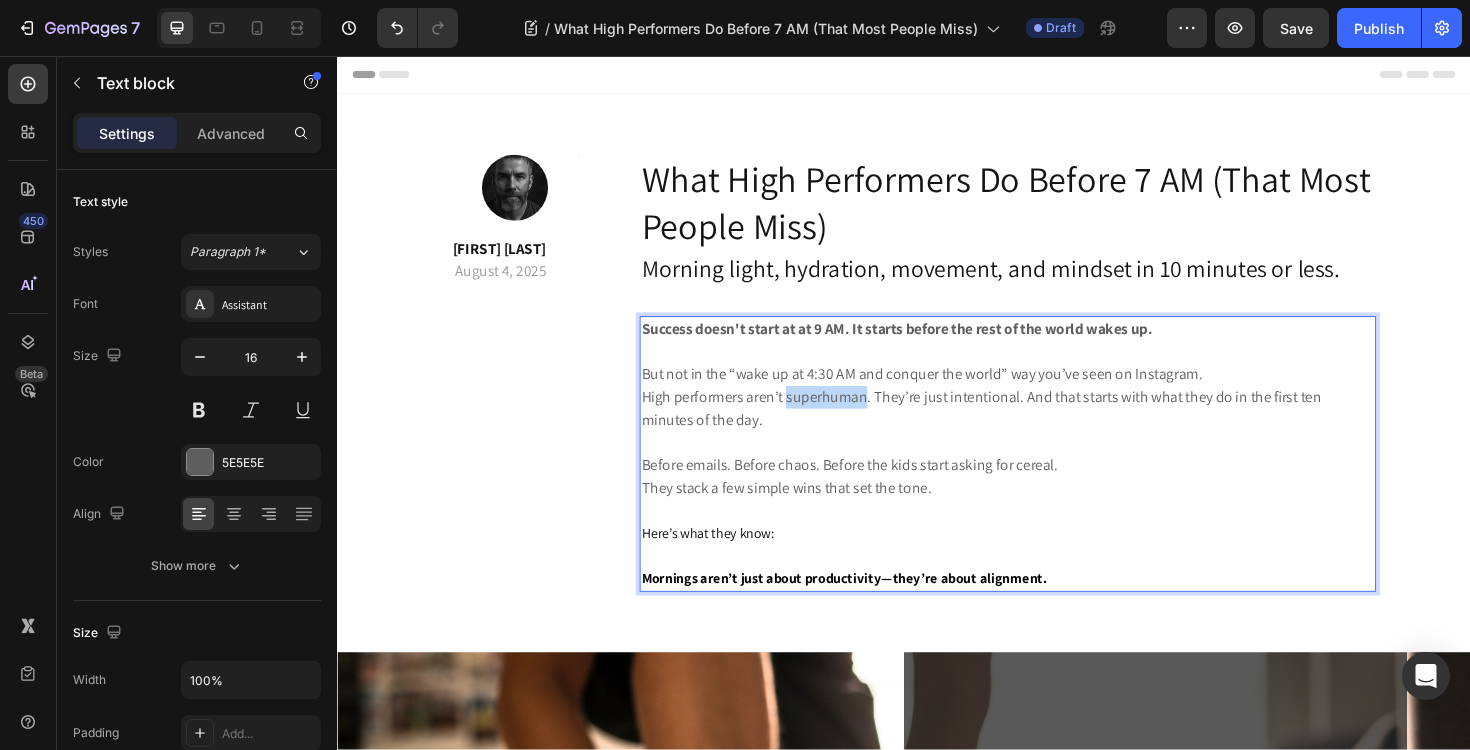 click on "But not in the “wake up at 4:30 AM and conquer the world” way you’ve seen on Instagram. High performers aren’t superhuman. They’re just intentional. And that starts with what they do in the first ten minutes of the day." at bounding box center (1047, 418) 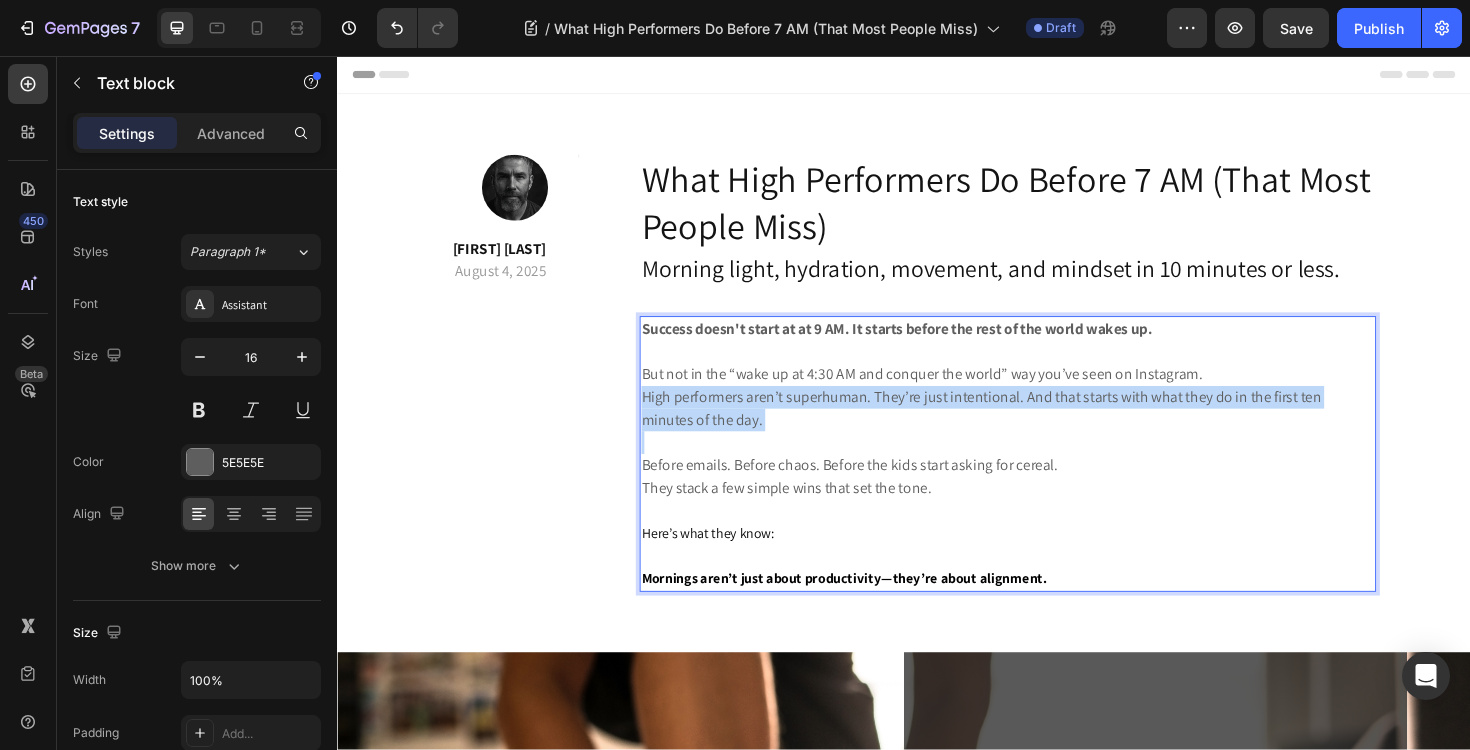 click on "But not in the “wake up at 4:30 AM and conquer the world” way you’ve seen on Instagram. High performers aren’t superhuman. They’re just intentional. And that starts with what they do in the first ten minutes of the day." at bounding box center [1047, 418] 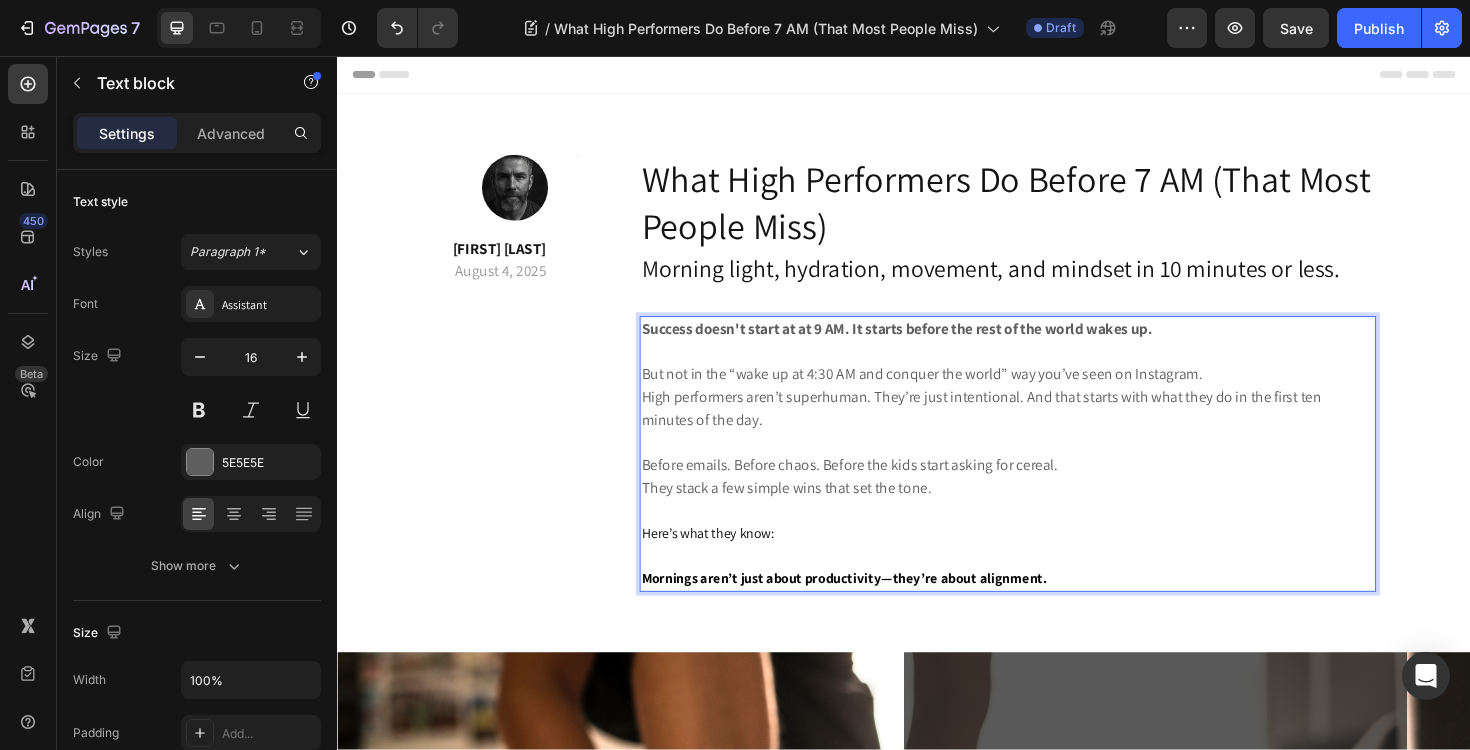 click on "Success doesn't start at at 9 AM. It starts before the rest of the world wakes up." at bounding box center [929, 345] 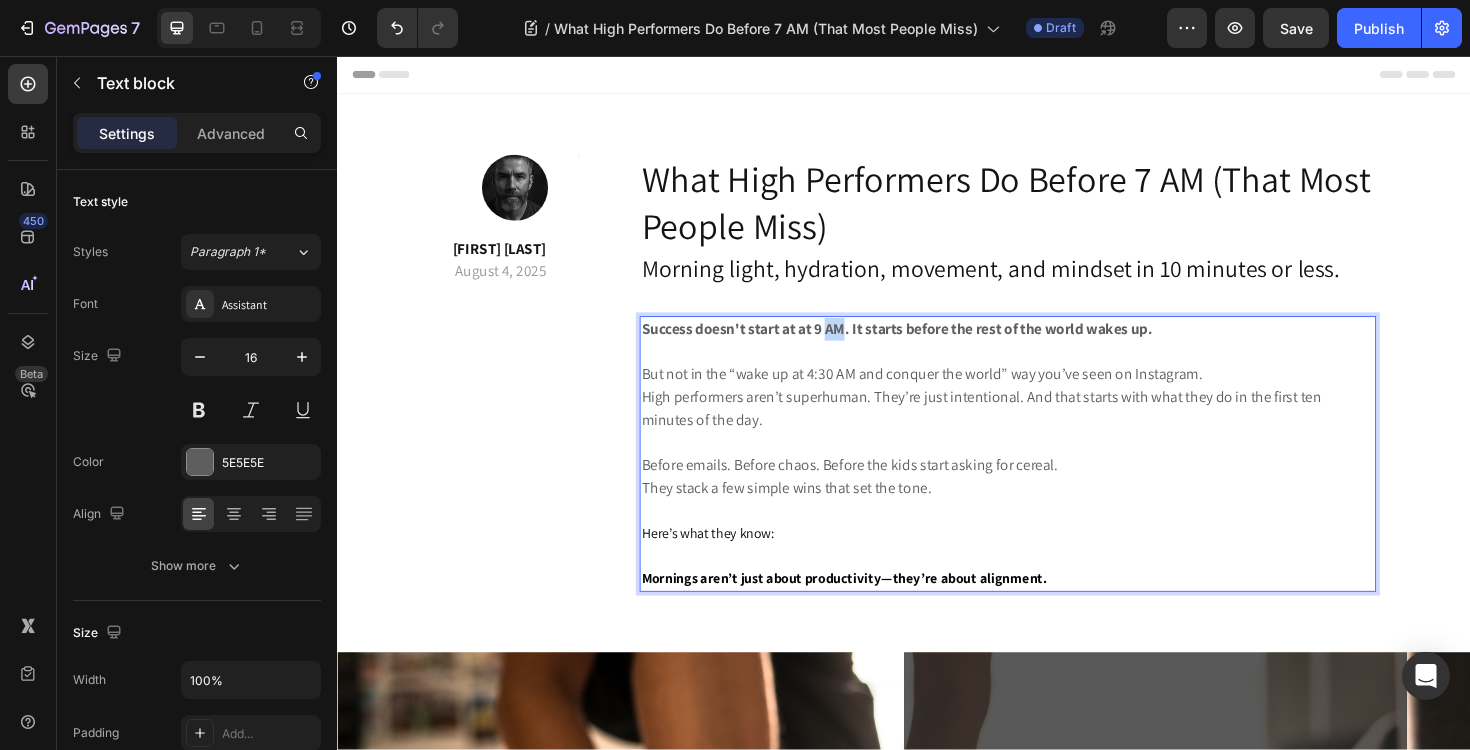 click on "Success doesn't start at at 9 AM. It starts before the rest of the world wakes up." at bounding box center [929, 345] 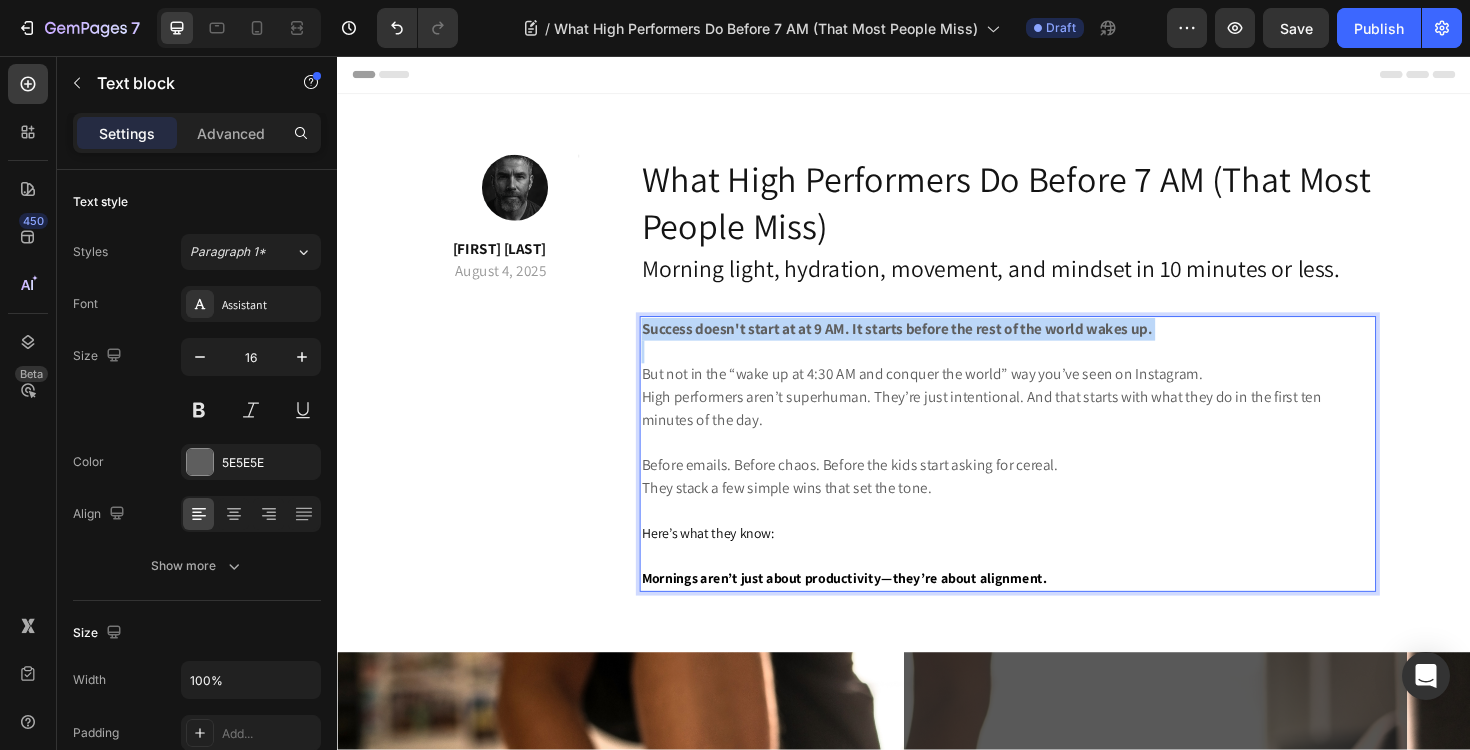 click on "Success doesn't start at at 9 AM. It starts before the rest of the world wakes up." at bounding box center [929, 345] 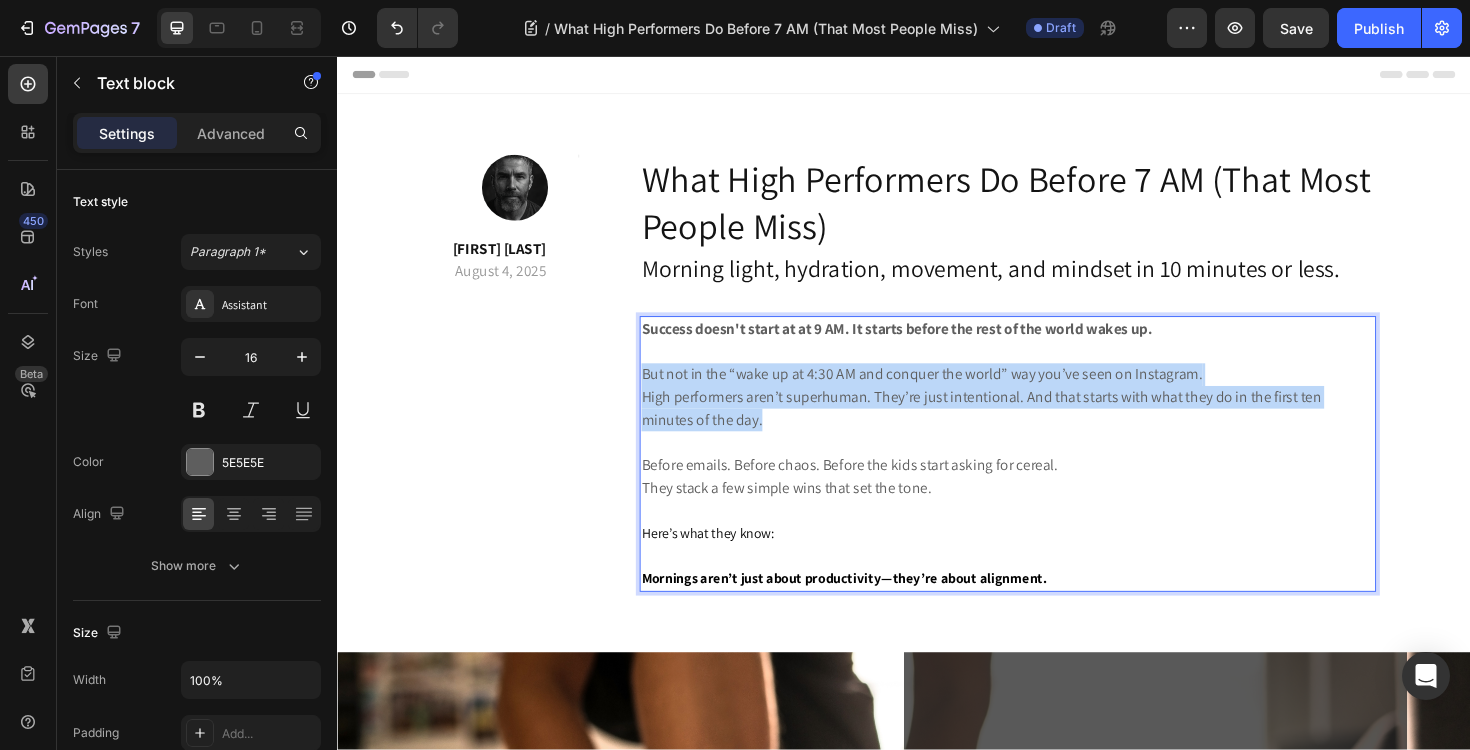 drag, startPoint x: 736, startPoint y: 445, endPoint x: 665, endPoint y: 397, distance: 85.70297 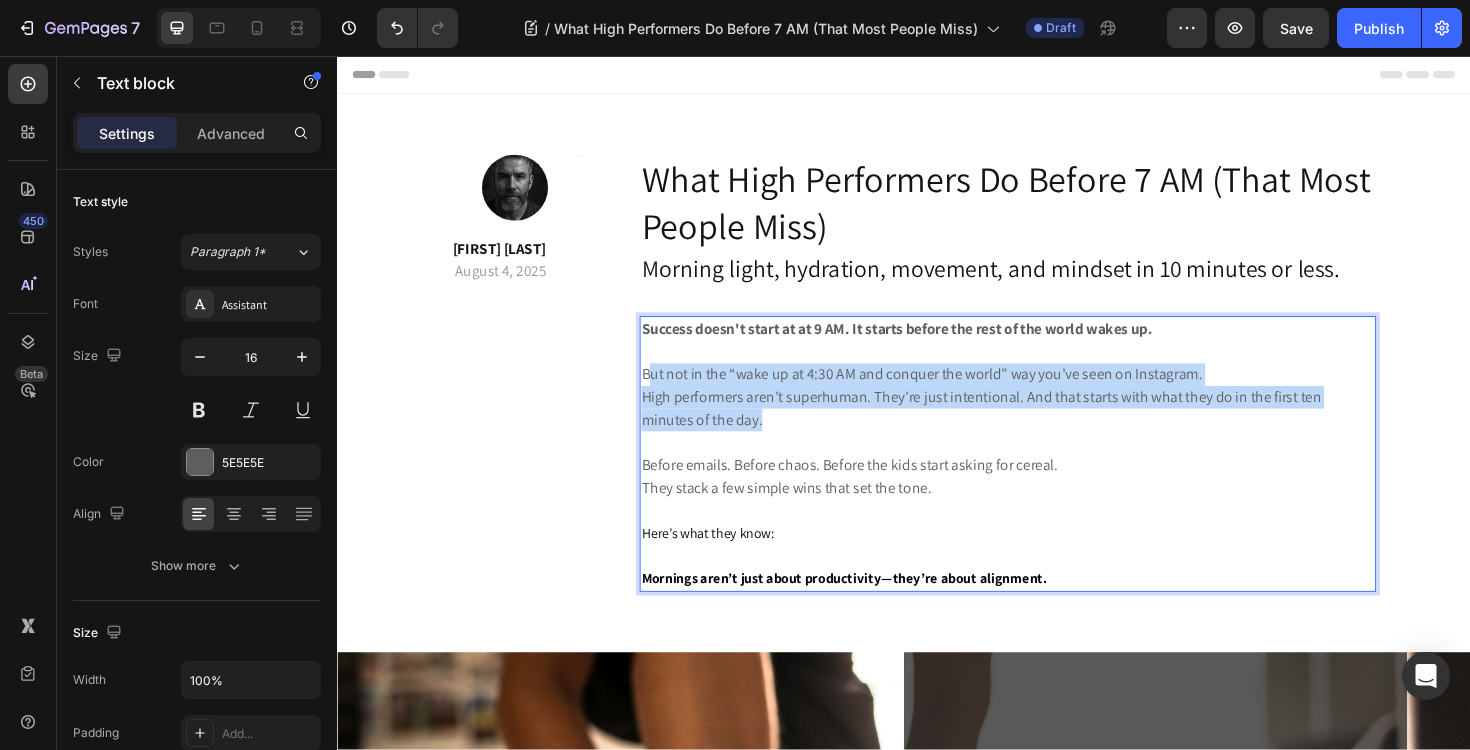 click on "But not in the “wake up at 4:30 AM and conquer the world” way you’ve seen on Instagram. High performers aren’t superhuman. They’re just intentional. And that starts with what they do in the first ten minutes of the day." at bounding box center [1047, 418] 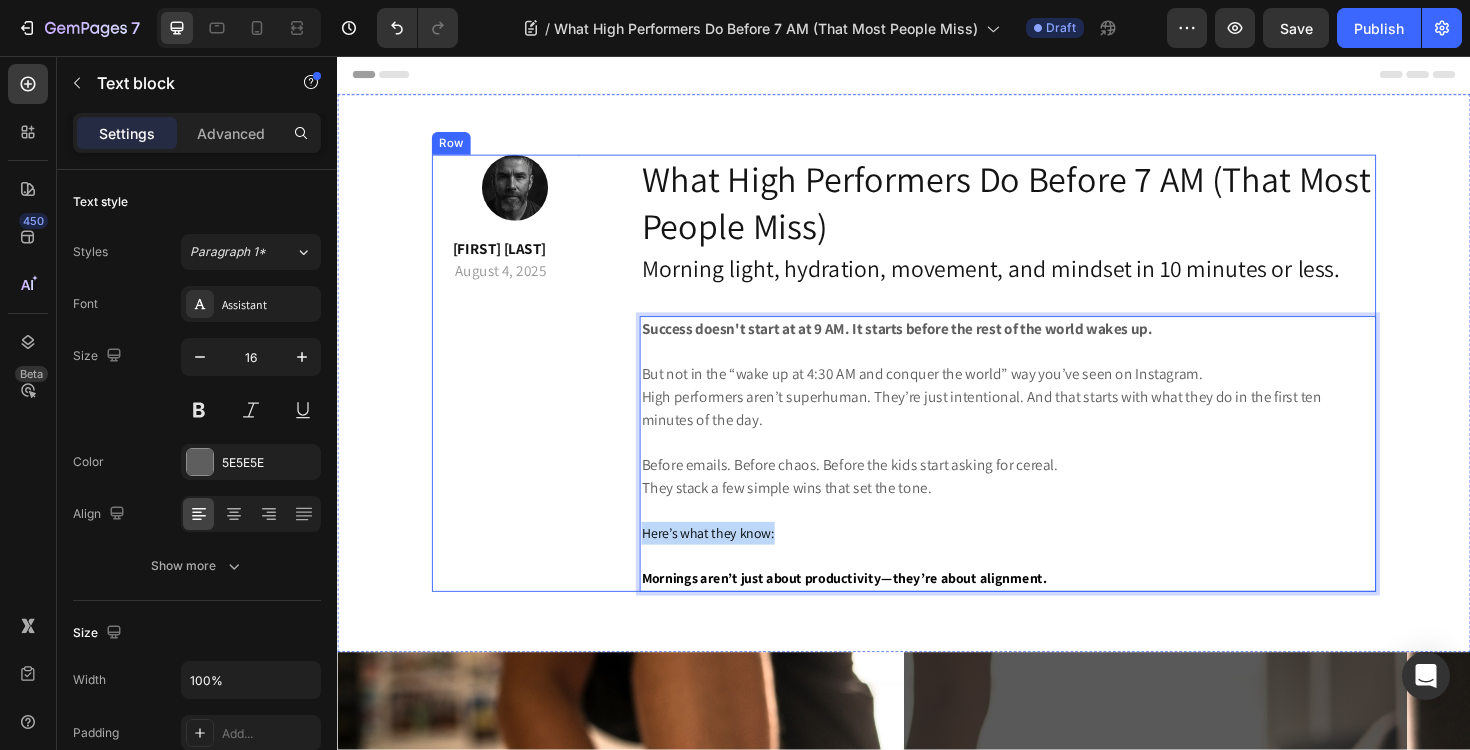 drag, startPoint x: 802, startPoint y: 561, endPoint x: 652, endPoint y: 563, distance: 150.01334 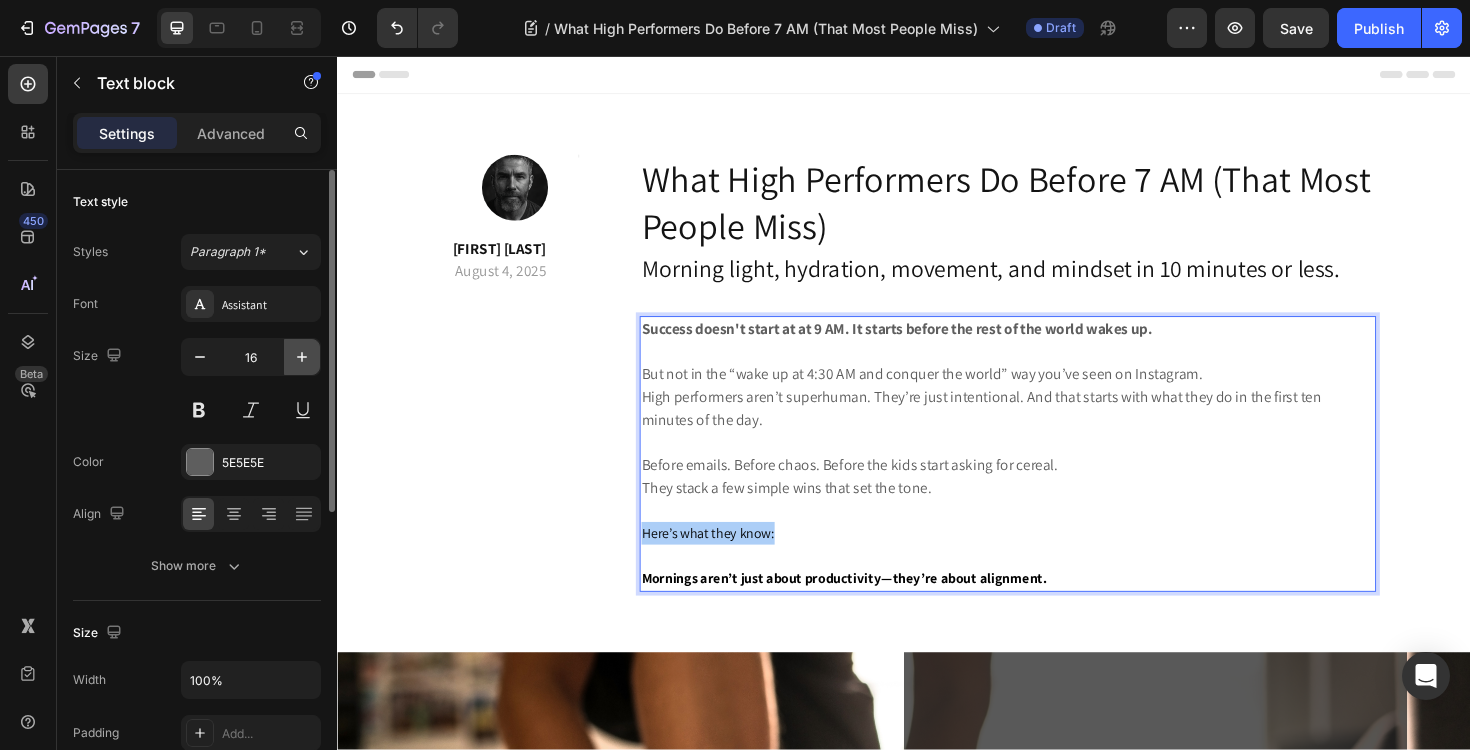 click 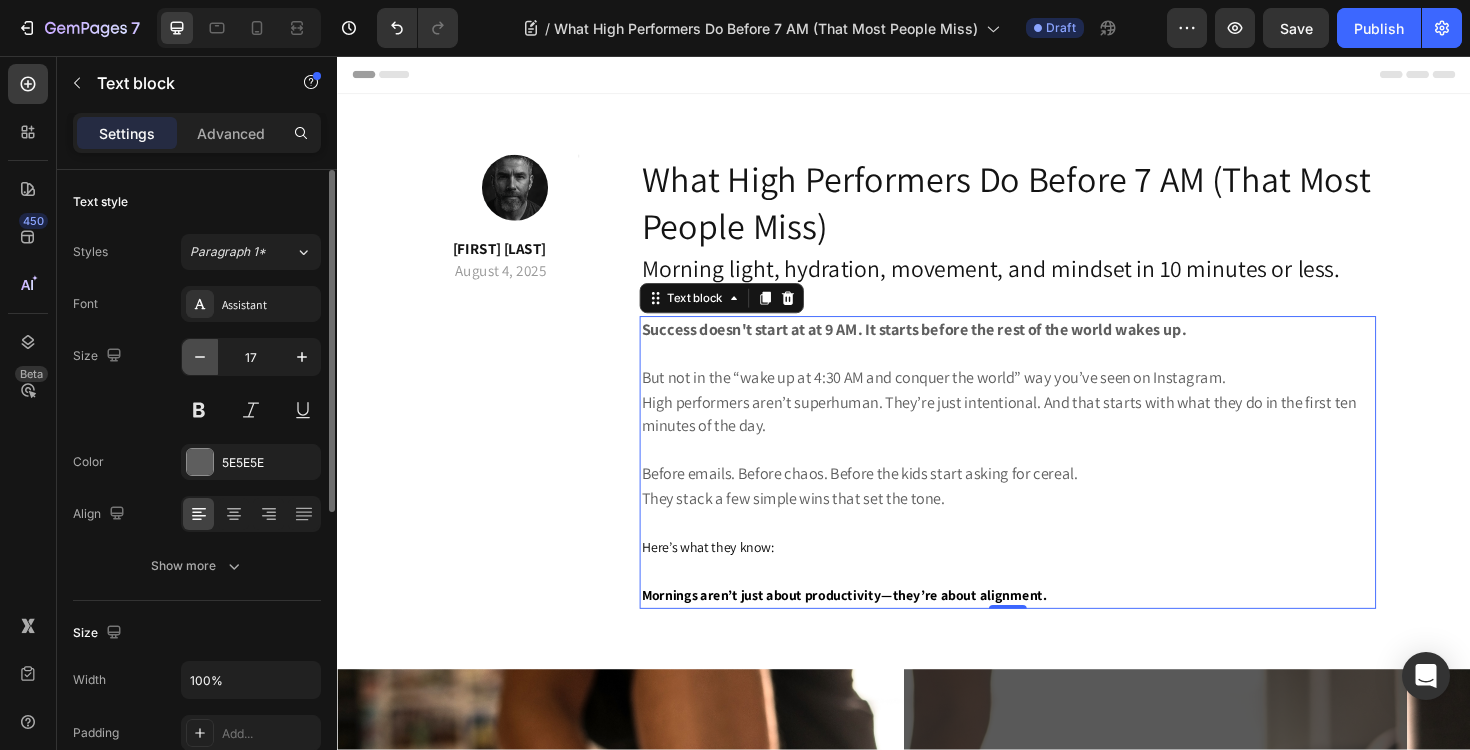 click 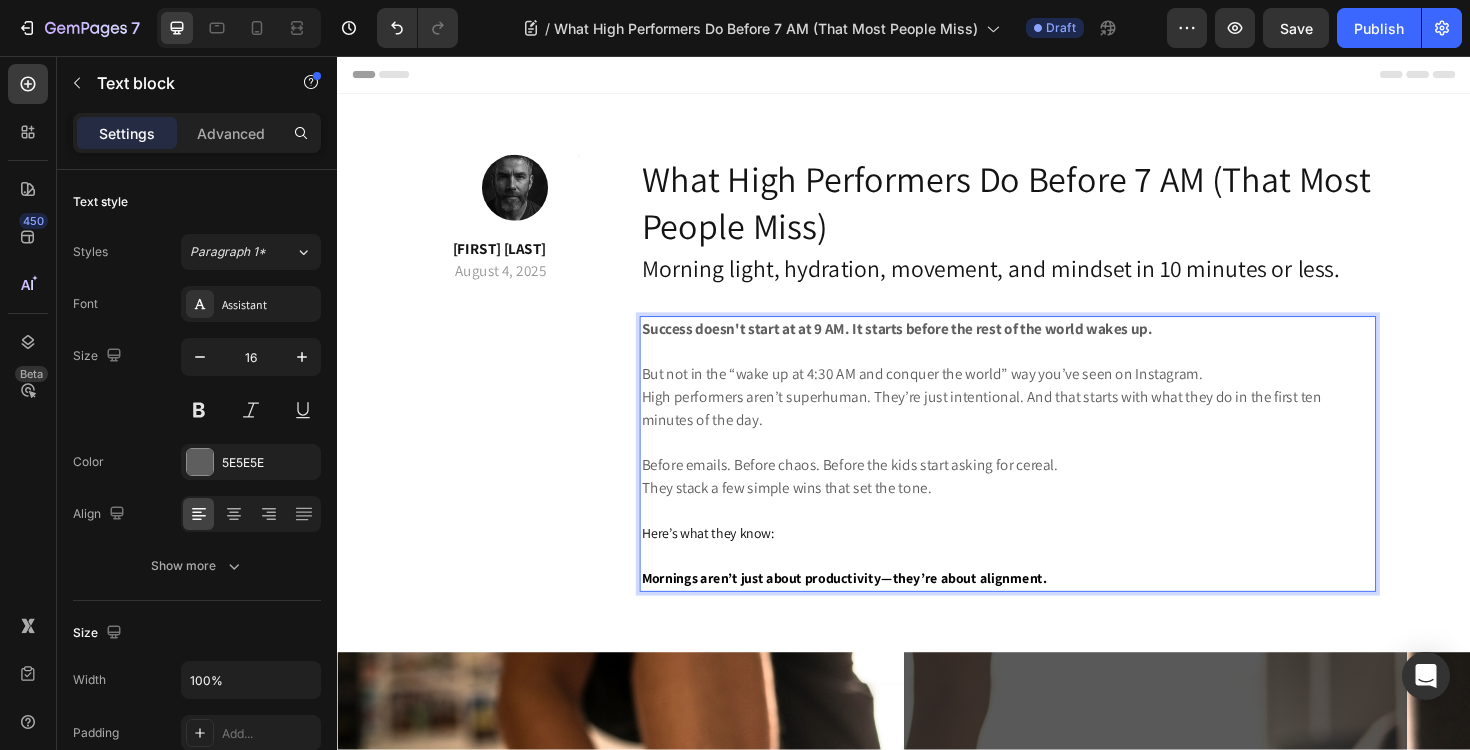 click on "Mornings aren’t just about productivity—they’re about alignment." at bounding box center [873, 609] 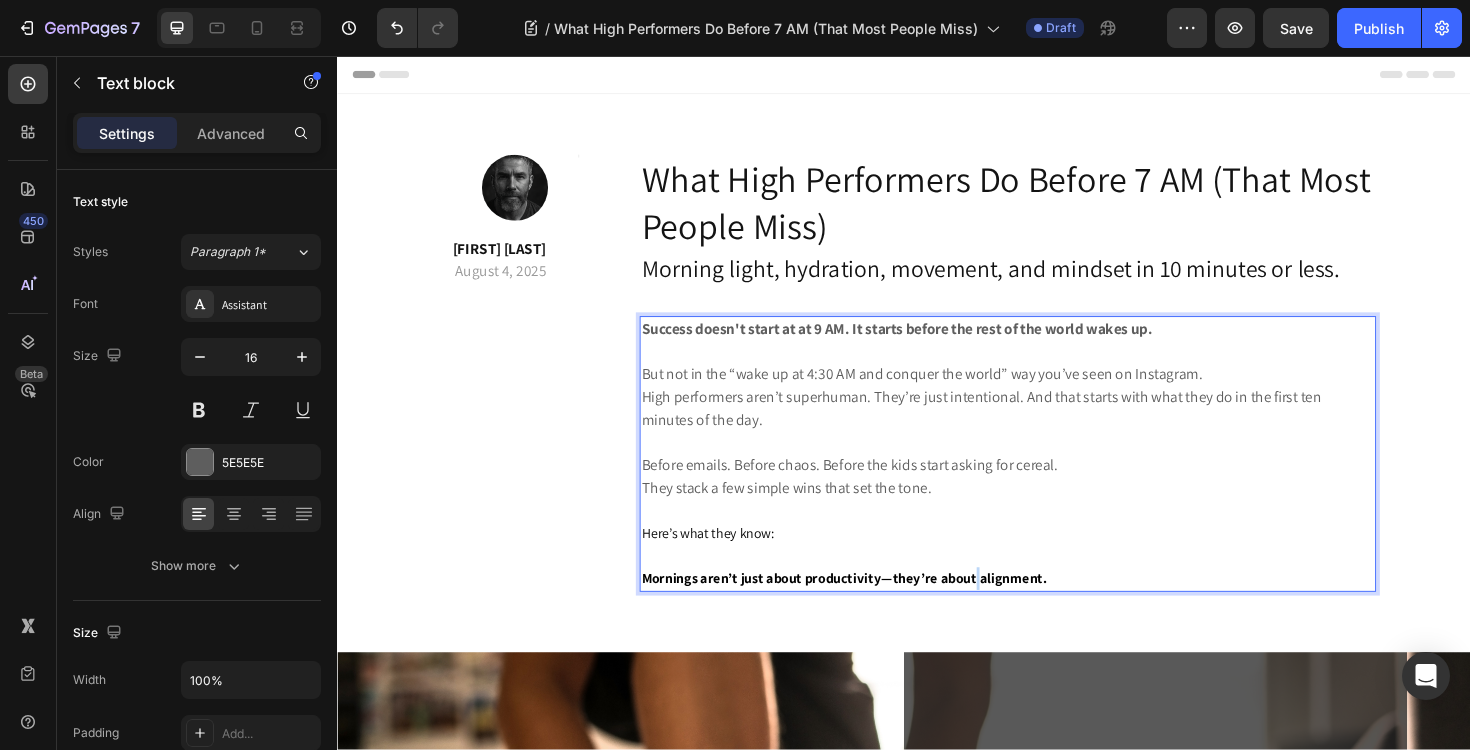 click on "Mornings aren’t just about productivity—they’re about alignment." at bounding box center [873, 609] 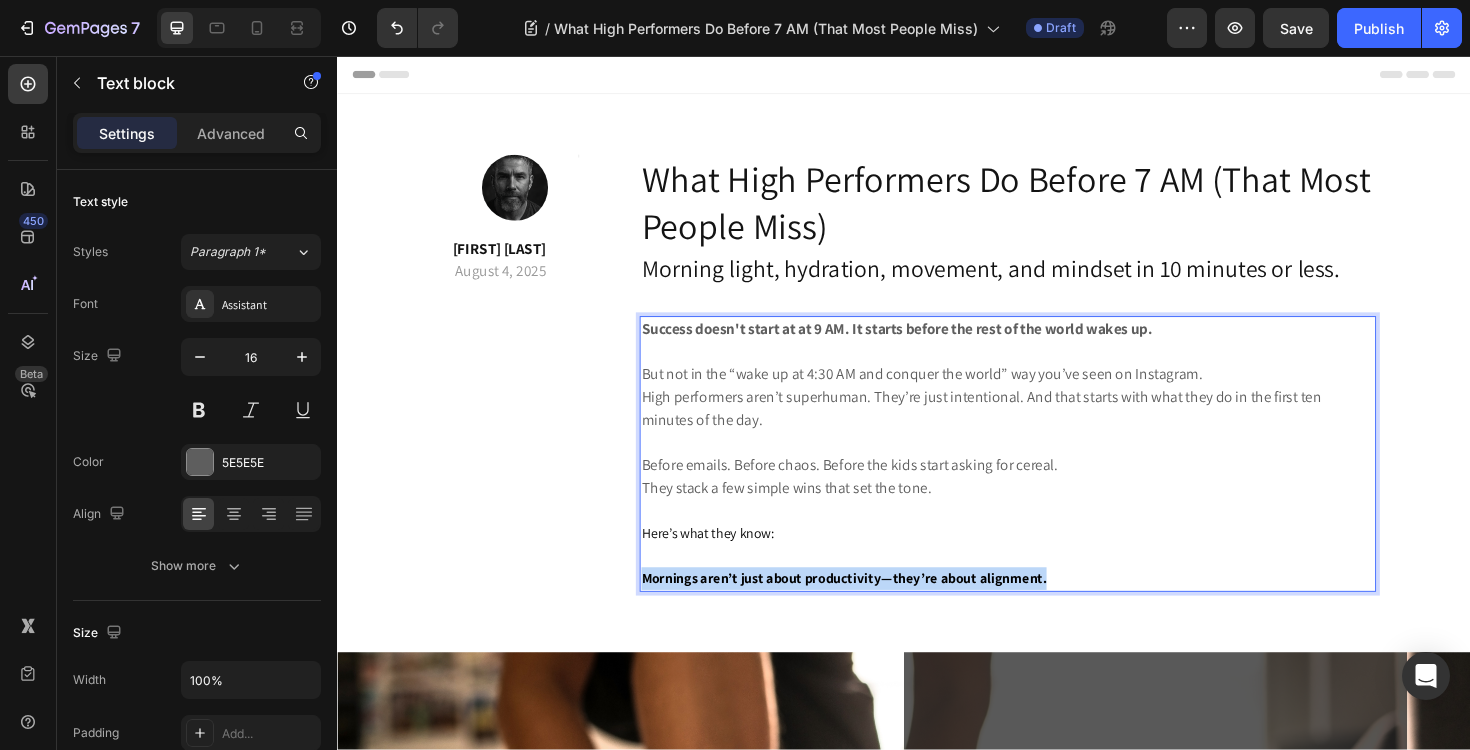 click on "Mornings aren’t just about productivity—they’re about alignment." at bounding box center (873, 609) 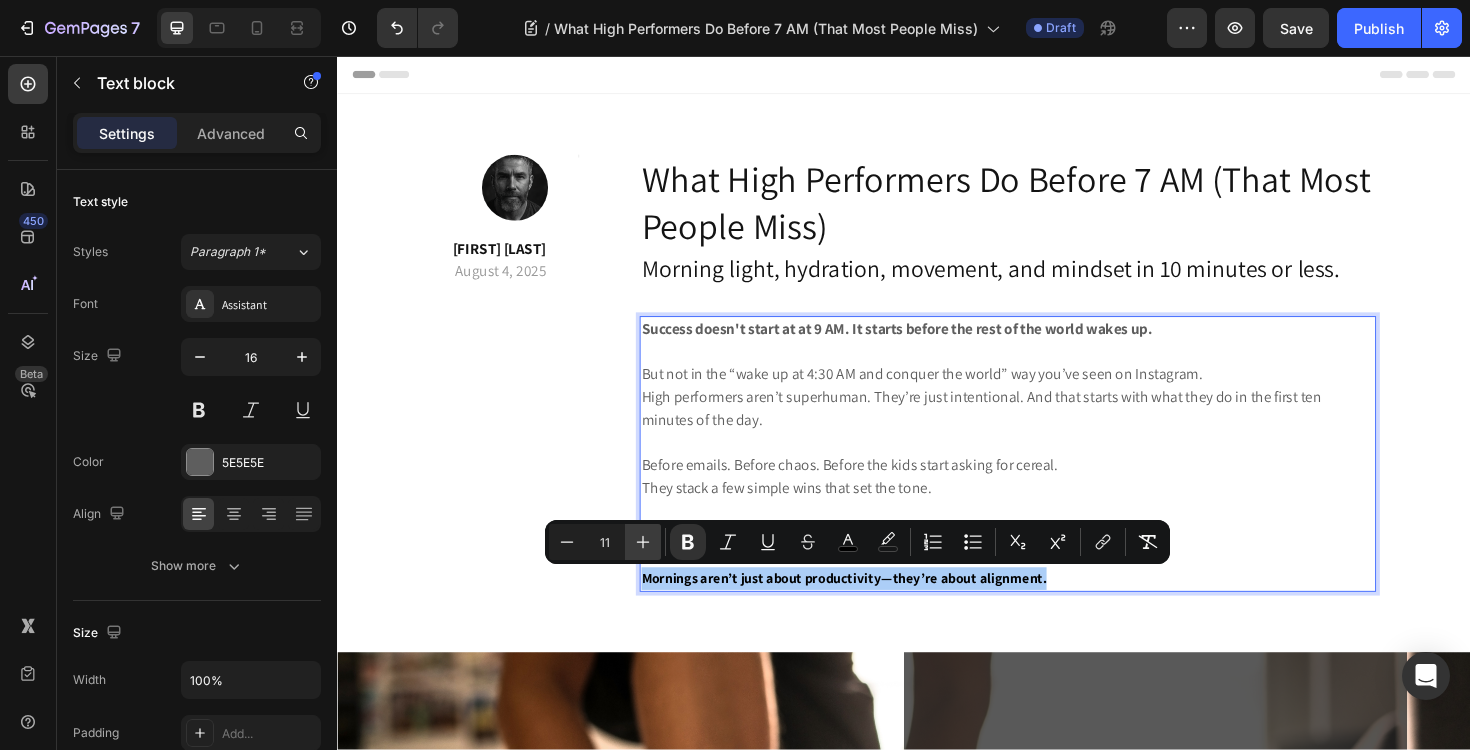 click 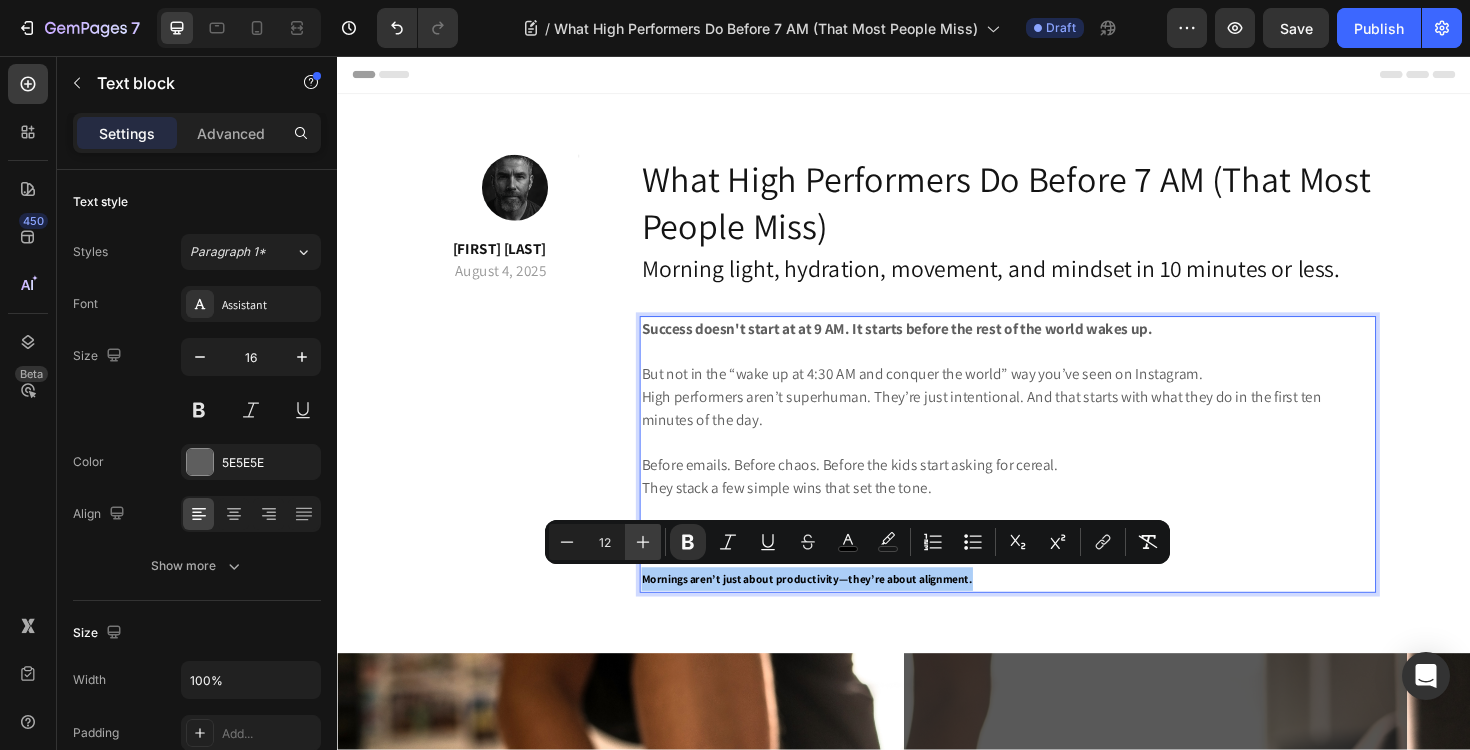 click 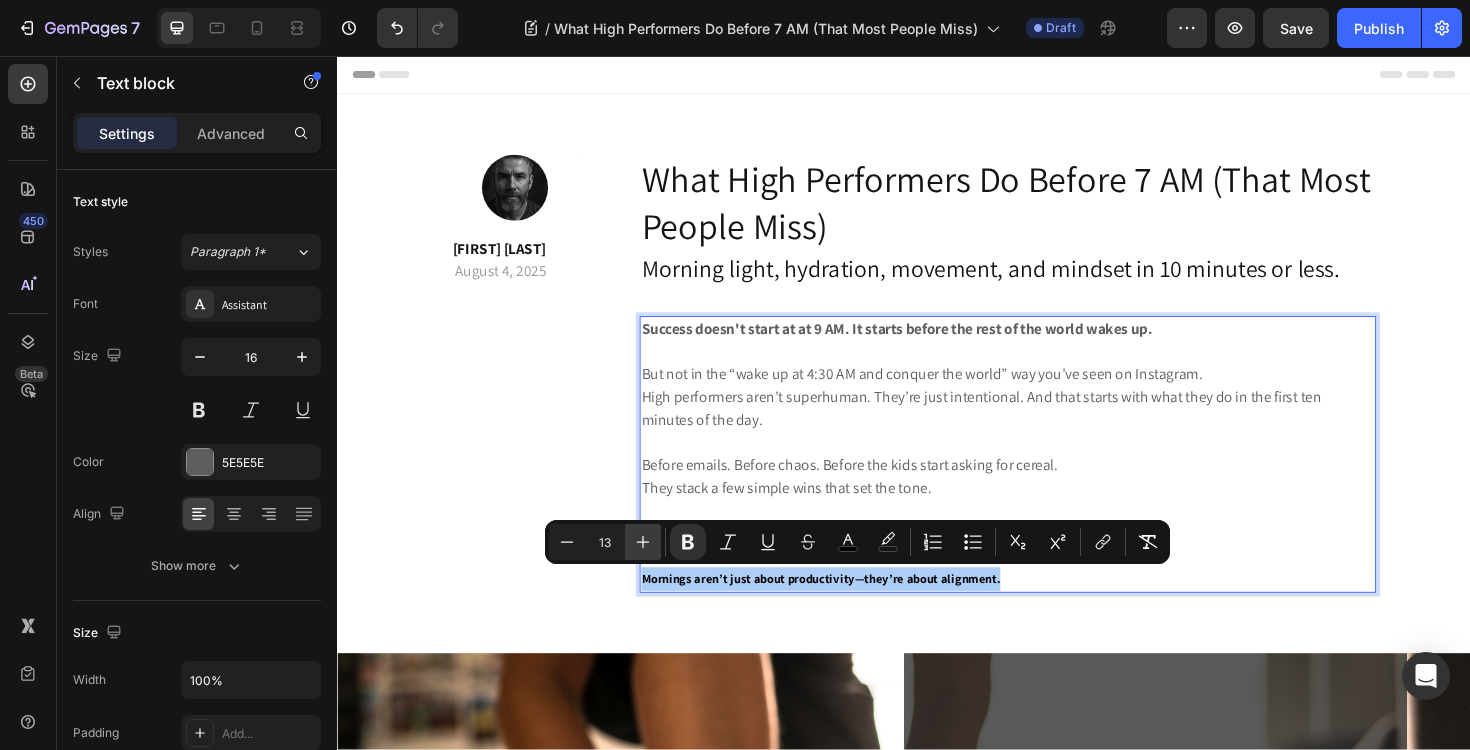 click 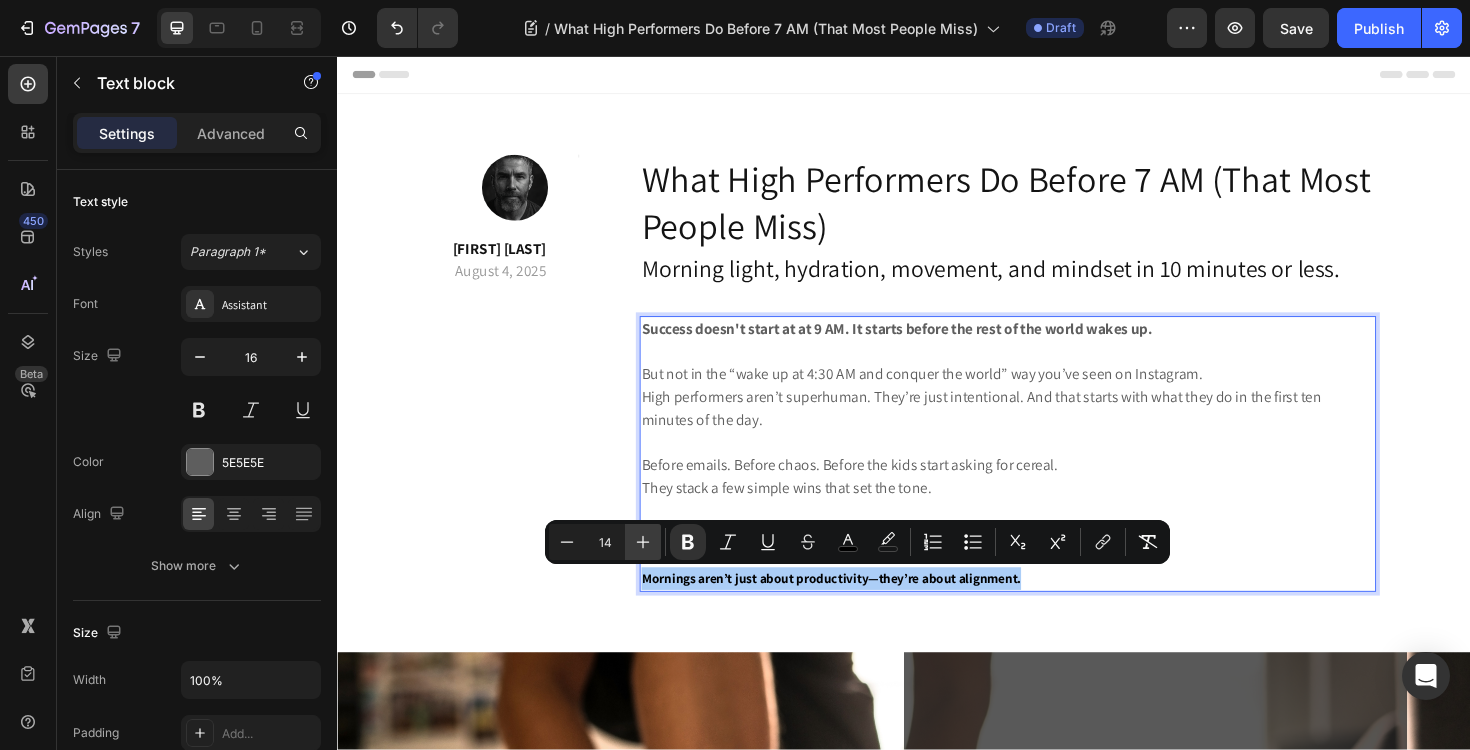 click 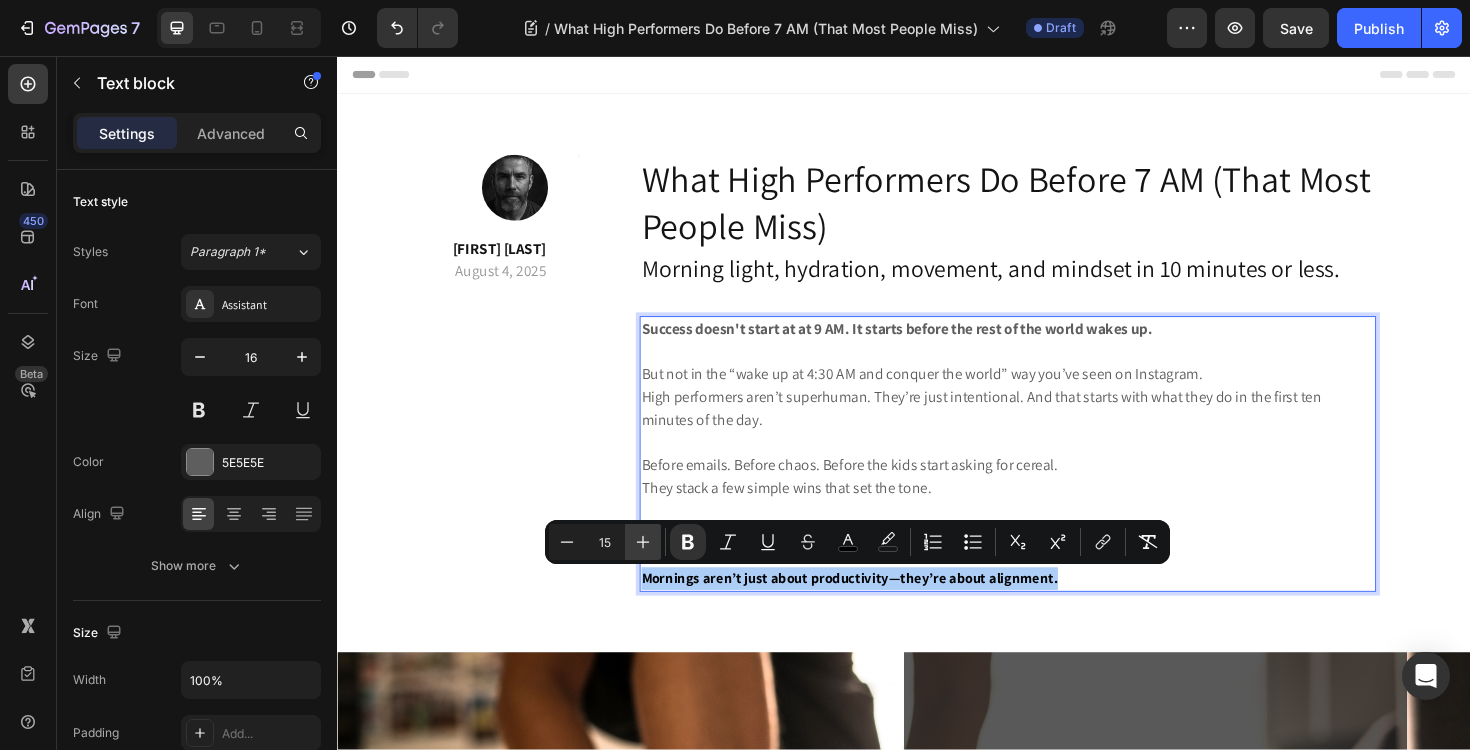 click 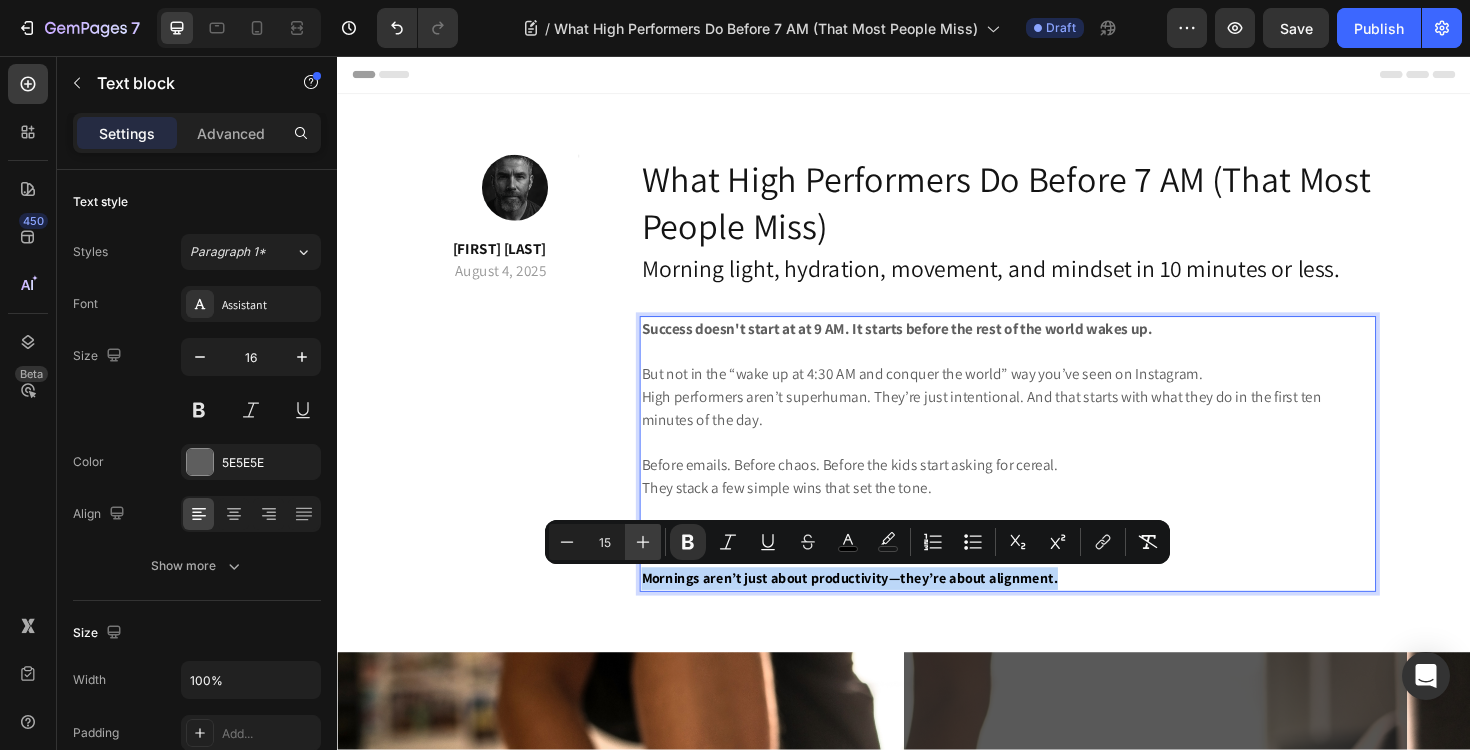 type on "16" 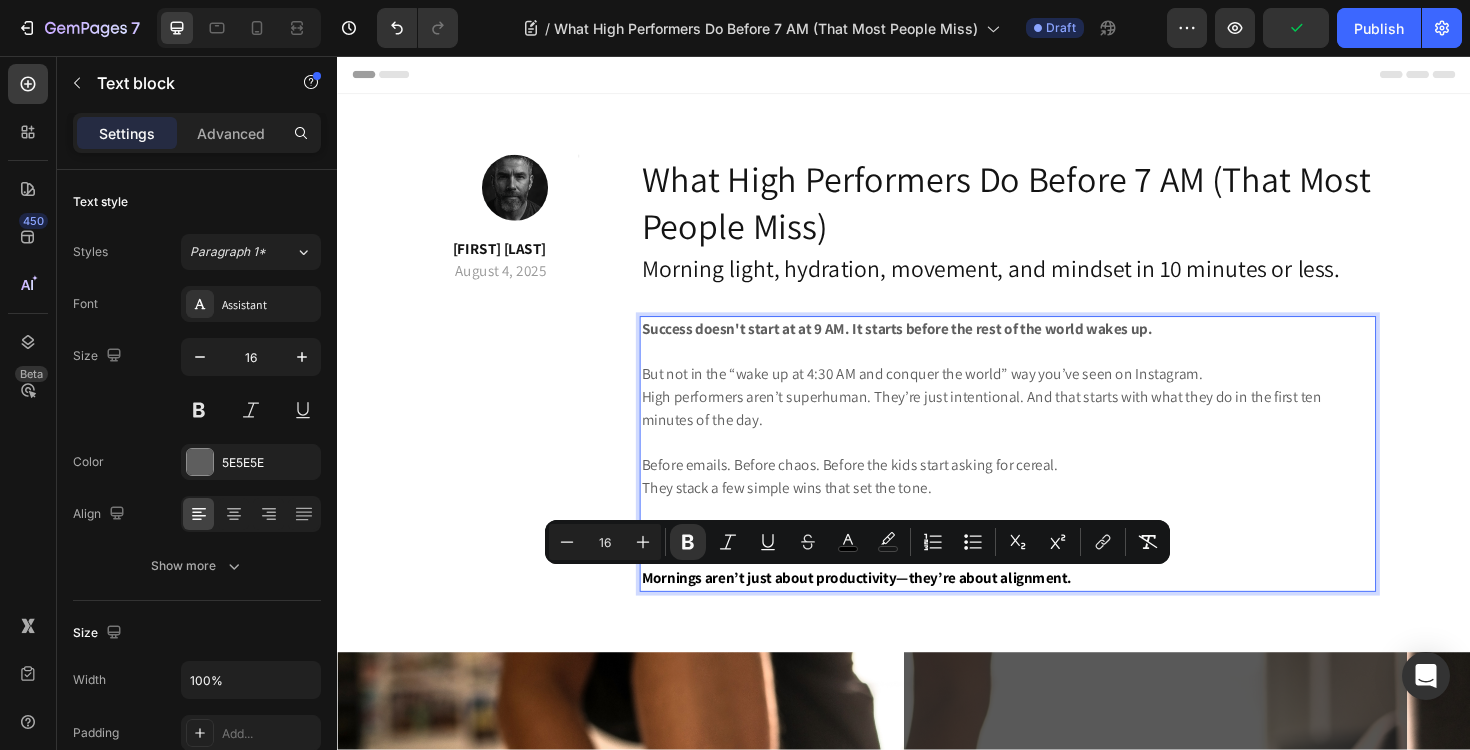 click on "Before emails. Before chaos. Before the kids start asking for cereal. They stack a few simple wins that set the tone." at bounding box center [1047, 502] 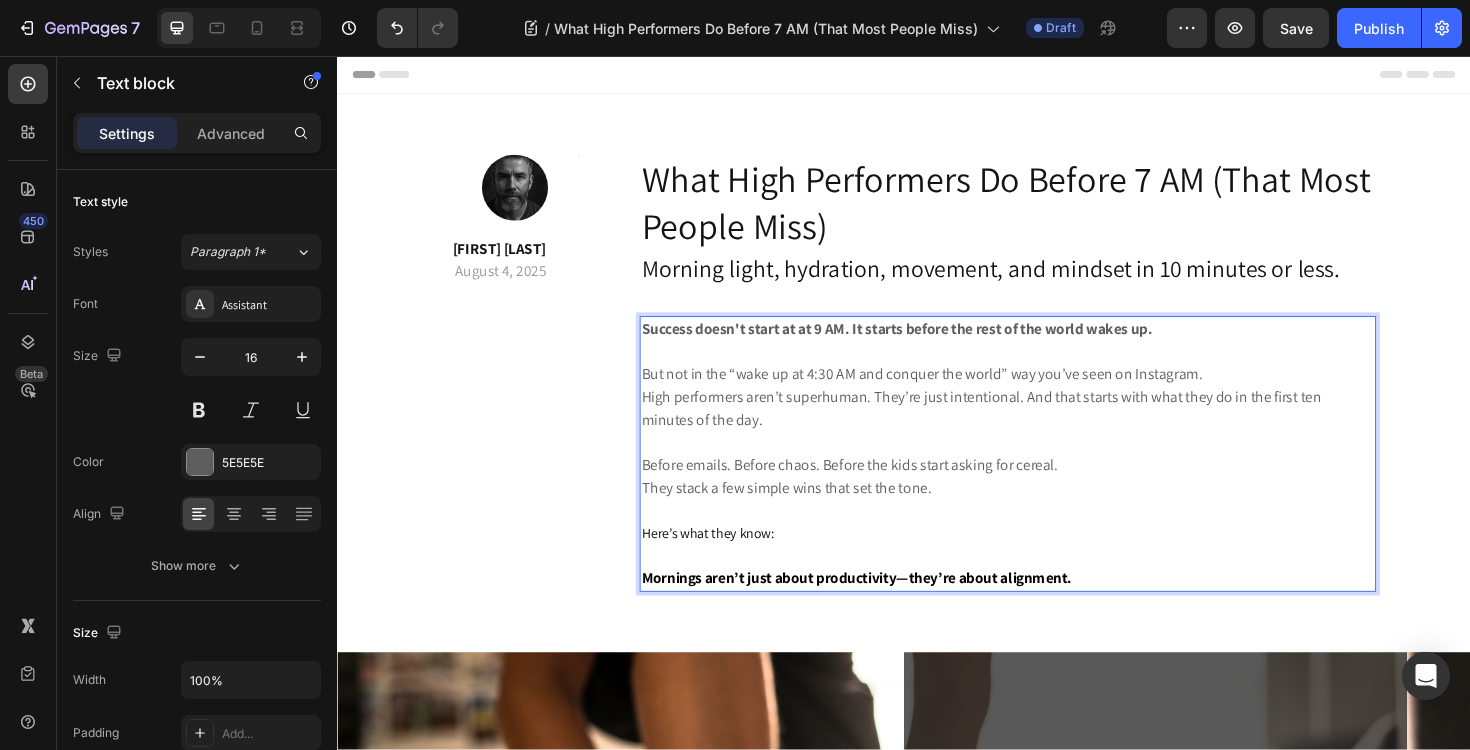 click on "Here’s what they know:" at bounding box center (729, 561) 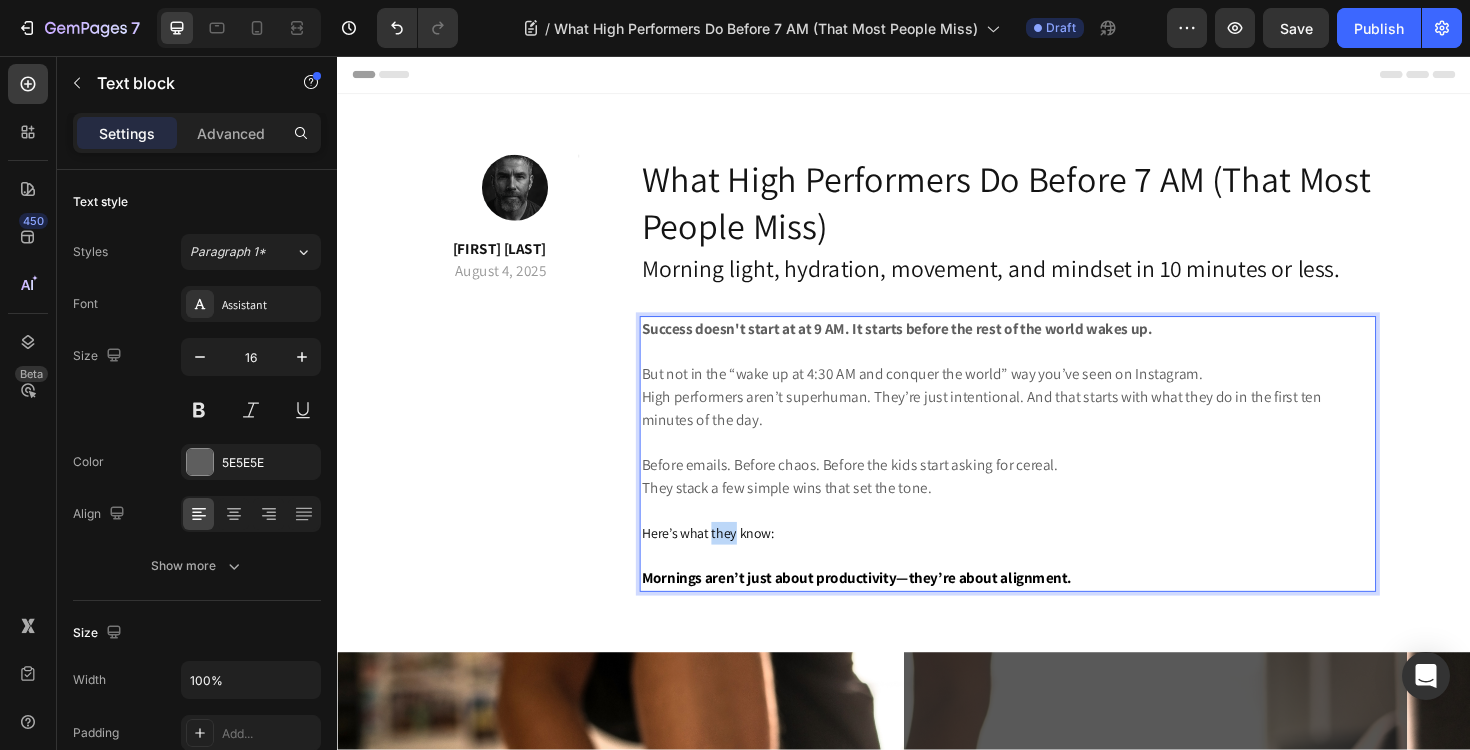 click on "Here’s what they know:" at bounding box center (729, 561) 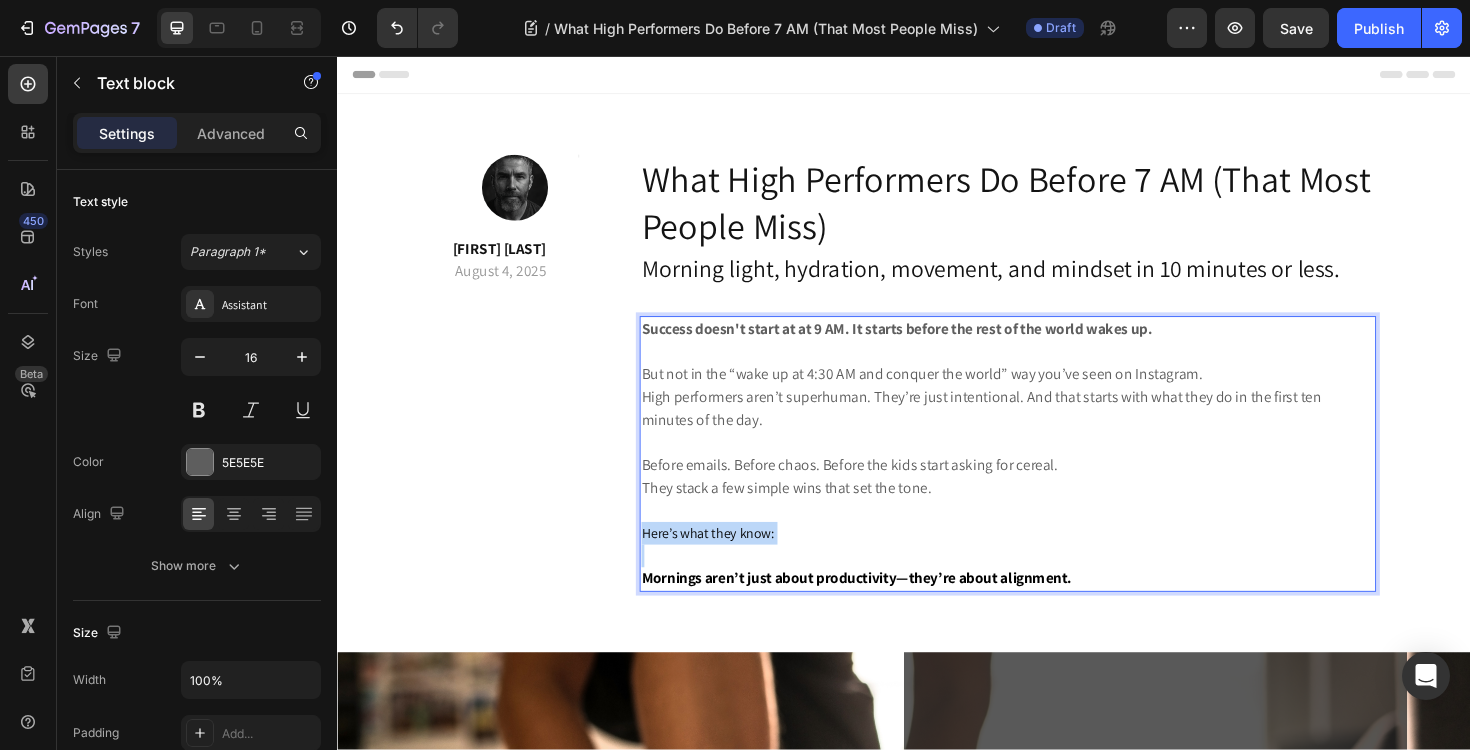 click on "Here’s what they know:" at bounding box center [729, 561] 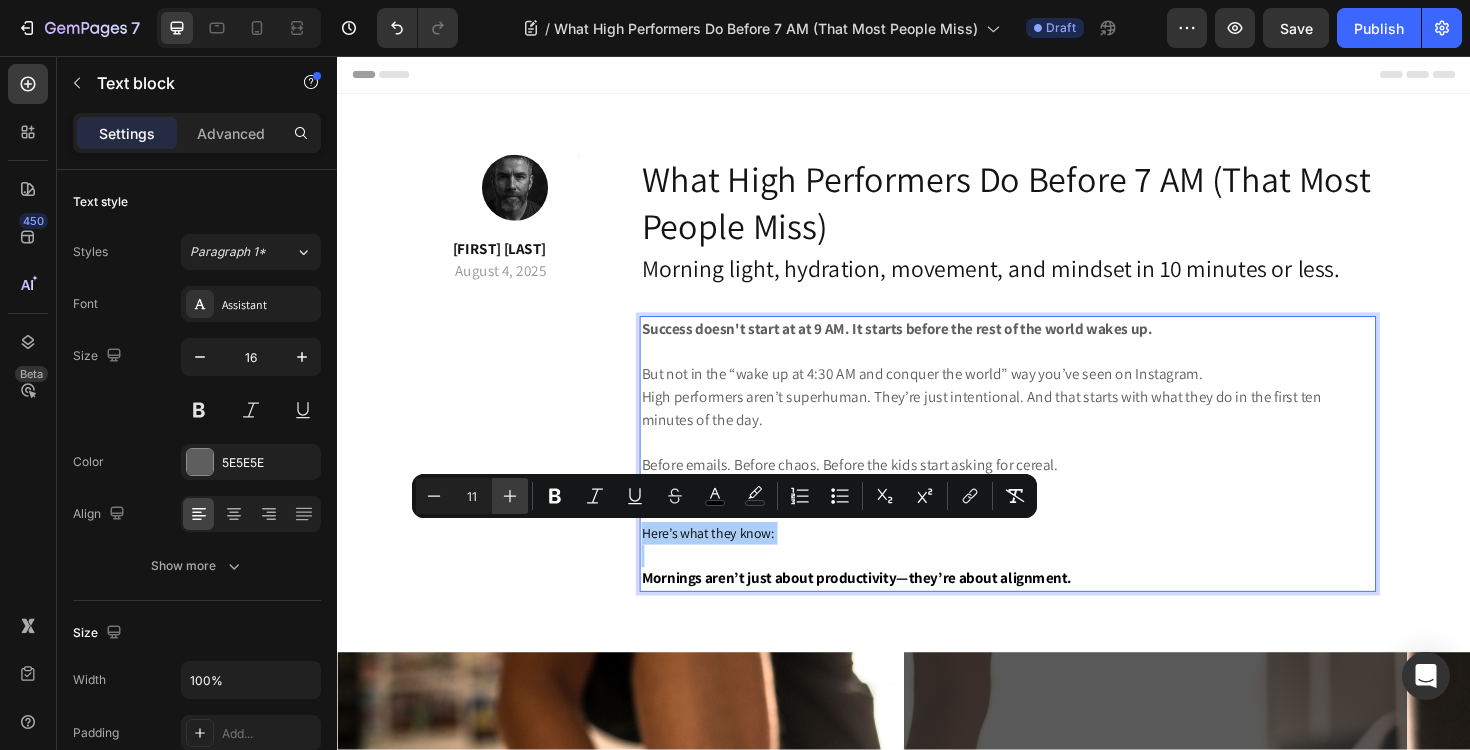 click 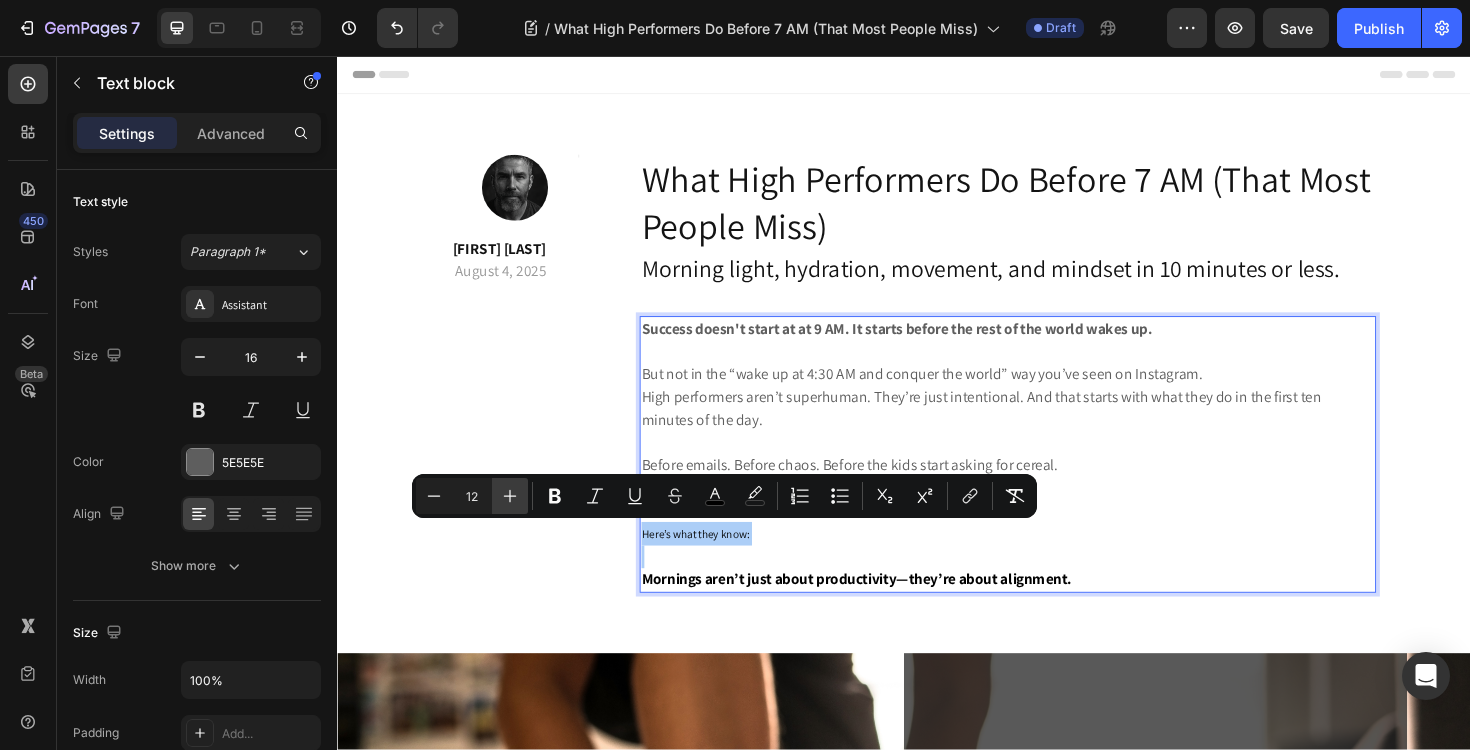 click 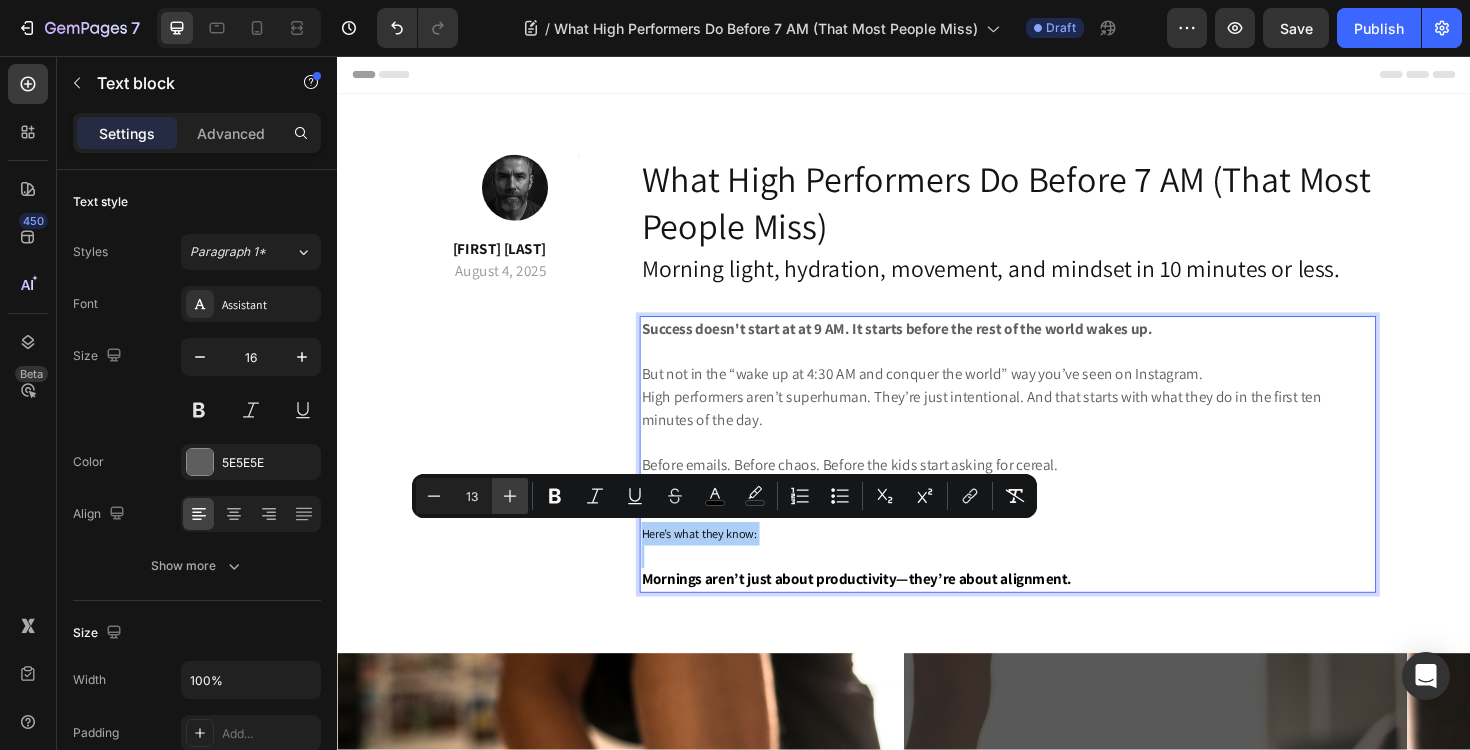 click 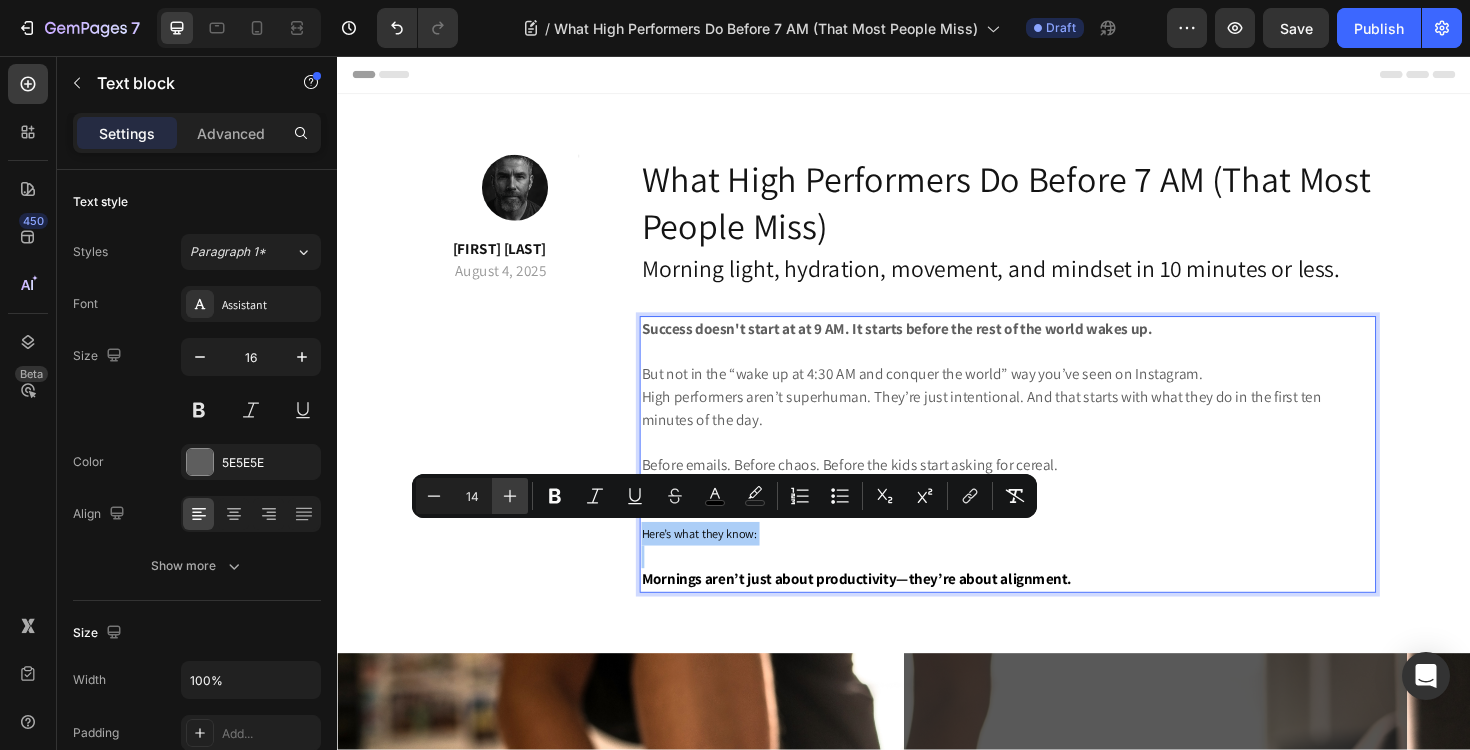 click 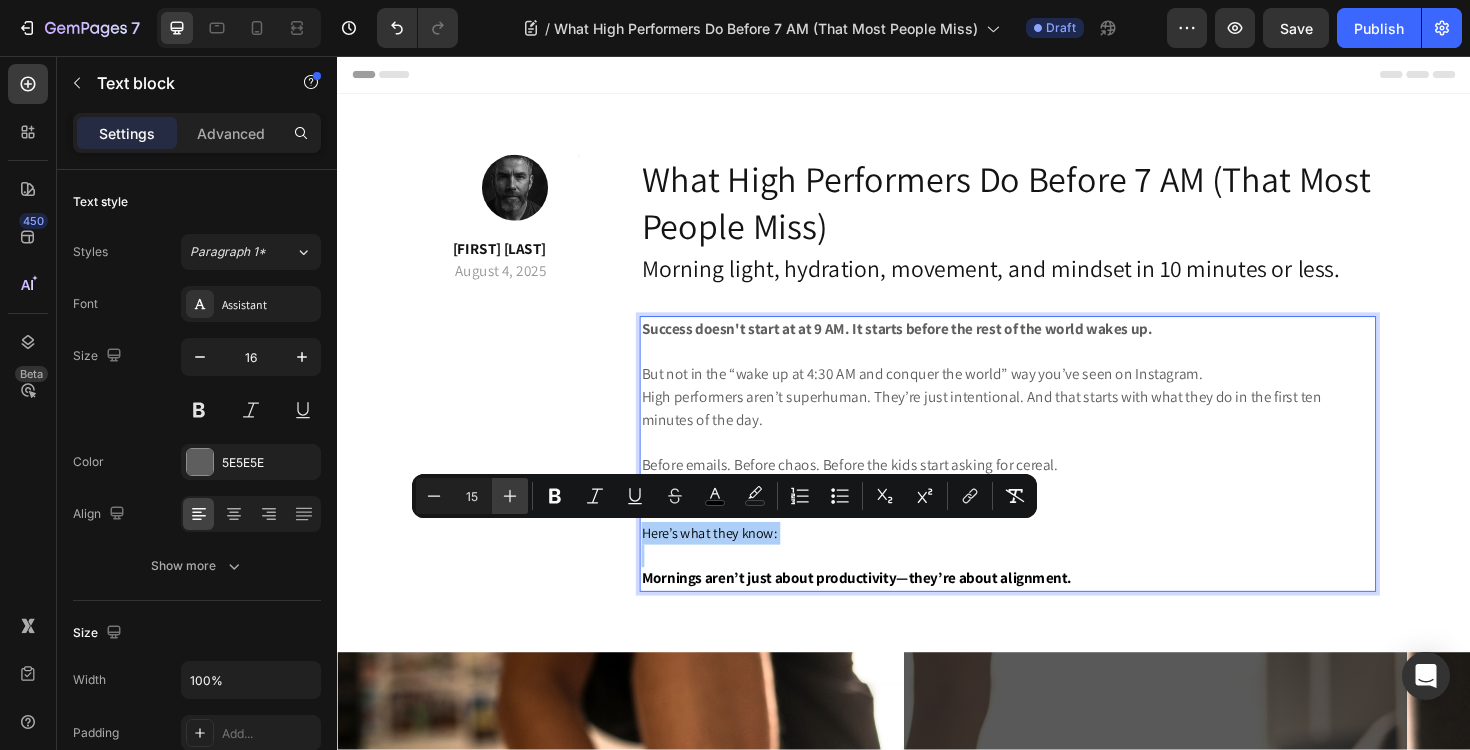 click 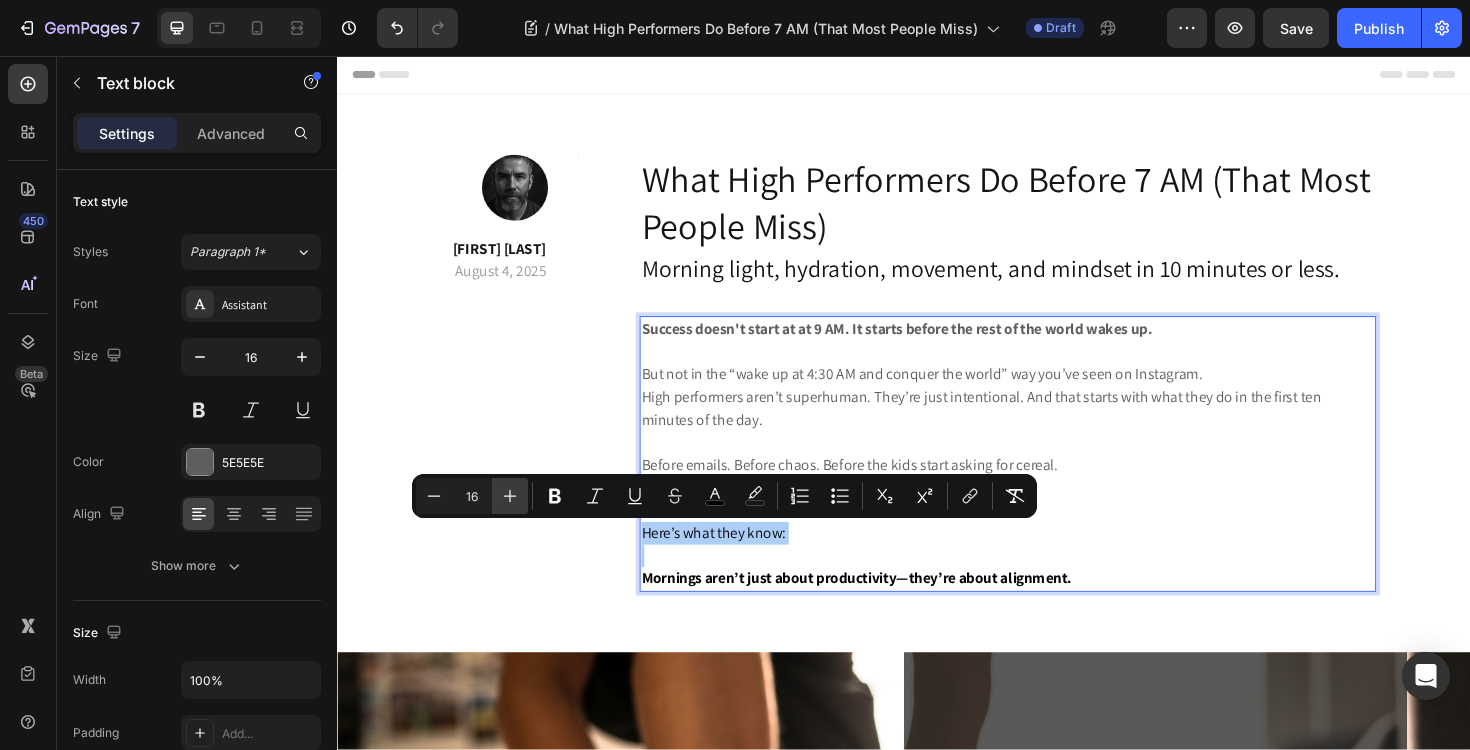 click 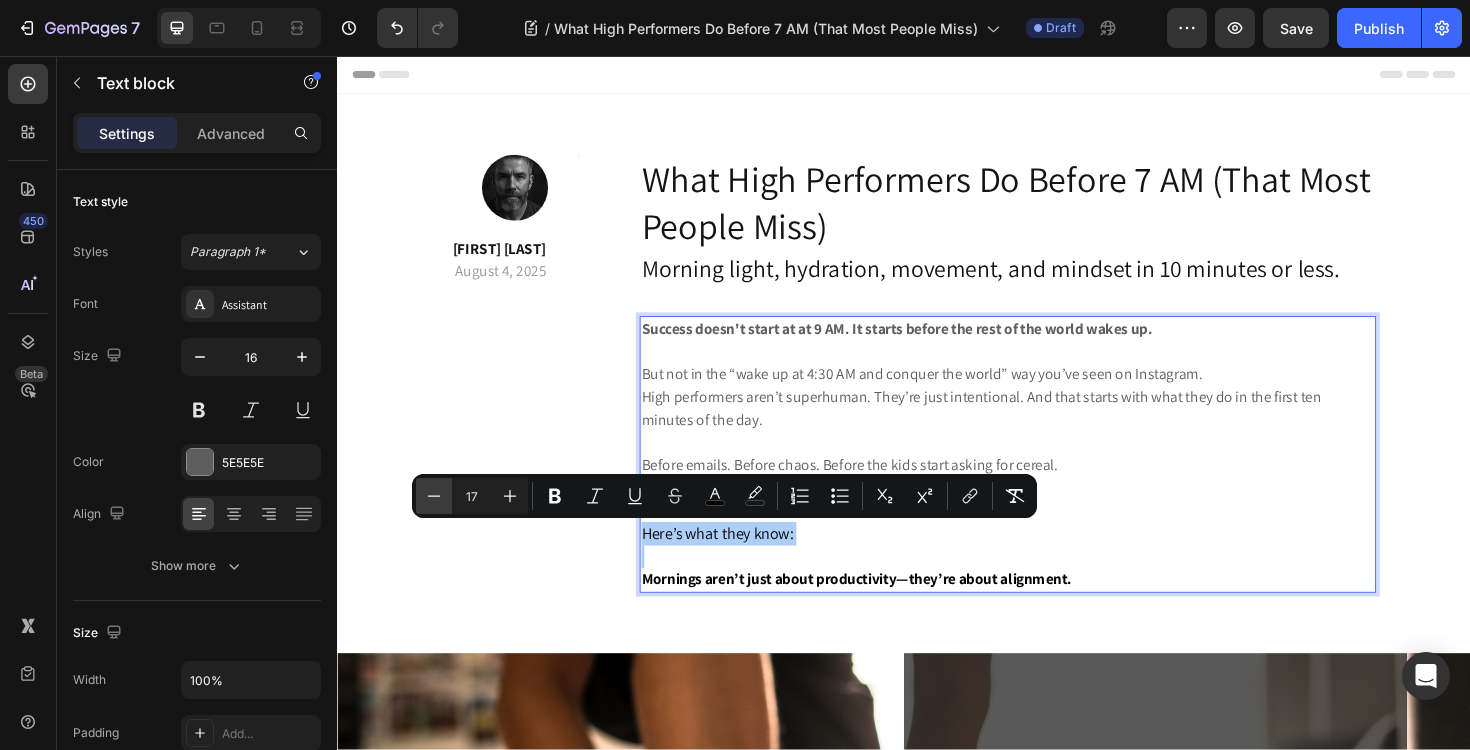 click 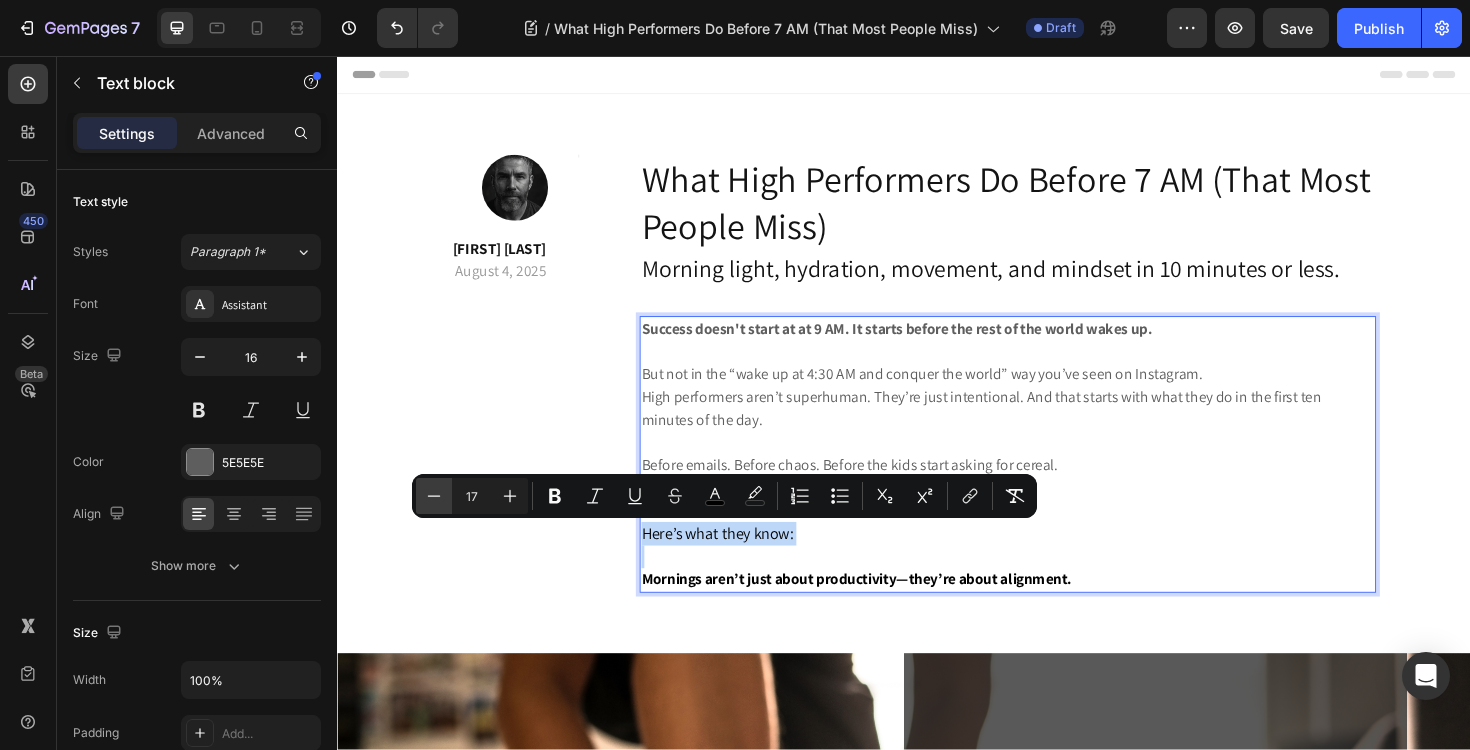 type on "16" 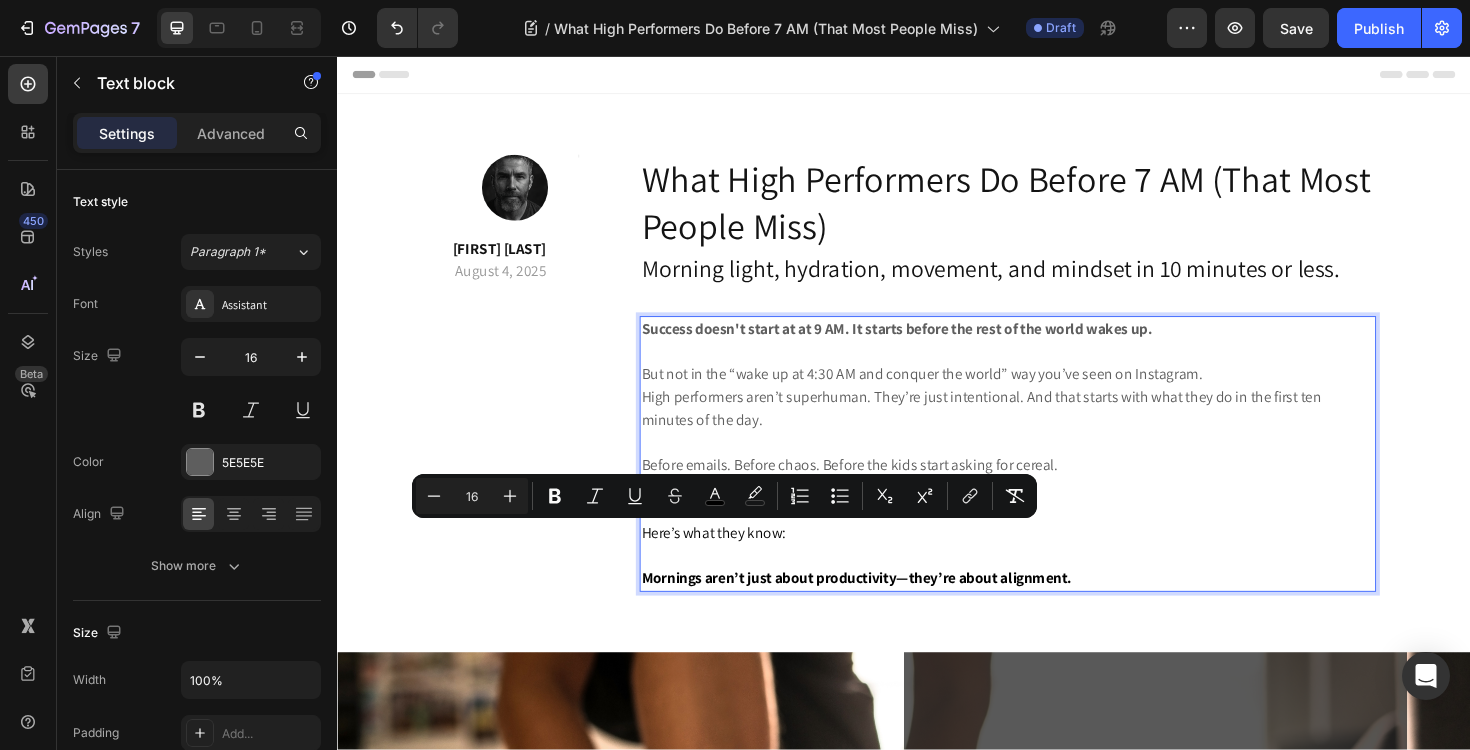 click on "But not in the “wake up at 4:30 AM and conquer the world” way you’ve seen on Instagram. High performers aren’t superhuman. They’re just intentional. And that starts with what they do in the first ten minutes of the day." at bounding box center [1047, 418] 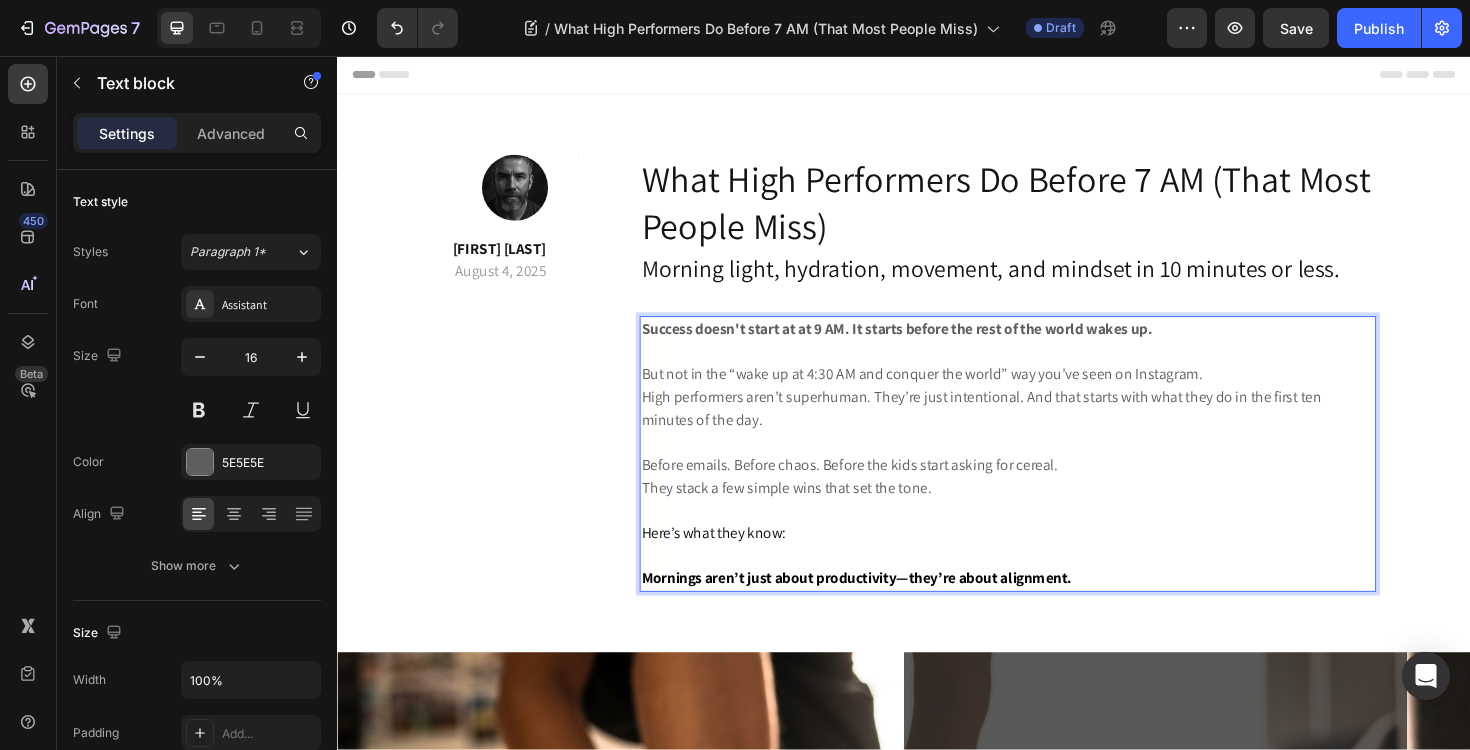 click on "Before emails. Before chaos. Before the kids start asking for cereal. They stack a few simple wins that set the tone." at bounding box center [1047, 502] 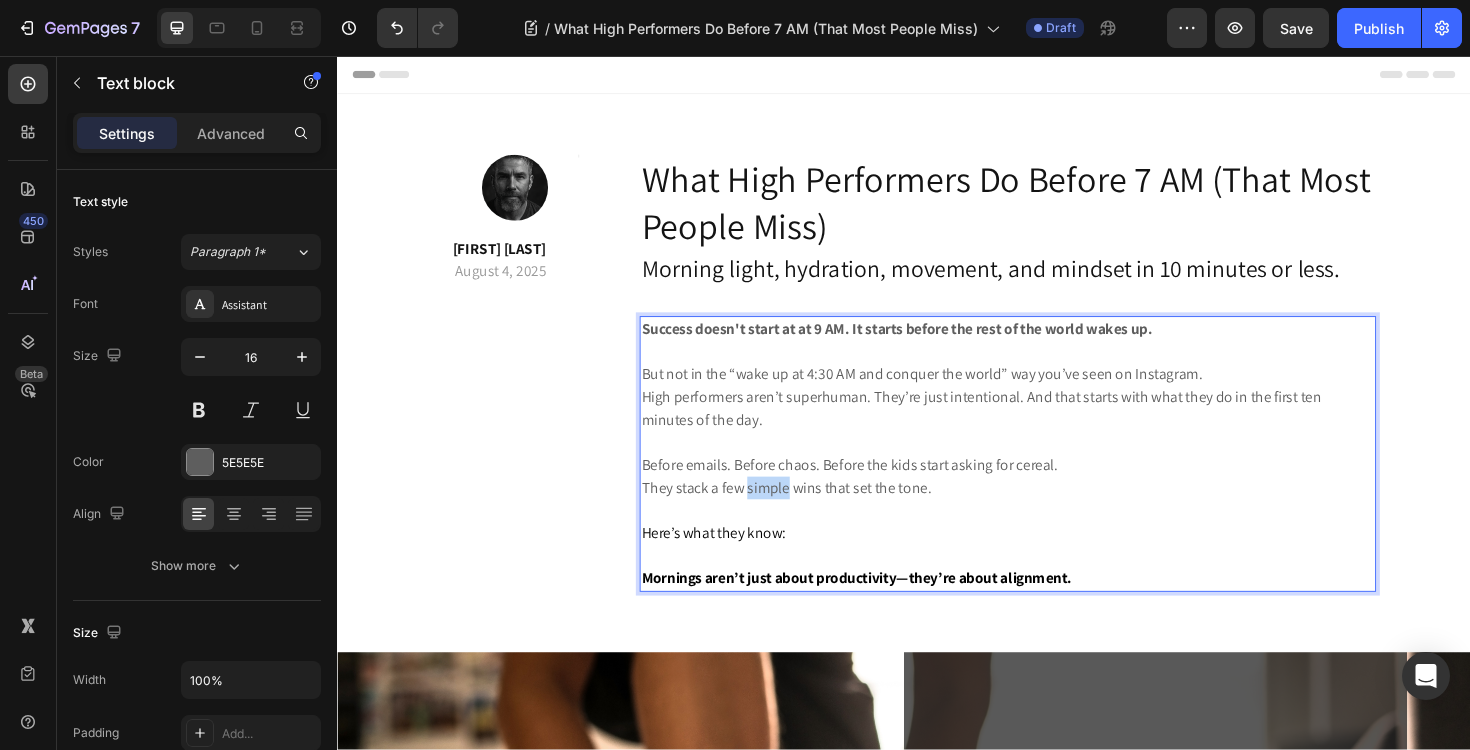 click on "Before emails. Before chaos. Before the kids start asking for cereal. They stack a few simple wins that set the tone." at bounding box center [1047, 502] 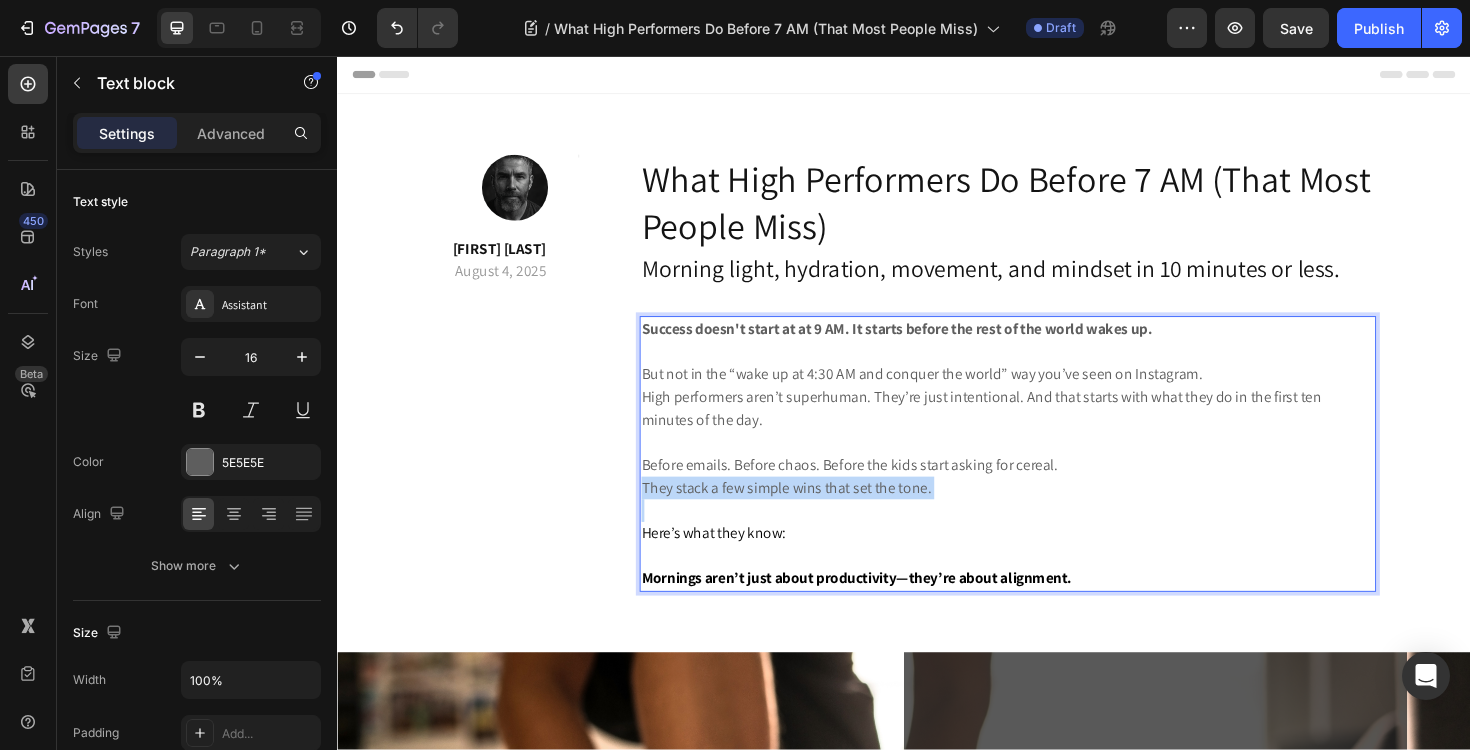 click on "Before emails. Before chaos. Before the kids start asking for cereal. They stack a few simple wins that set the tone." at bounding box center [1047, 502] 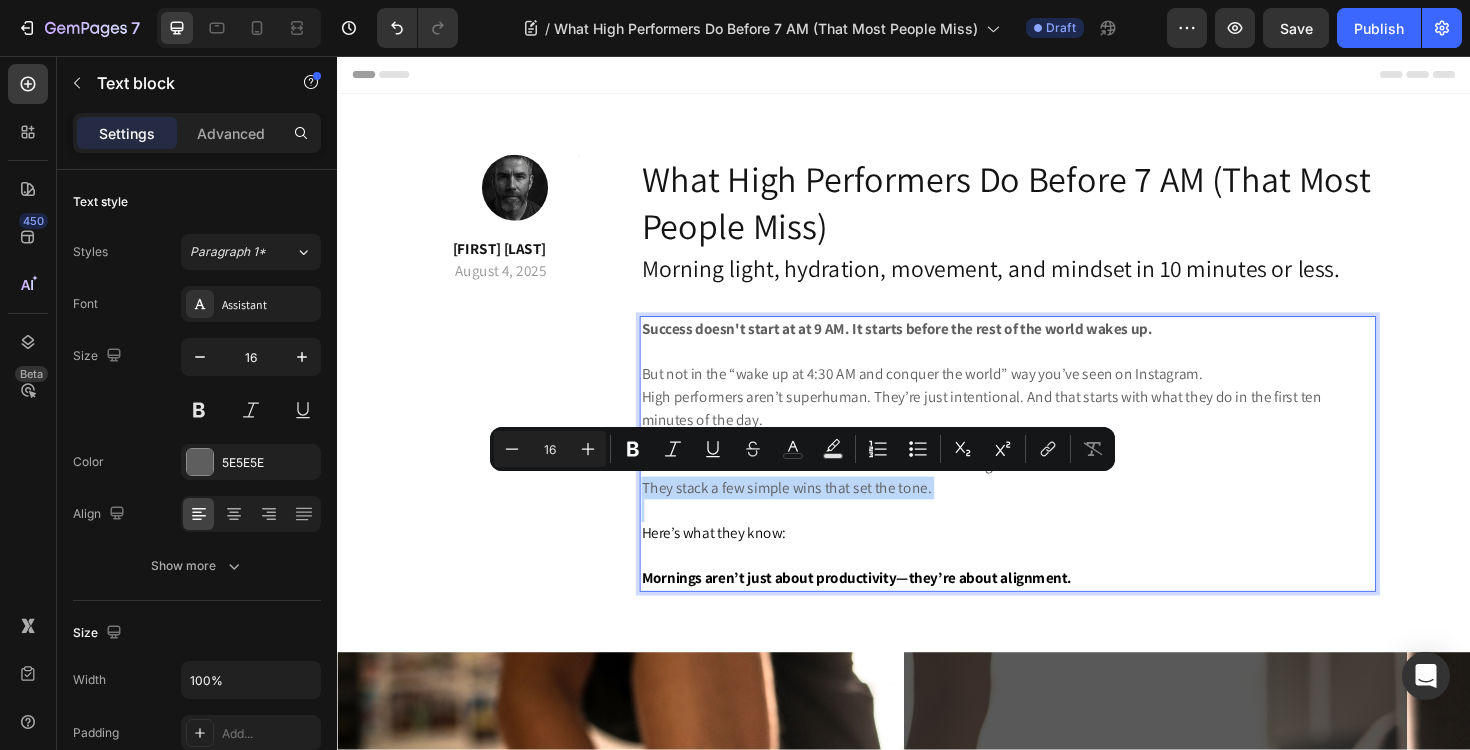 click on "Before emails. Before chaos. Before the kids start asking for cereal. They stack a few simple wins that set the tone." at bounding box center (1047, 502) 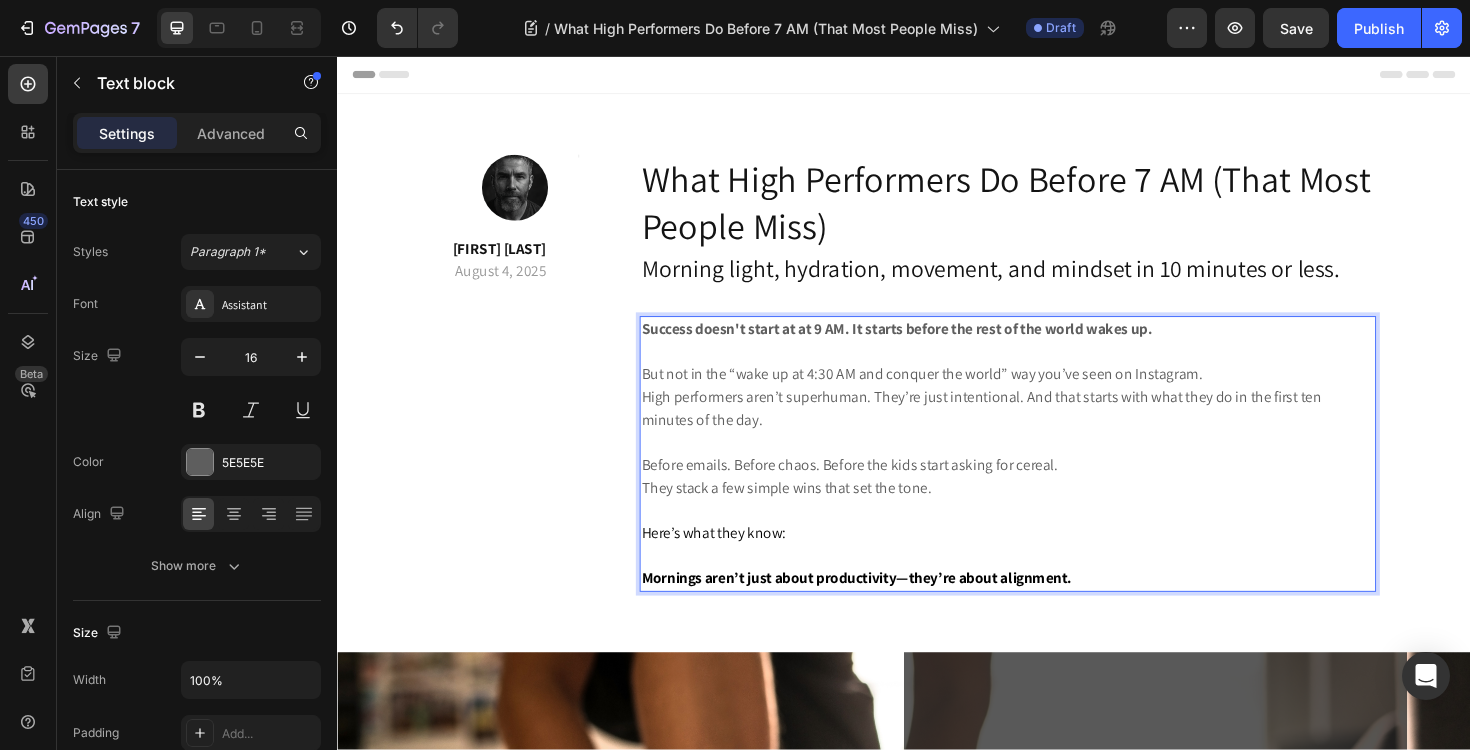 click on "Before emails. Before chaos. Before the kids start asking for cereal. They stack a few simple wins that set the tone." at bounding box center (1047, 502) 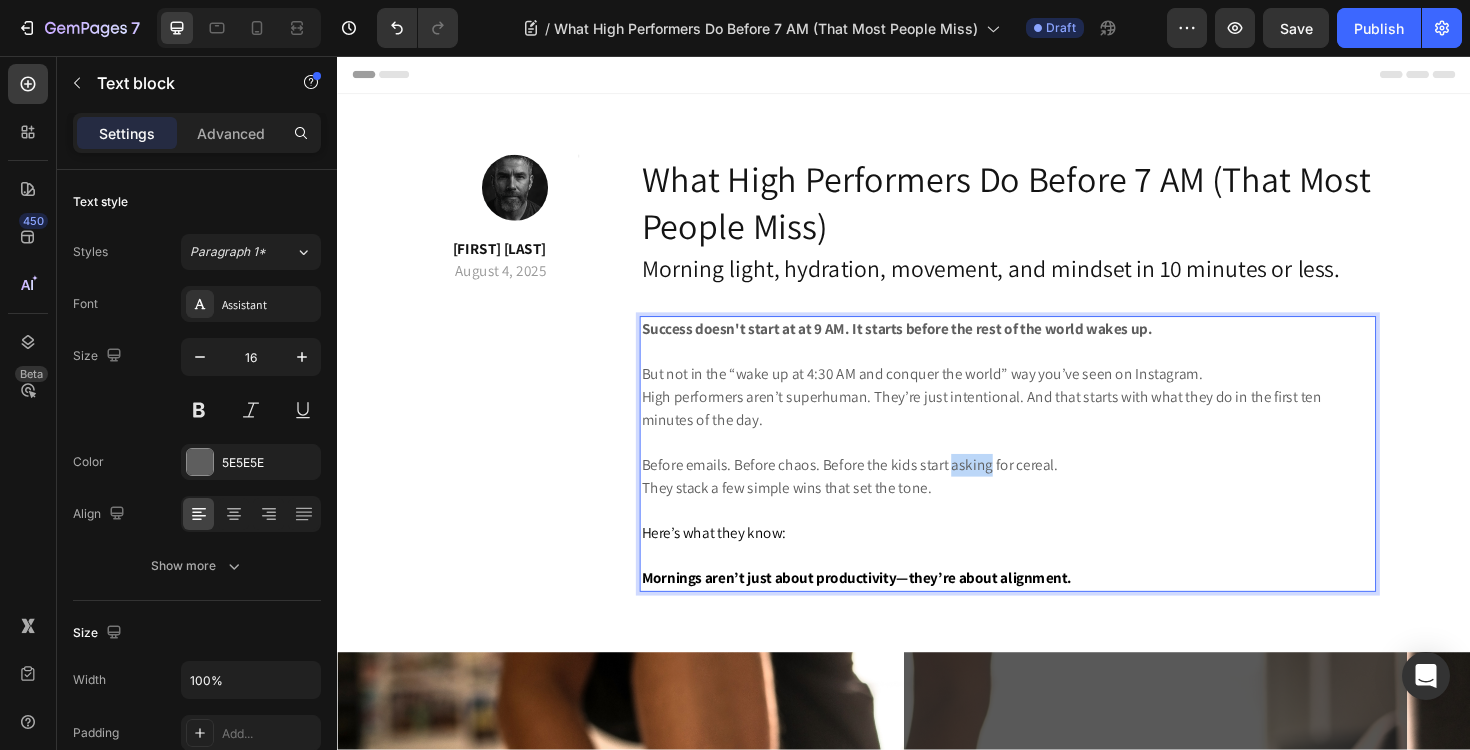 click on "Before emails. Before chaos. Before the kids start asking for cereal. They stack a few simple wins that set the tone." at bounding box center (1047, 502) 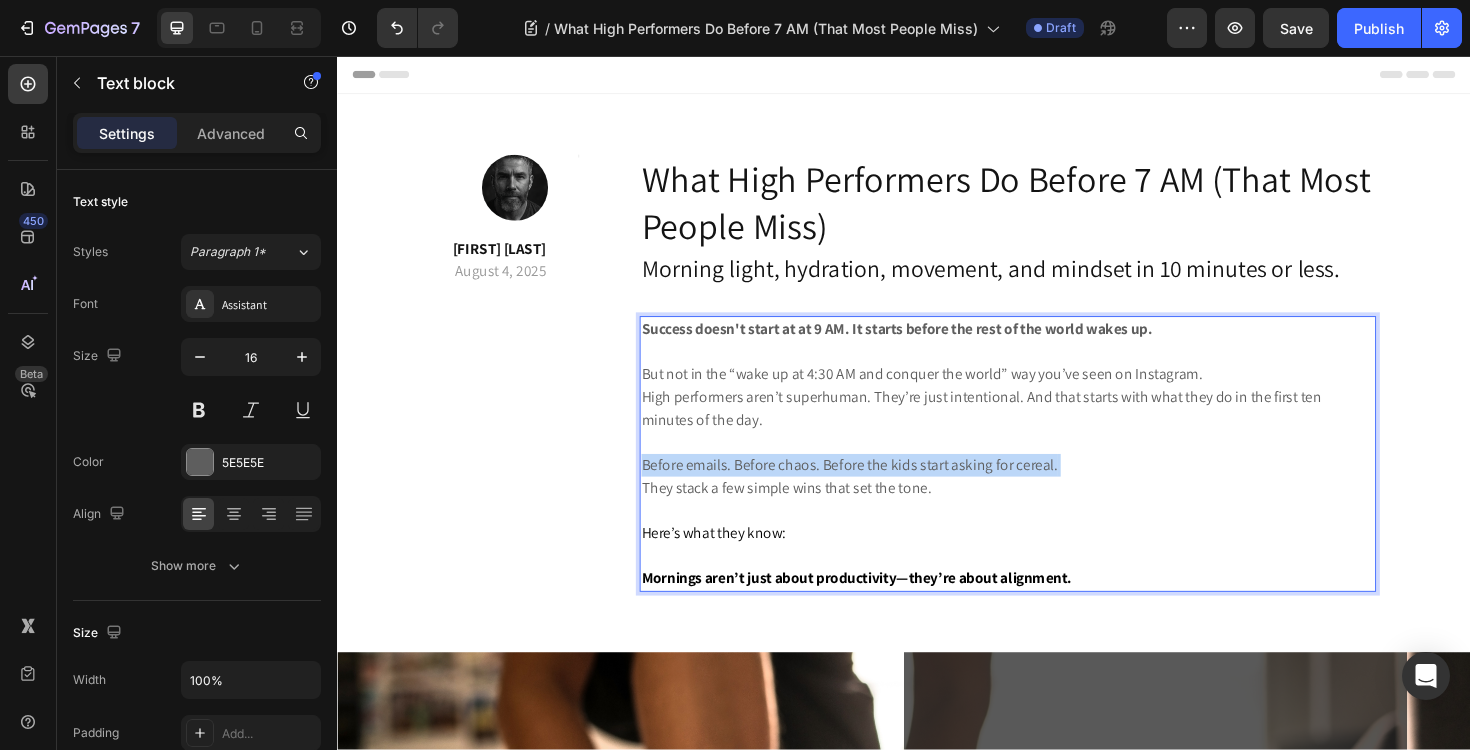 click on "Before emails. Before chaos. Before the kids start asking for cereal. They stack a few simple wins that set the tone." at bounding box center (1047, 502) 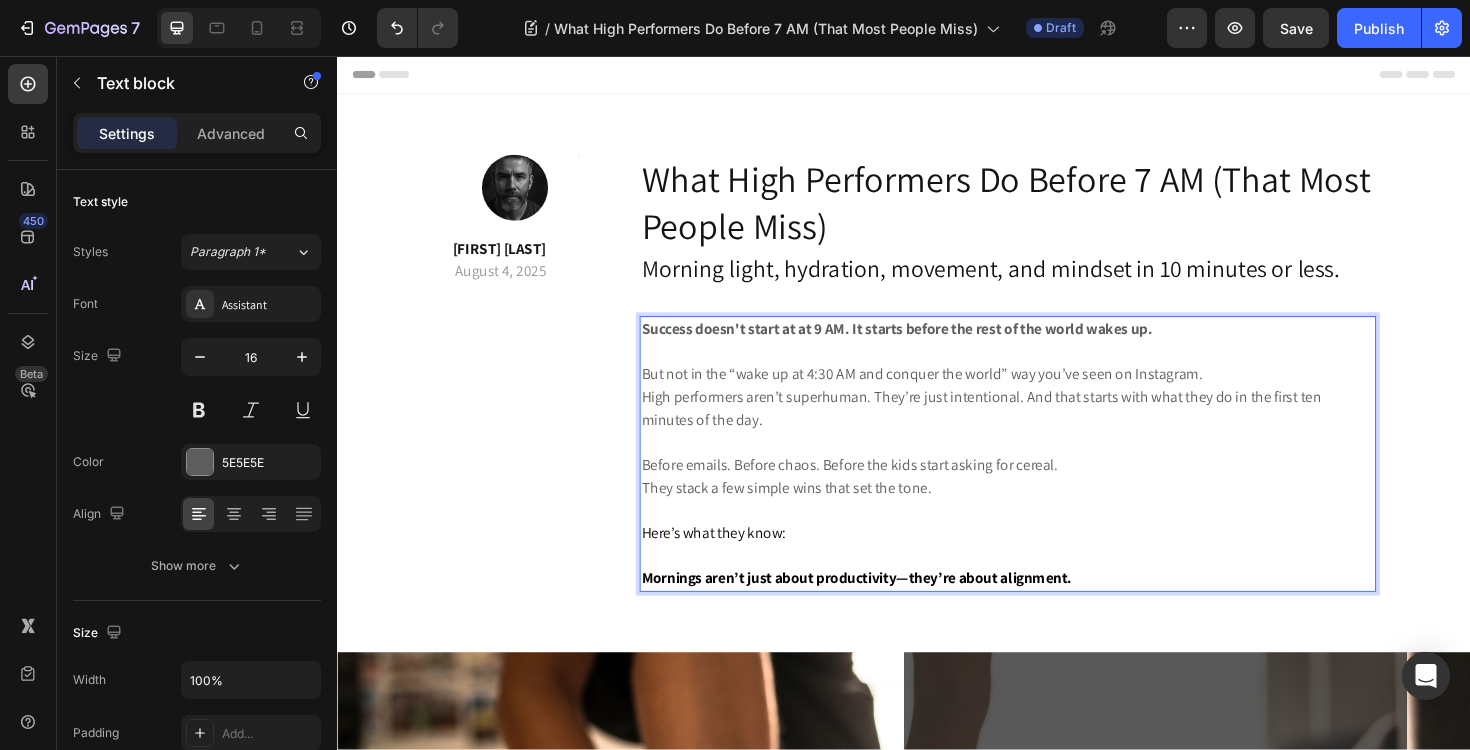 click on "But not in the “wake up at 4:30 AM and conquer the world” way you’ve seen on Instagram. High performers aren’t superhuman. They’re just intentional. And that starts with what they do in the first ten minutes of the day." at bounding box center [1047, 418] 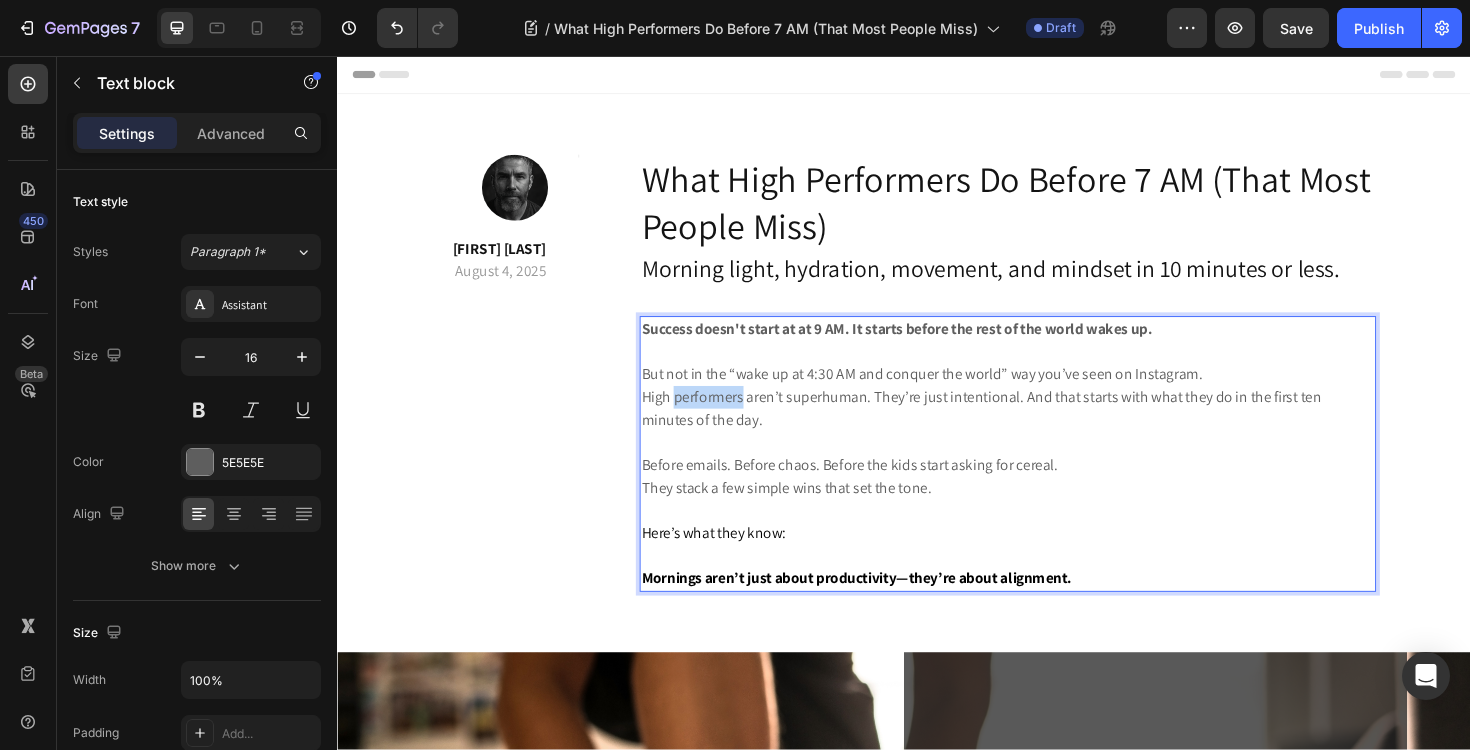 click on "But not in the “wake up at 4:30 AM and conquer the world” way you’ve seen on Instagram. High performers aren’t superhuman. They’re just intentional. And that starts with what they do in the first ten minutes of the day." at bounding box center (1047, 418) 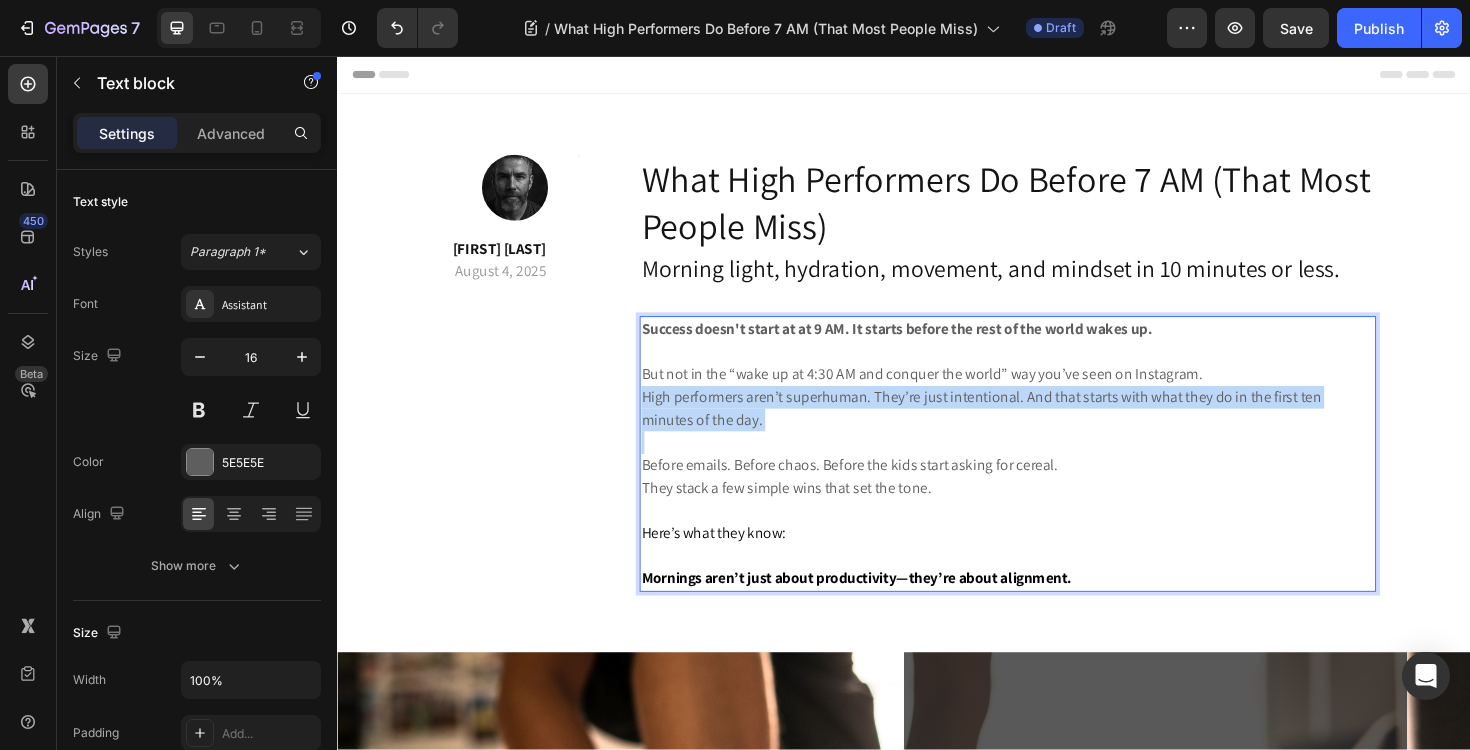 click on "But not in the “wake up at 4:30 AM and conquer the world” way you’ve seen on Instagram. High performers aren’t superhuman. They’re just intentional. And that starts with what they do in the first ten minutes of the day." at bounding box center (1047, 418) 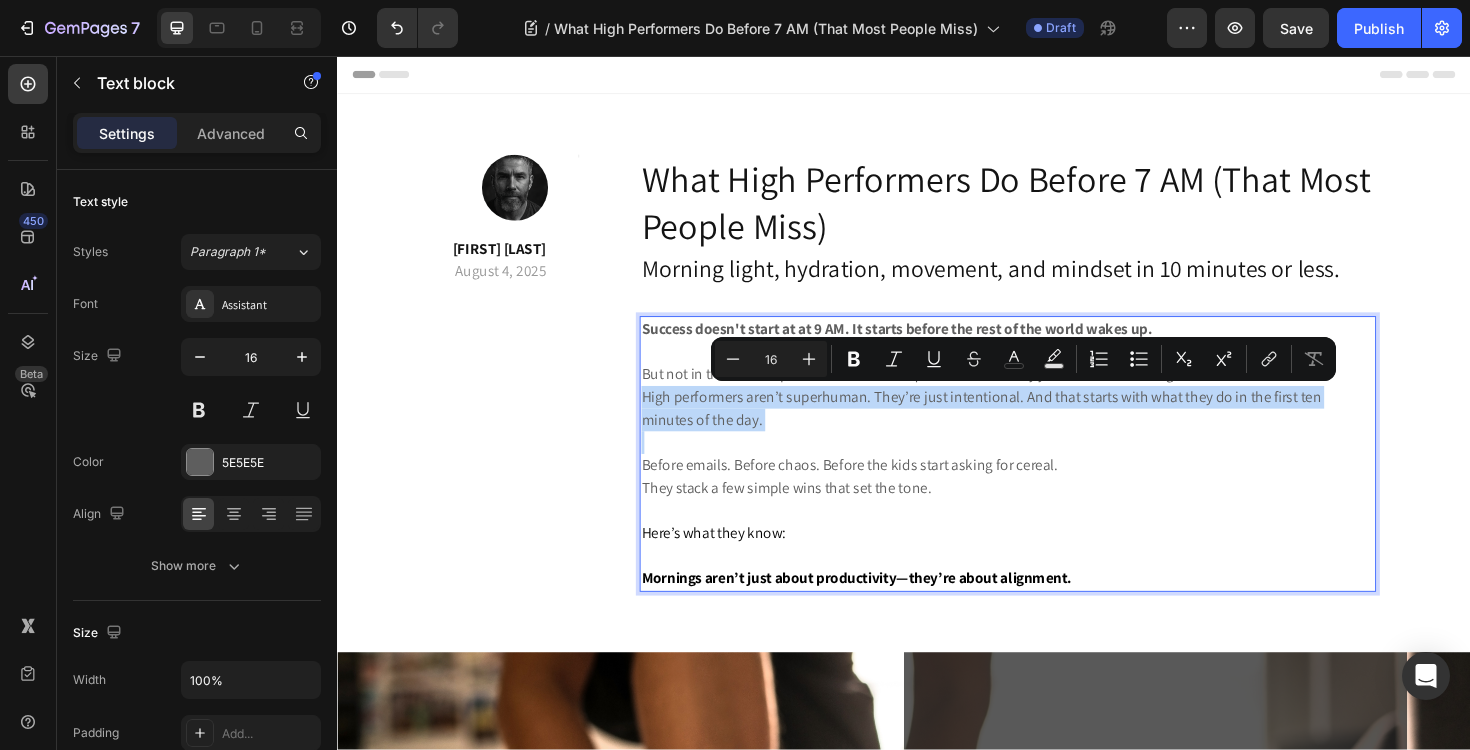 click on "But not in the “wake up at 4:30 AM and conquer the world” way you’ve seen on Instagram. High performers aren’t superhuman. They’re just intentional. And that starts with what they do in the first ten minutes of the day." at bounding box center (1047, 418) 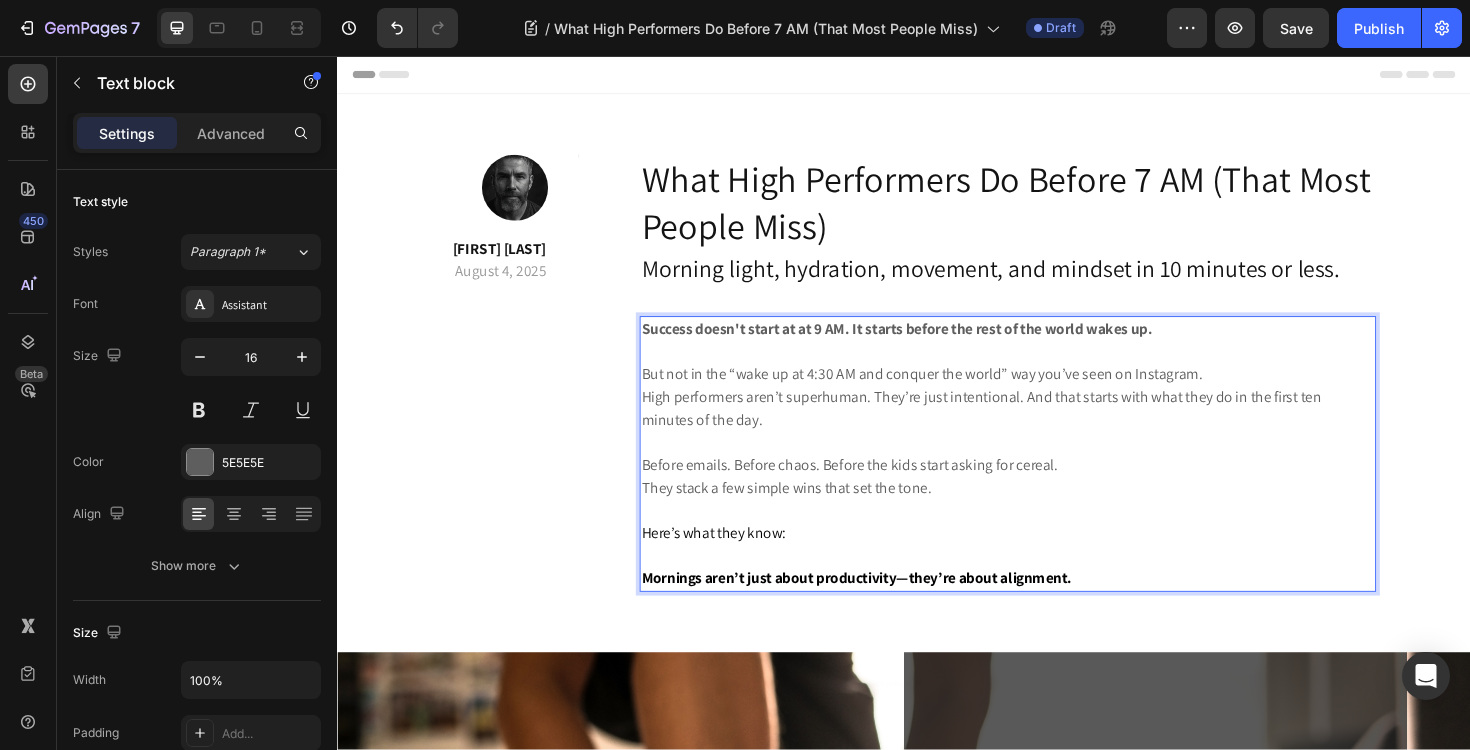 click on "Success doesn't start at at 9 AM. It starts before the rest of the world wakes up." at bounding box center [929, 345] 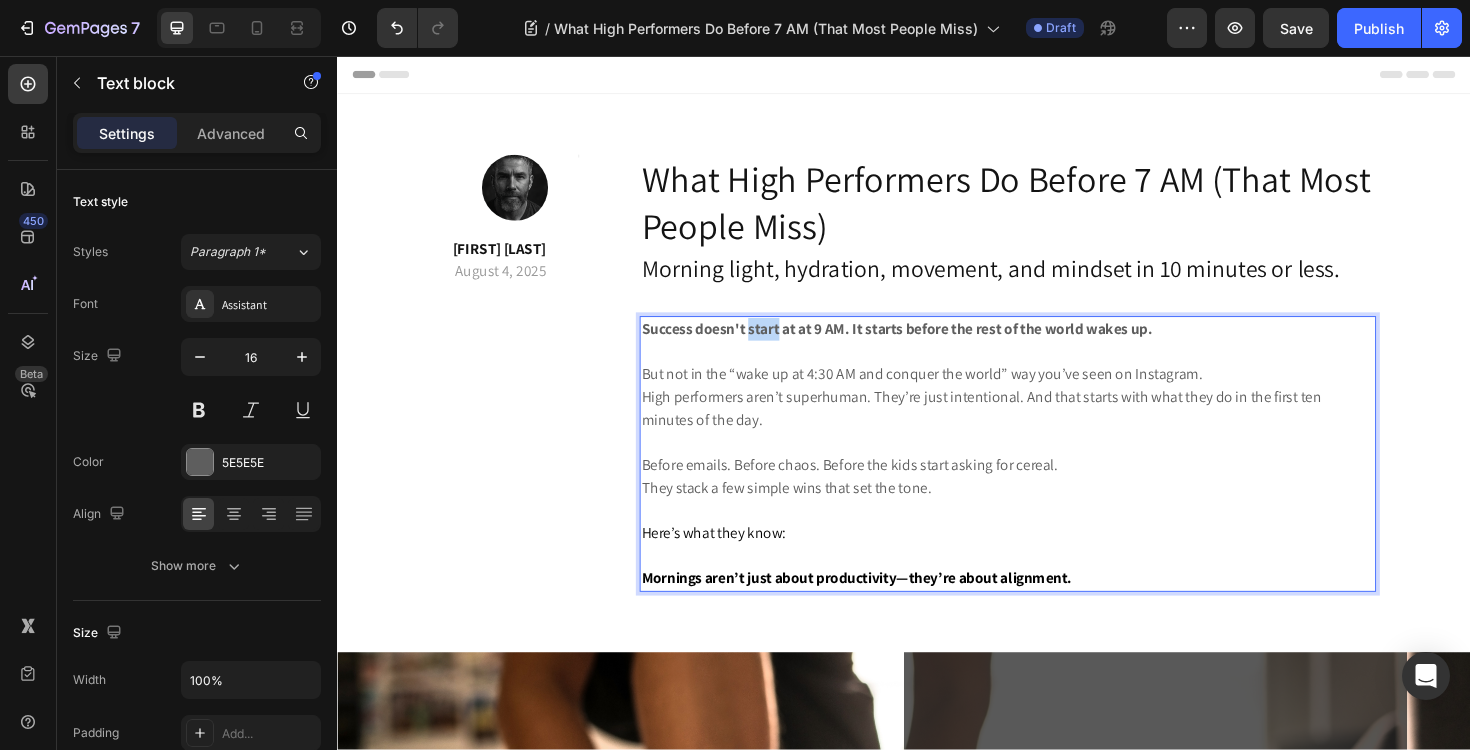 click on "Success doesn't start at at 9 AM. It starts before the rest of the world wakes up." at bounding box center (929, 345) 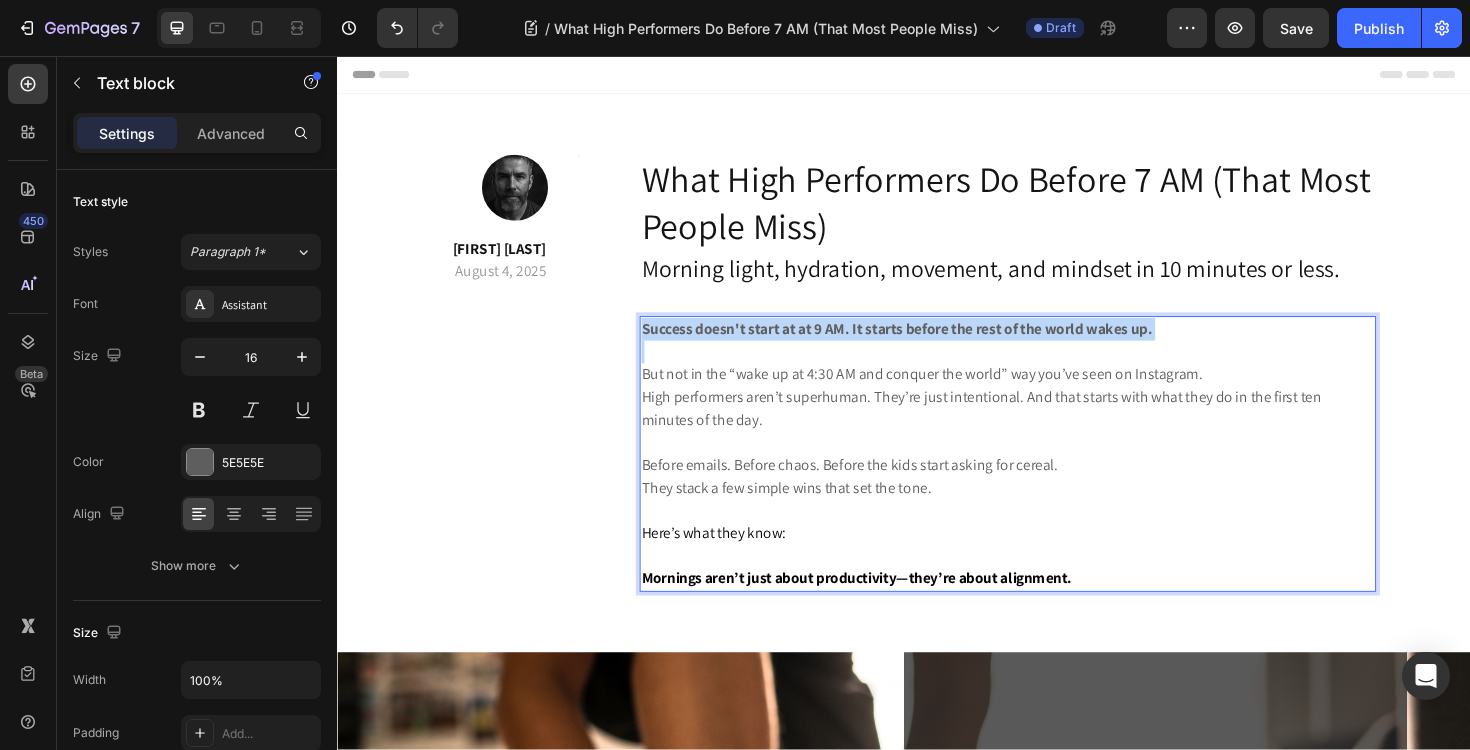 click on "Success doesn't start at at 9 AM. It starts before the rest of the world wakes up." at bounding box center (929, 345) 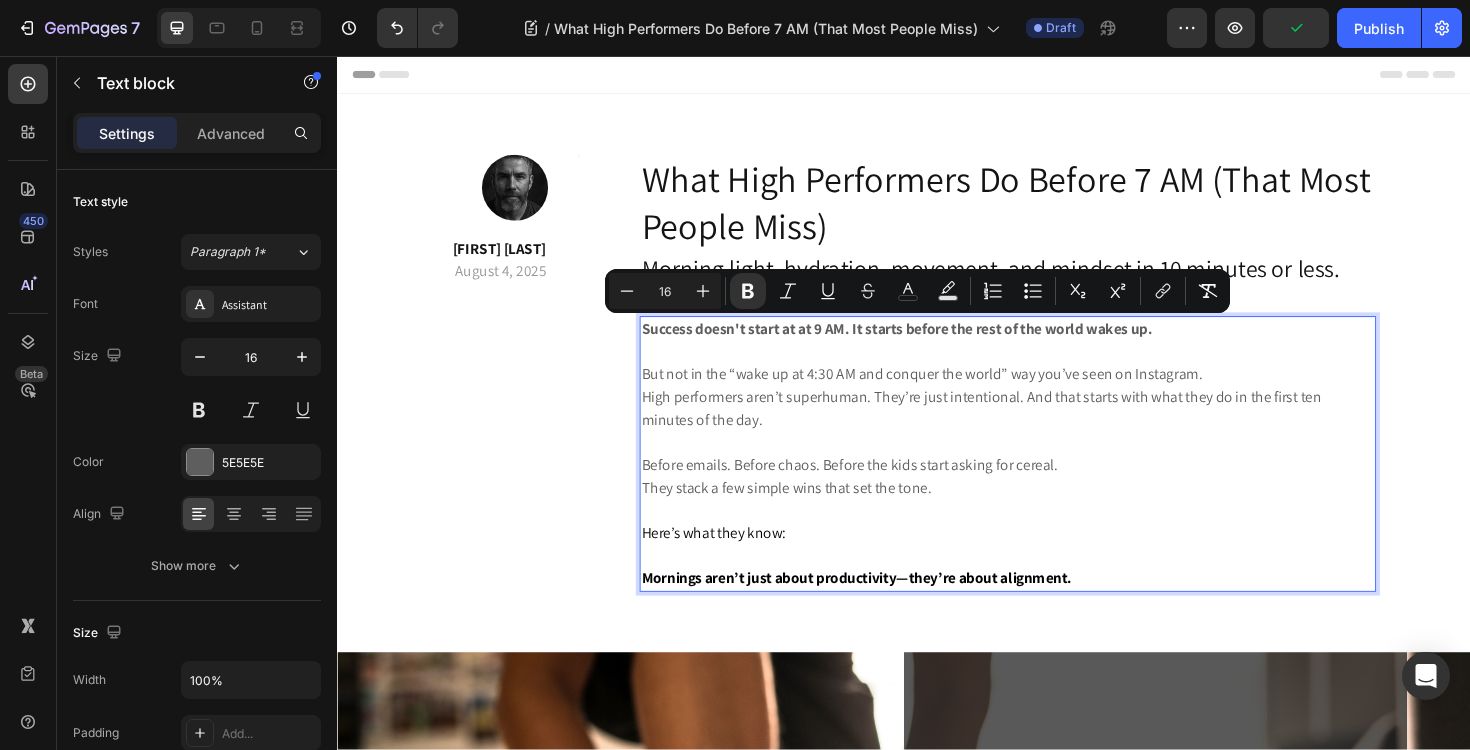click at bounding box center (1047, 466) 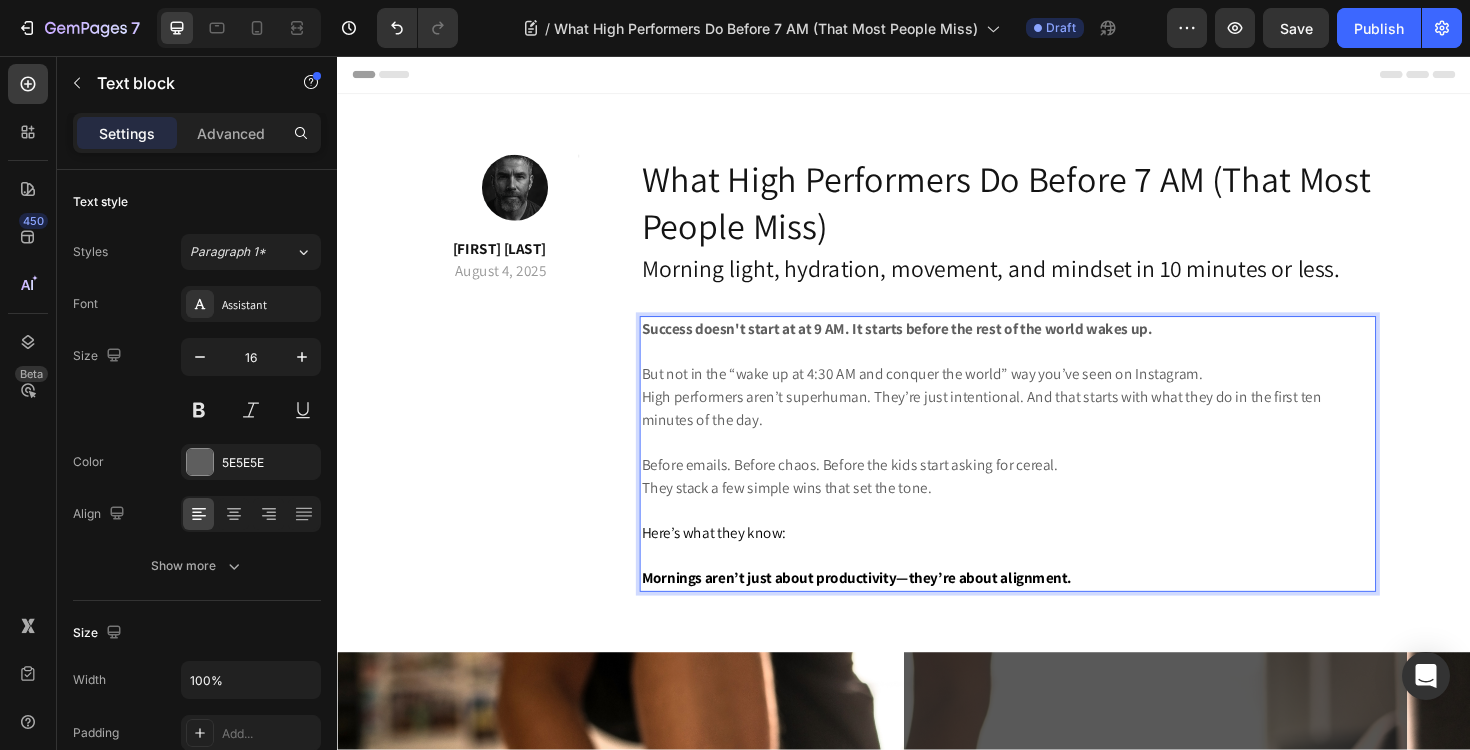 click on "Mornings aren’t just about productivity—they’re about alignment." at bounding box center [1047, 610] 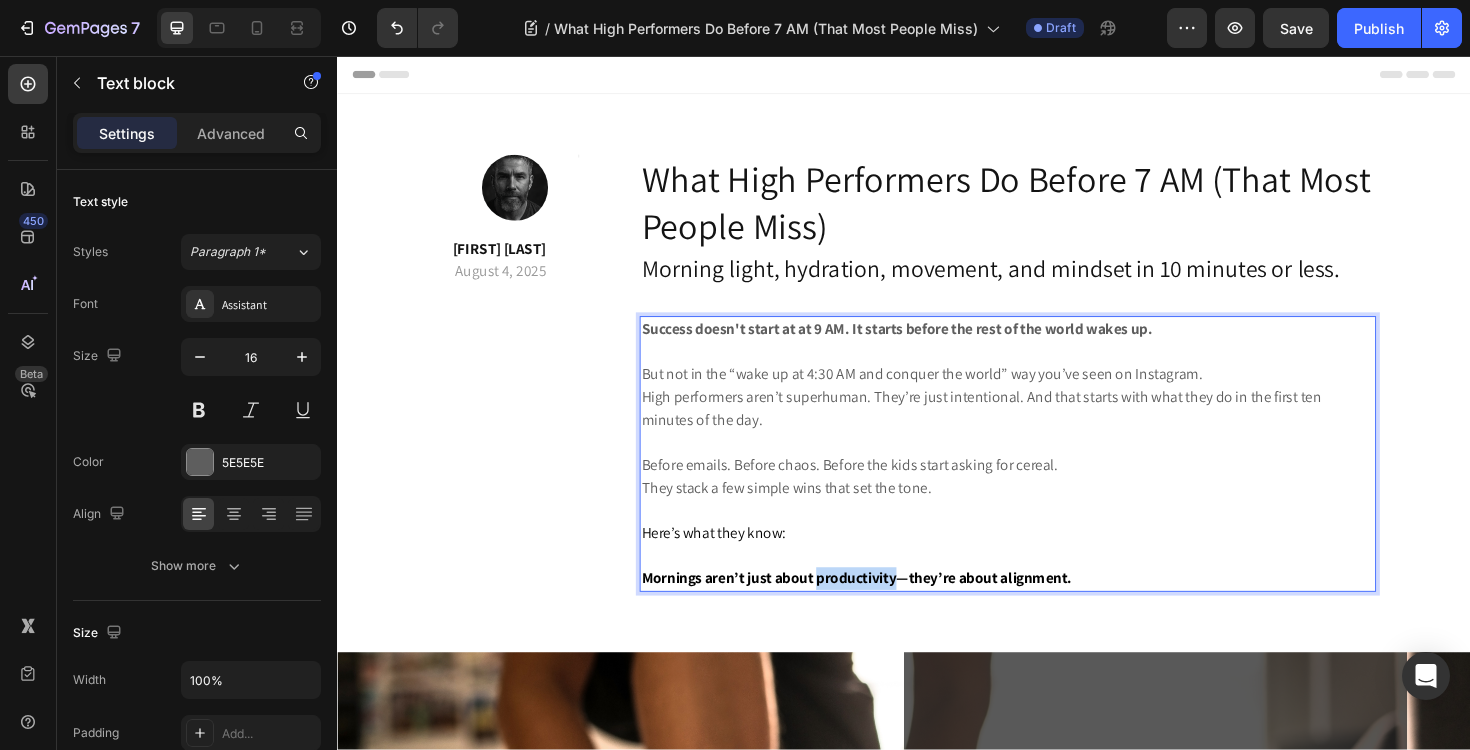 click on "Mornings aren’t just about productivity—they’re about alignment." at bounding box center (1047, 610) 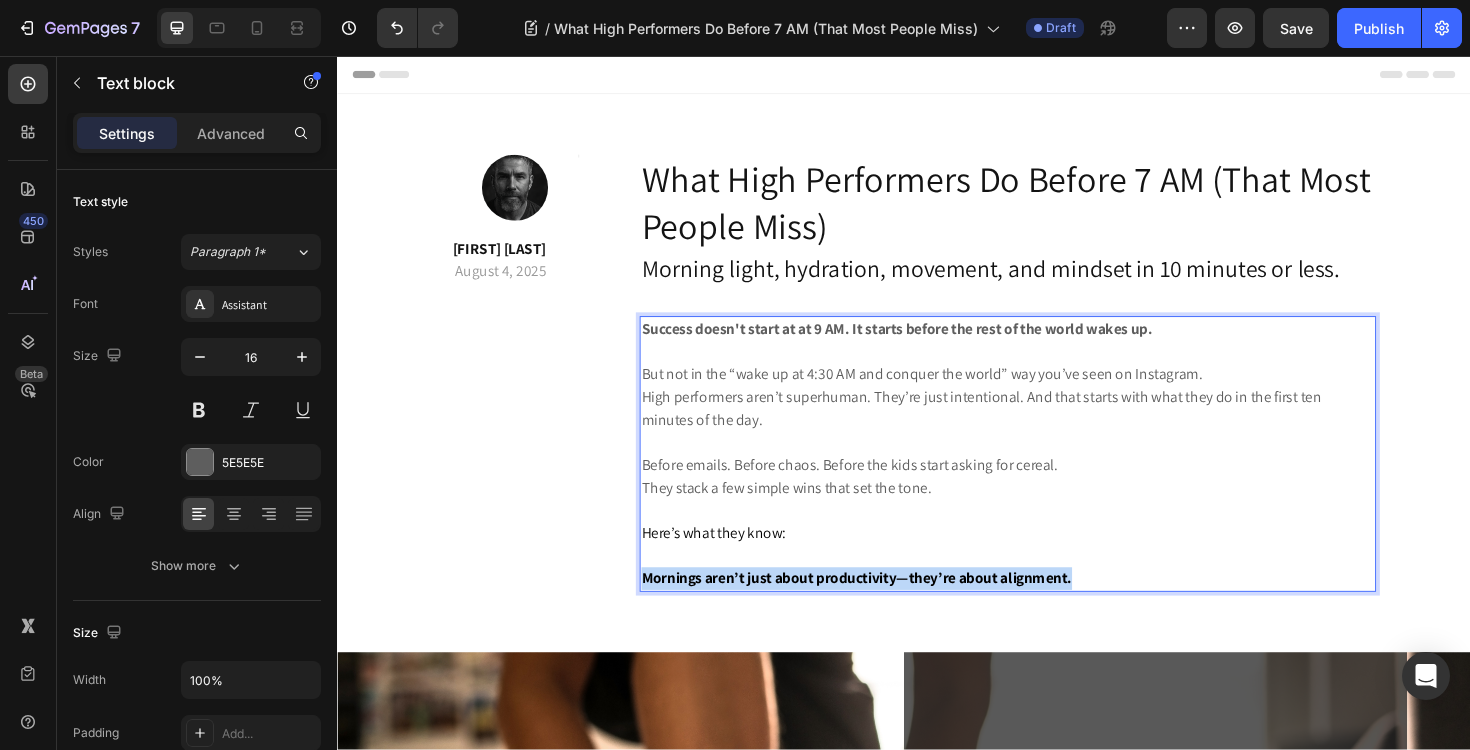 click on "Mornings aren’t just about productivity—they’re about alignment." at bounding box center [1047, 610] 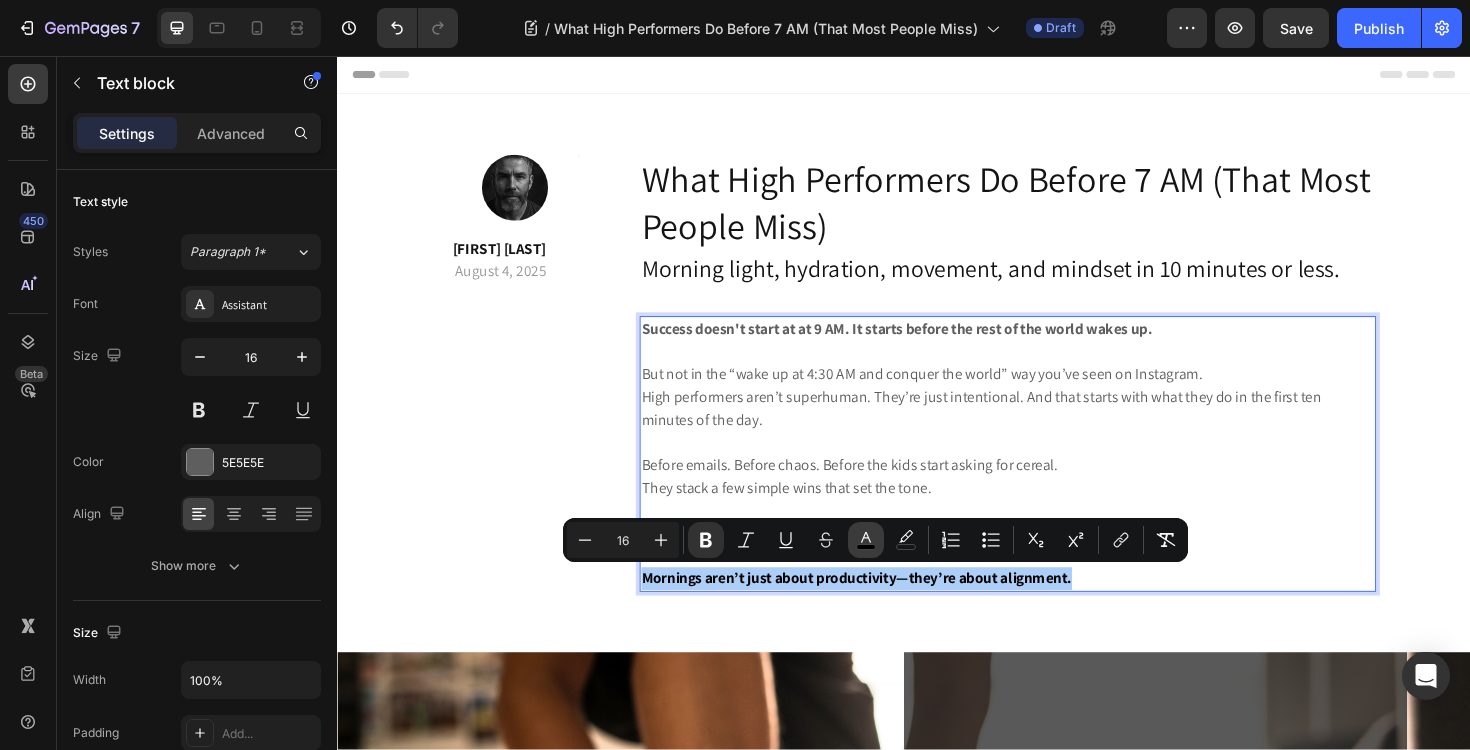 click 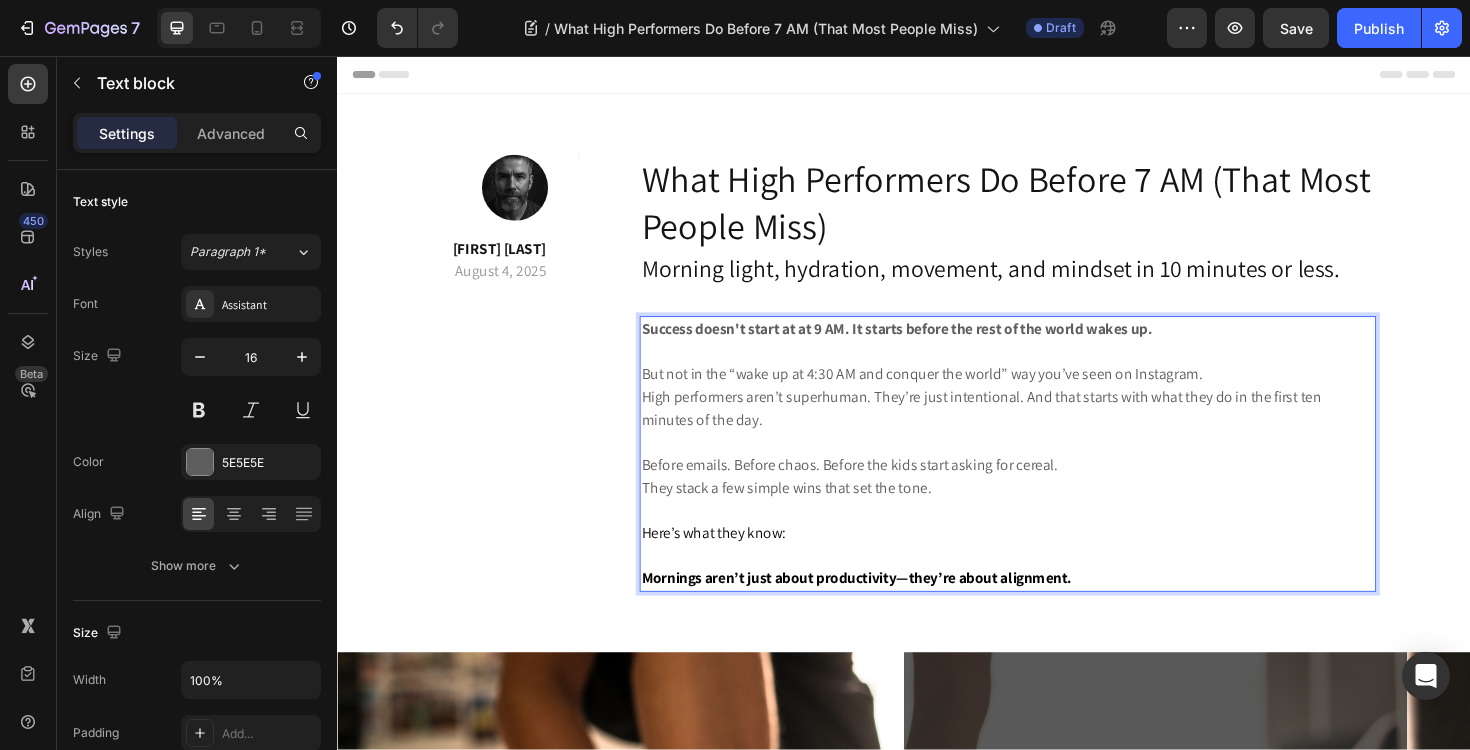 click on "Before emails. Before chaos. Before the kids start asking for cereal. They stack a few simple wins that set the tone." at bounding box center [1047, 502] 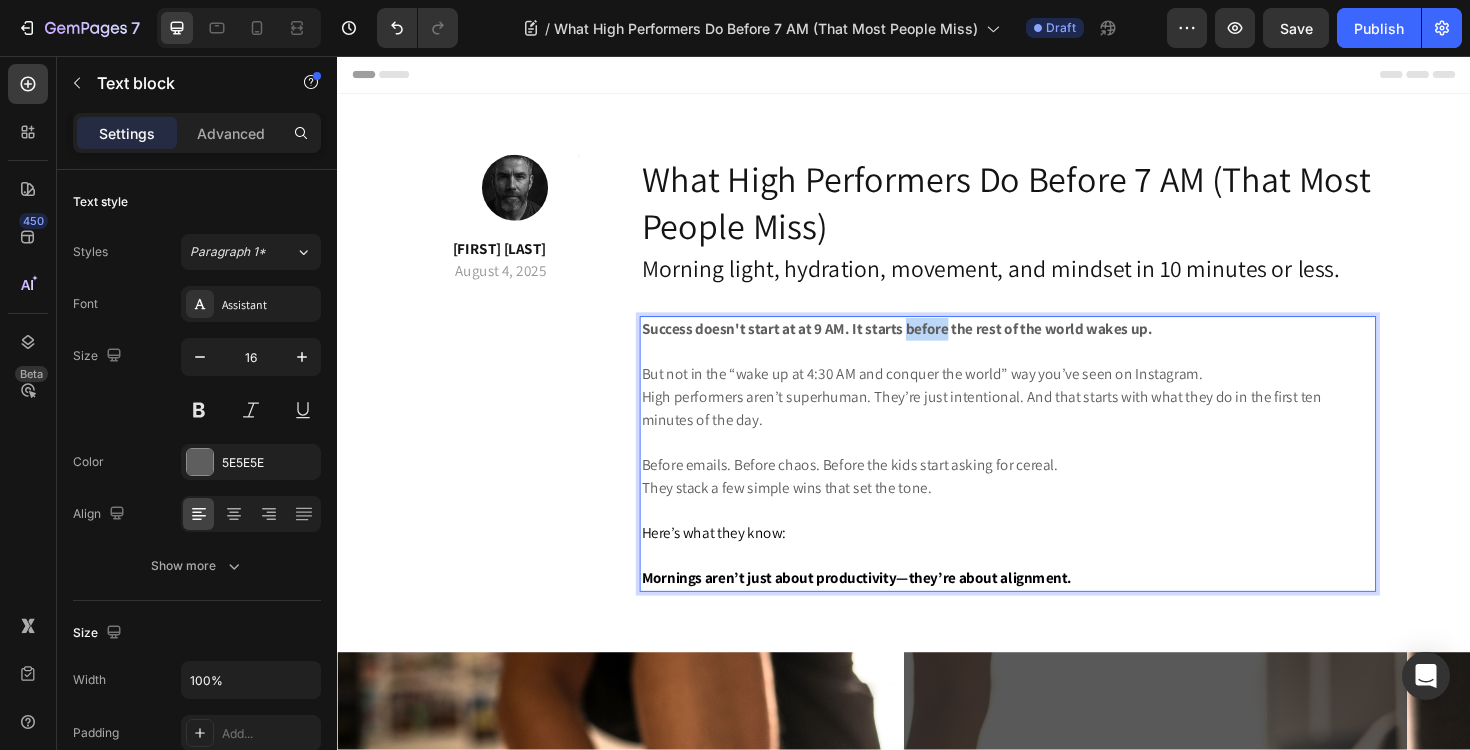 click on "Success doesn't start at at 9 AM. It starts before the rest of the world wakes up." at bounding box center [929, 345] 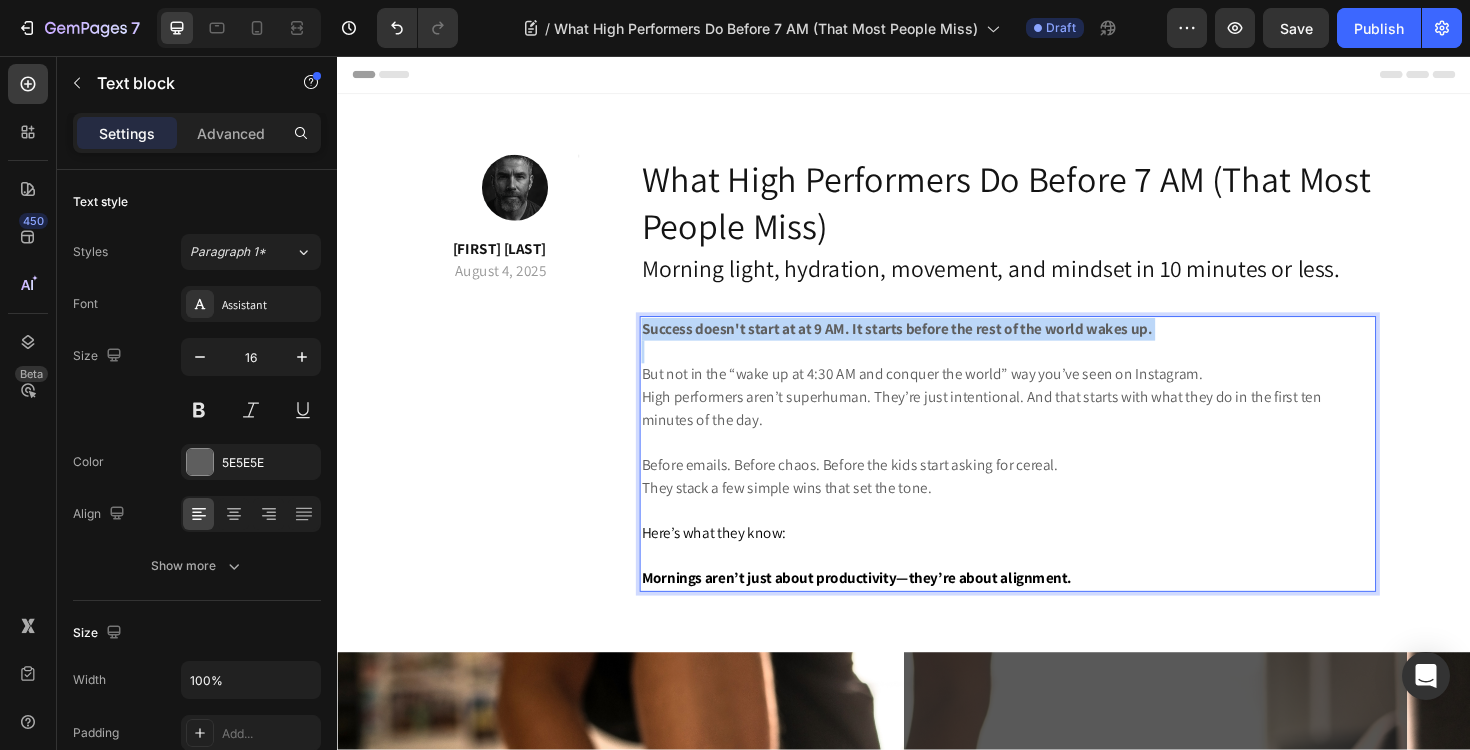 click on "Success doesn't start at at 9 AM. It starts before the rest of the world wakes up." at bounding box center (929, 345) 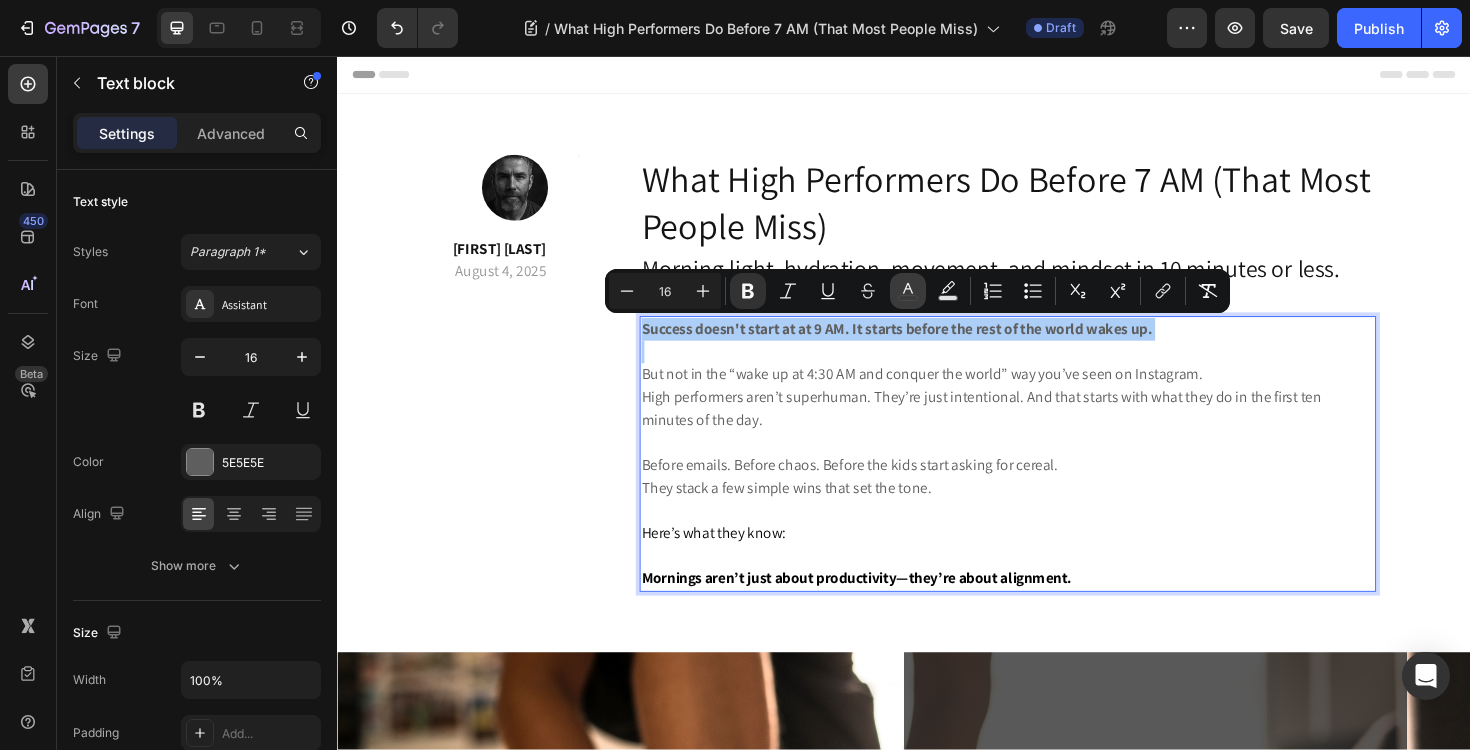 click 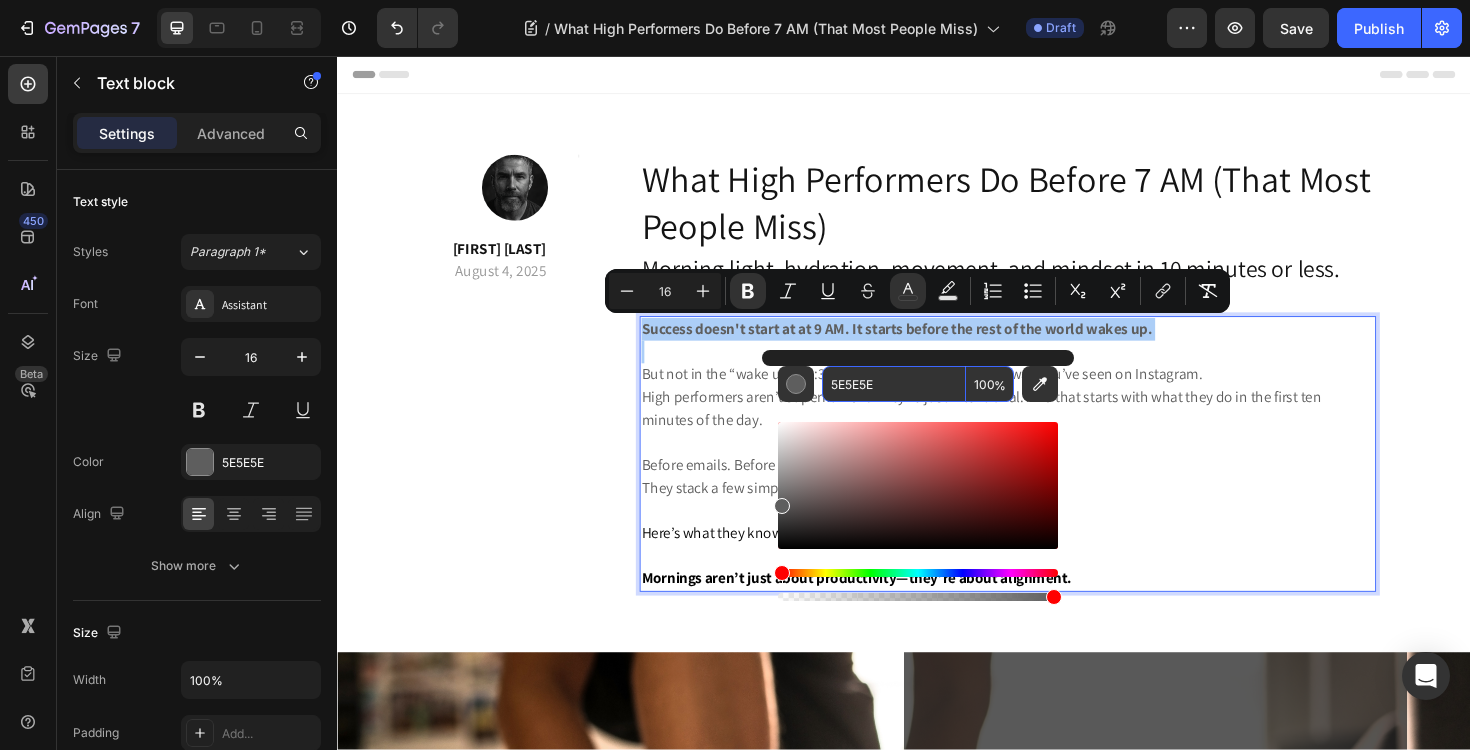 click on "5E5E5E" at bounding box center [894, 384] 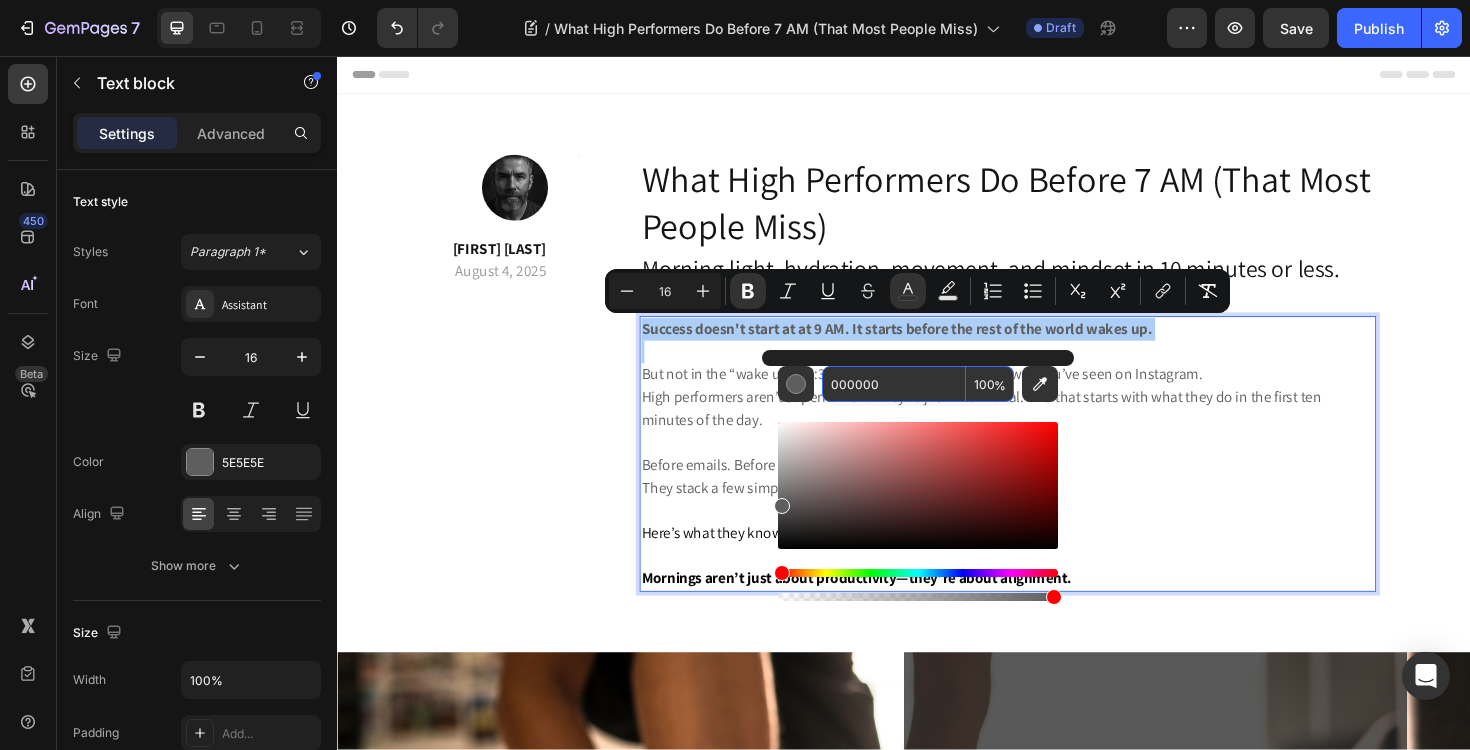 type on "000000" 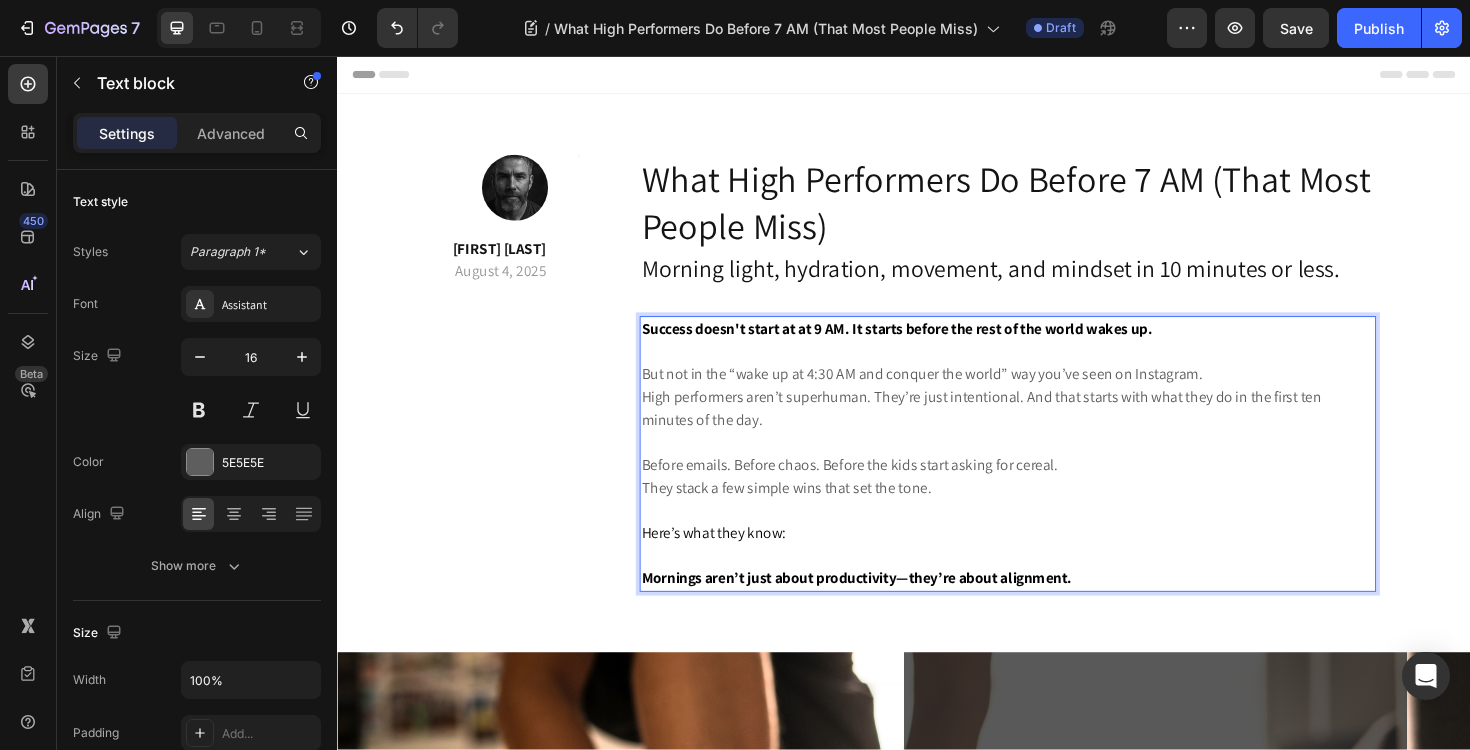 click on "Before emails. Before chaos. Before the kids start asking for cereal. They stack a few simple wins that set the tone." at bounding box center [1047, 502] 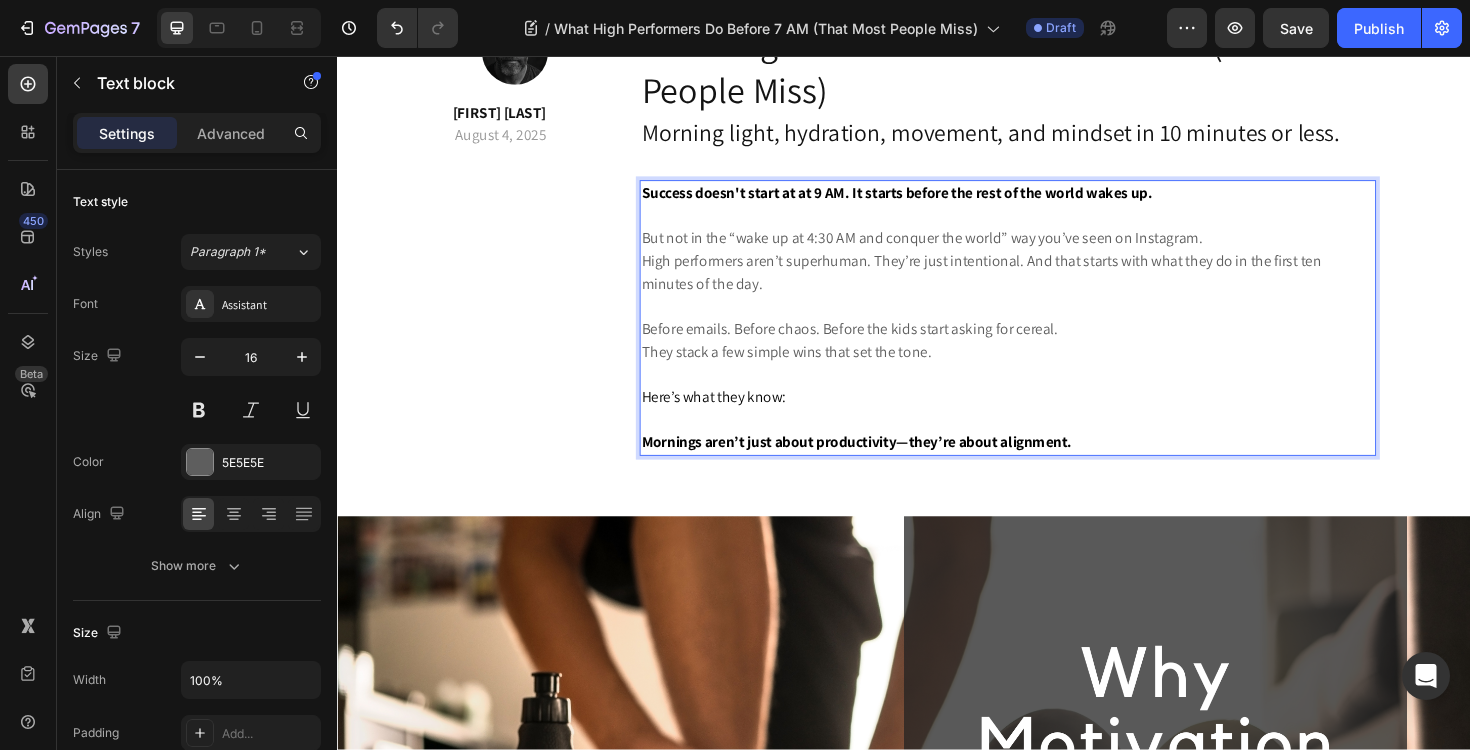 scroll, scrollTop: 157, scrollLeft: 0, axis: vertical 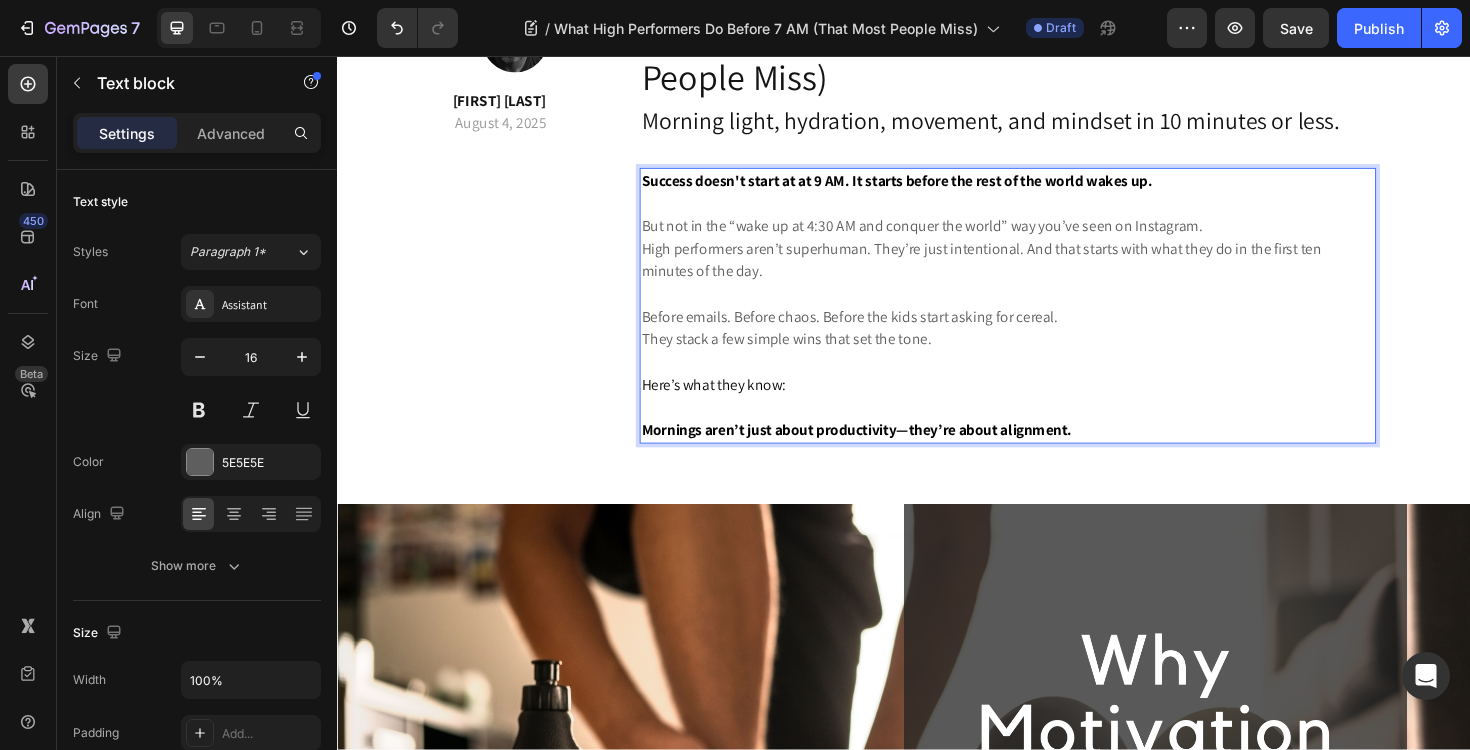 click on "Here’s what they know:" at bounding box center [735, 404] 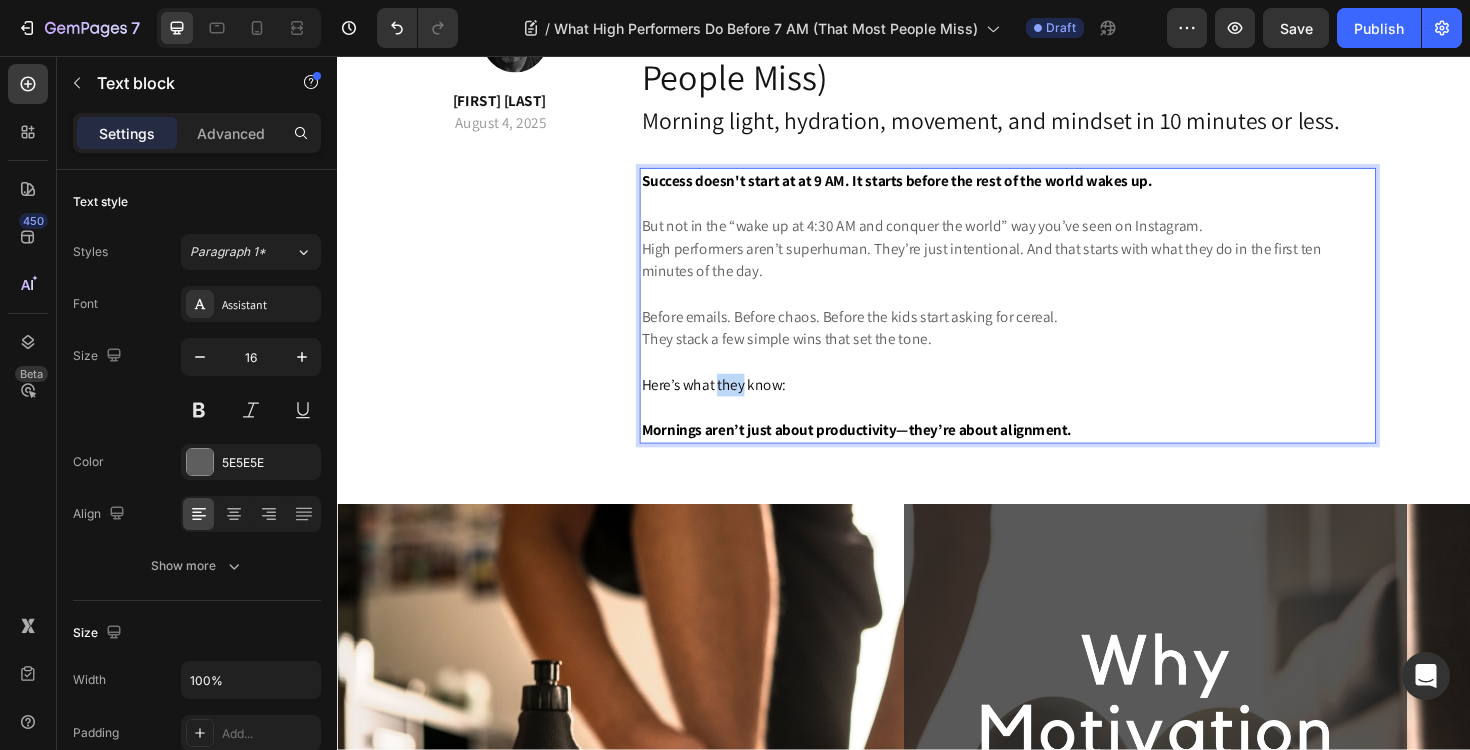 click on "Here’s what they know:" at bounding box center (735, 404) 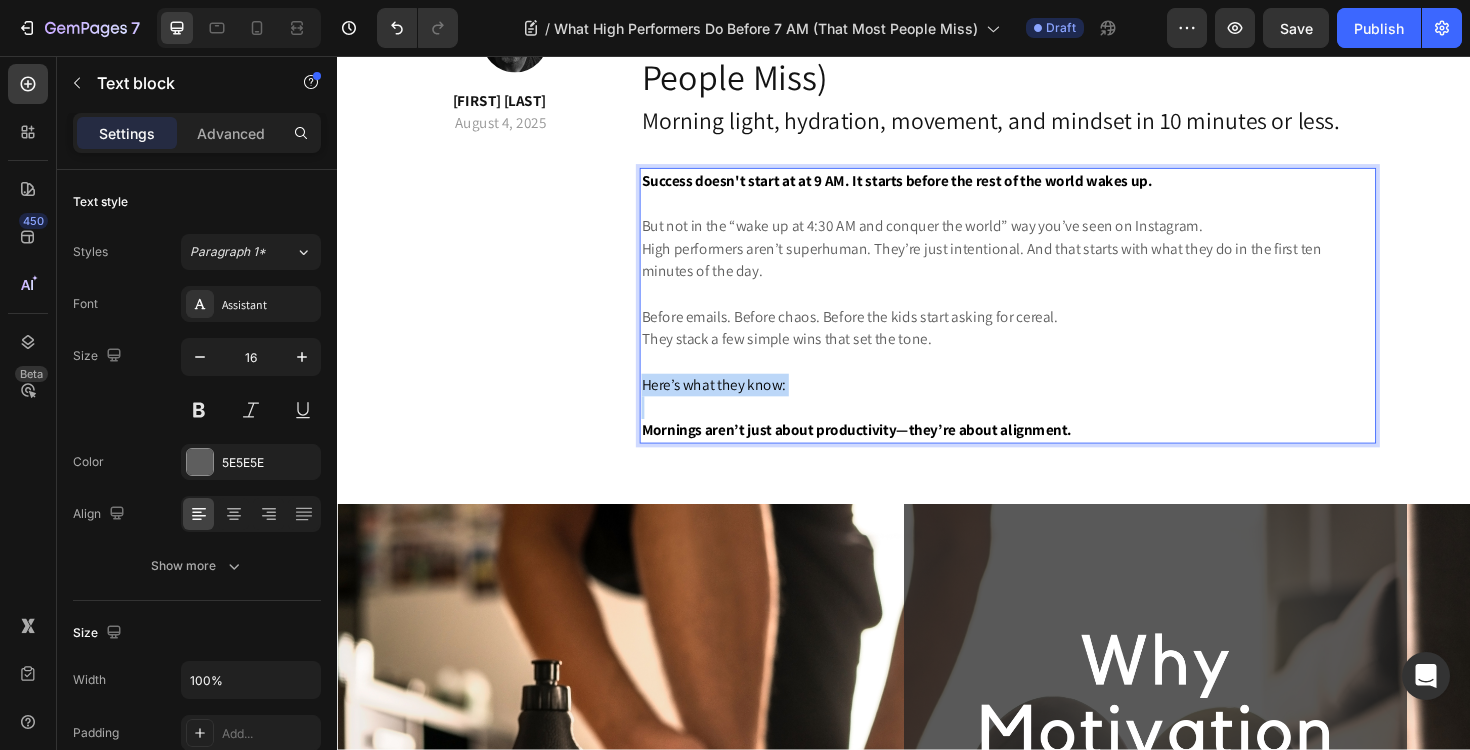 click on "Here’s what they know:" at bounding box center [735, 404] 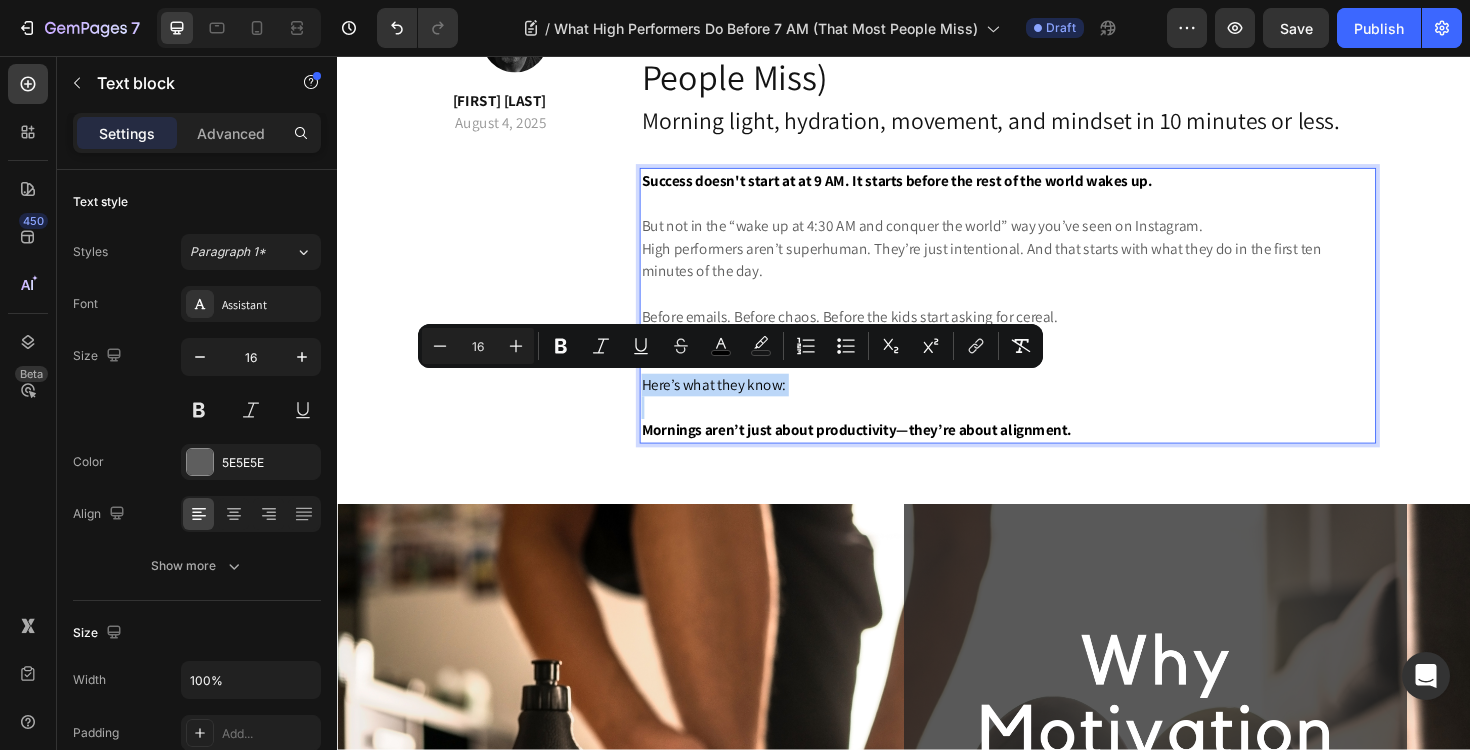 click at bounding box center (1047, 429) 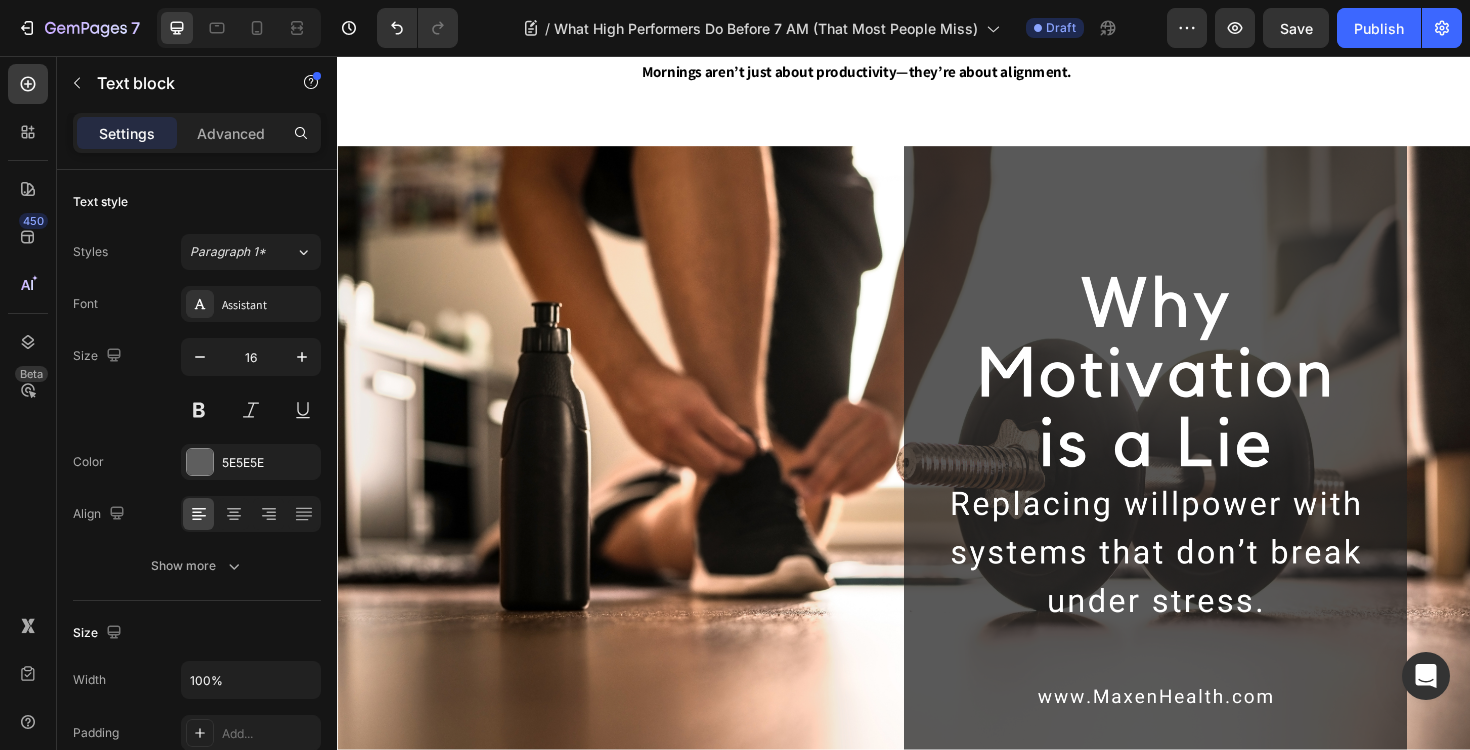 scroll, scrollTop: 538, scrollLeft: 0, axis: vertical 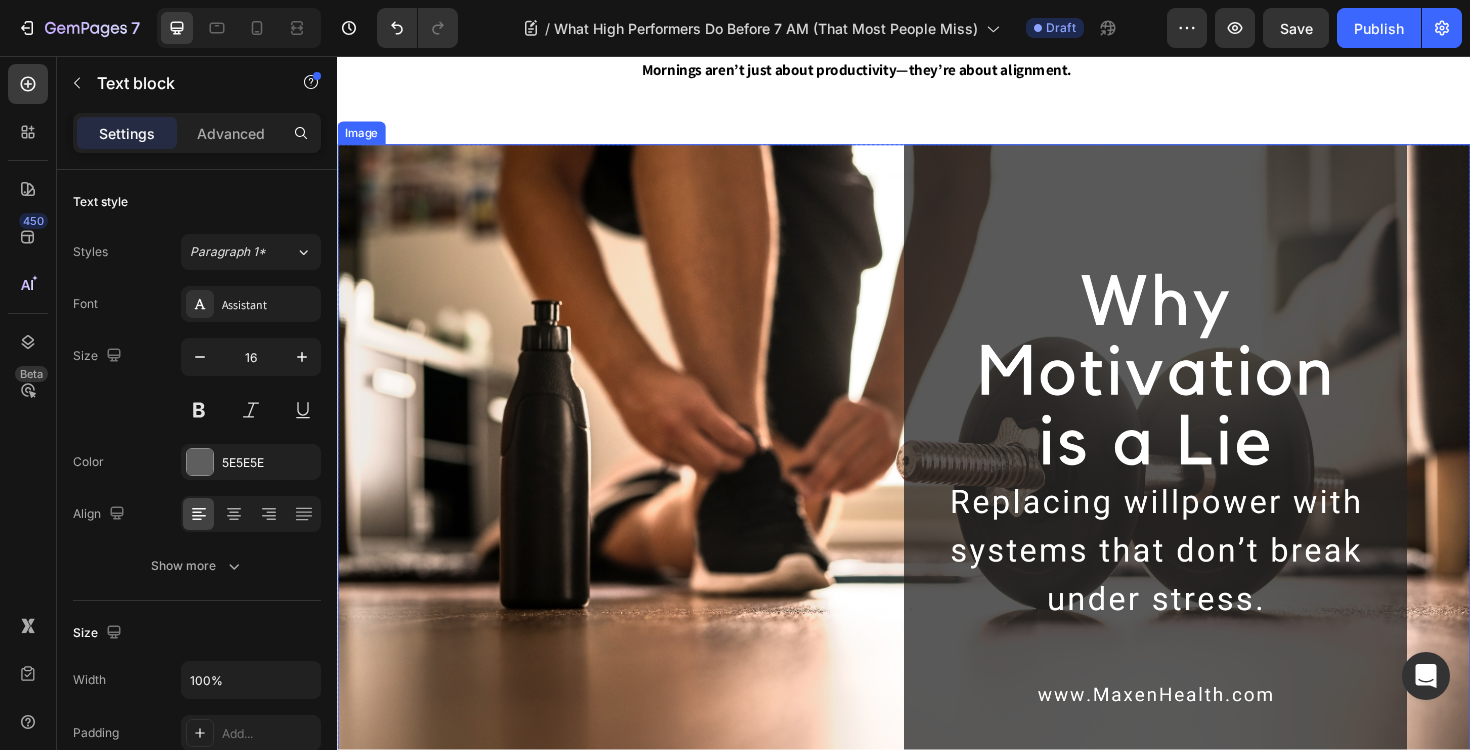 click at bounding box center (937, 487) 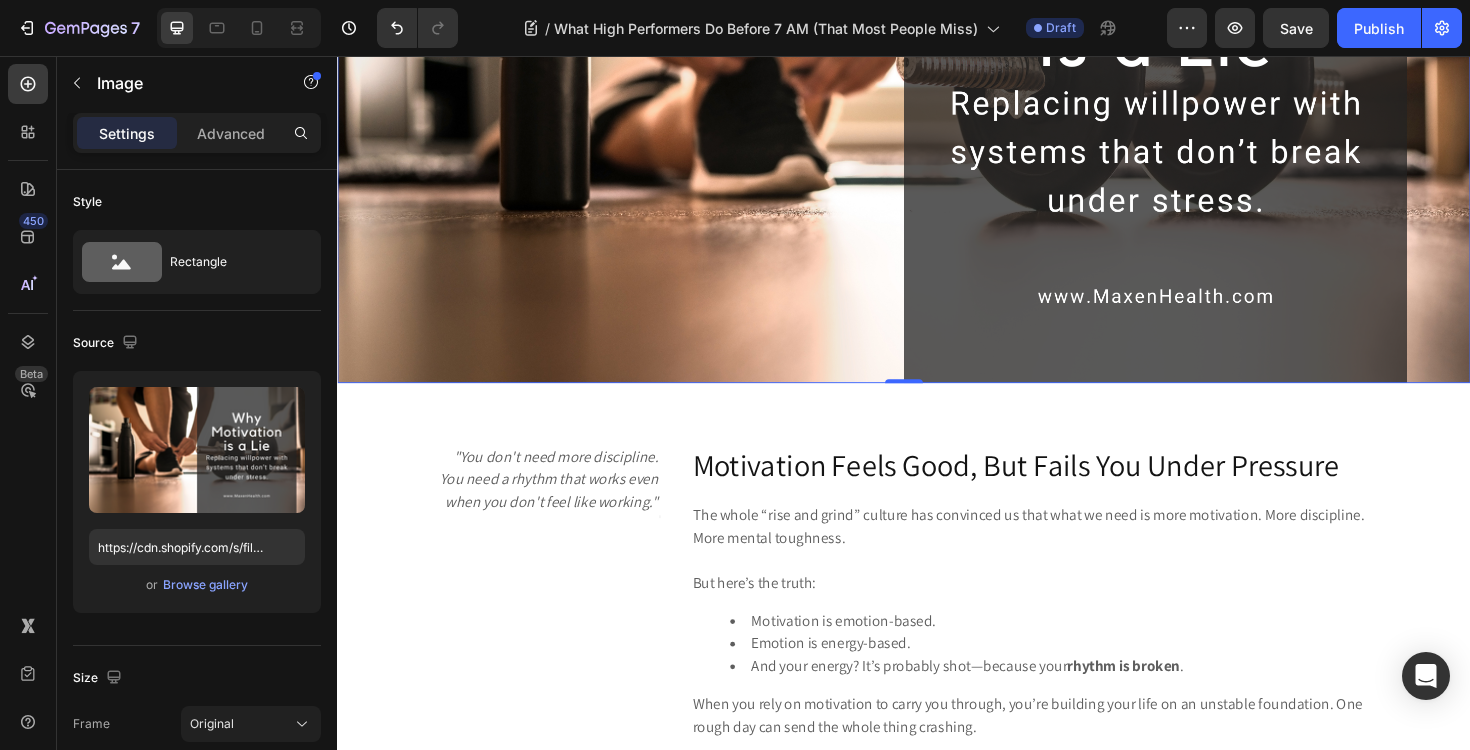 scroll, scrollTop: 966, scrollLeft: 0, axis: vertical 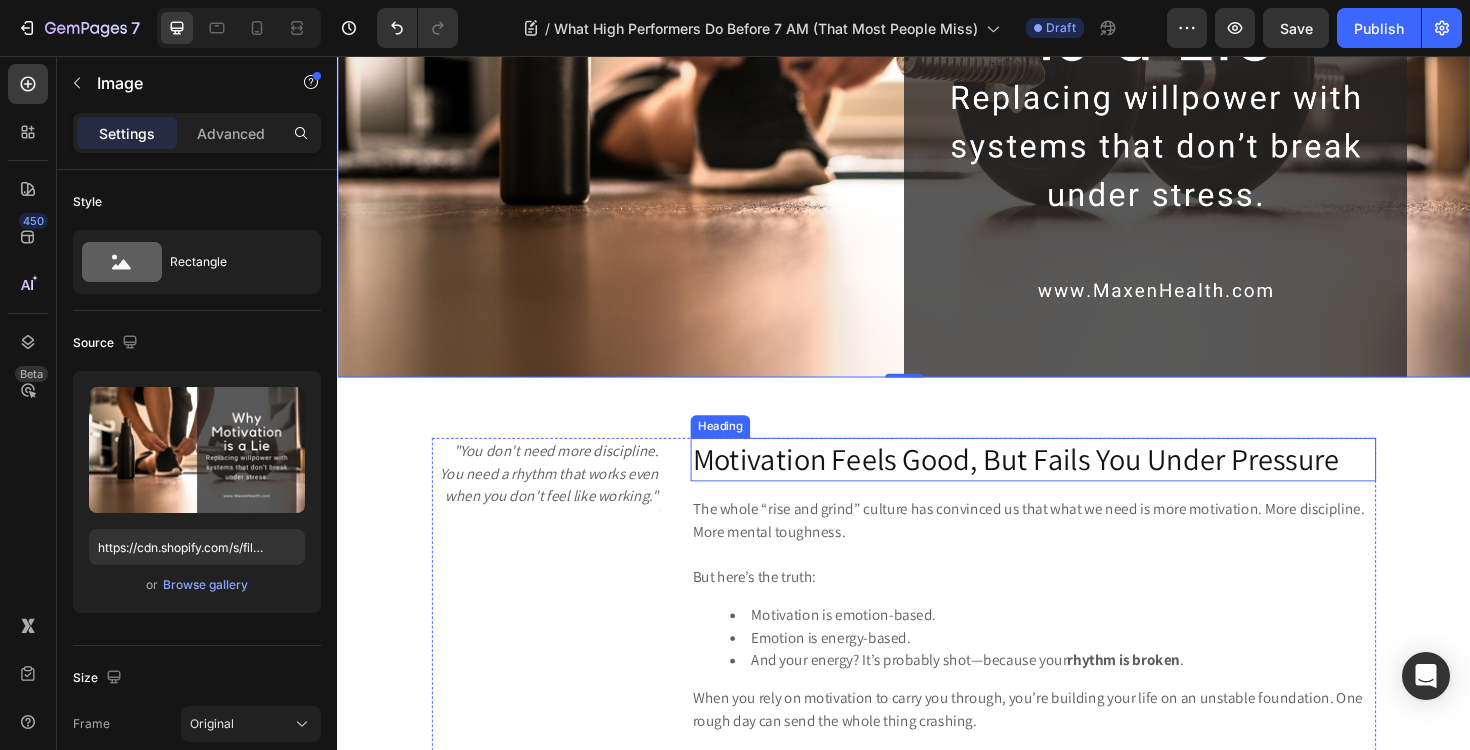 click on "Motivation Feels Good, But Fails You Under Pressure" at bounding box center [1074, 484] 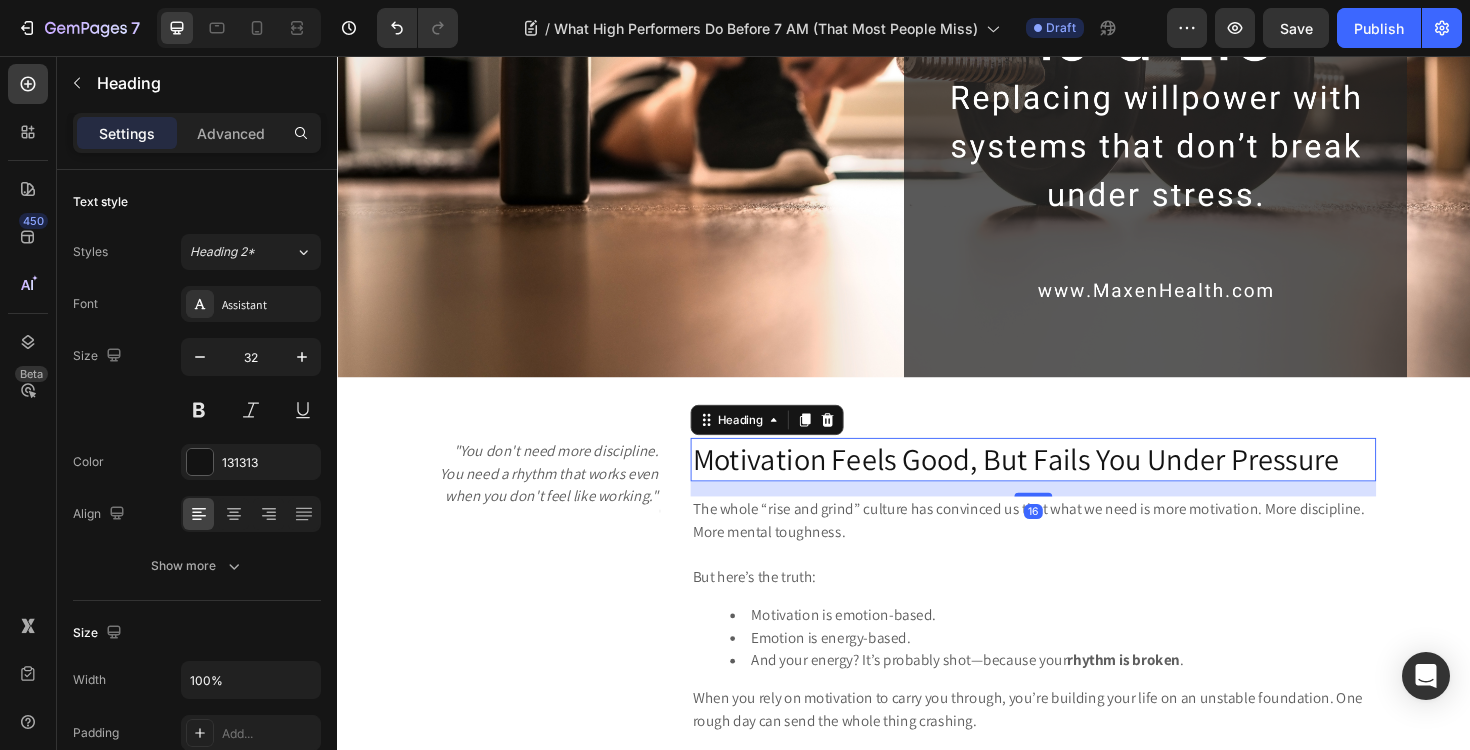 click on "Motivation Feels Good, But Fails You Under Pressure" at bounding box center (1074, 484) 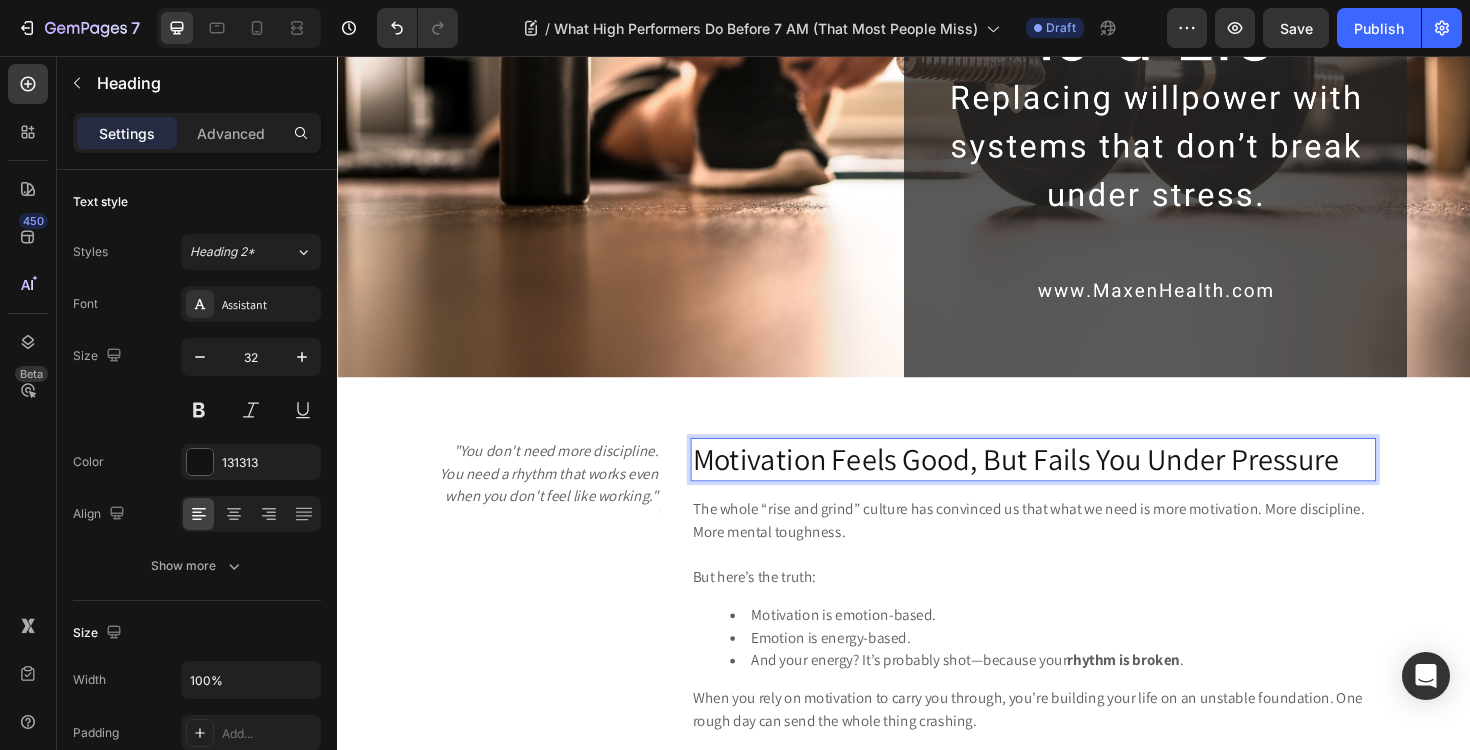 click on "Motivation Feels Good, But Fails You Under Pressure" at bounding box center [1074, 484] 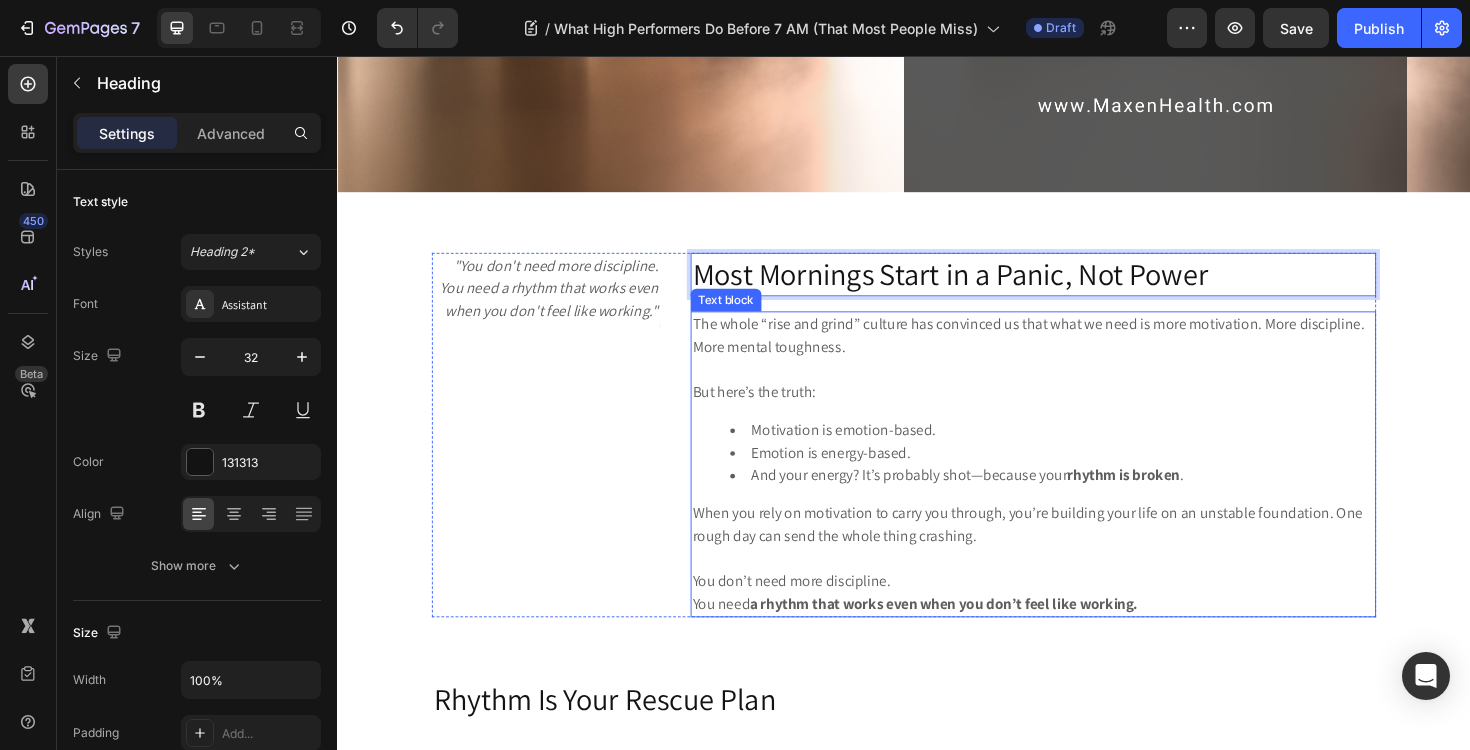 scroll, scrollTop: 1166, scrollLeft: 0, axis: vertical 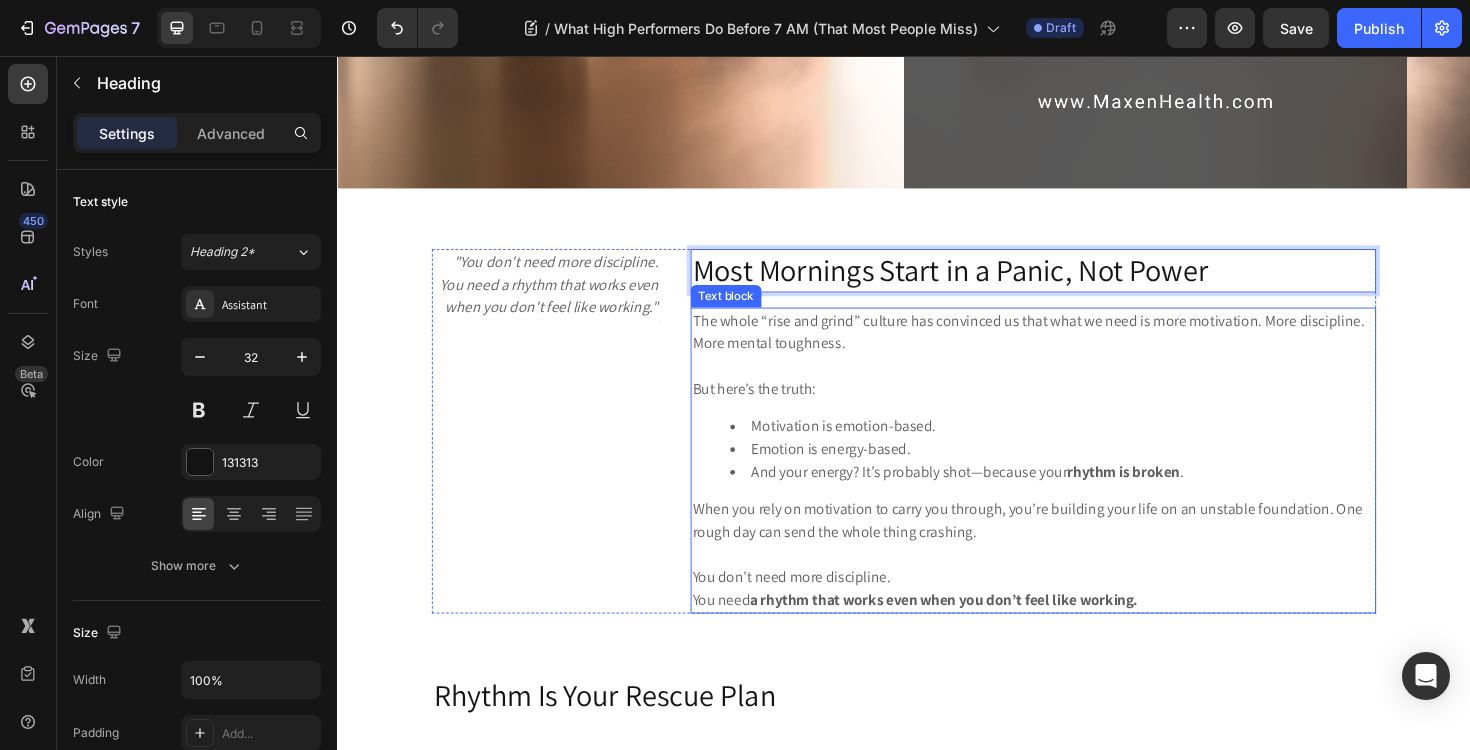 click on "The whole “rise and grind” culture has convinced us that what we need is more motivation. More discipline. More mental toughness." at bounding box center [1074, 349] 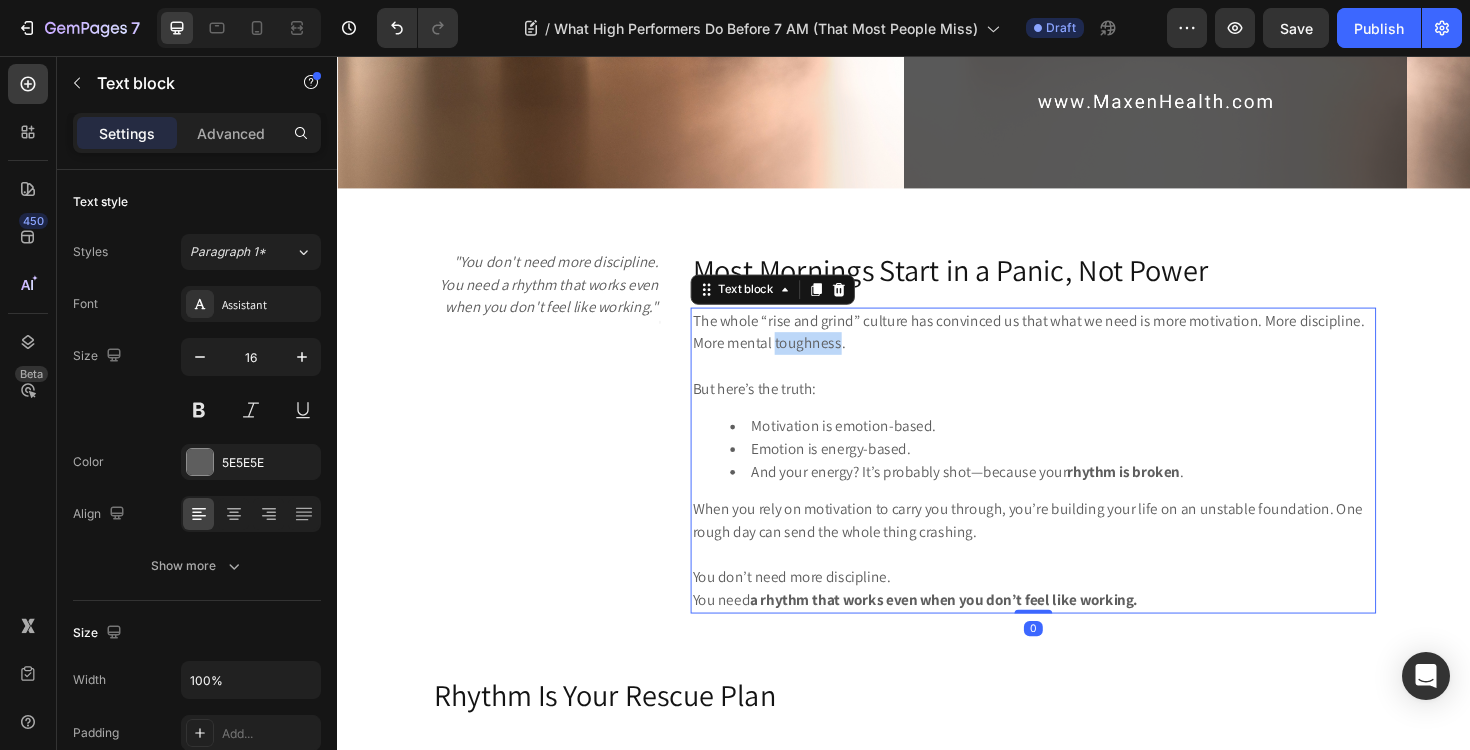 click on "The whole “rise and grind” culture has convinced us that what we need is more motivation. More discipline. More mental toughness." at bounding box center [1074, 349] 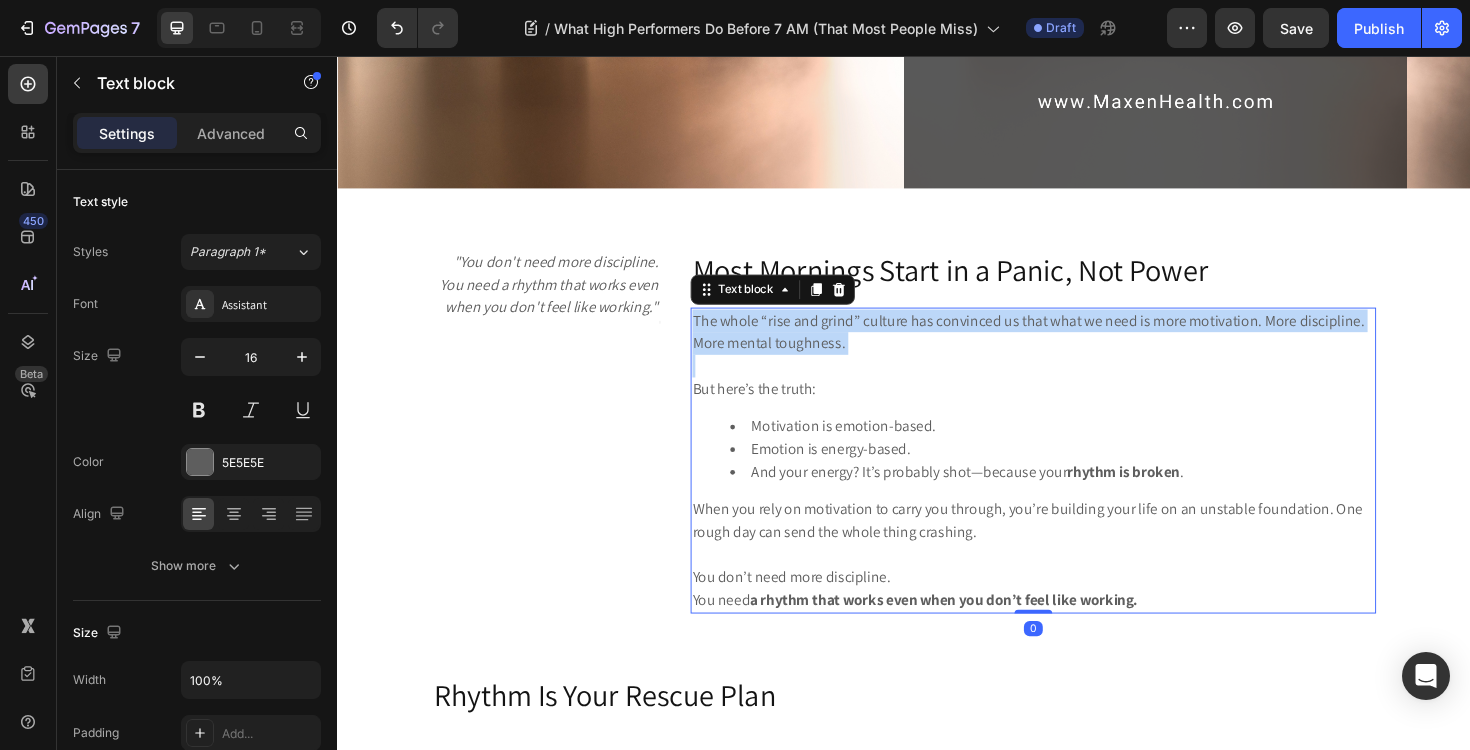 click on "The whole “rise and grind” culture has convinced us that what we need is more motivation. More discipline. More mental toughness." at bounding box center [1074, 349] 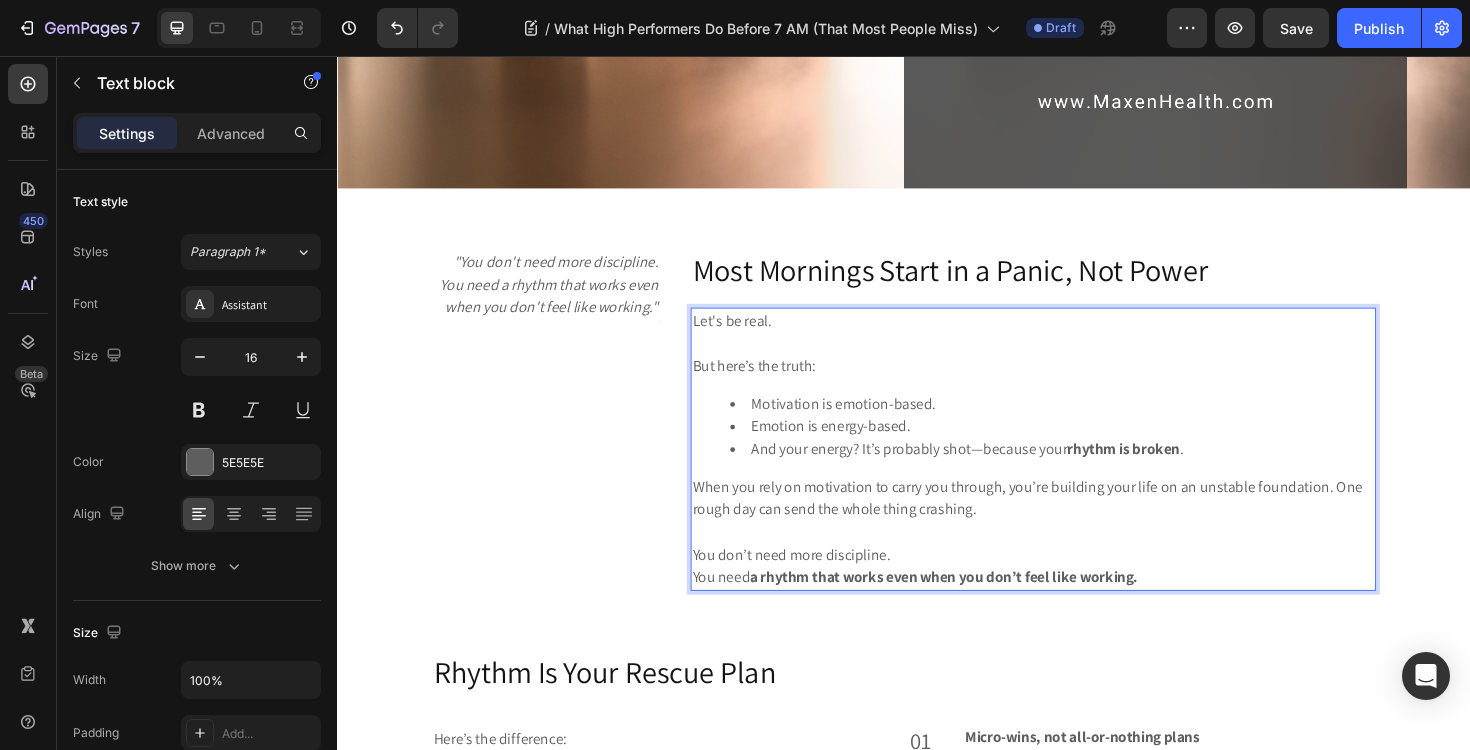 click on "But here’s the truth:" at bounding box center [1074, 373] 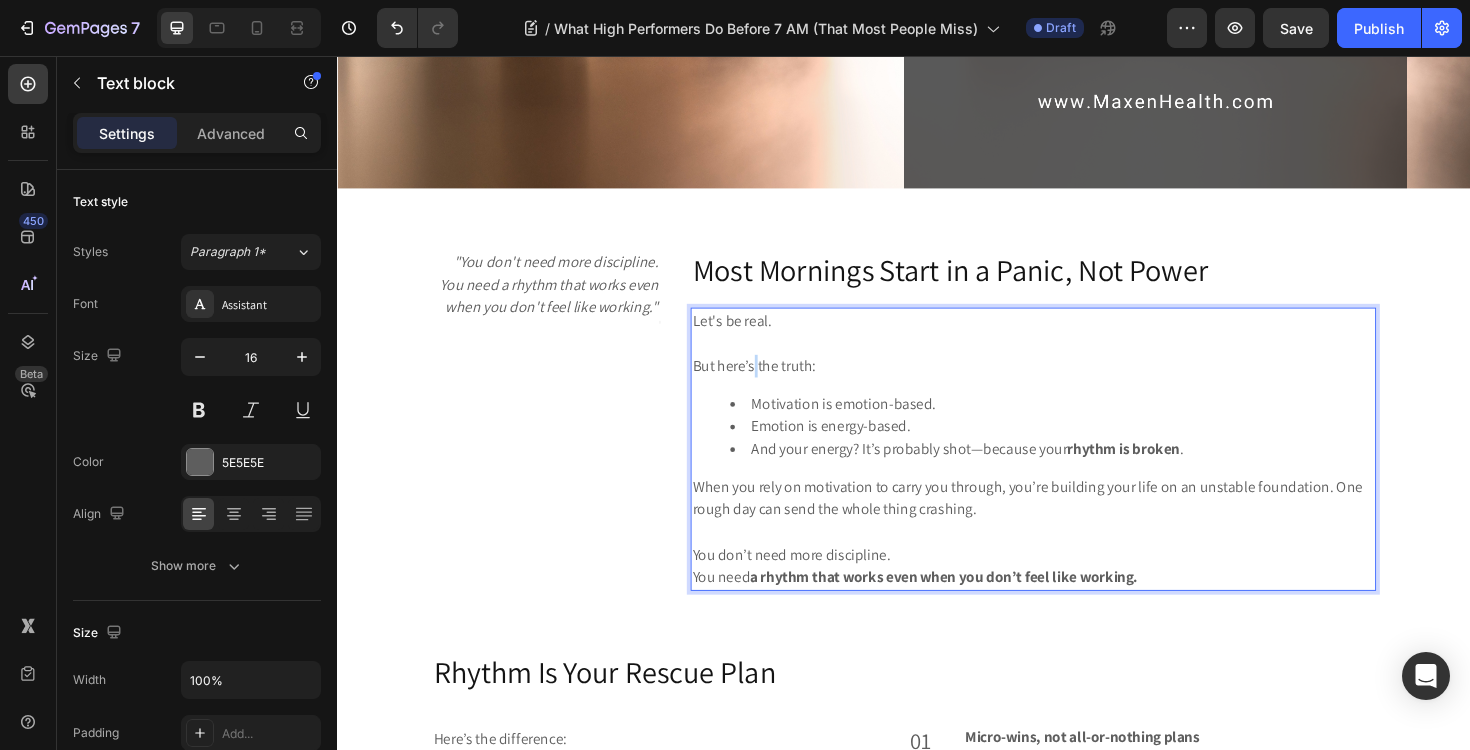click on "But here’s the truth:" at bounding box center [1074, 373] 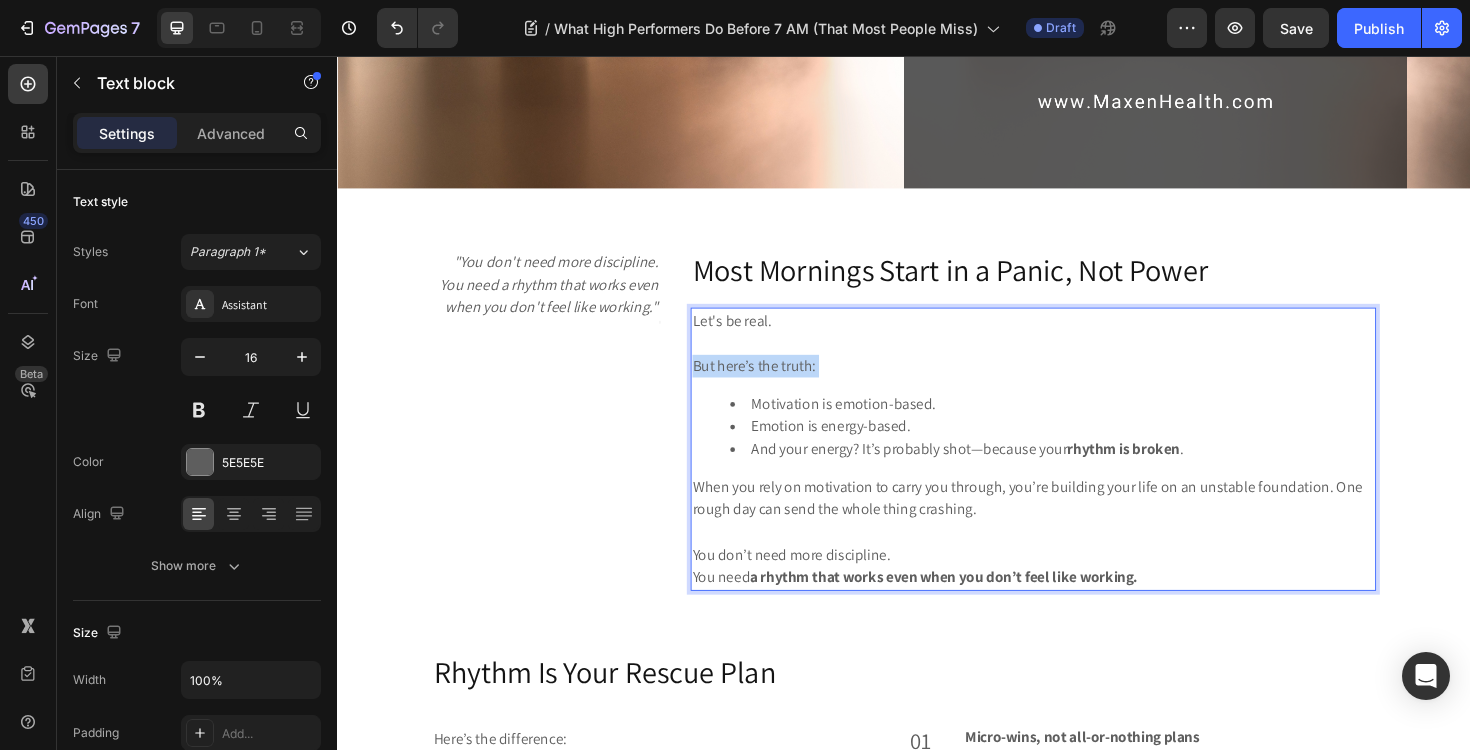 click on "But here’s the truth:" at bounding box center (1074, 373) 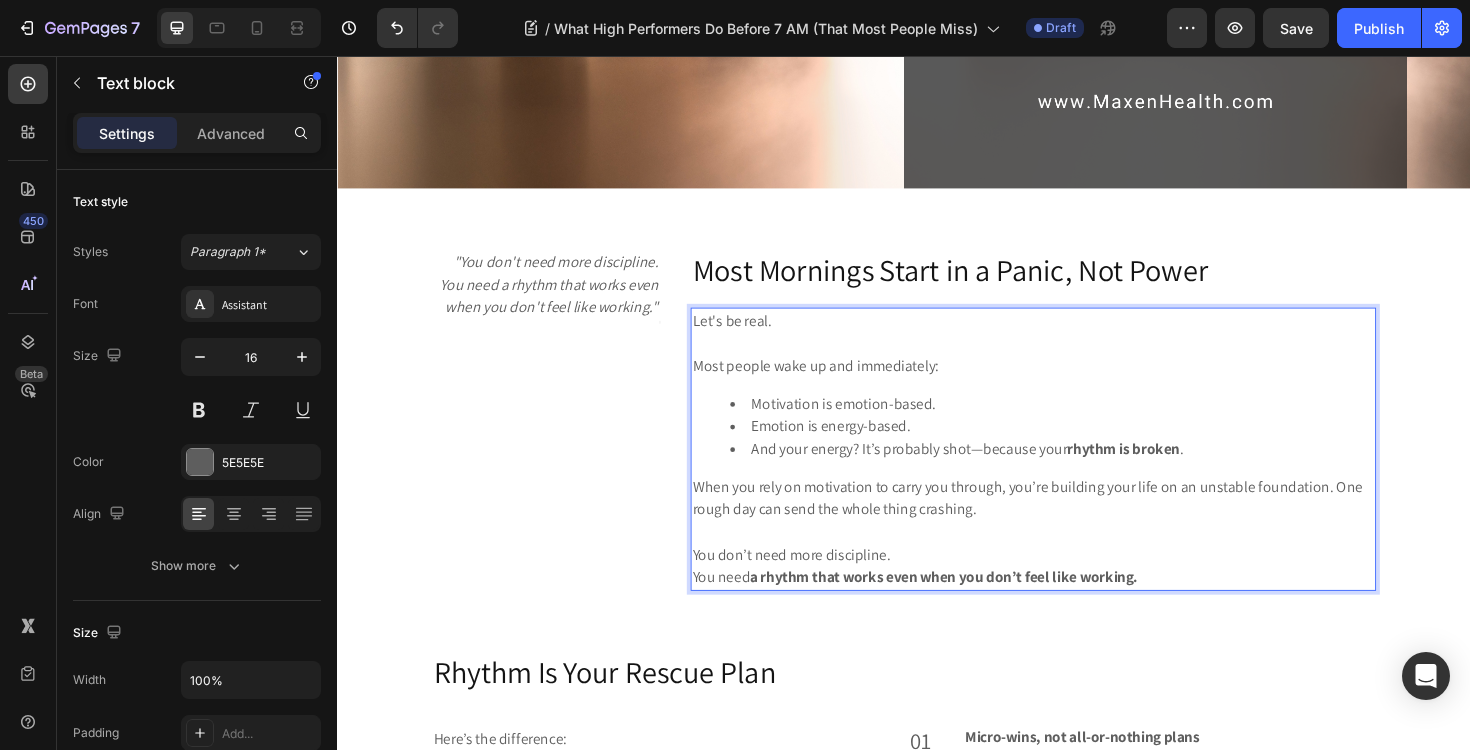 click on "Motivation is emotion-based." at bounding box center [1094, 425] 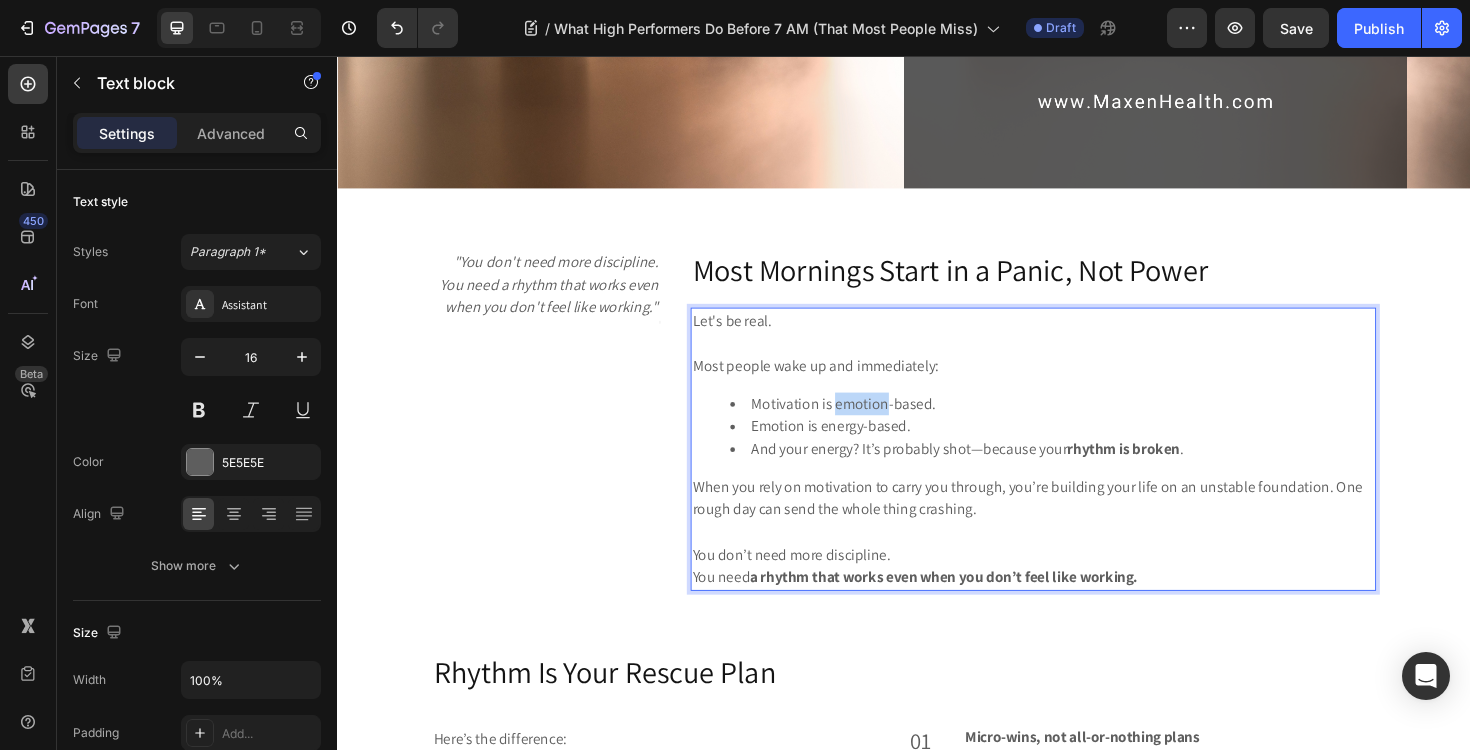 click on "Motivation is emotion-based." at bounding box center (1094, 425) 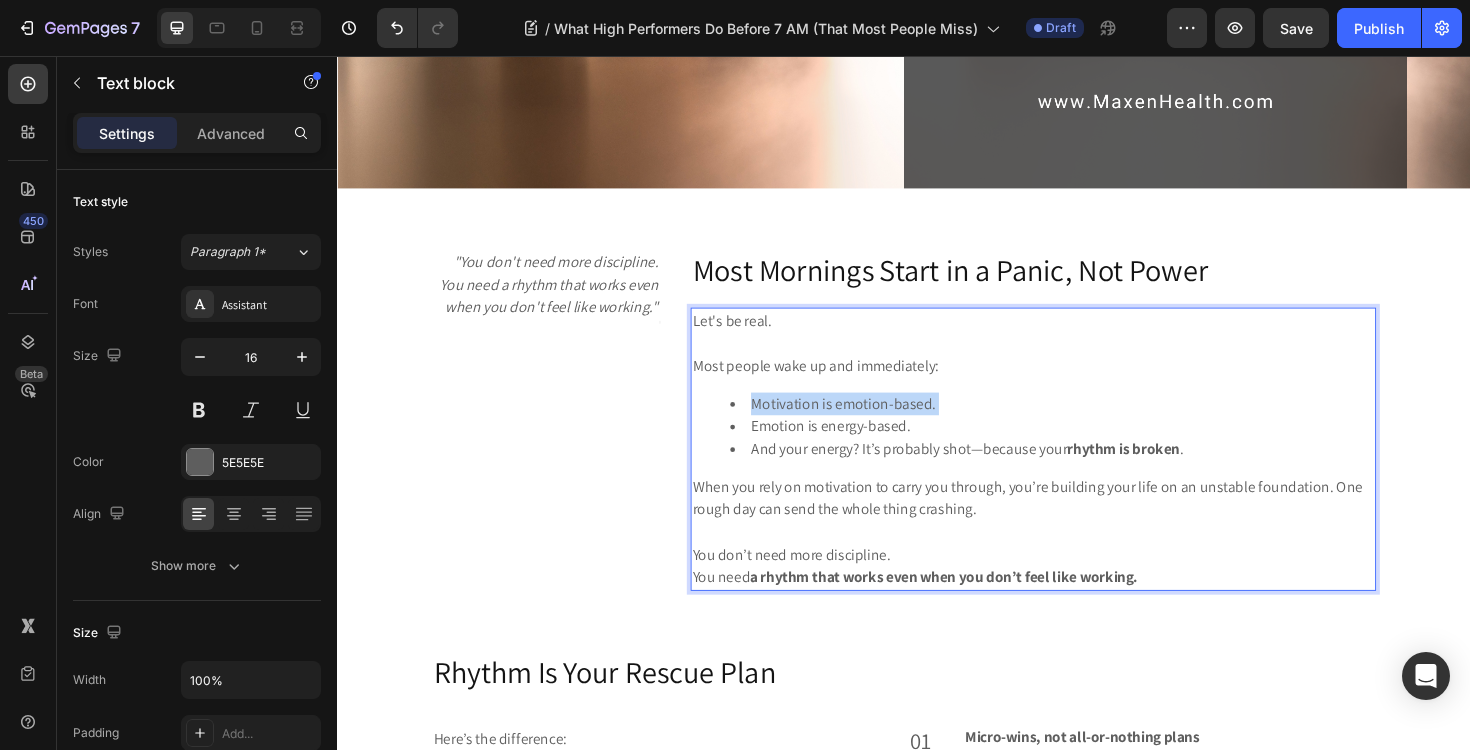 click on "Motivation is emotion-based." at bounding box center [1094, 425] 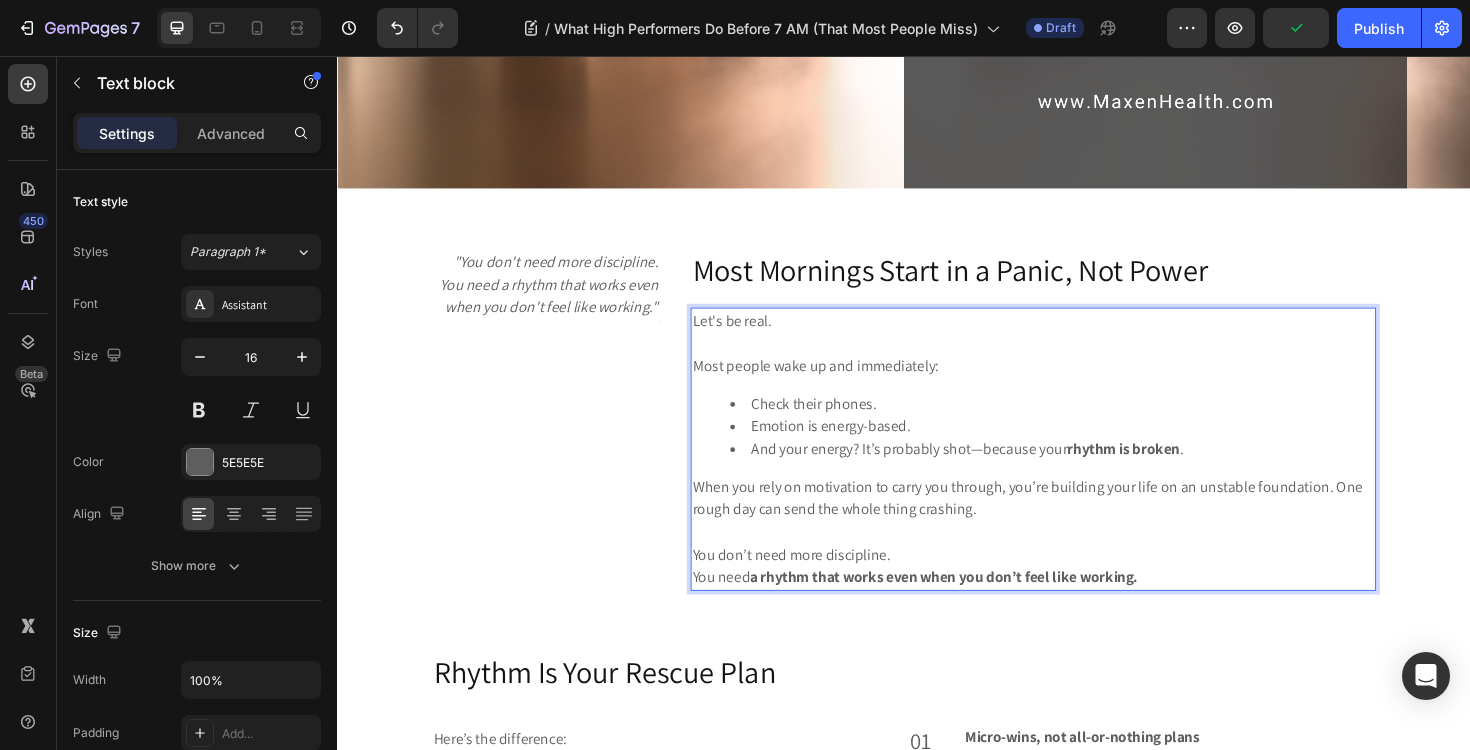 click on "Emotion is energy-based." at bounding box center (1094, 449) 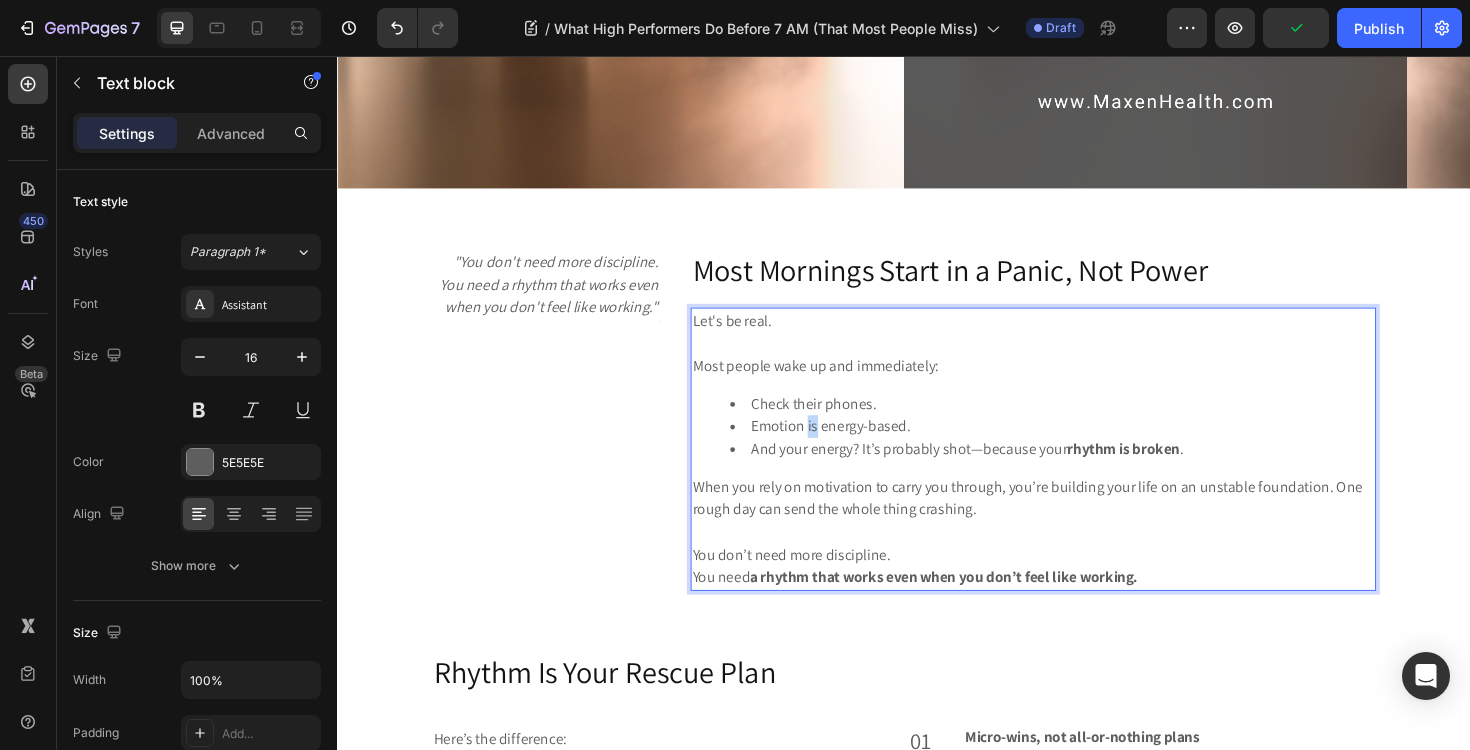 click on "Emotion is energy-based." at bounding box center [1094, 449] 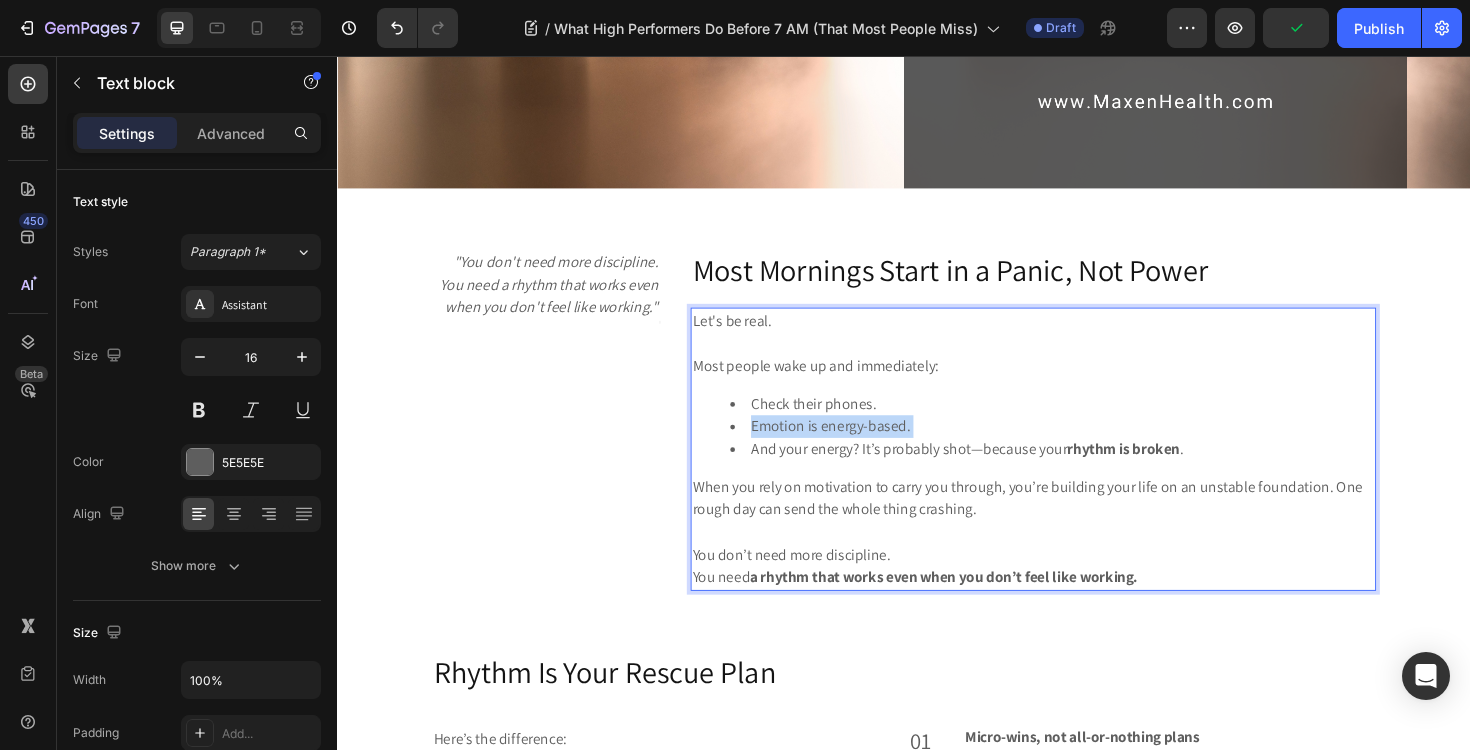 click on "Emotion is energy-based." at bounding box center [1094, 449] 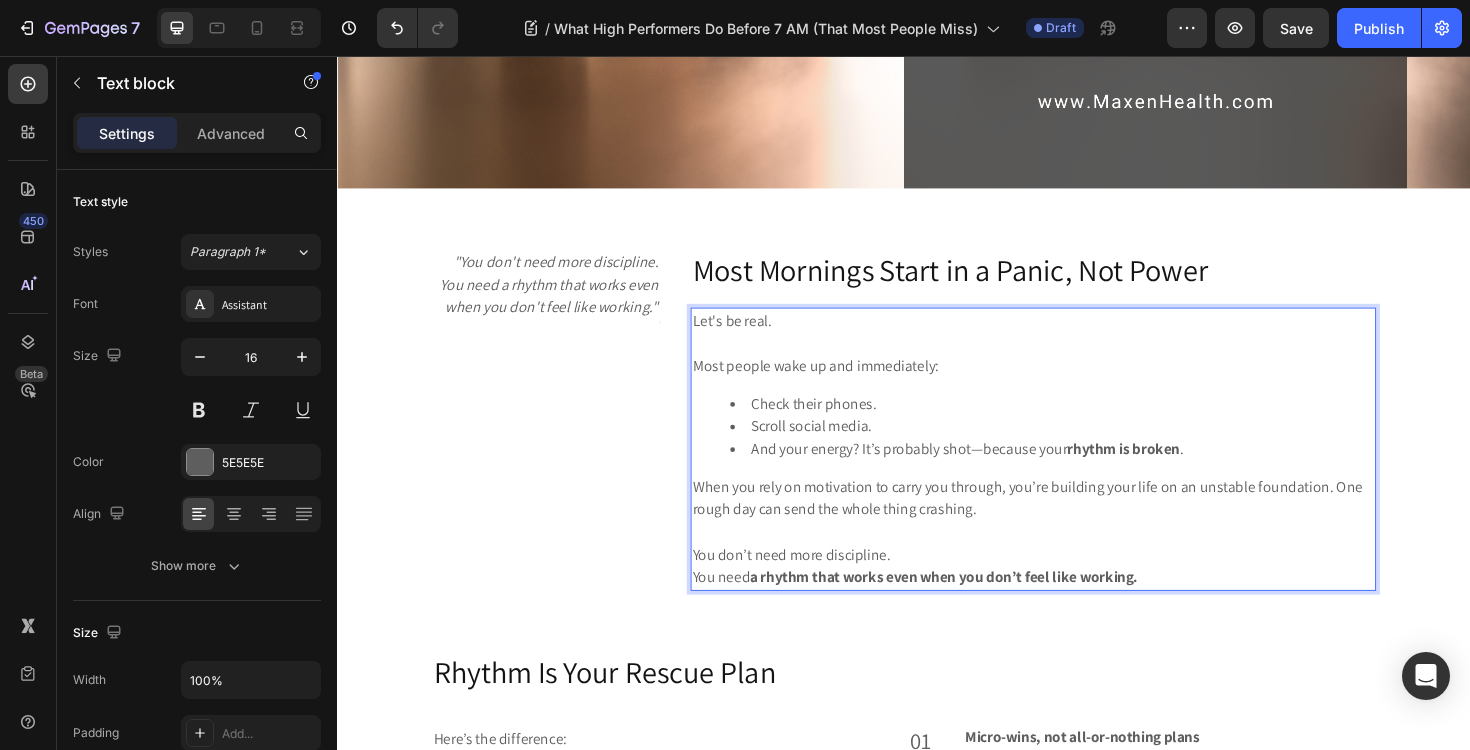 click on "And your energy? It’s probably shot—because your  rhythm is broken ." at bounding box center [1094, 473] 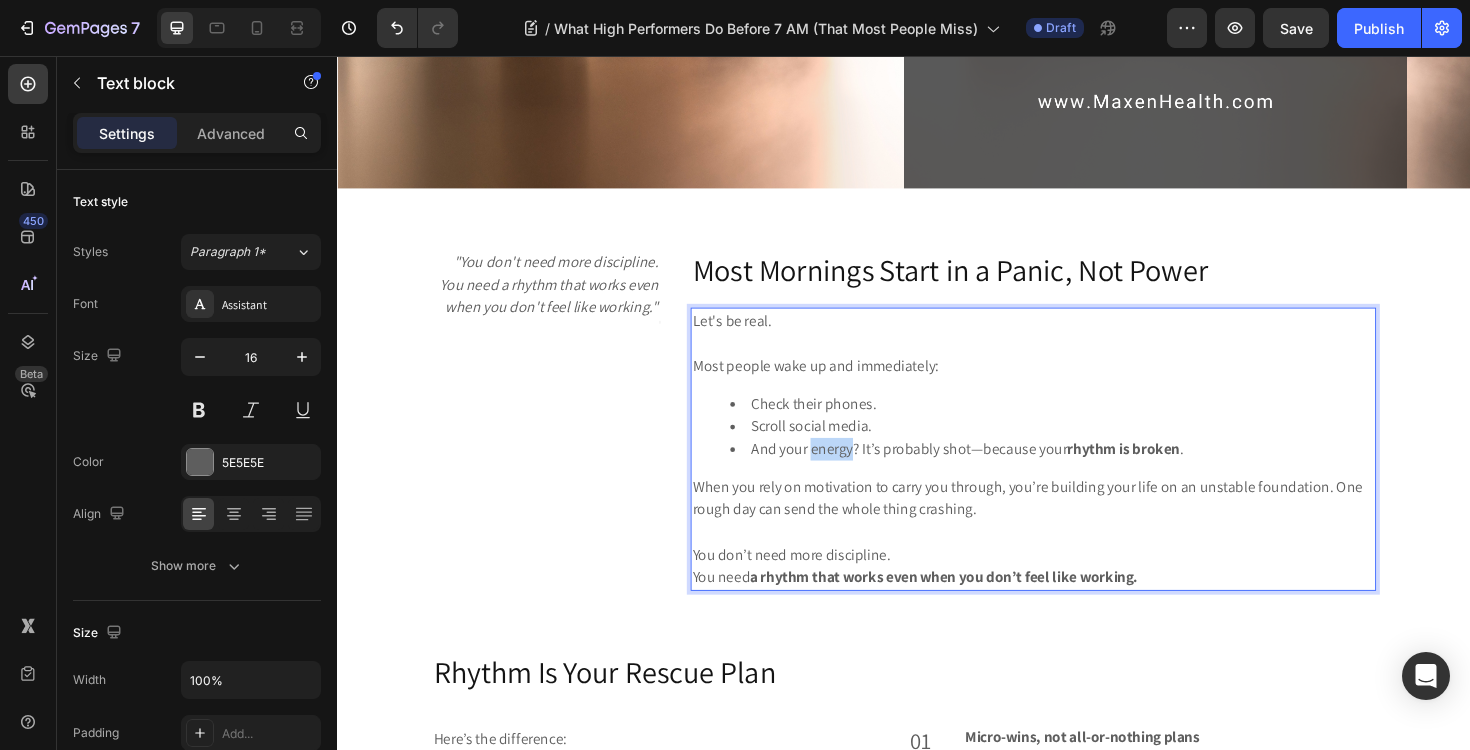 click on "And your energy? It’s probably shot—because your  rhythm is broken ." at bounding box center (1094, 473) 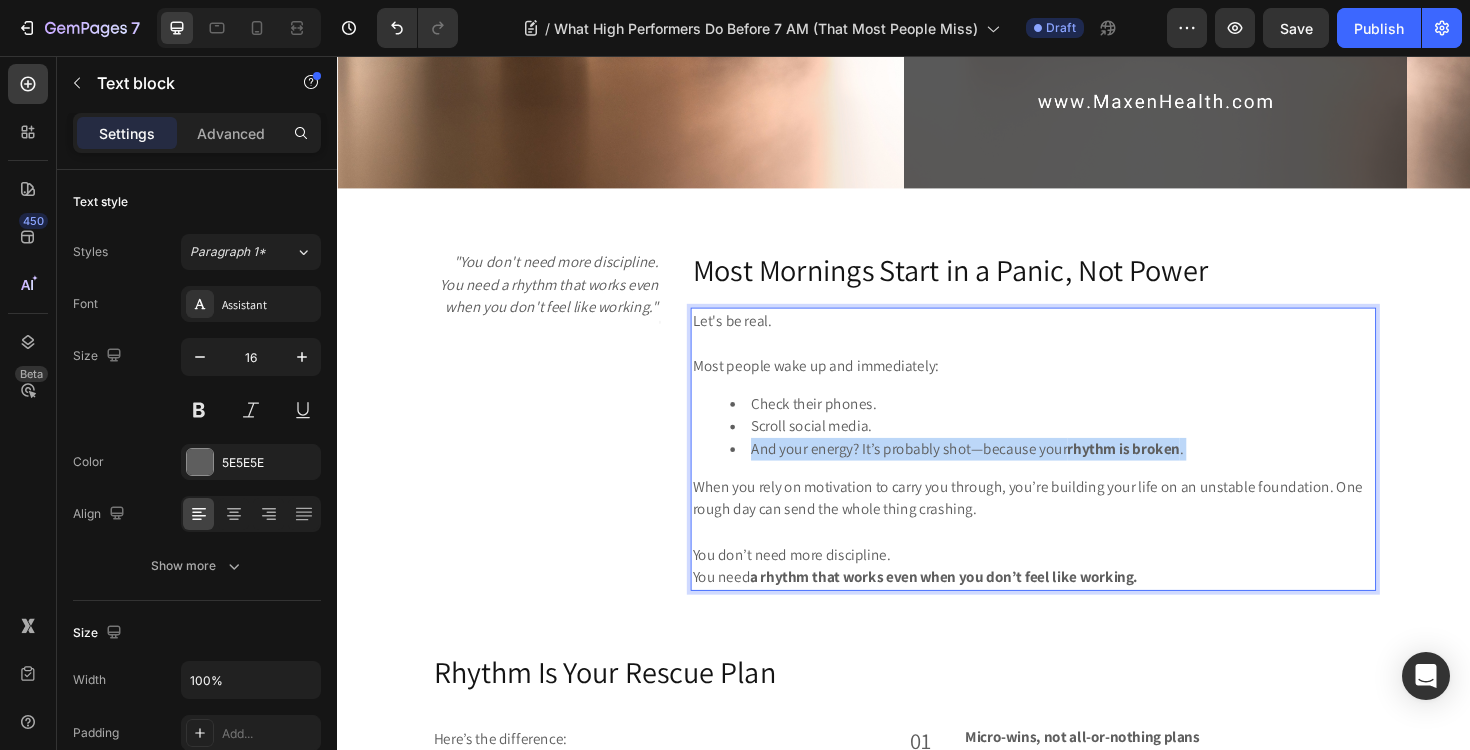 click on "And your energy? It’s probably shot—because your  rhythm is broken ." at bounding box center [1094, 473] 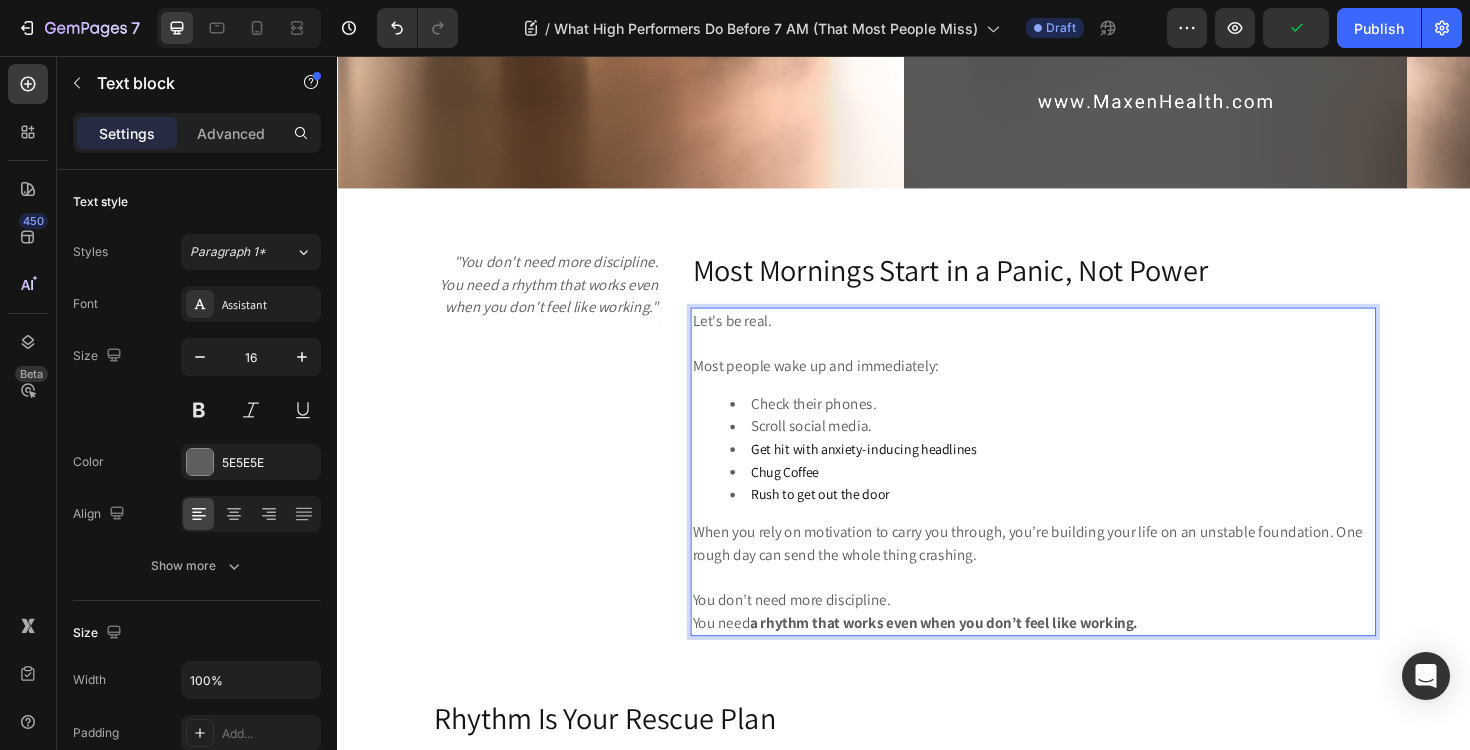 click on "You don’t need more discipline. You need  a rhythm that works even when you don’t feel like working." at bounding box center [1074, 633] 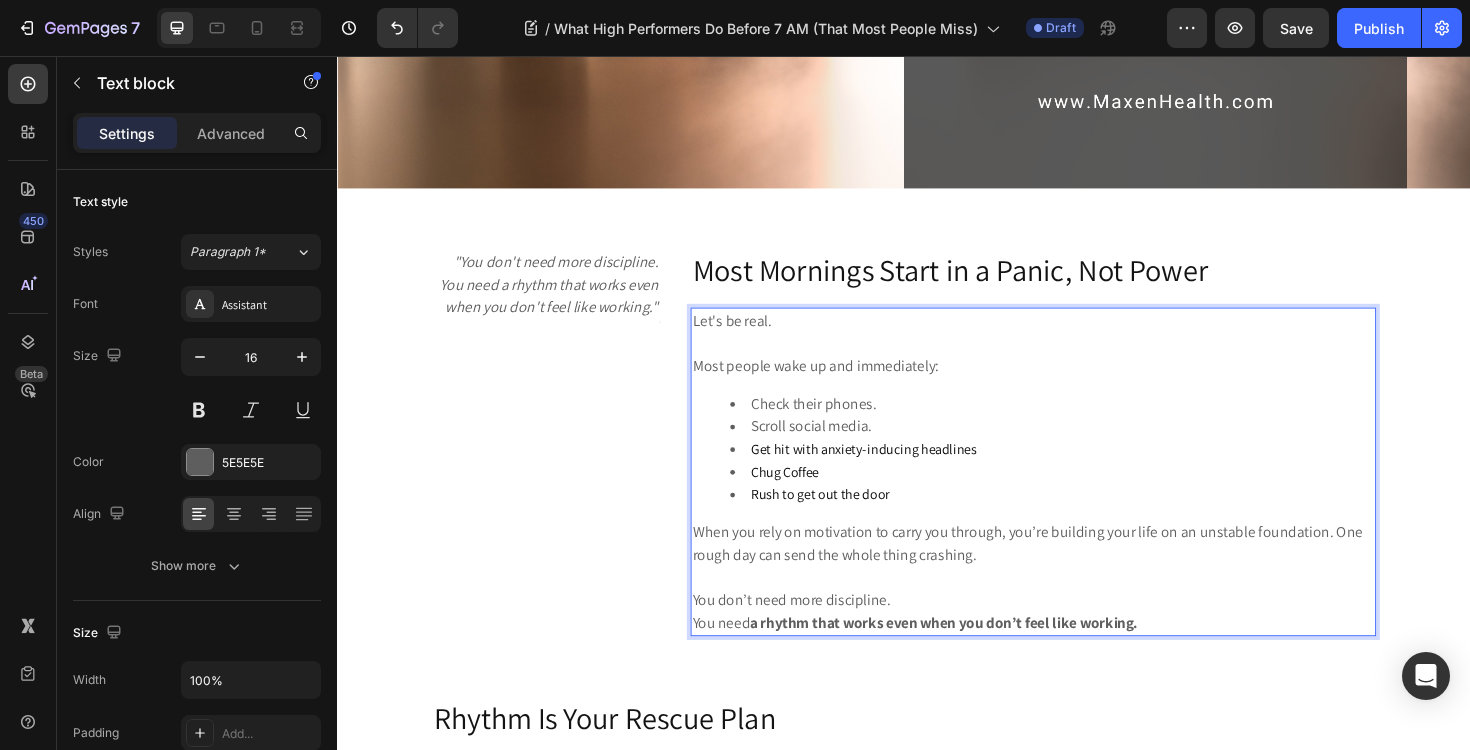 click on "When you rely on motivation to carry you through, you’re building your life on an unstable foundation. One rough day can send the whole thing crashing." at bounding box center [1074, 573] 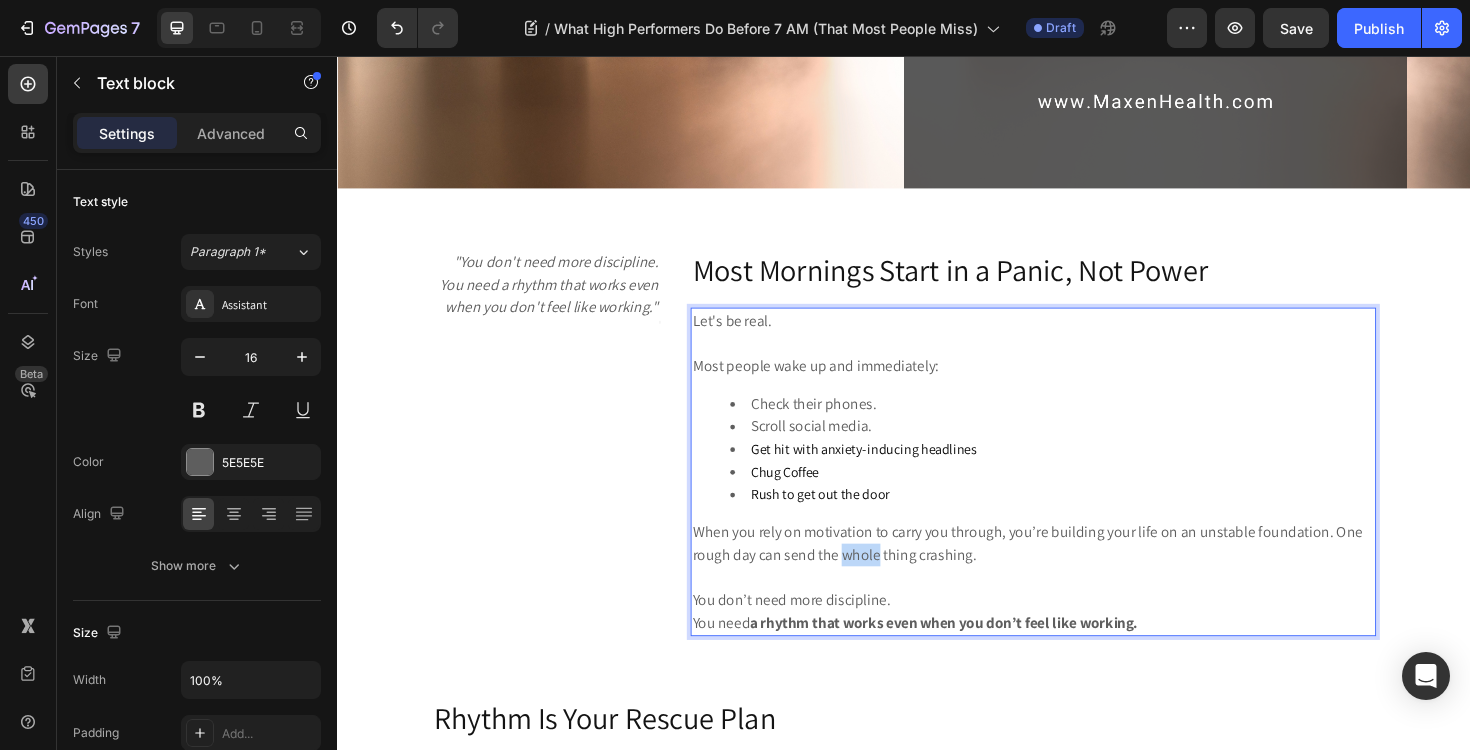 click on "When you rely on motivation to carry you through, you’re building your life on an unstable foundation. One rough day can send the whole thing crashing." at bounding box center [1074, 573] 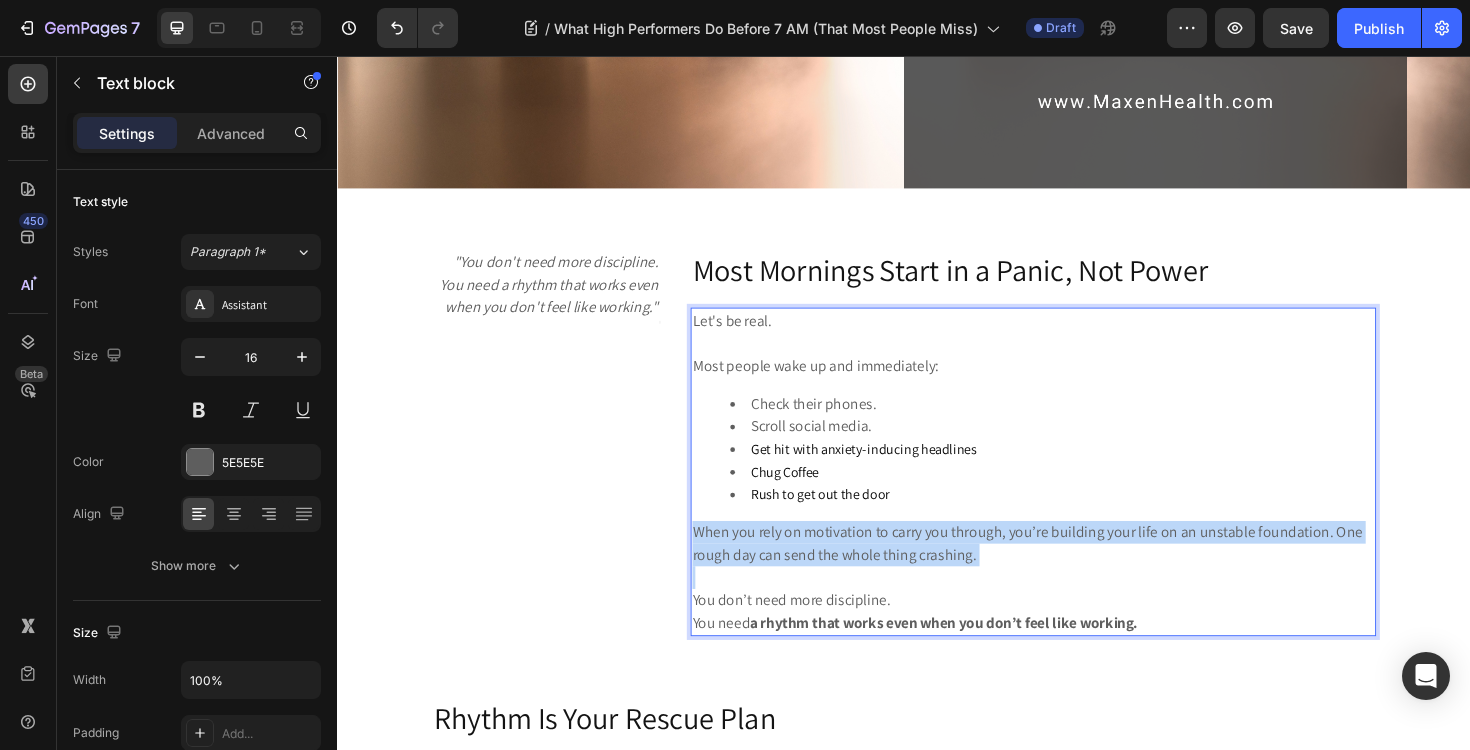 click on "When you rely on motivation to carry you through, you’re building your life on an unstable foundation. One rough day can send the whole thing crashing." at bounding box center [1074, 573] 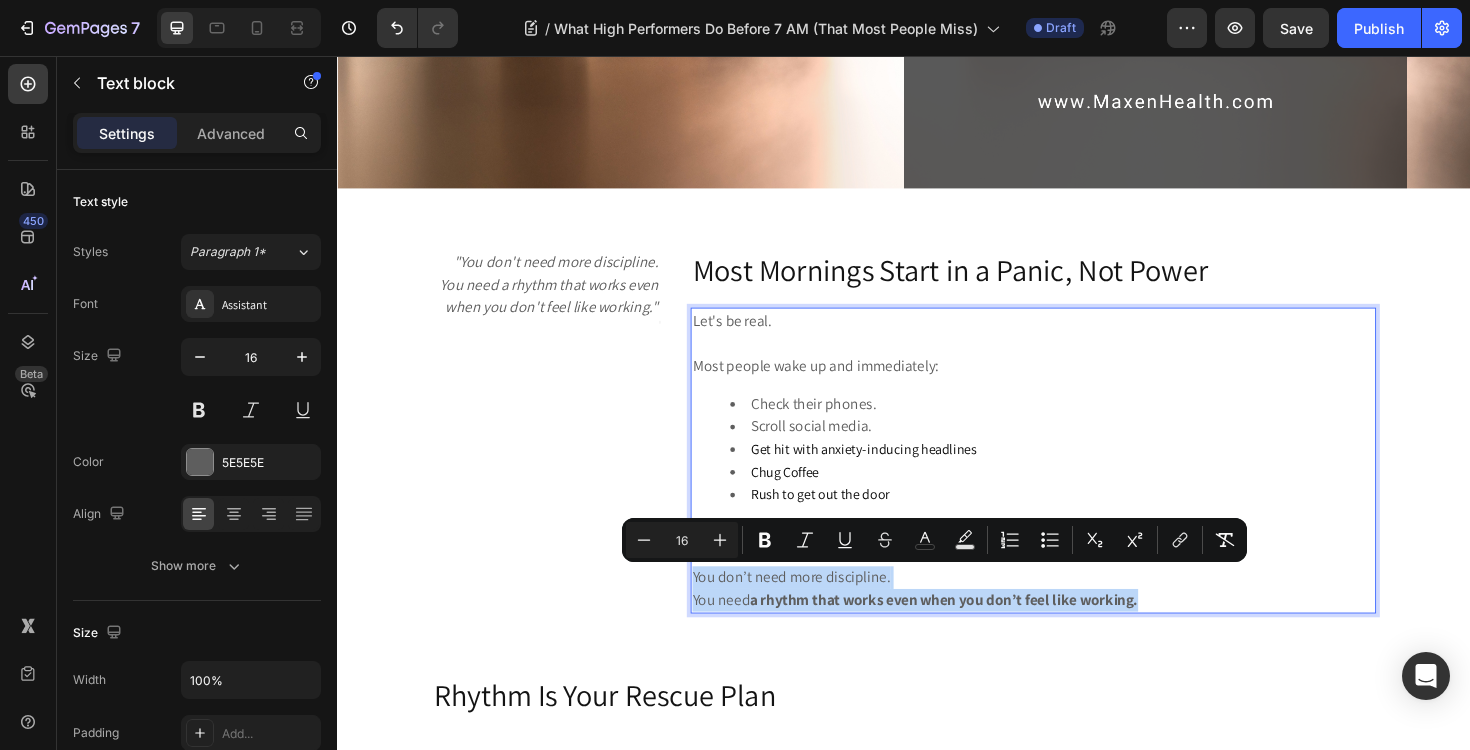 drag, startPoint x: 1206, startPoint y: 634, endPoint x: 716, endPoint y: 614, distance: 490.408 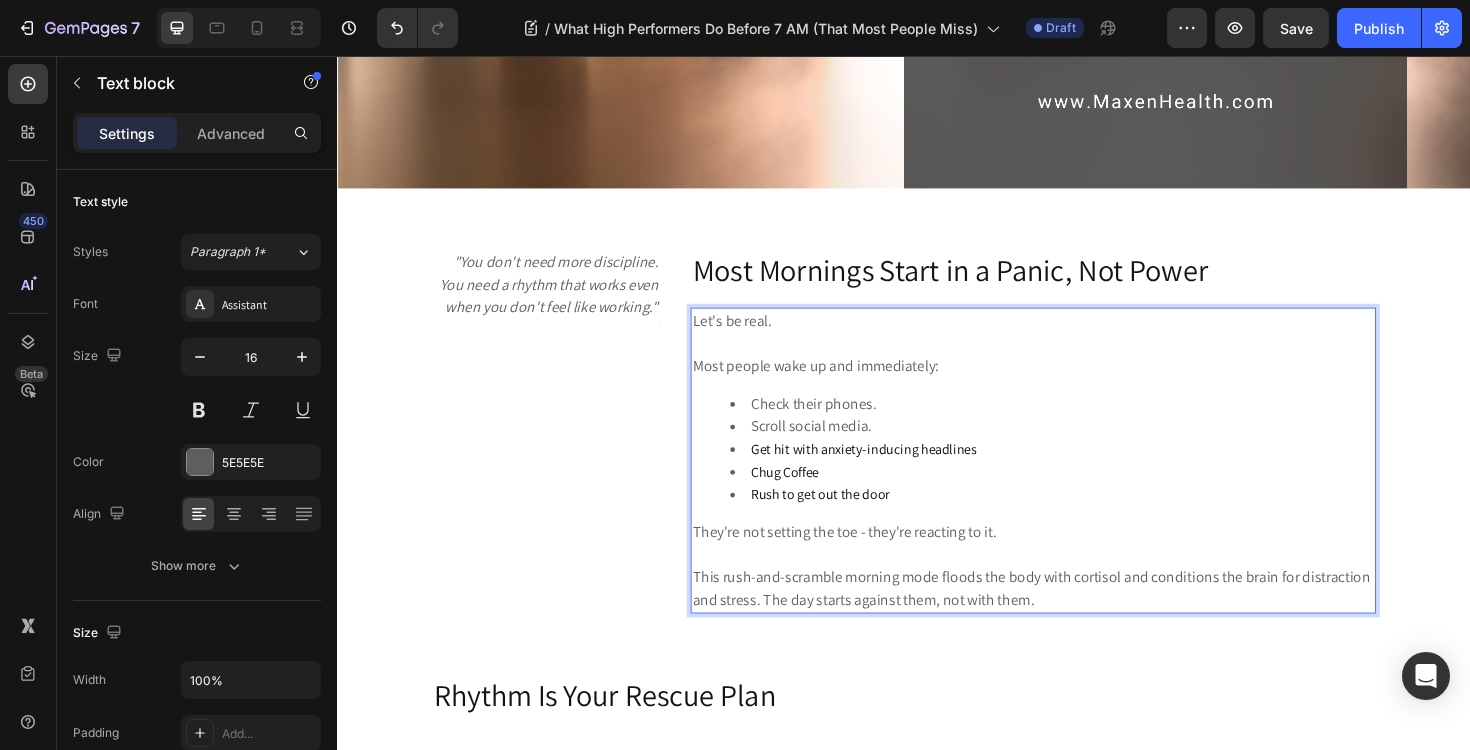 click on "This rush-and-scramble morning mode floods the body with cortisol and conditions the brain for distraction and stress. The day starts against them, not with them." at bounding box center [1074, 609] 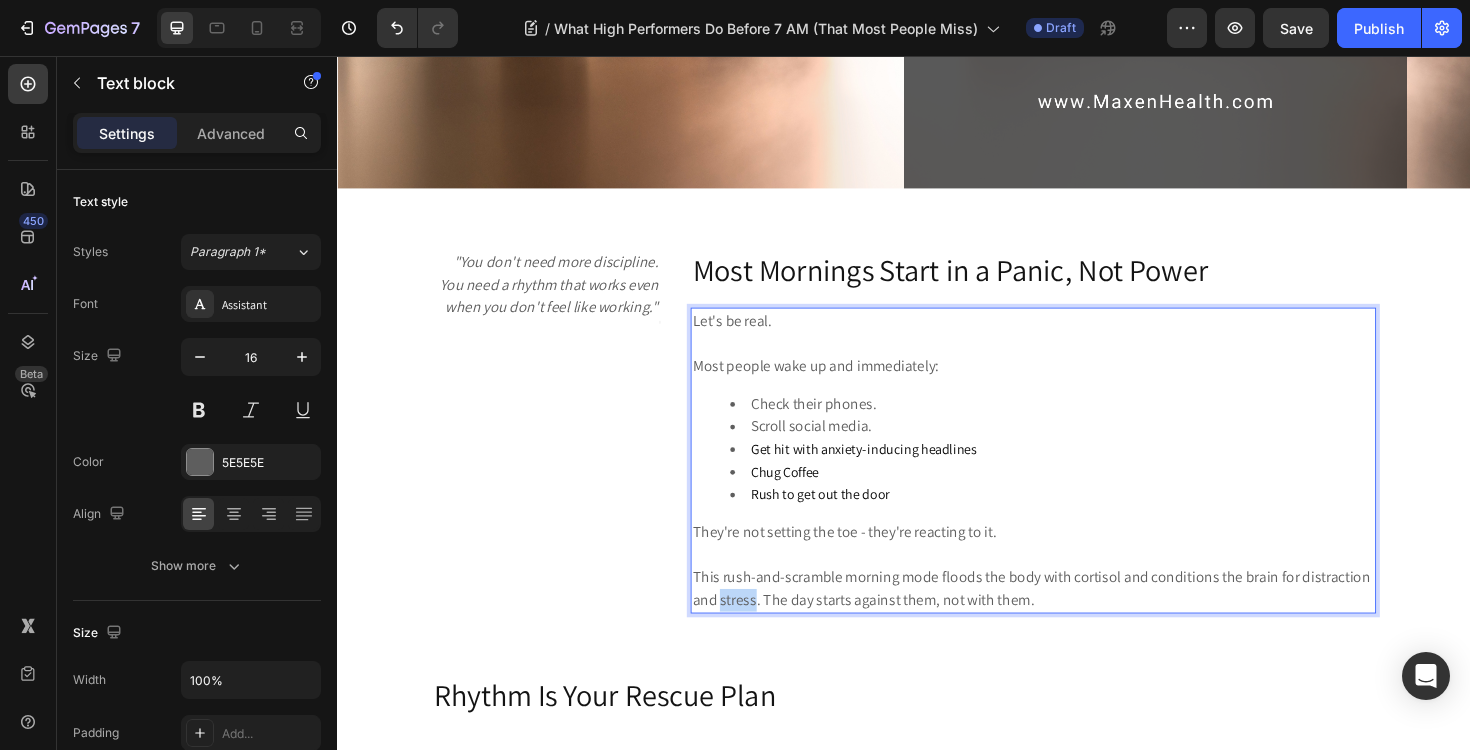 click on "This rush-and-scramble morning mode floods the body with cortisol and conditions the brain for distraction and stress. The day starts against them, not with them." at bounding box center (1074, 609) 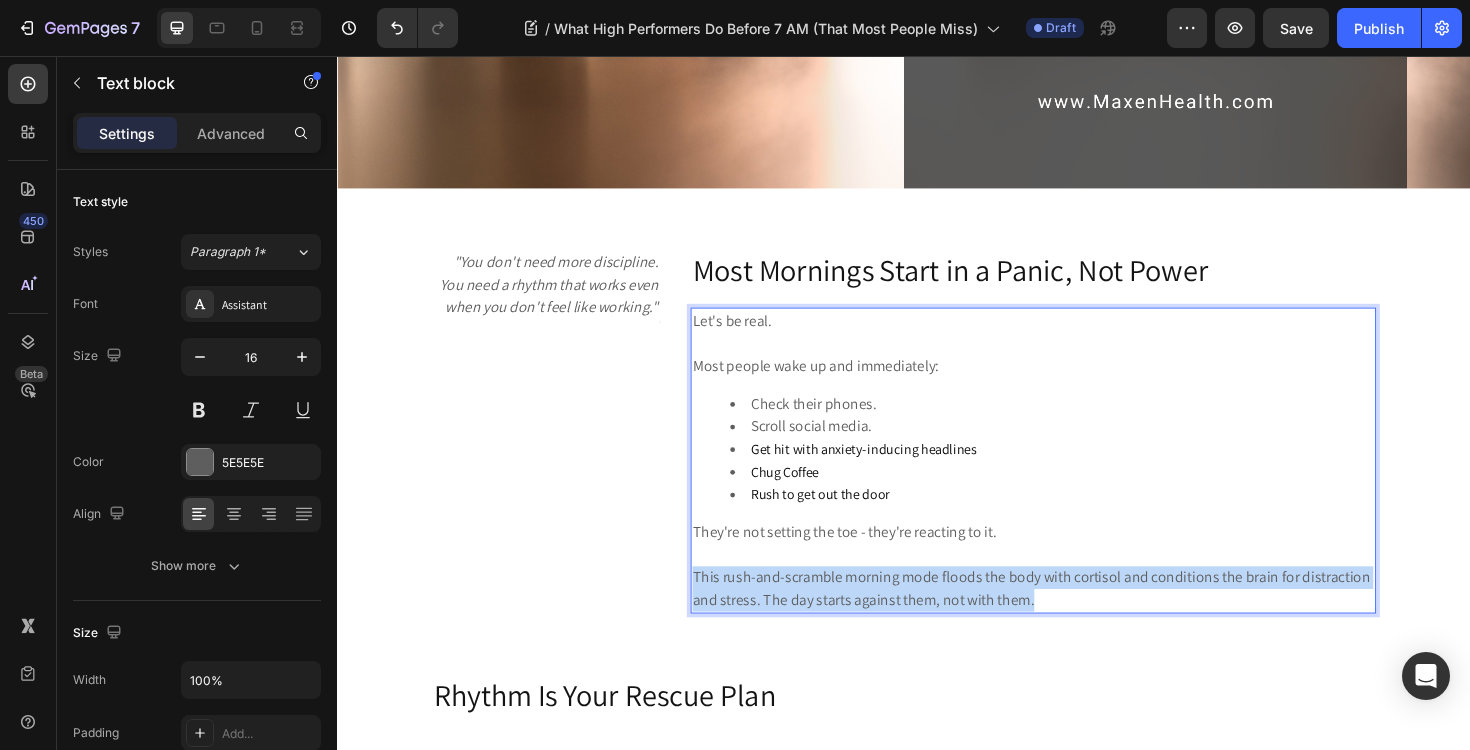 click on "This rush-and-scramble morning mode floods the body with cortisol and conditions the brain for distraction and stress. The day starts against them, not with them." at bounding box center (1074, 609) 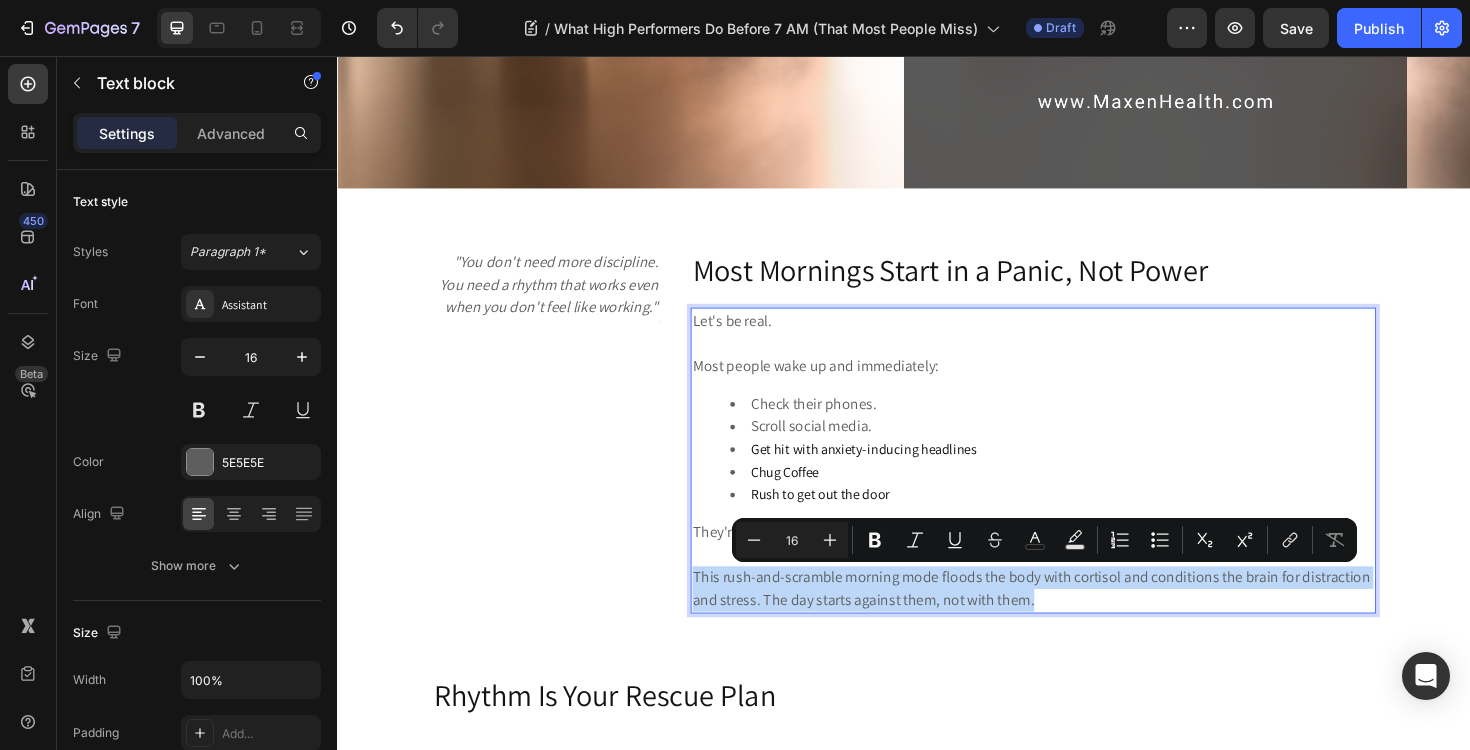 click on "This rush-and-scramble morning mode floods the body with cortisol and conditions the brain for distraction and stress. The day starts against them, not with them." at bounding box center (1074, 609) 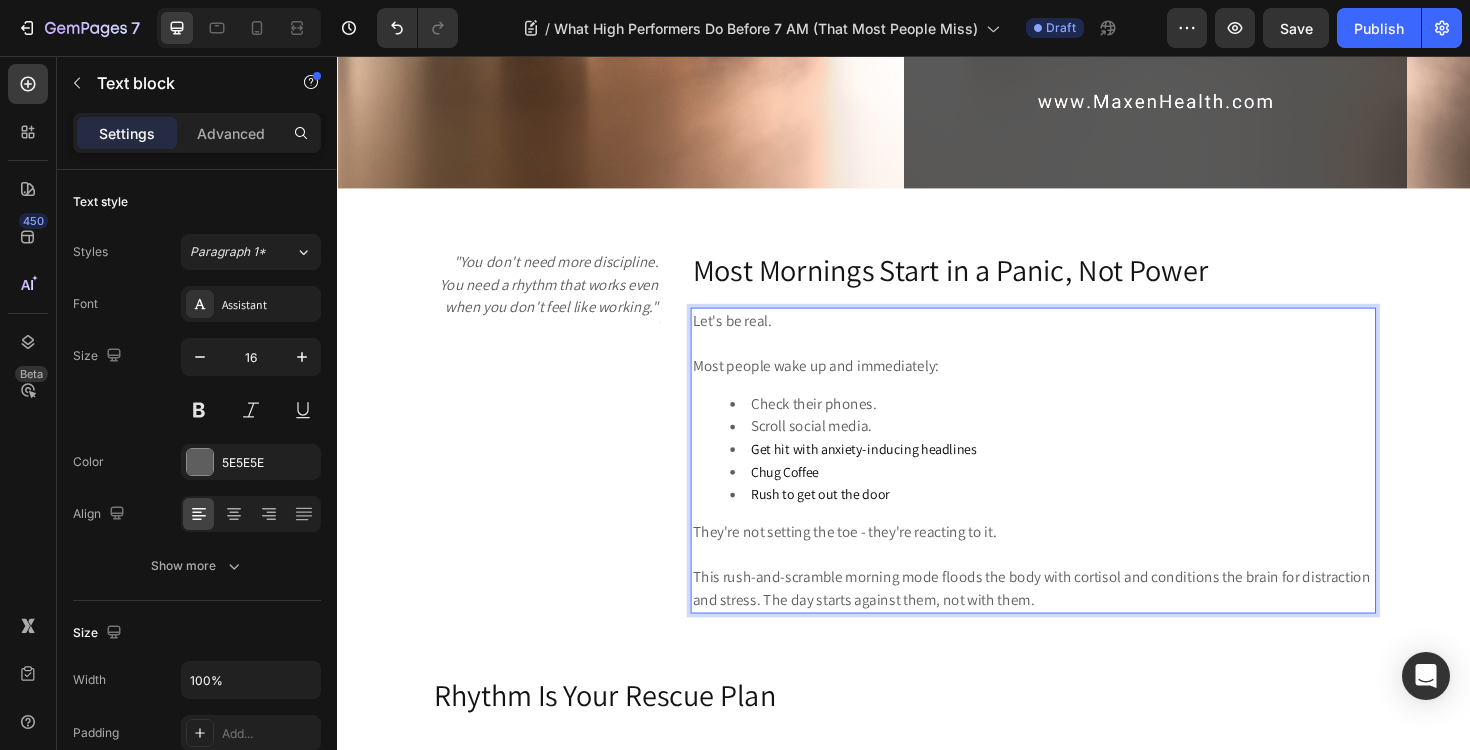 click on "This rush-and-scramble morning mode floods the body with cortisol and conditions the brain for distraction and stress. The day starts against them, not with them." at bounding box center (1074, 609) 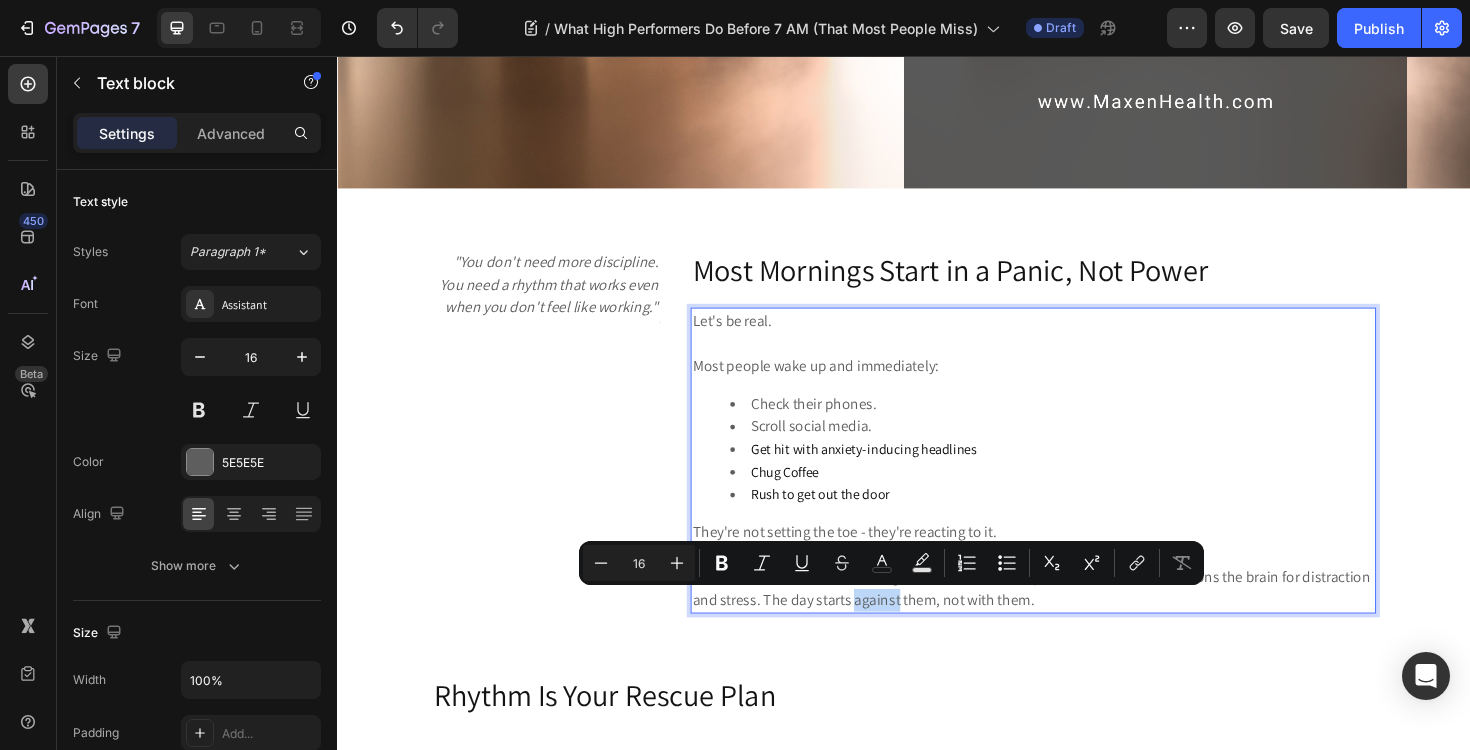 drag, startPoint x: 931, startPoint y: 638, endPoint x: 886, endPoint y: 641, distance: 45.099888 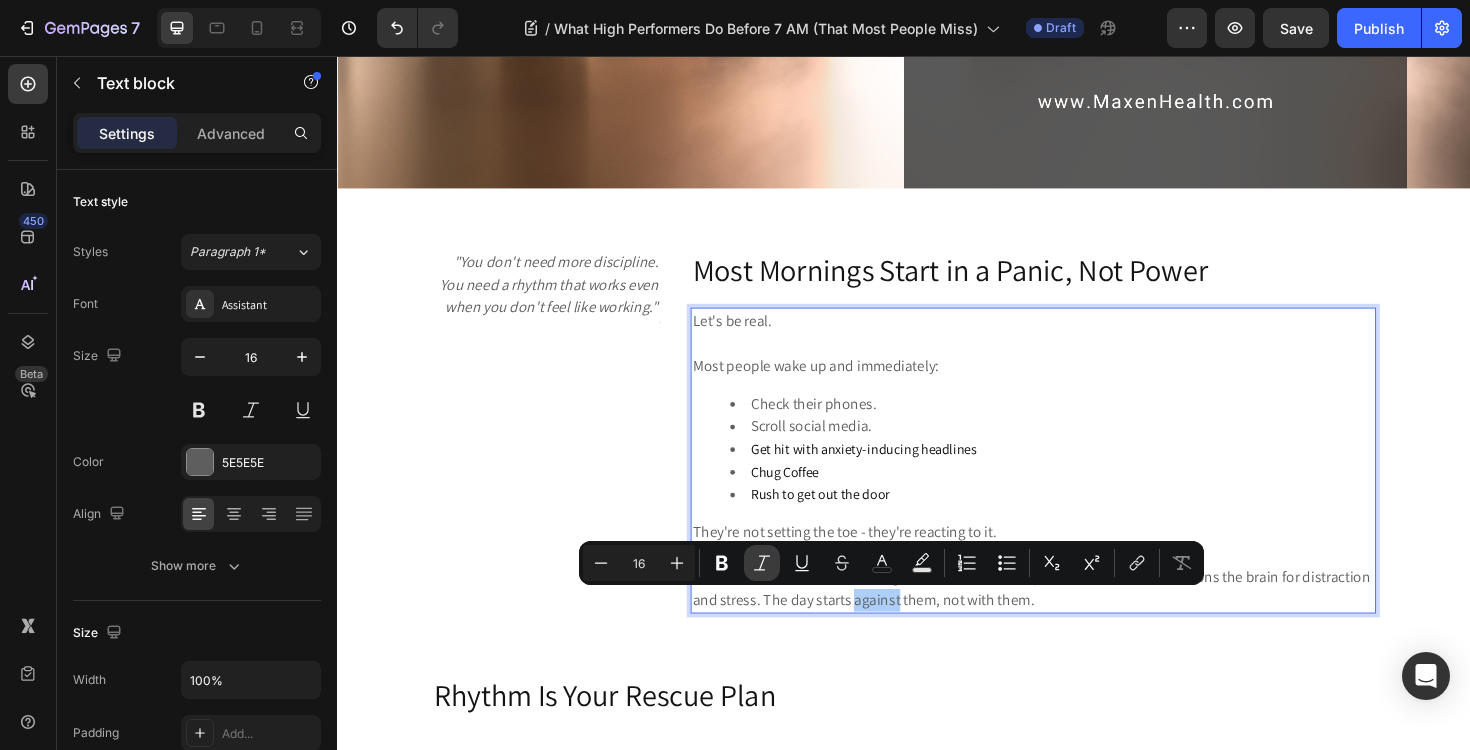 click 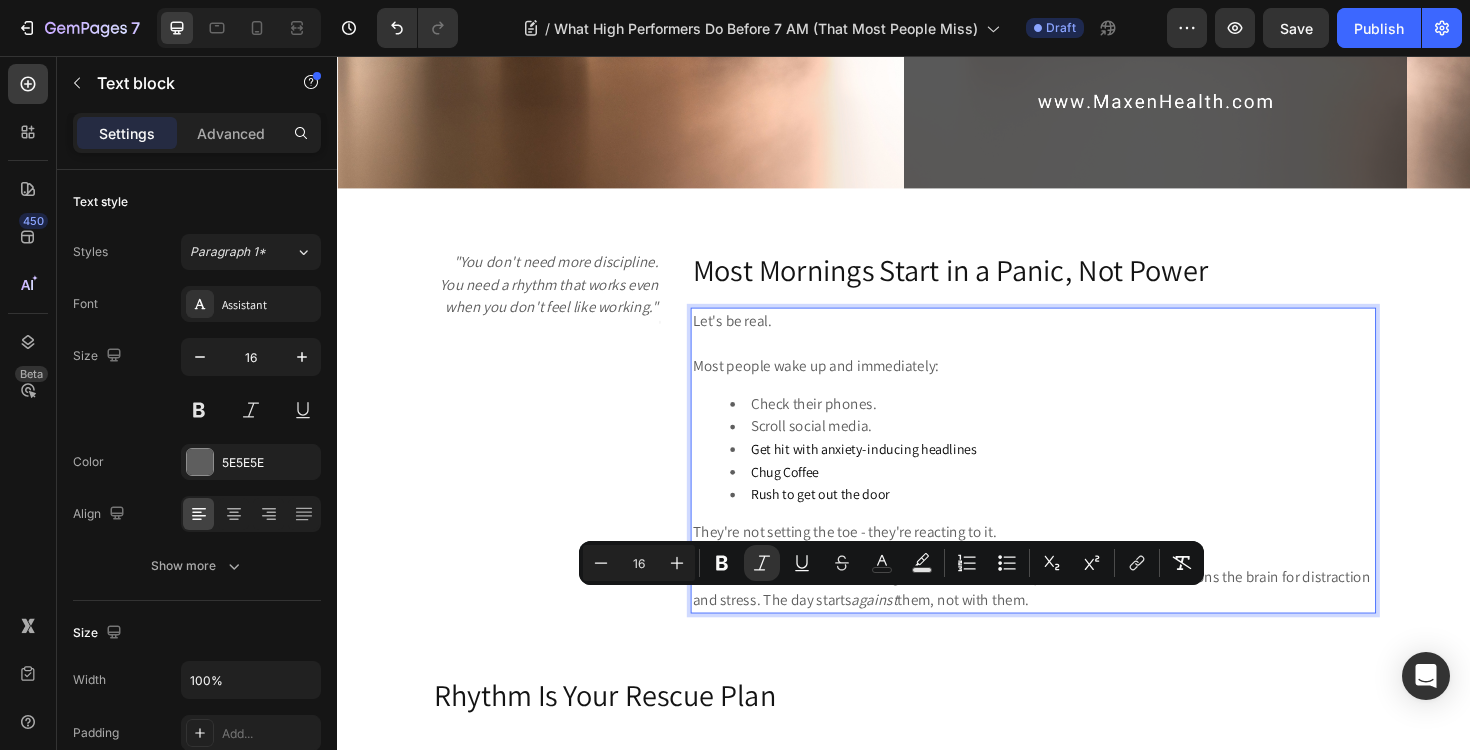 click on "This rush-and-scramble morning mode floods the body with cortisol and conditions the brain for distraction and stress. The day starts  against  them, not with them." at bounding box center [1074, 609] 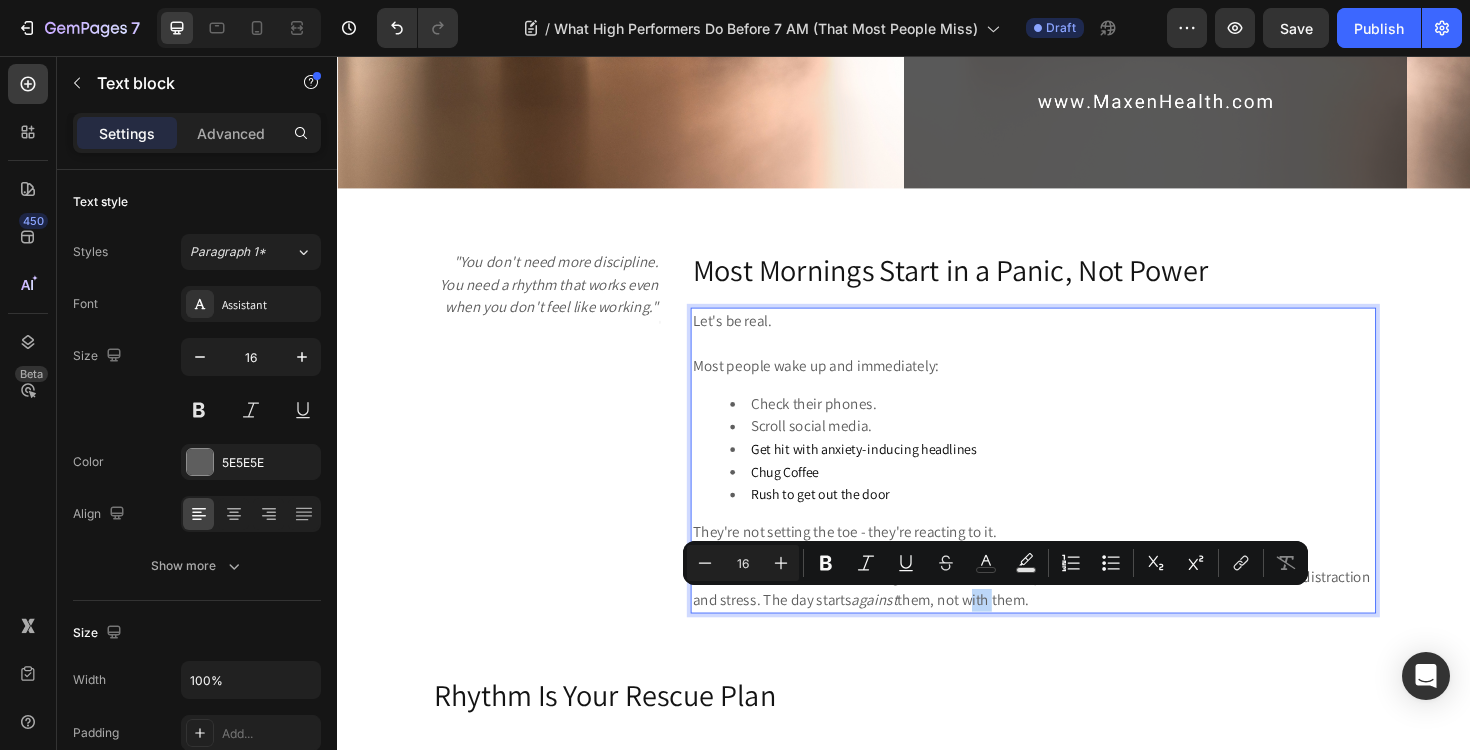 drag, startPoint x: 1028, startPoint y: 638, endPoint x: 1004, endPoint y: 640, distance: 24.083189 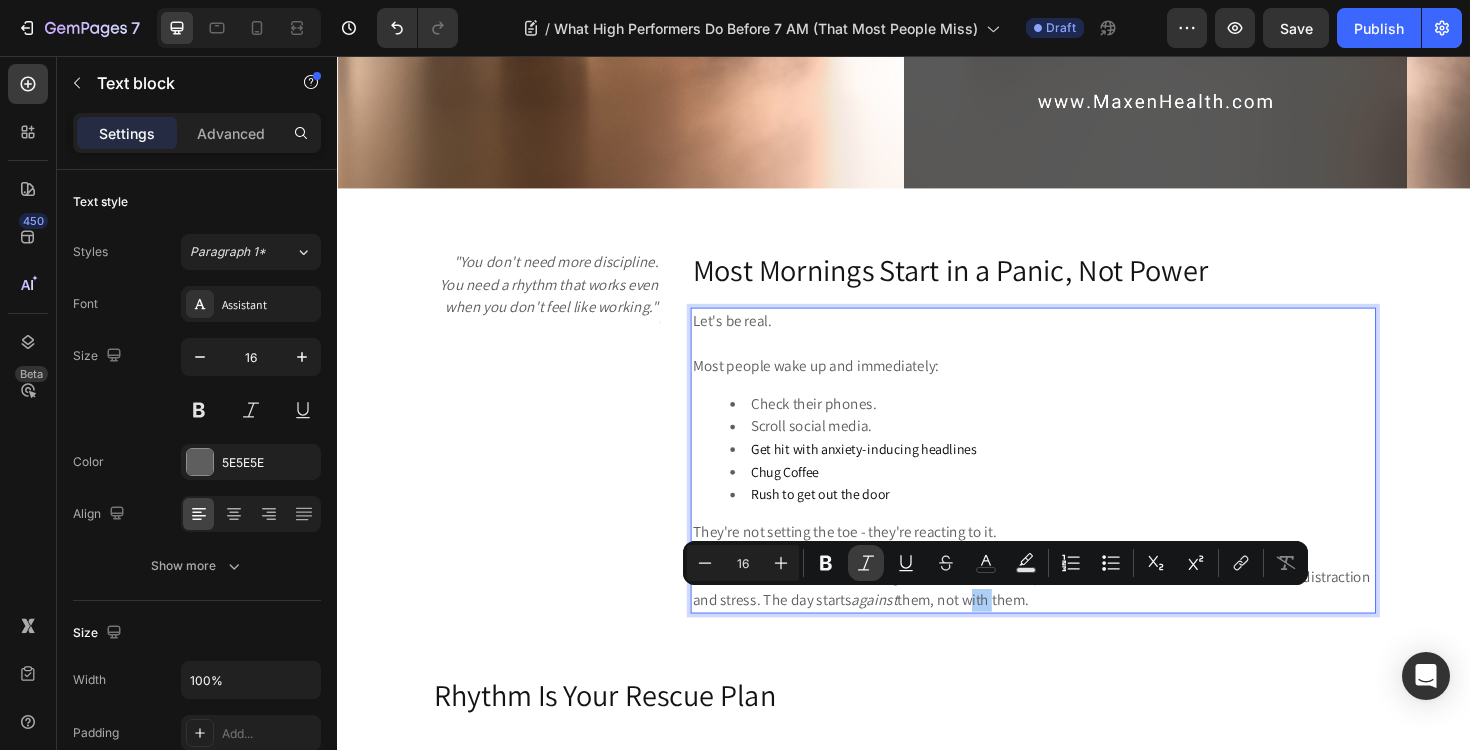 click 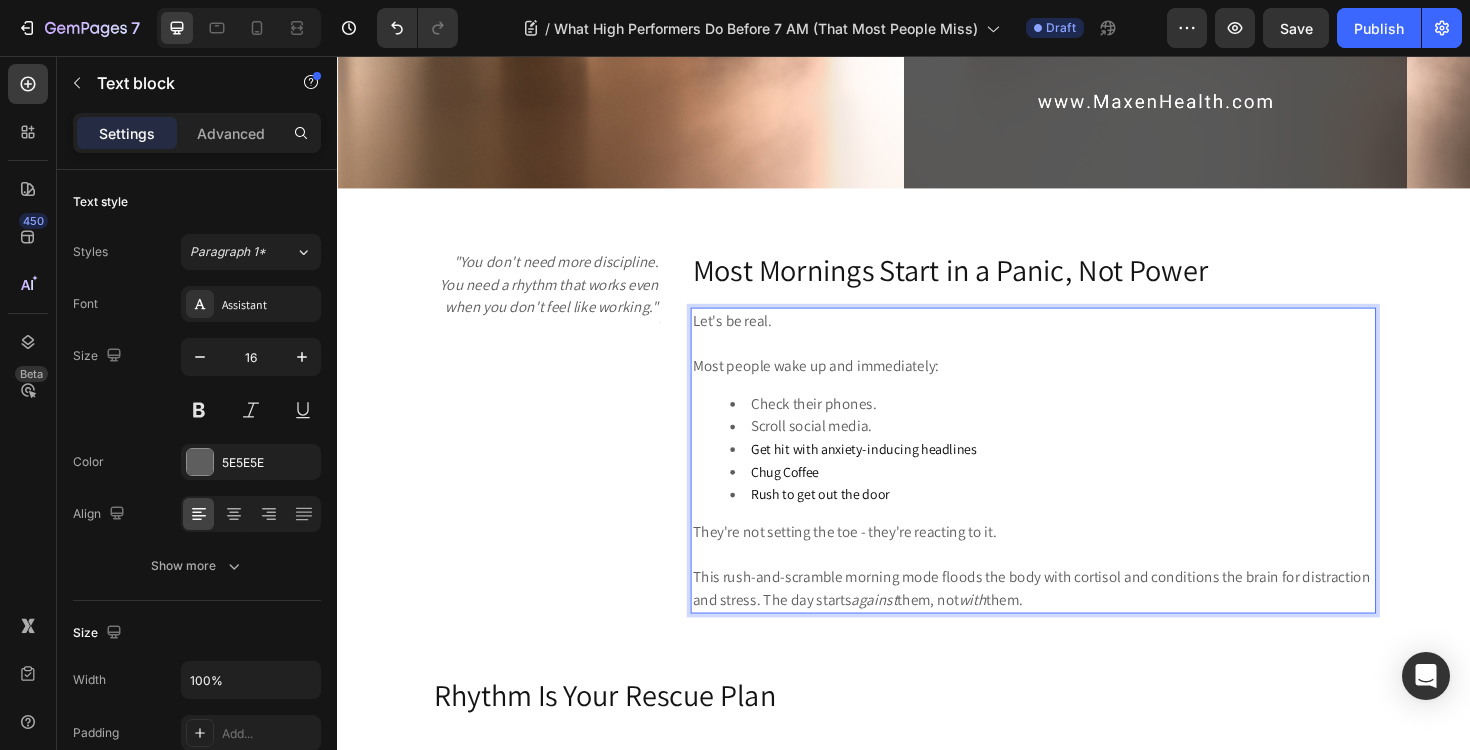 click on "Chug Coffee" at bounding box center (1094, 497) 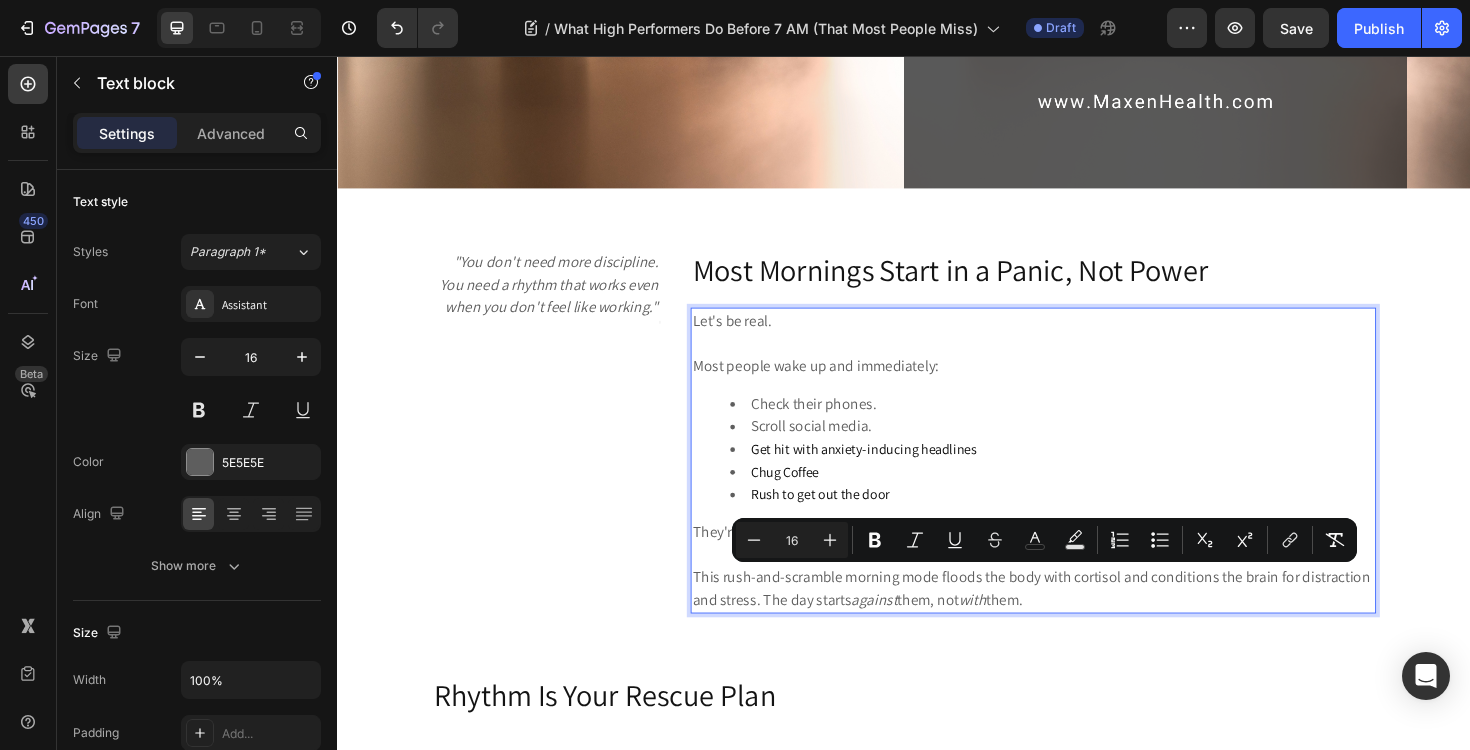 drag, startPoint x: 1072, startPoint y: 635, endPoint x: 715, endPoint y: 611, distance: 357.80582 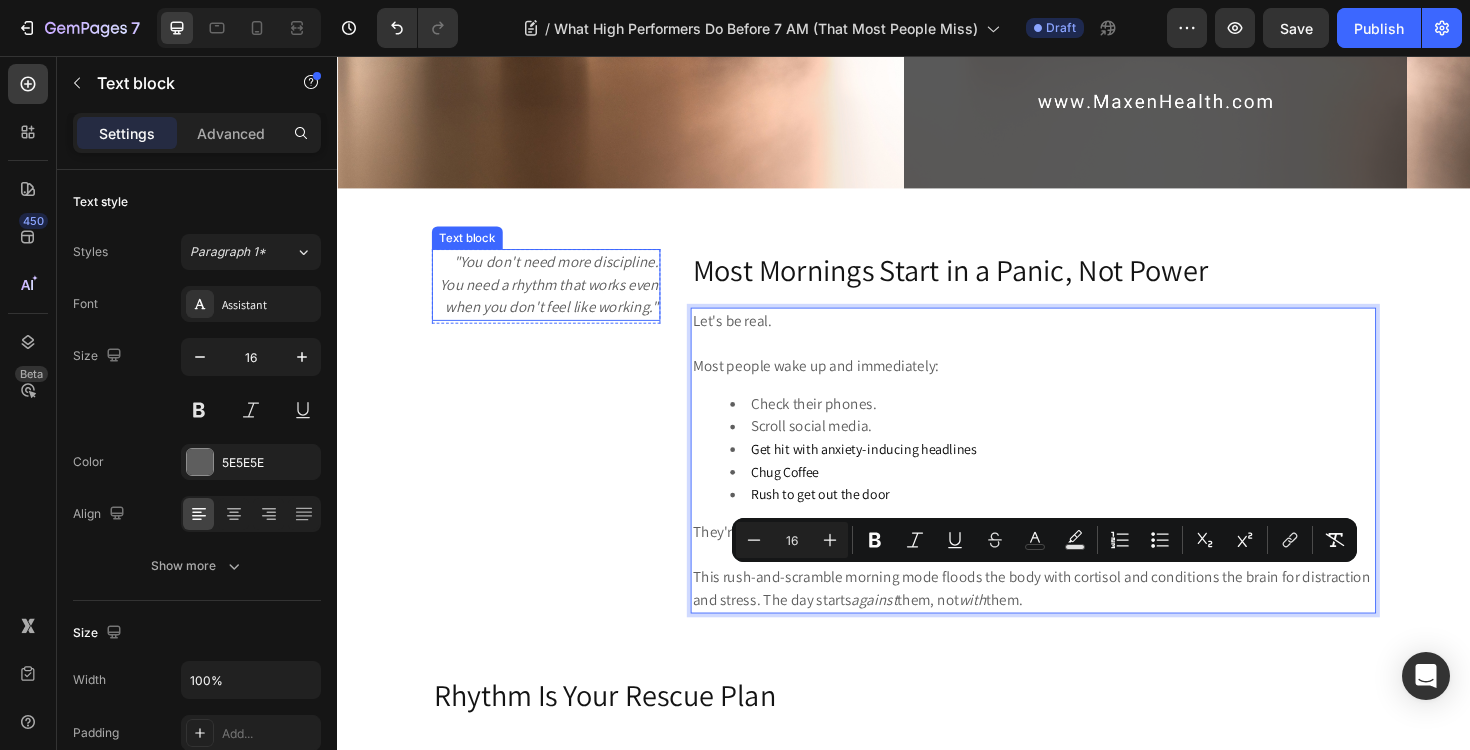 click on "You need a rhythm that works even when you don't feel like working."" at bounding box center [561, 310] 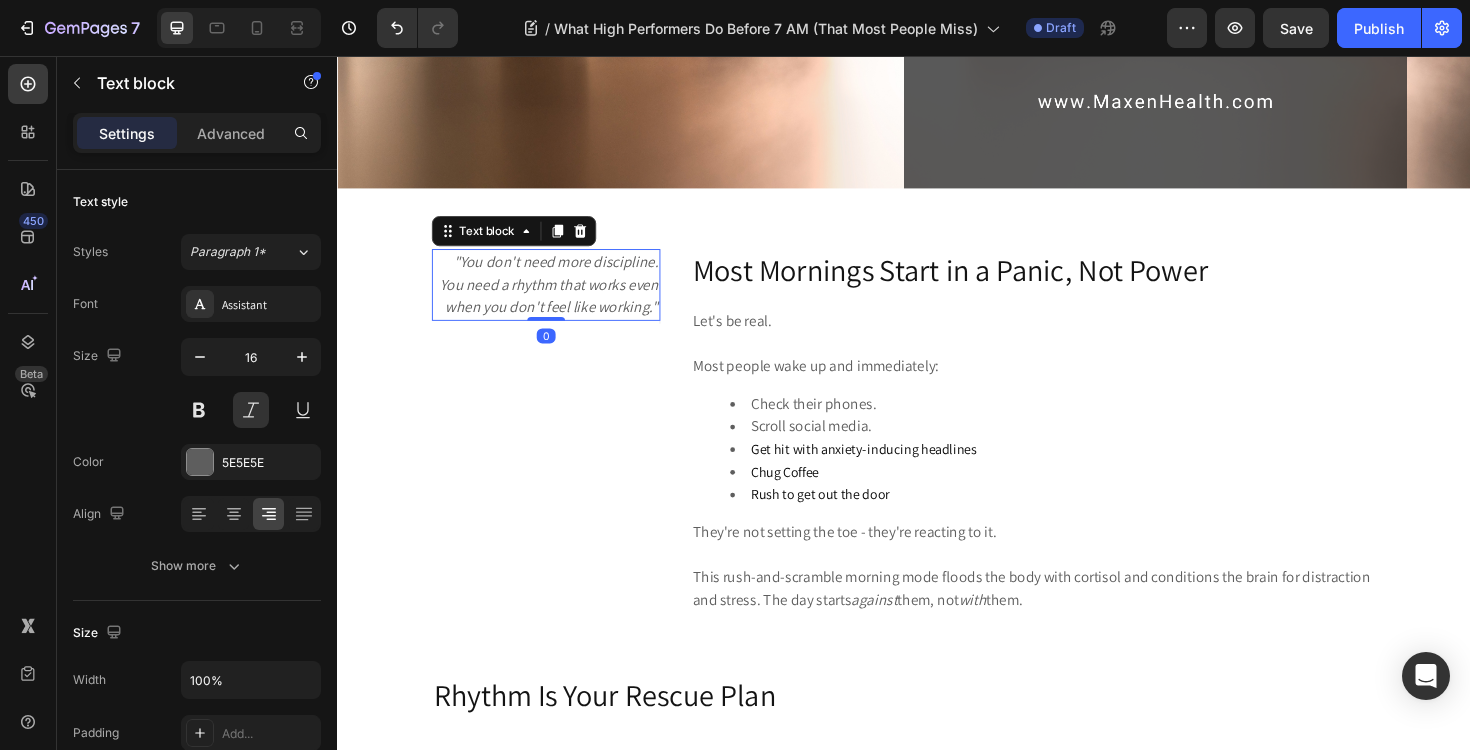 click on "You need a rhythm that works even when you don't feel like working."" at bounding box center [561, 310] 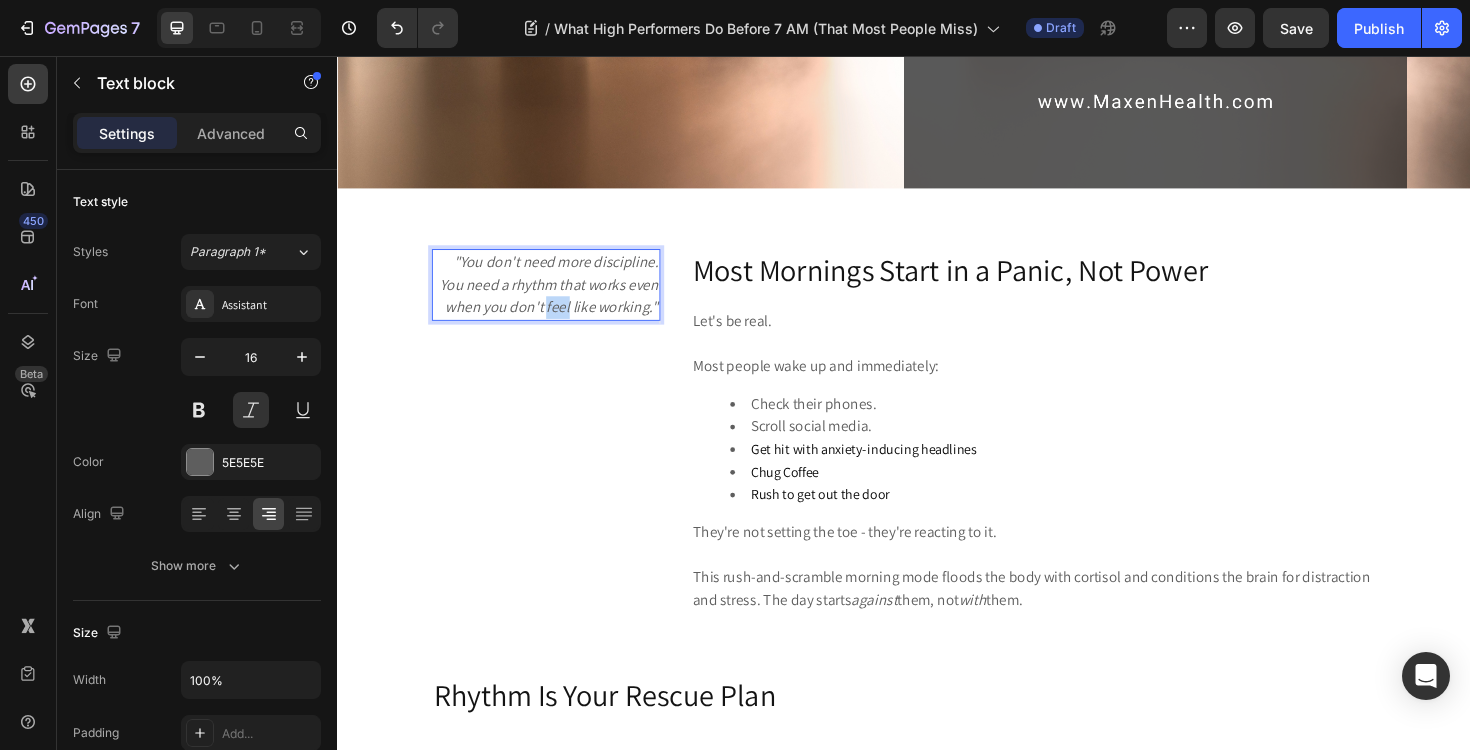 click on "You need a rhythm that works even when you don't feel like working."" at bounding box center [561, 310] 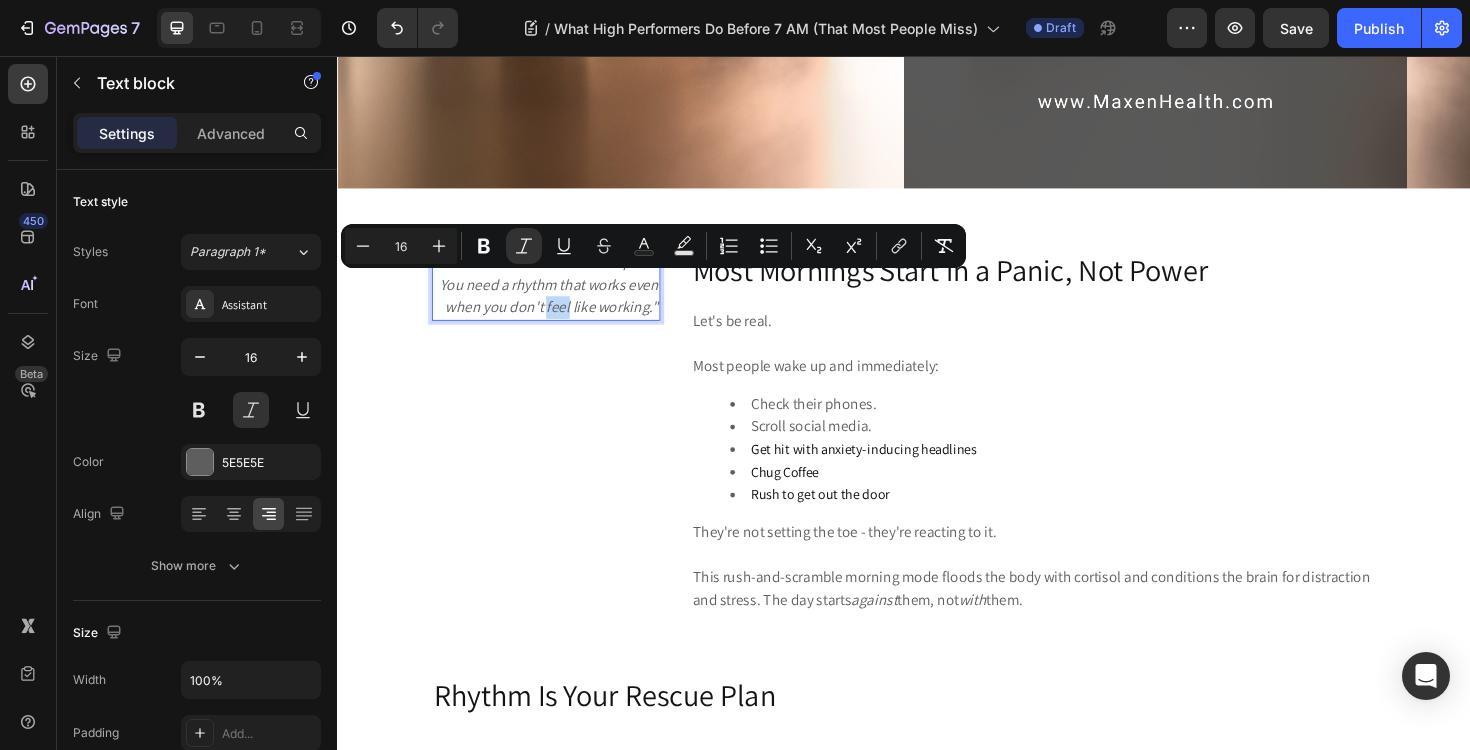 click on "You need a rhythm that works even when you don't feel like working."" at bounding box center [561, 310] 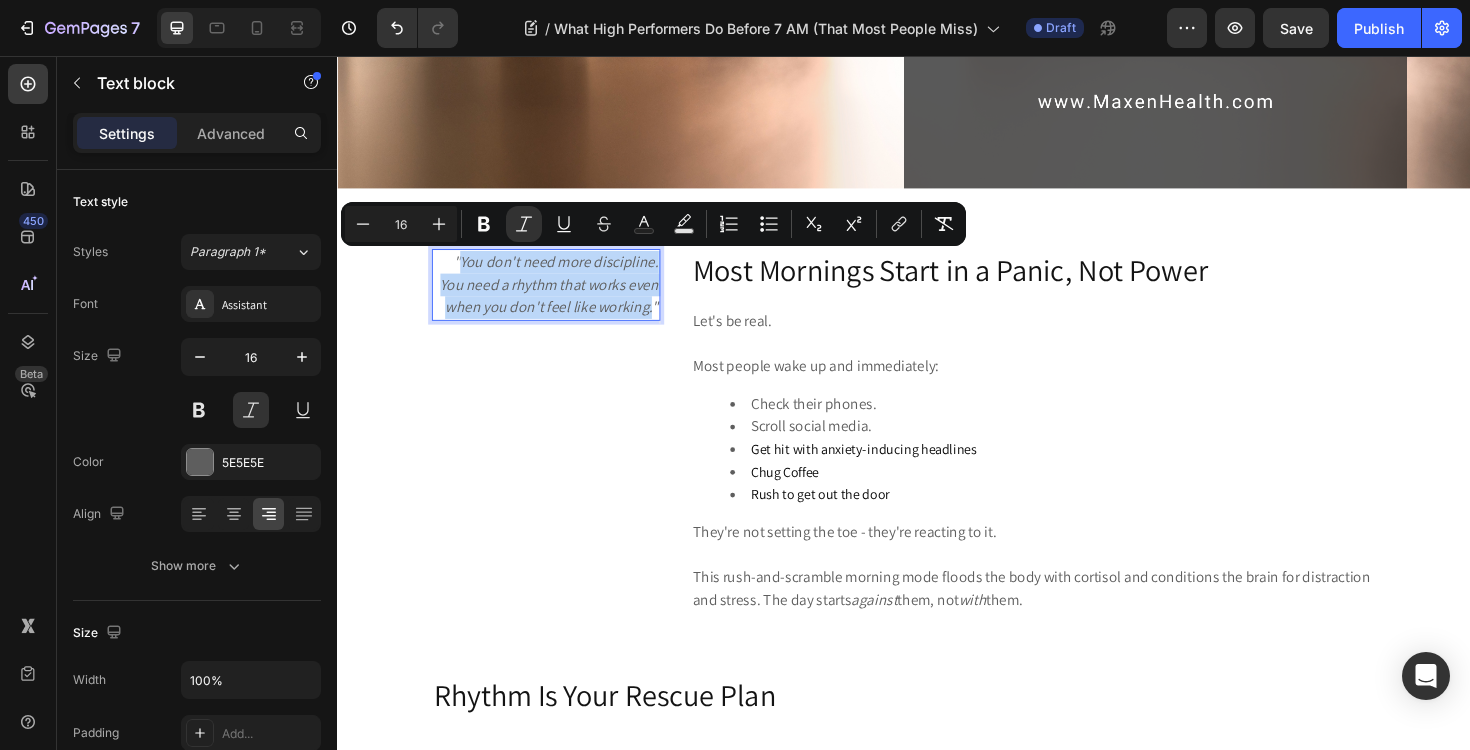 drag, startPoint x: 669, startPoint y: 327, endPoint x: 472, endPoint y: 285, distance: 201.4274 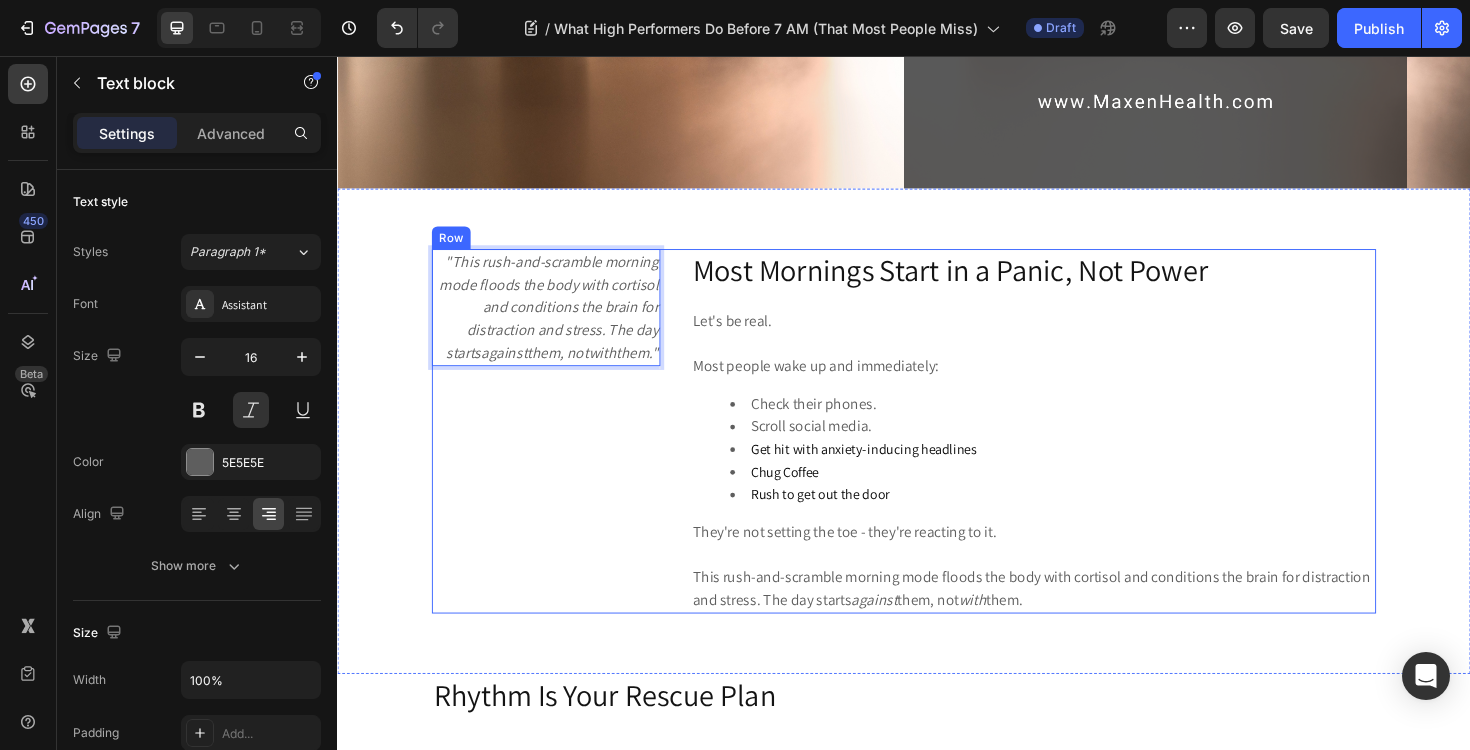 click on "" This rush-and-scramble morning mode floods the body with cortisol and conditions the brain for distraction and stress. The day starts  against  them, not  with  them. "  Text block   0                Title Line                Title Line Row" at bounding box center (558, 454) 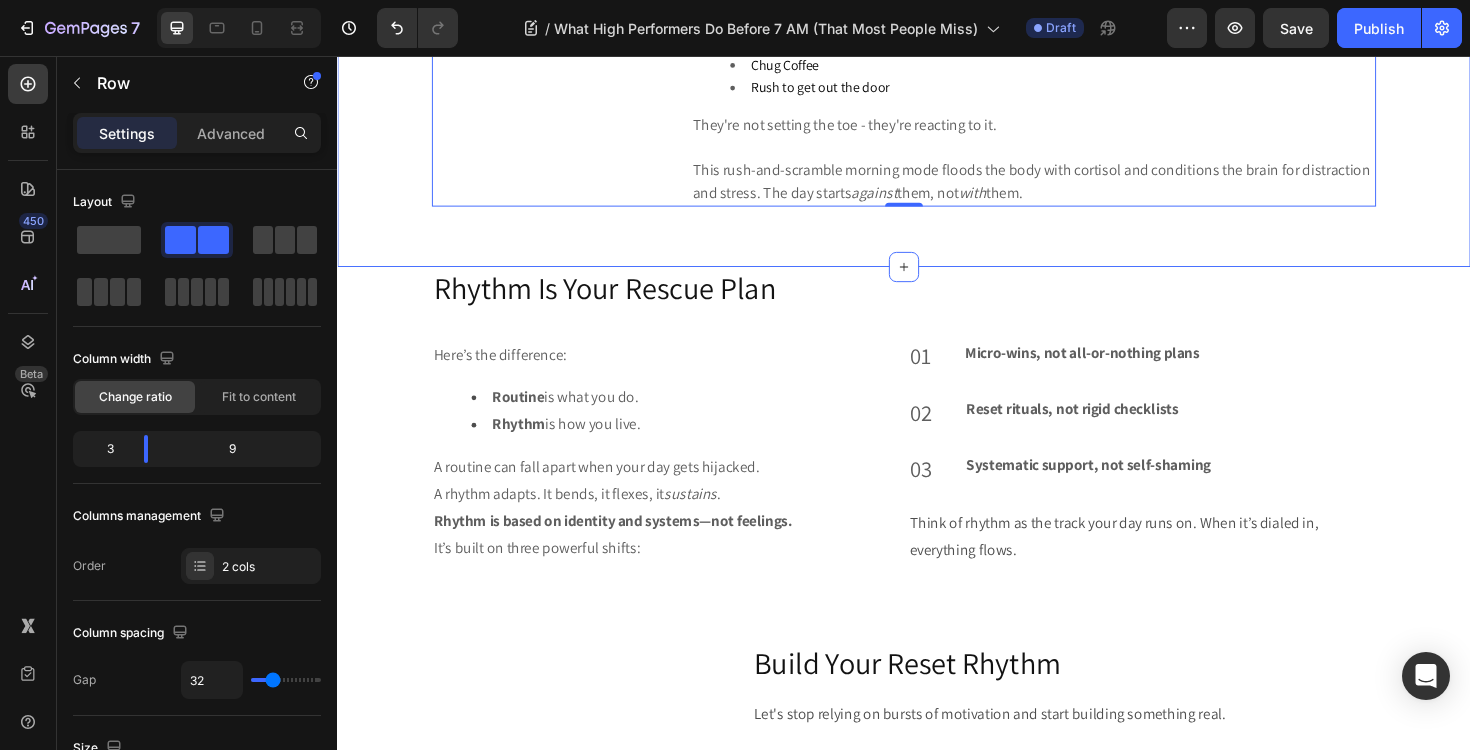 scroll, scrollTop: 1603, scrollLeft: 0, axis: vertical 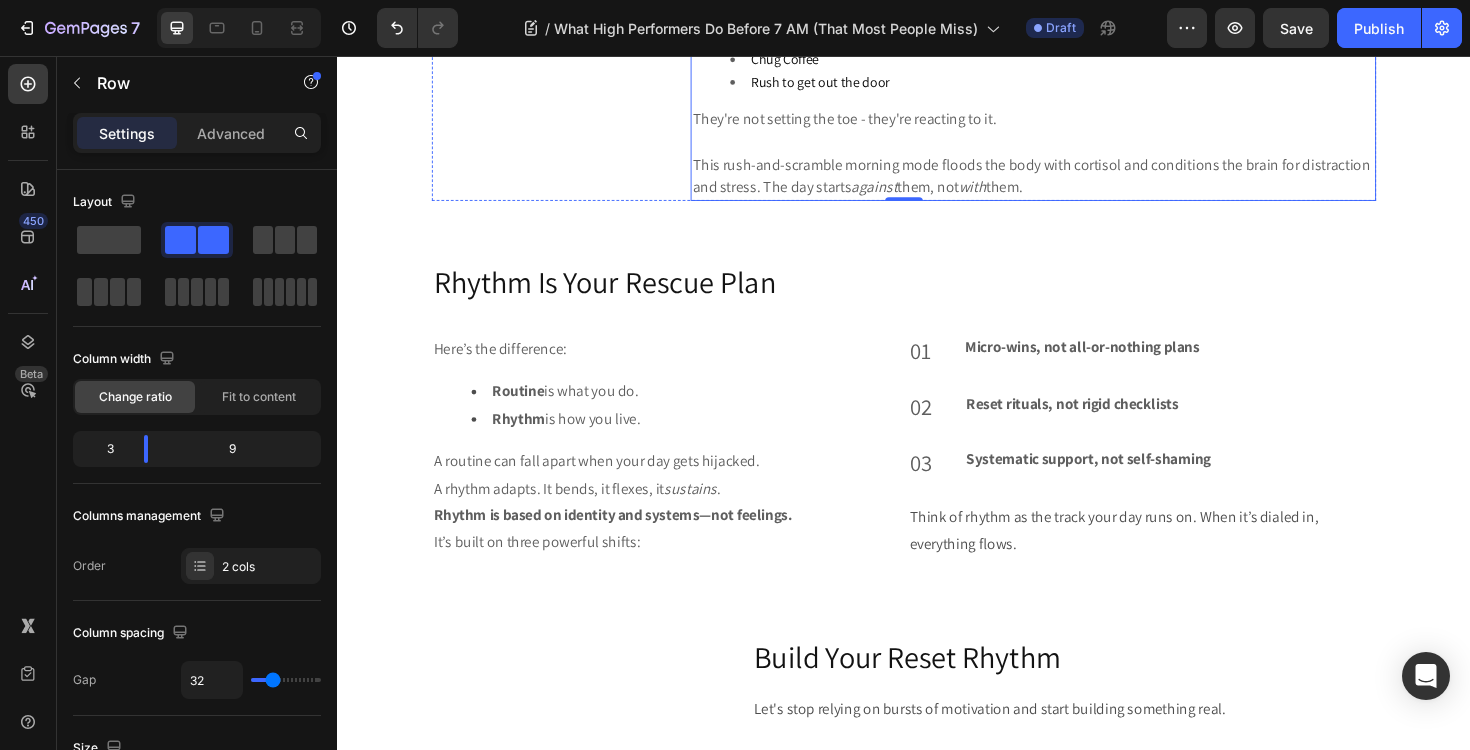 click on "This rush-and-scramble morning mode floods the body with cortisol and conditions the brain for distraction and stress. The day starts  against  them, not  with  them." at bounding box center (1074, 172) 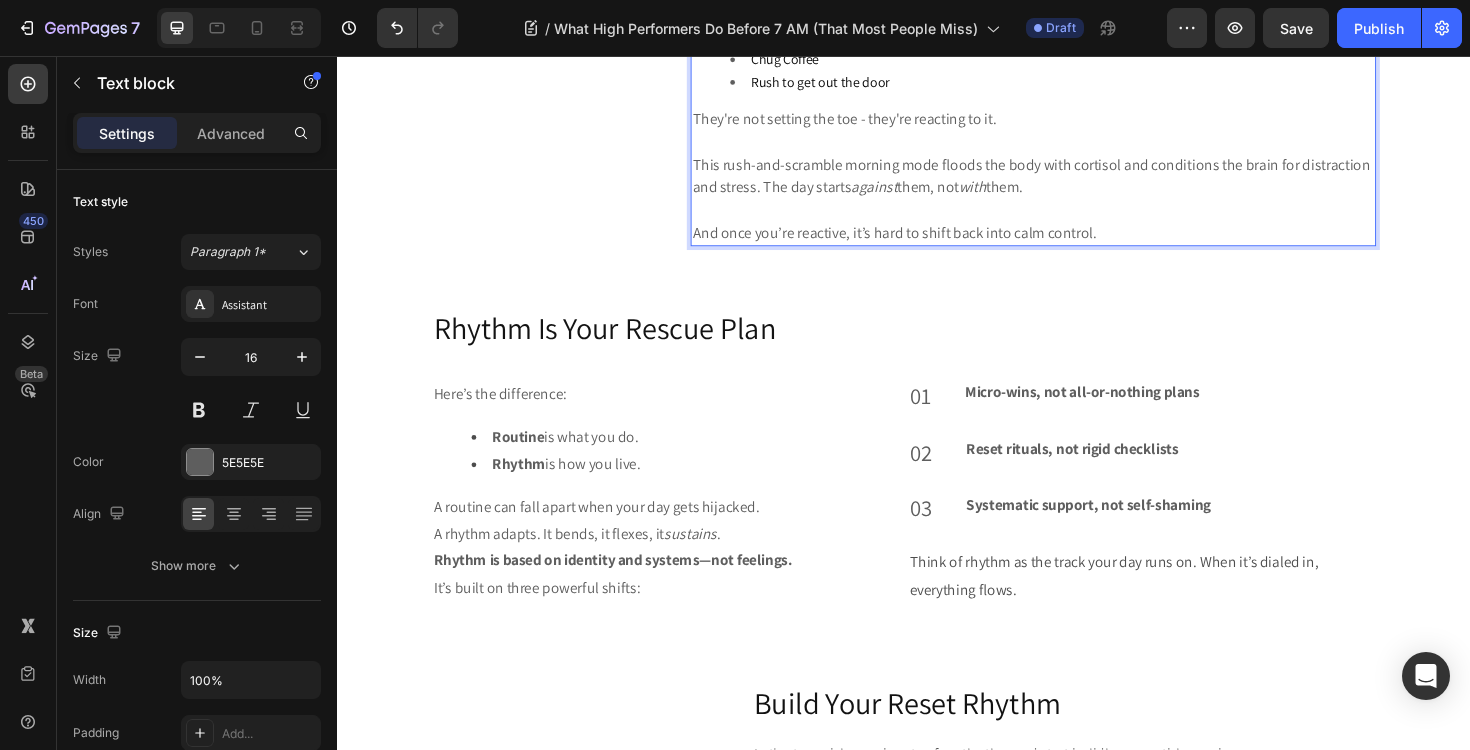 click on "And once you’re reactive, it’s hard to shift back into calm control." at bounding box center [1074, 244] 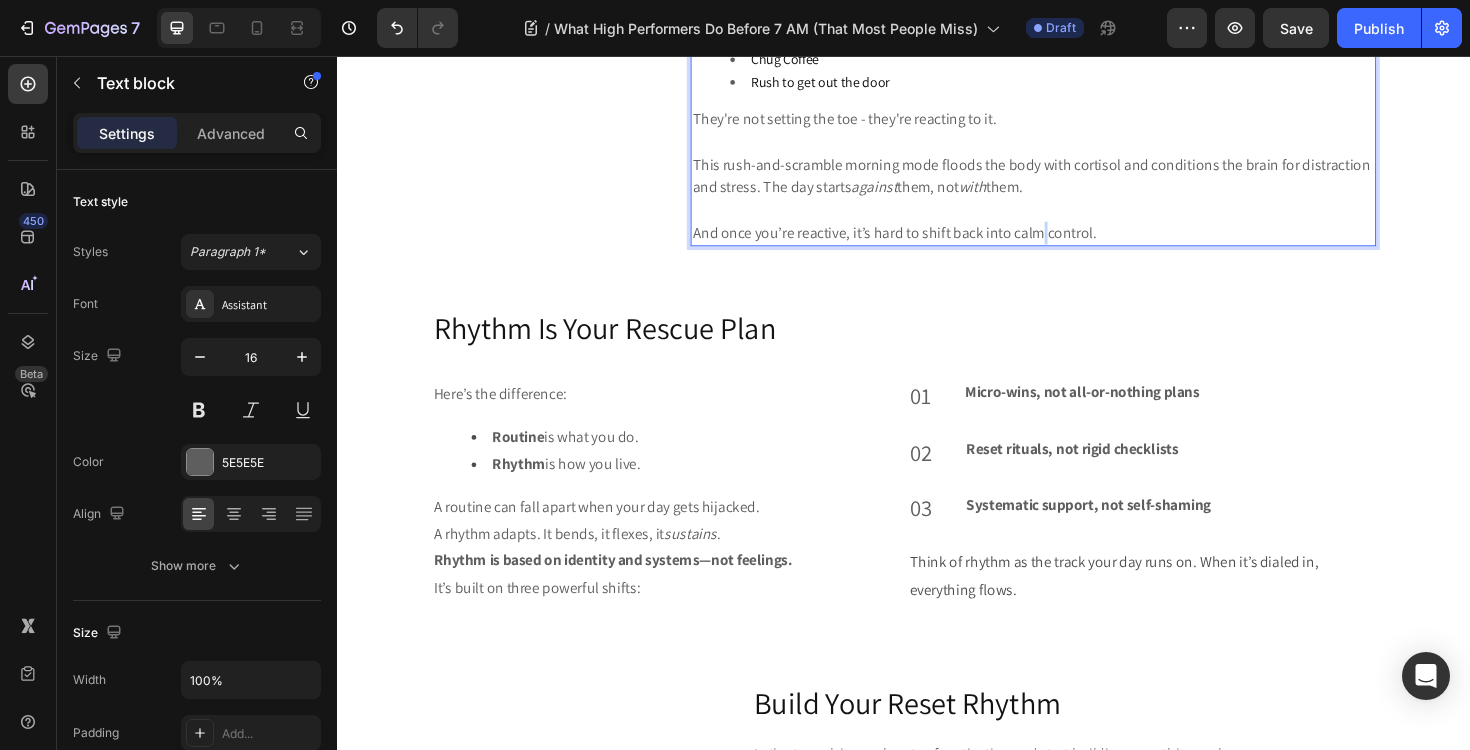 click on "And once you’re reactive, it’s hard to shift back into calm control." at bounding box center [1074, 244] 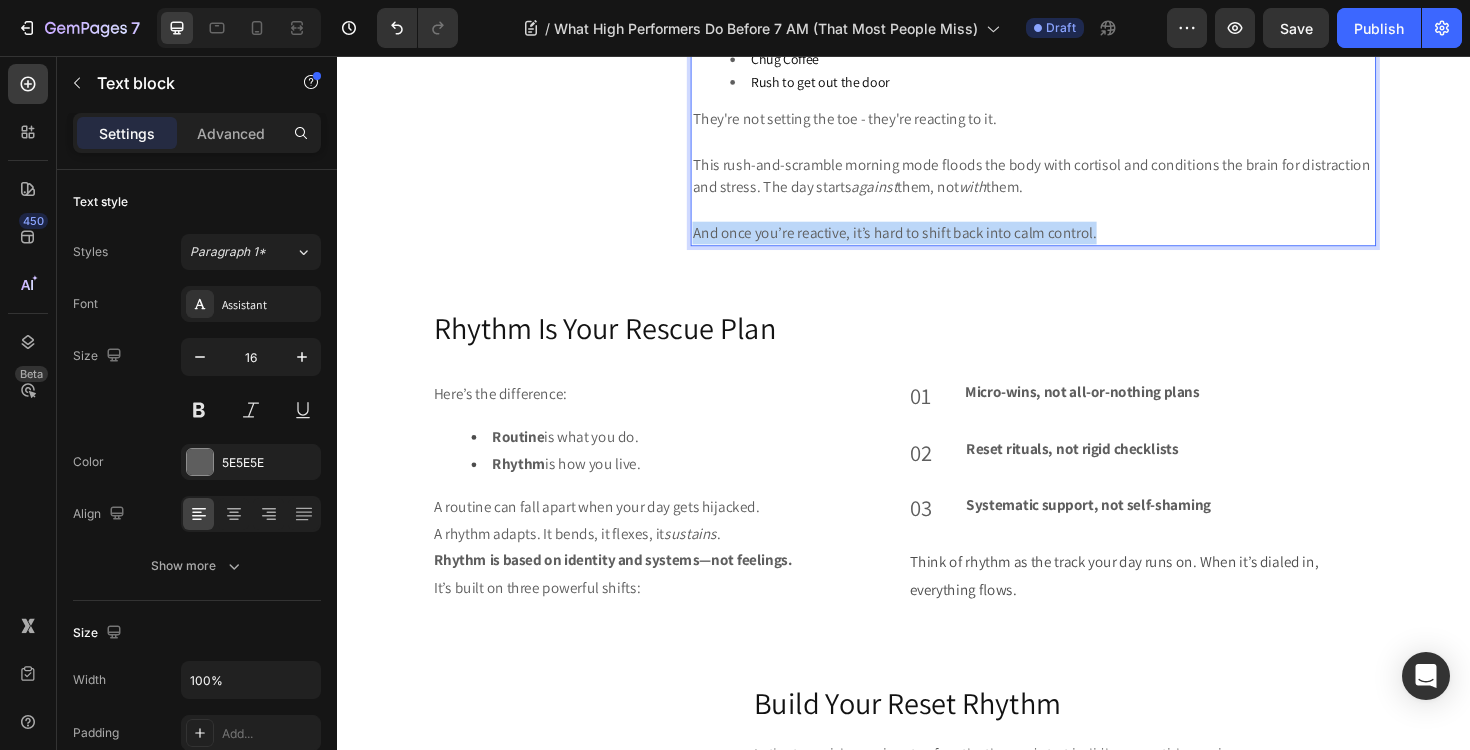 click on "And once you’re reactive, it’s hard to shift back into calm control." at bounding box center (1074, 244) 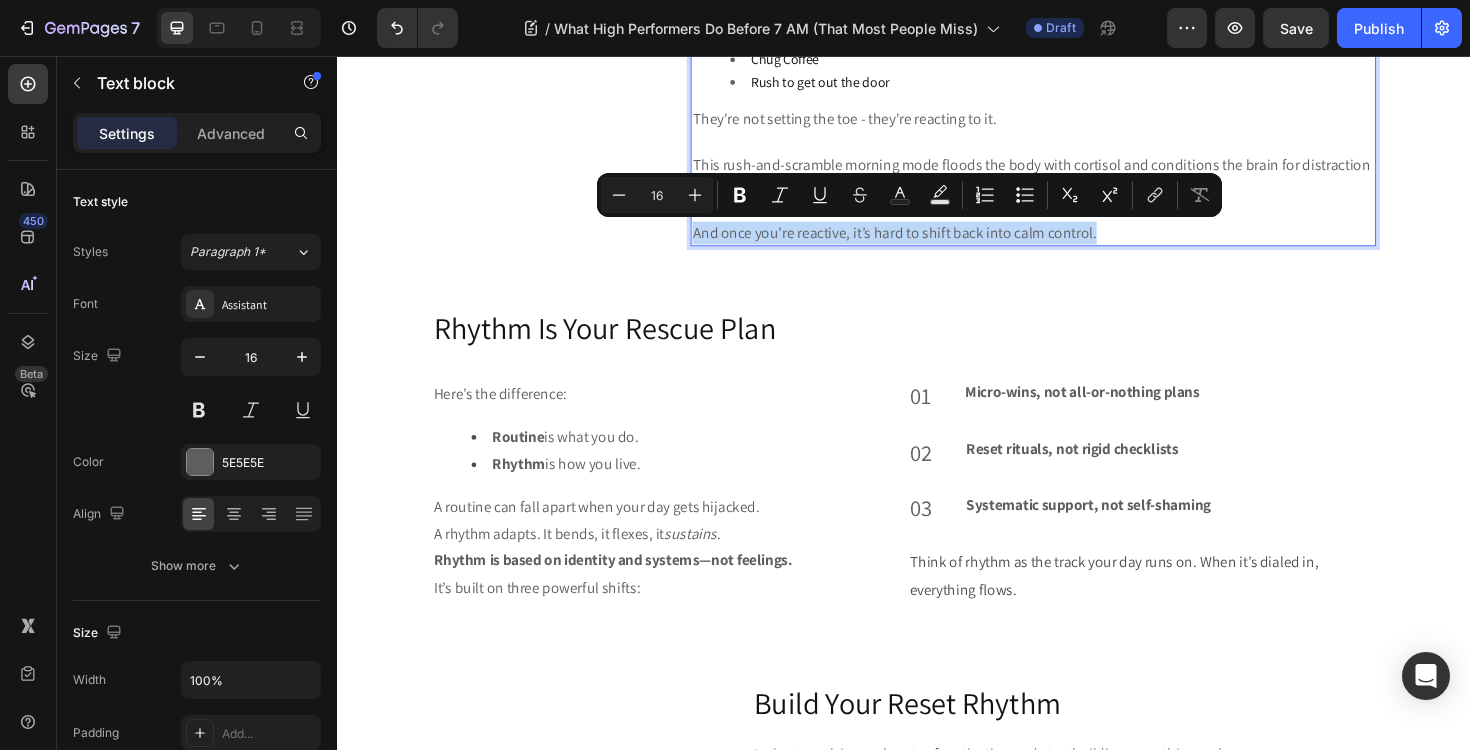 click on "And once you’re reactive, it’s hard to shift back into calm control." at bounding box center (1074, 244) 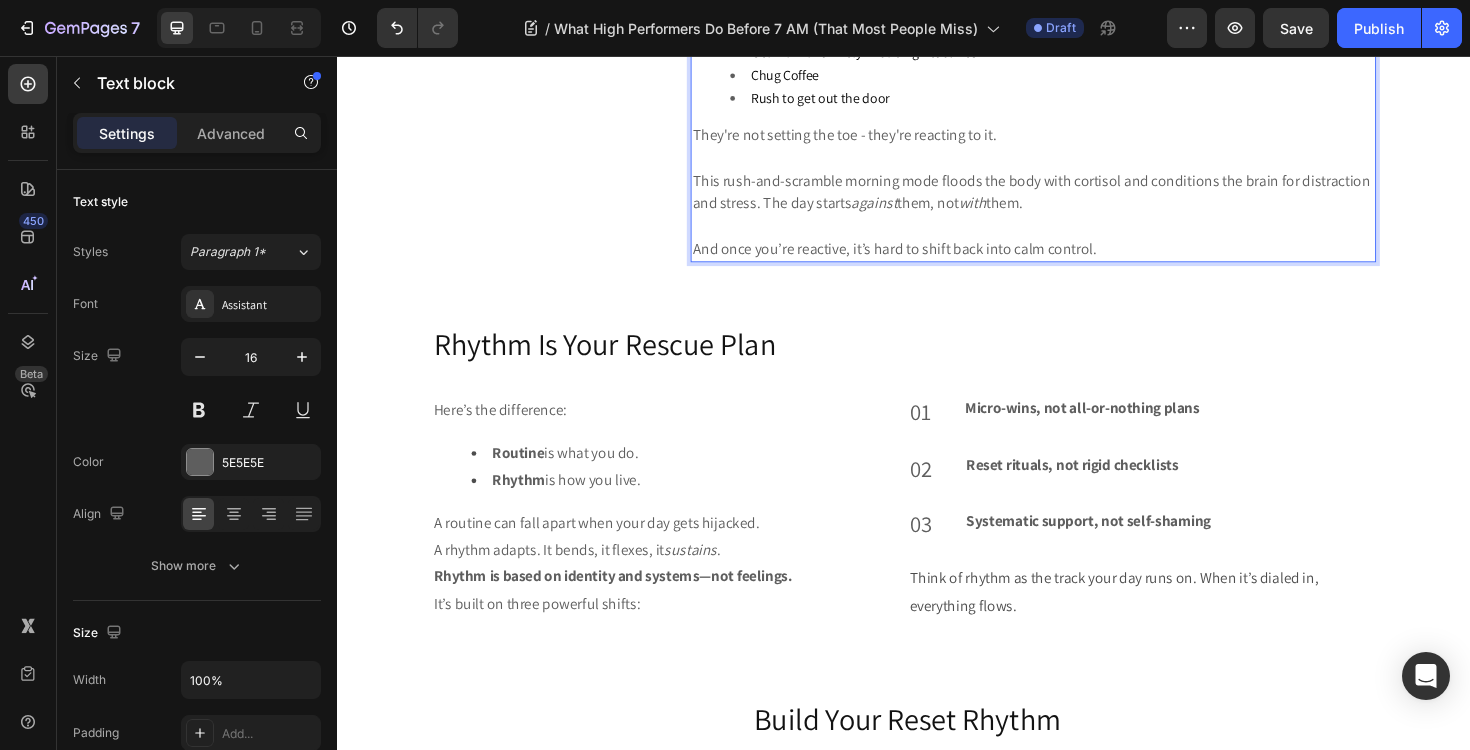 scroll, scrollTop: 1616, scrollLeft: 0, axis: vertical 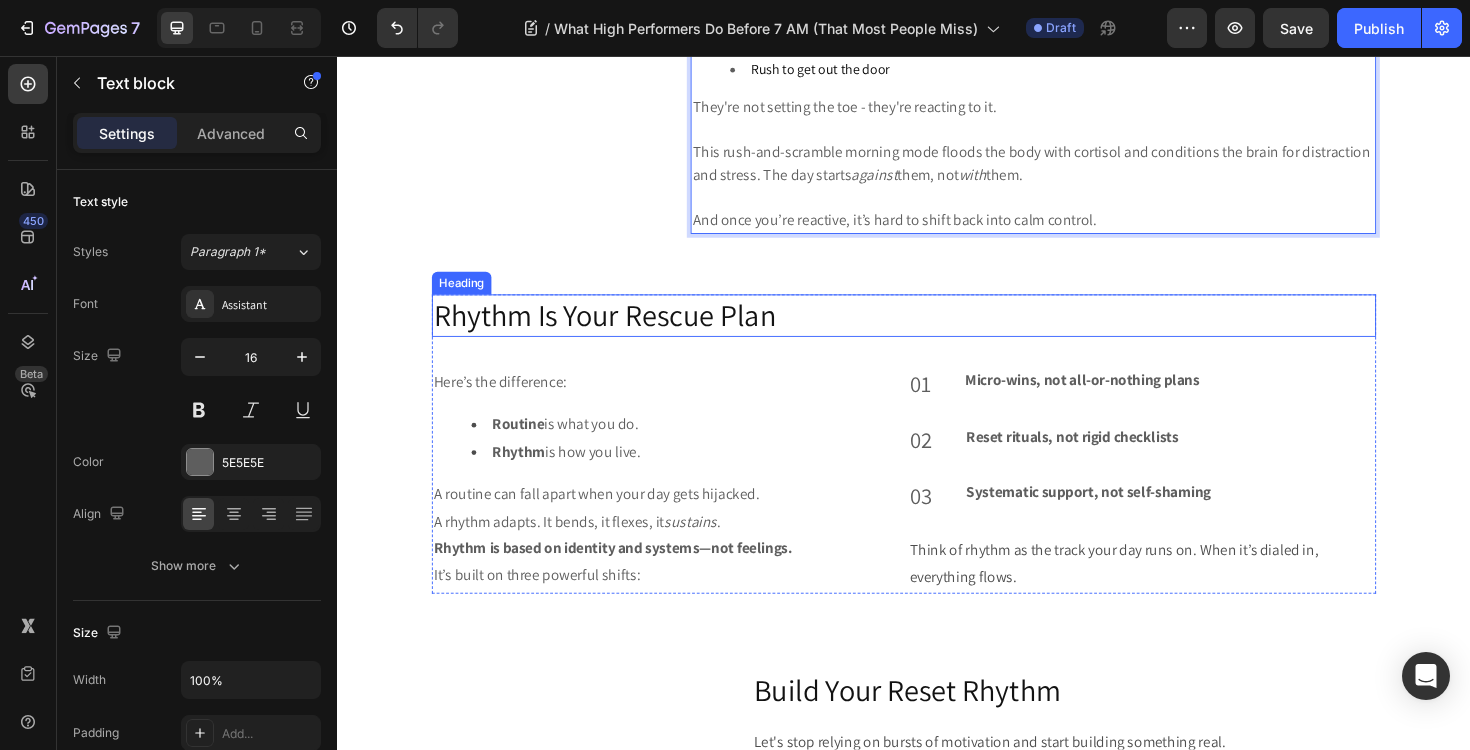 click on "Rhythm Is Your Rescue Plan" at bounding box center (937, 332) 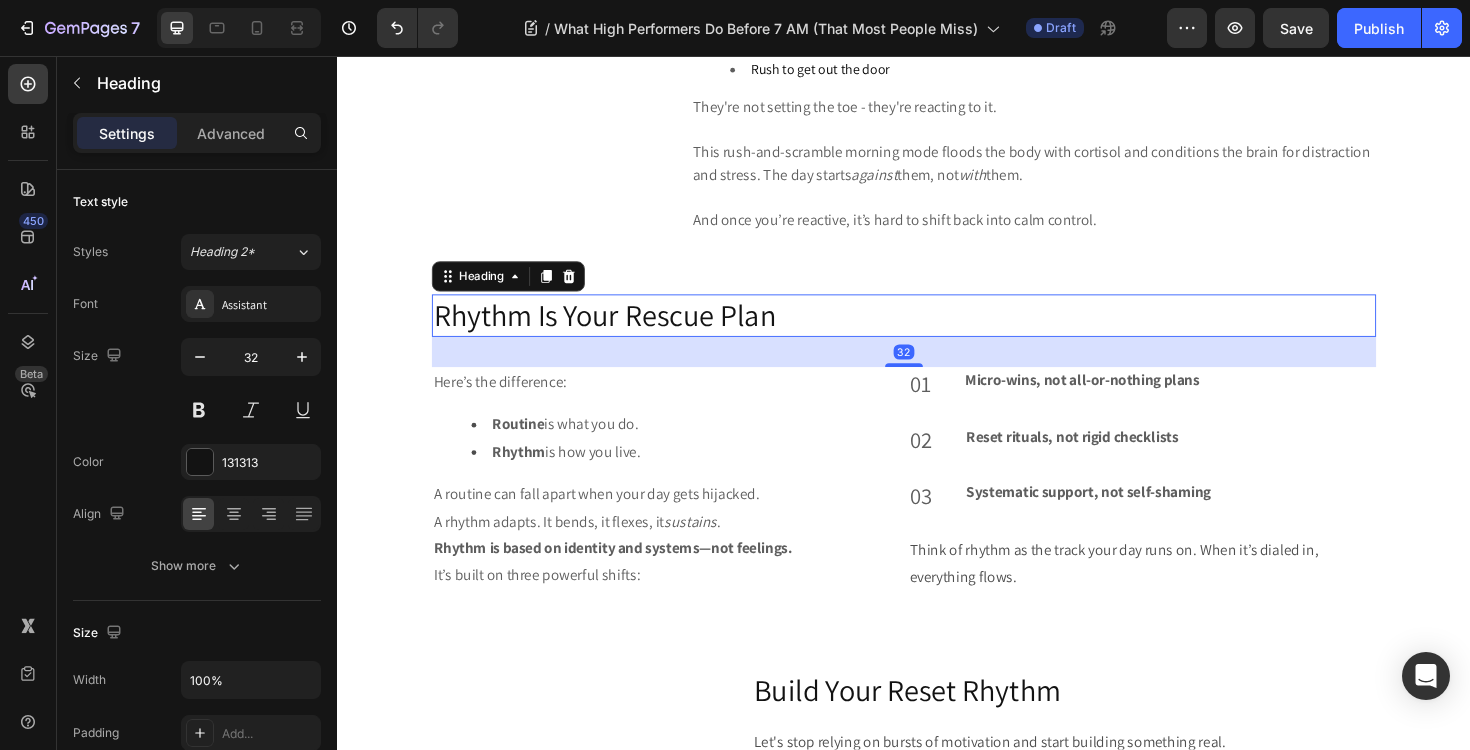 click on "Rhythm Is Your Rescue Plan" at bounding box center (937, 332) 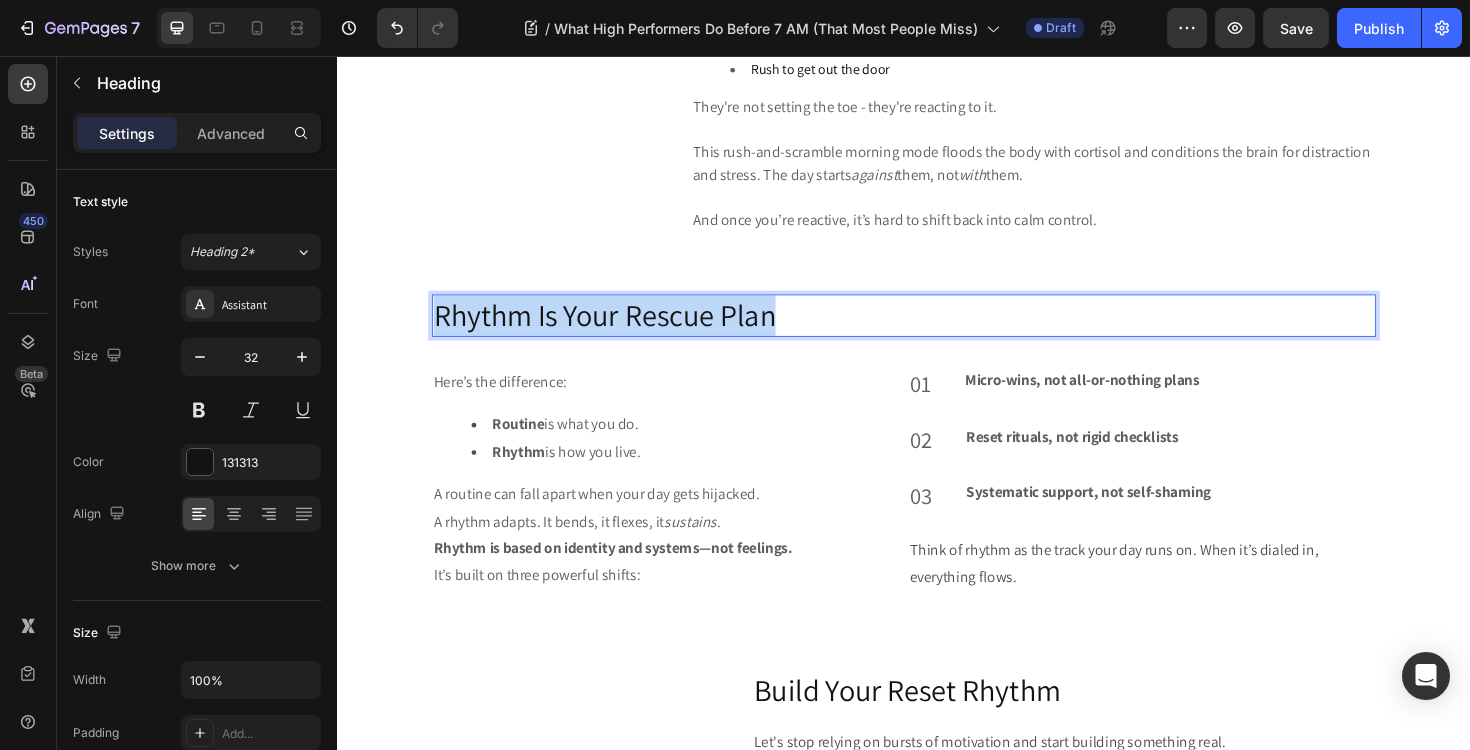click on "Rhythm Is Your Rescue Plan" at bounding box center [937, 332] 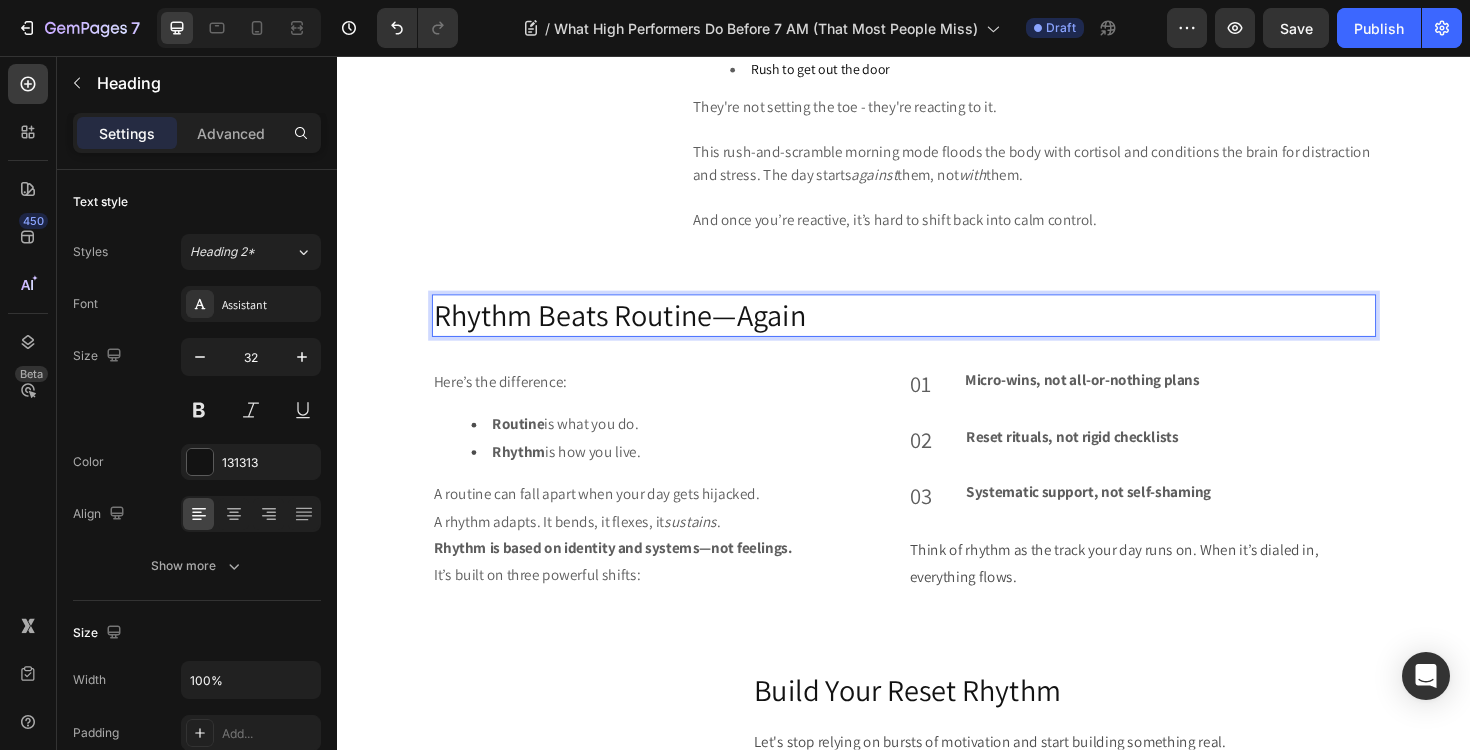 click on "Rhythm Beats Routine—Again" at bounding box center [937, 332] 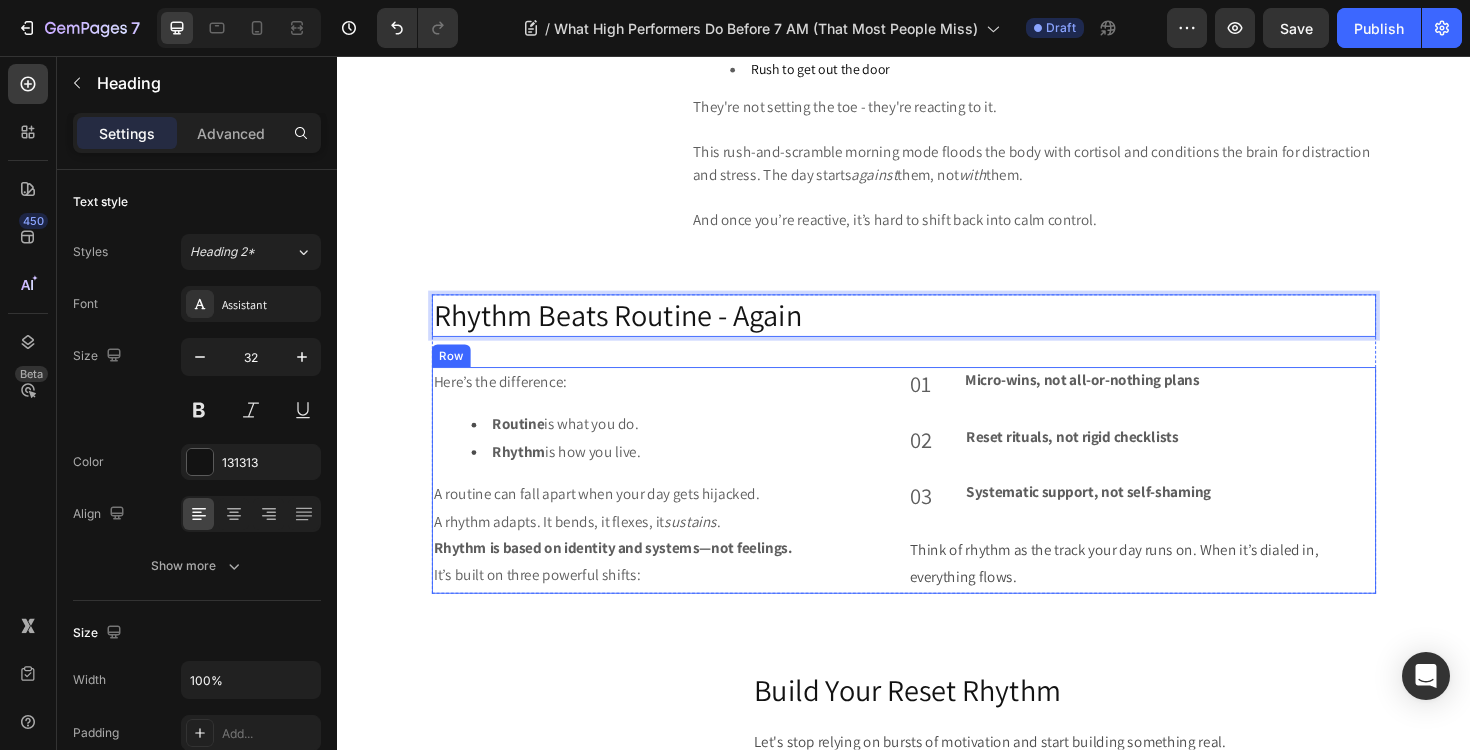 click on "Here’s the difference: Routine  is what you do. Rhythm  is how you live. A routine can fall apart when your day gets hijacked. A rhythm adapts. It bends, it flexes, it  sustains . Rhythm is based on identity and systems—not feelings. It’s built on three powerful shifts: Text Block 01 Text block Micro-wins, not all-or-nothing plans Text block Row 02 Text block Reset rituals, not rigid checklists Text block Row 03 Text block Systematic support, not self-shaming Text block Row Think of rhythm as the track your day runs on. When it’s dialed in, everything flows. Text Block Row" at bounding box center [937, 505] 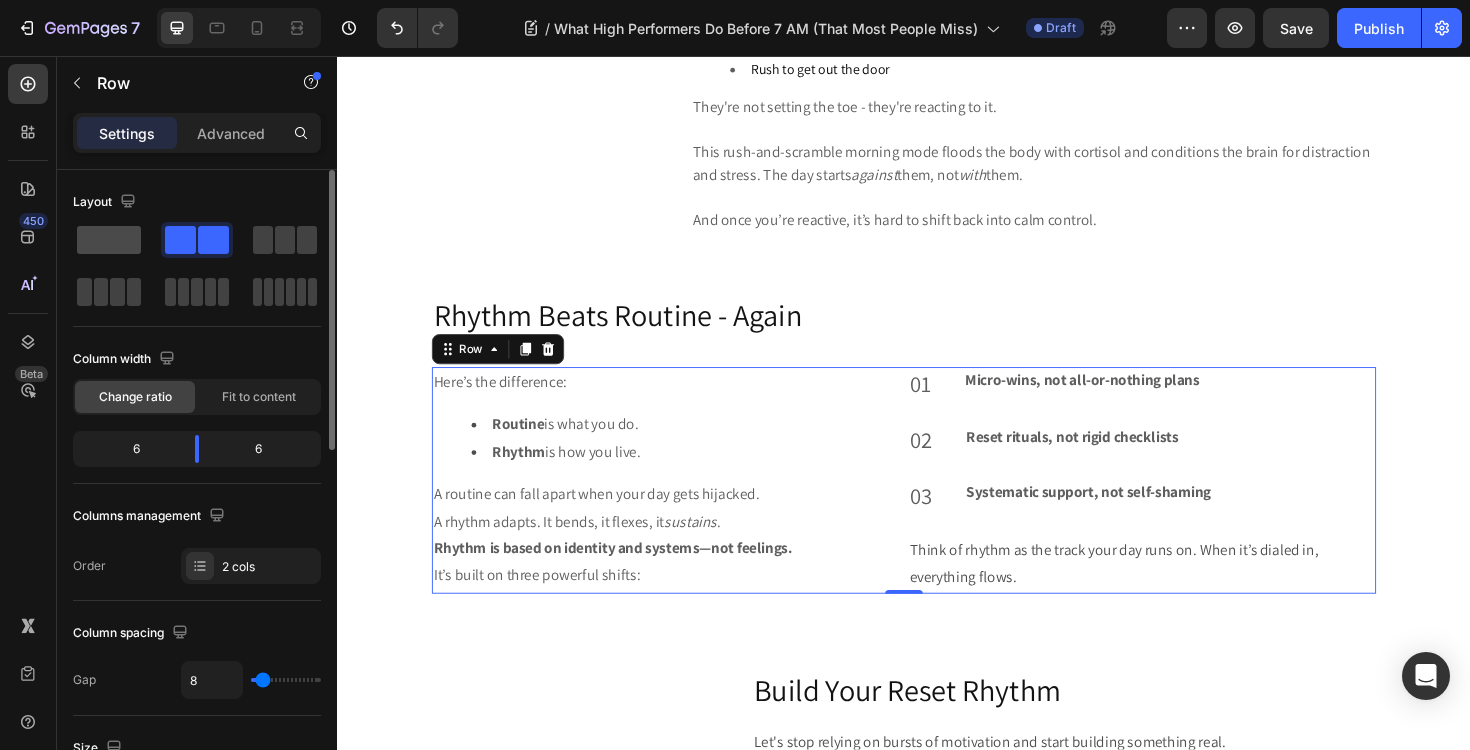 click 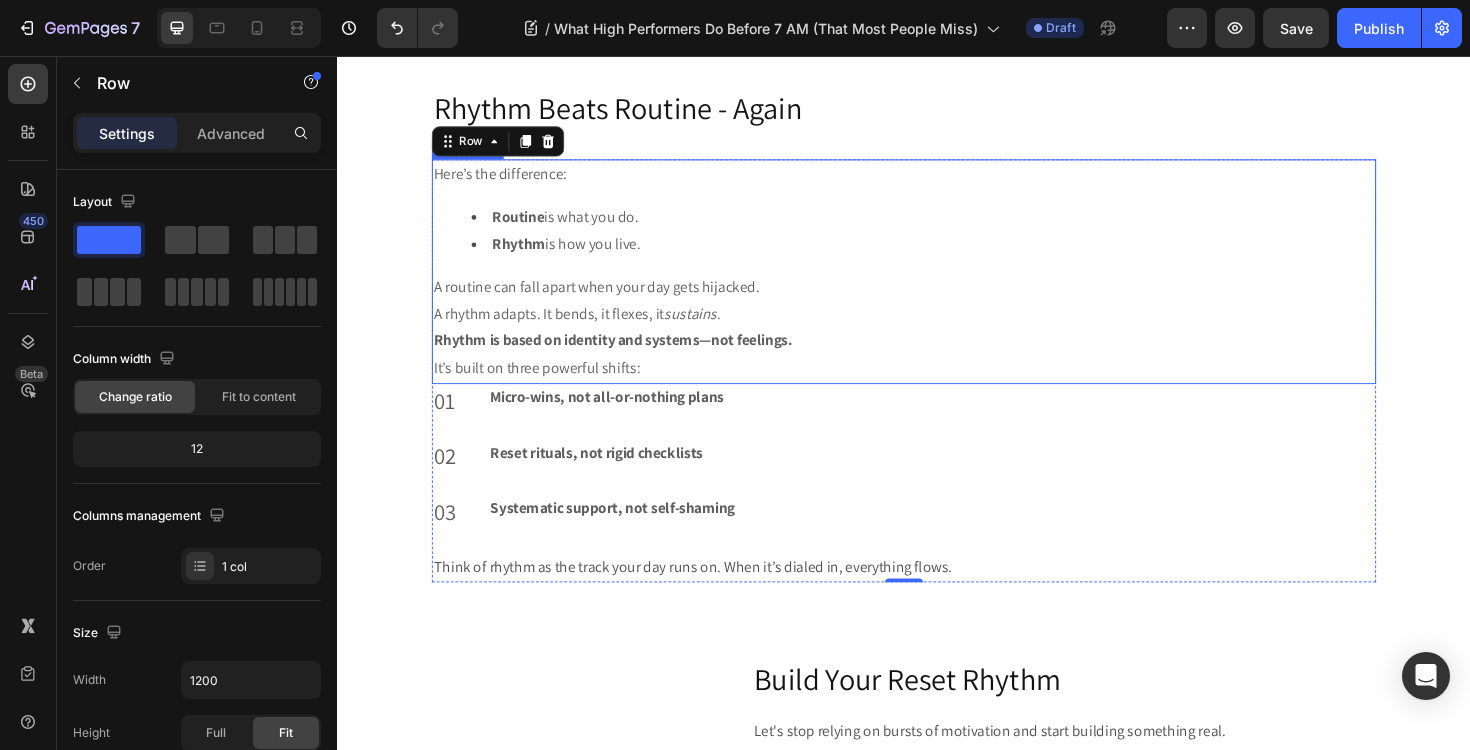 scroll, scrollTop: 1139, scrollLeft: 0, axis: vertical 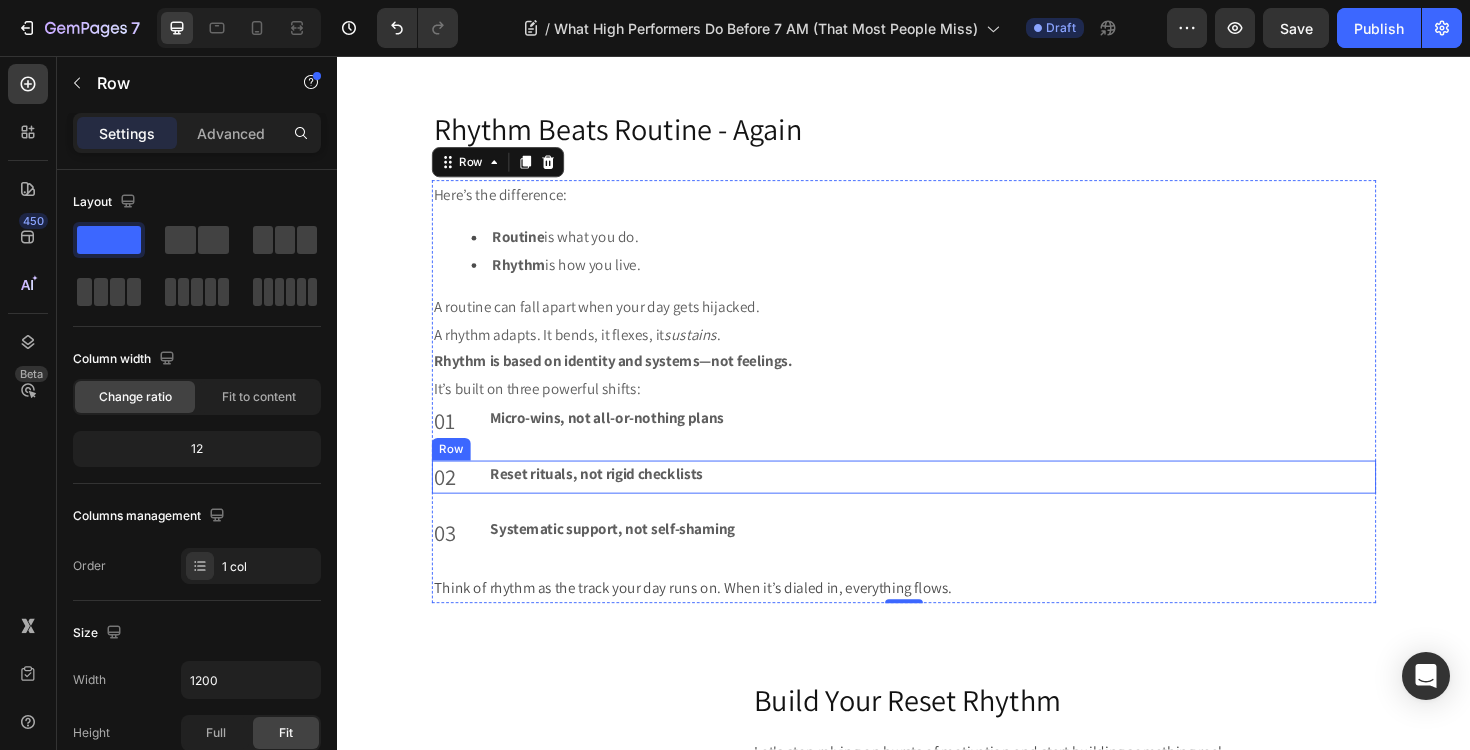 click on "[MM] Text block Reset rituals, not rigid checklists Text block Row" at bounding box center (937, 502) 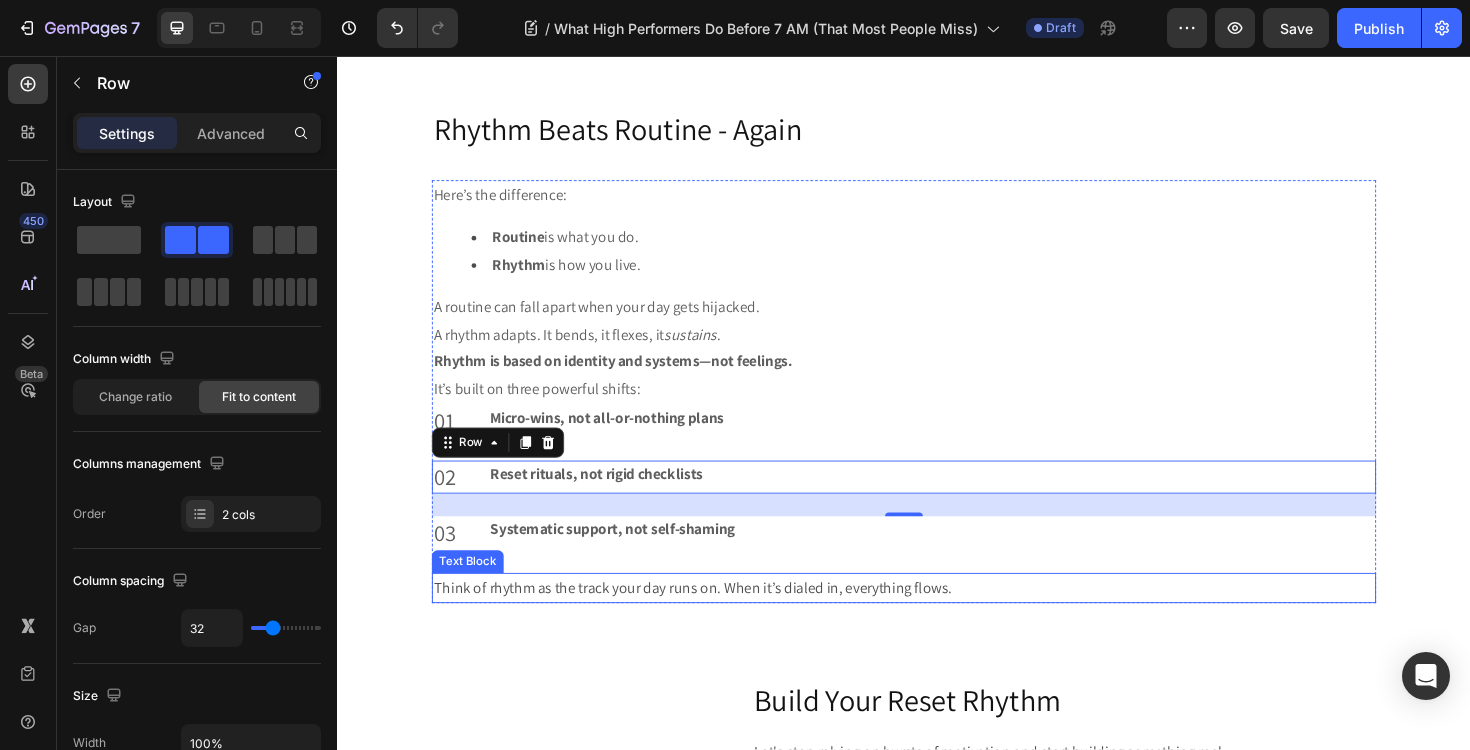 click on "Think of rhythm as the track your day runs on. When it’s dialed in, everything flows." at bounding box center [937, 620] 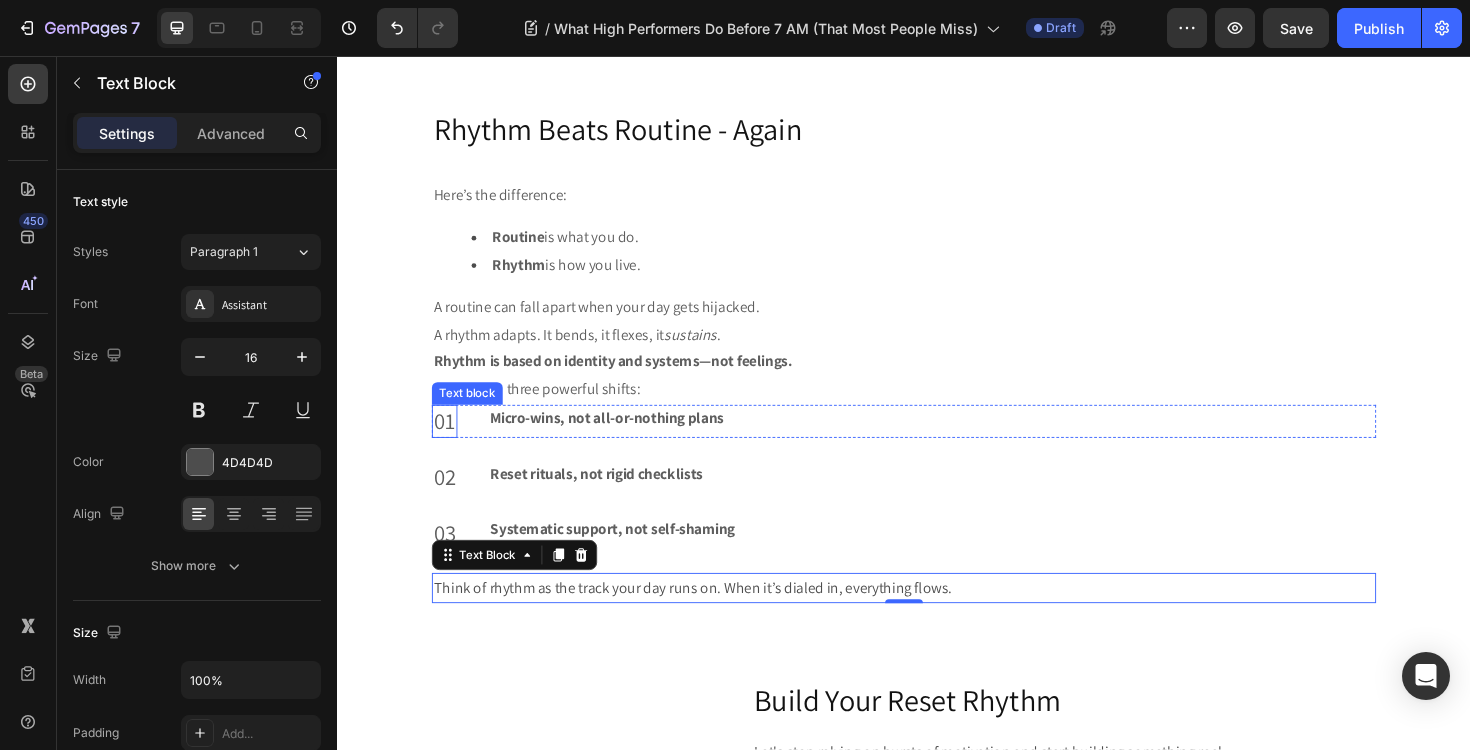 scroll, scrollTop: 1143, scrollLeft: 0, axis: vertical 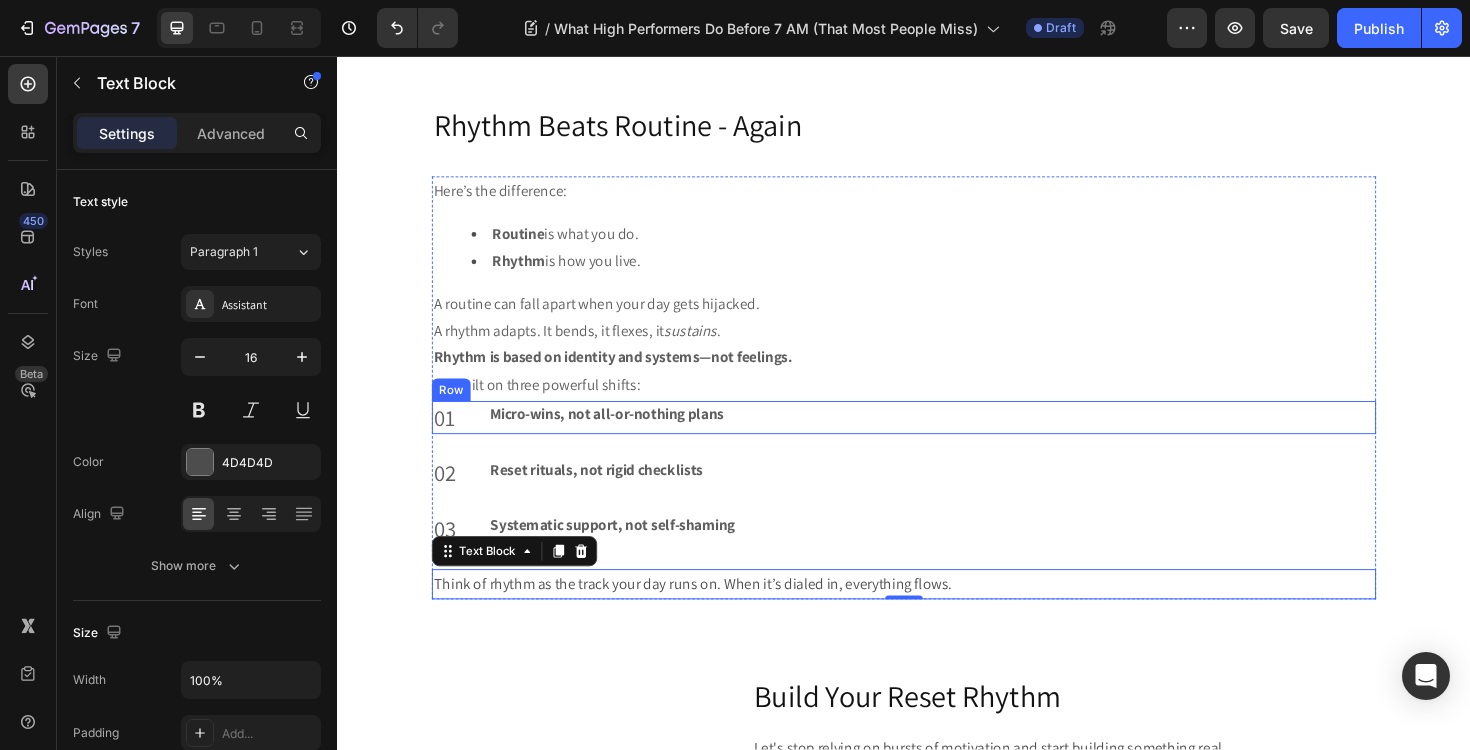 click on "01 Text block Micro-wins, not all-or-nothing plans Text block Row" at bounding box center [937, 439] 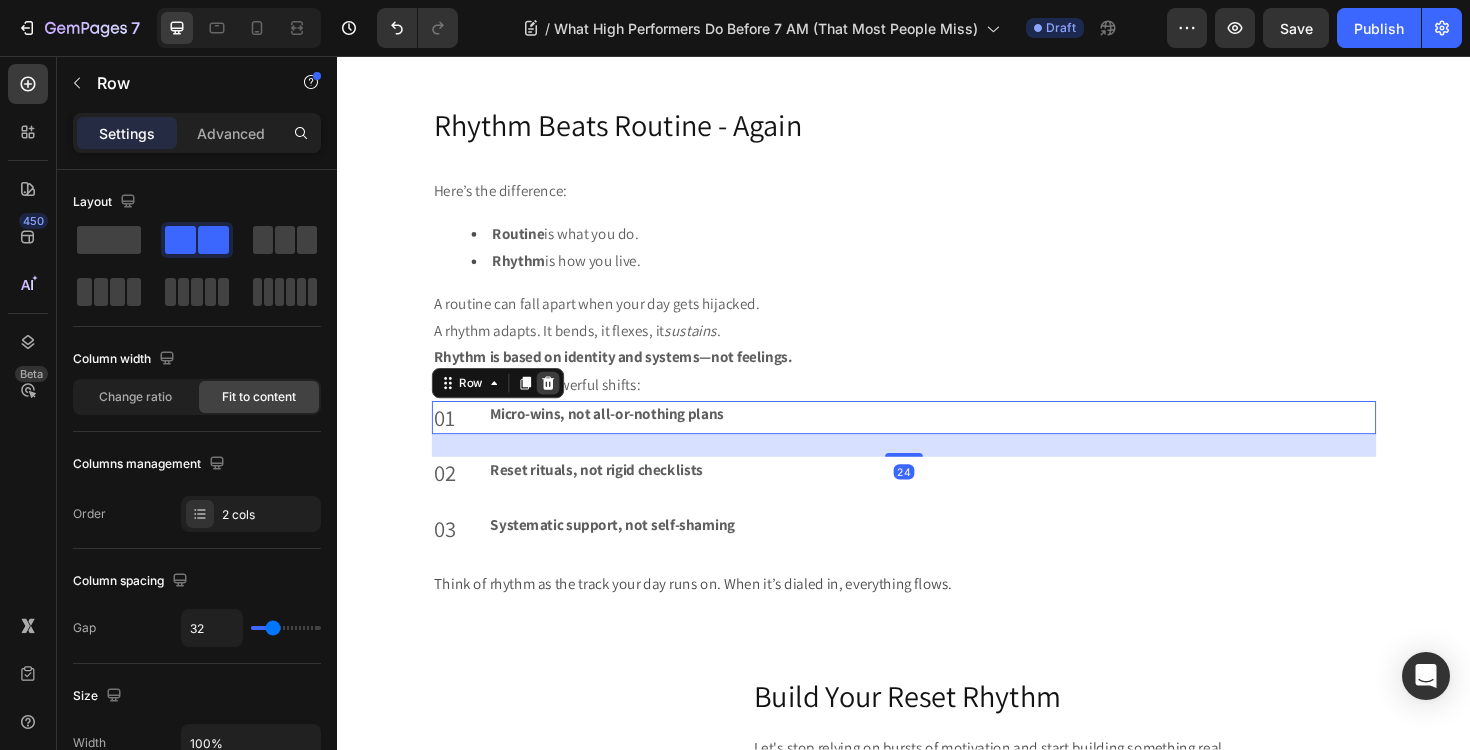 click 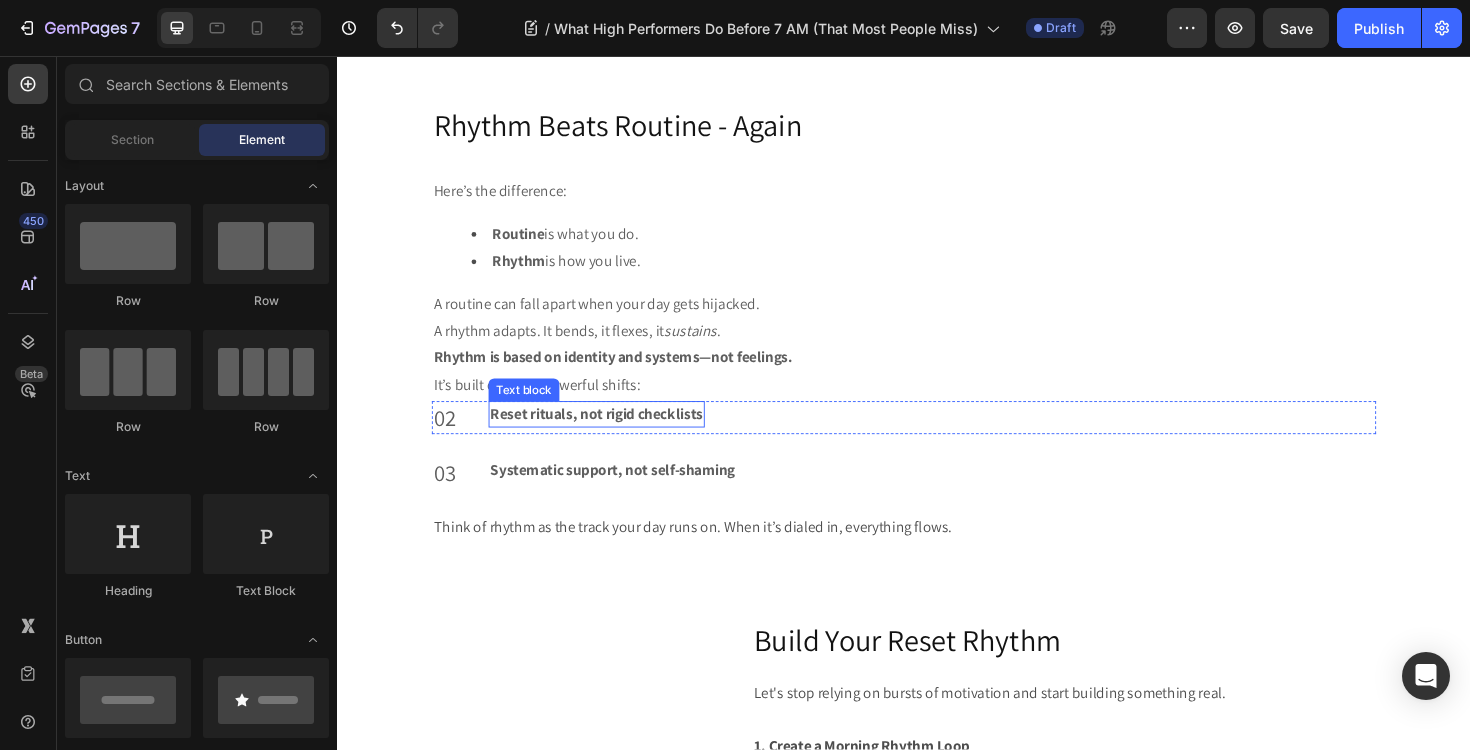 click on "Reset rituals, not rigid checklists" at bounding box center [611, 435] 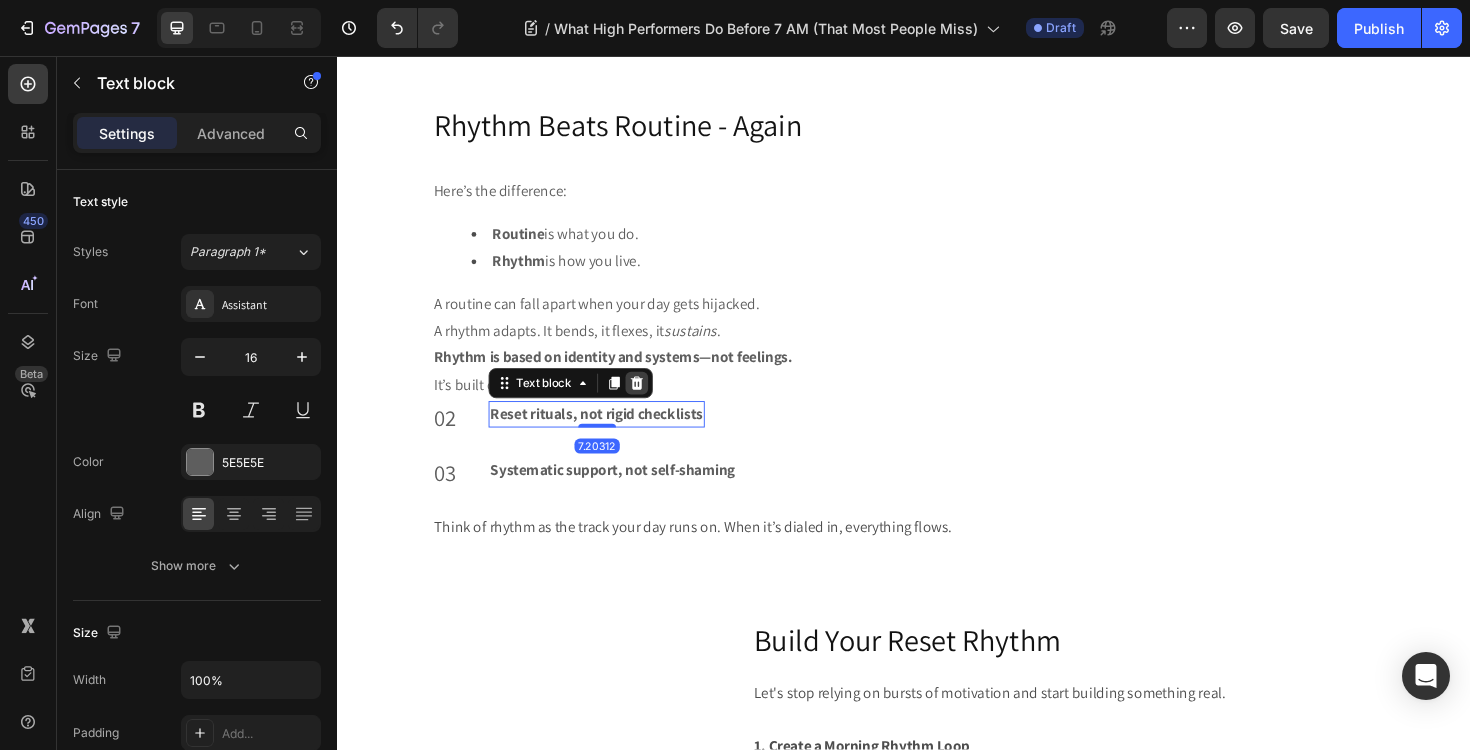 click 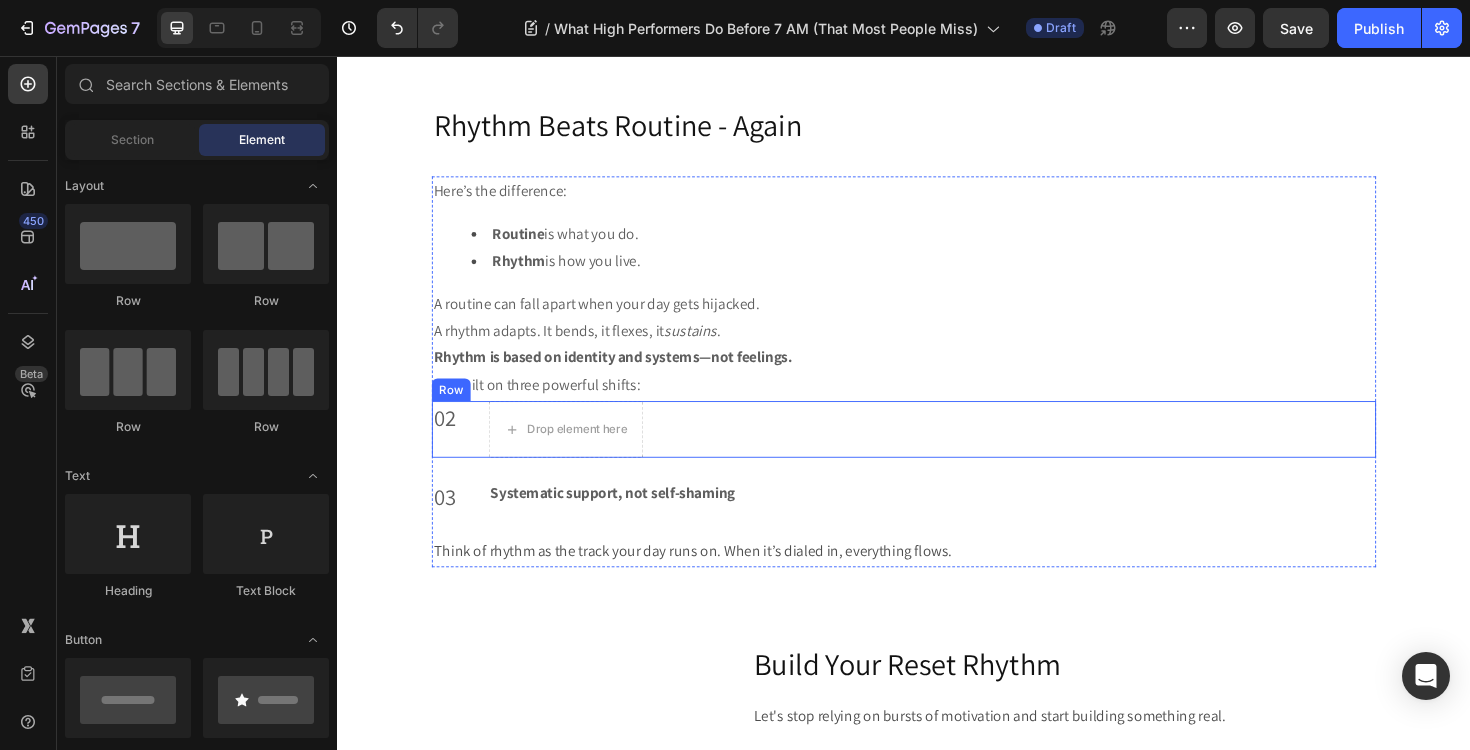 click on "[MM] Text block
Drop element here Row" at bounding box center (937, 452) 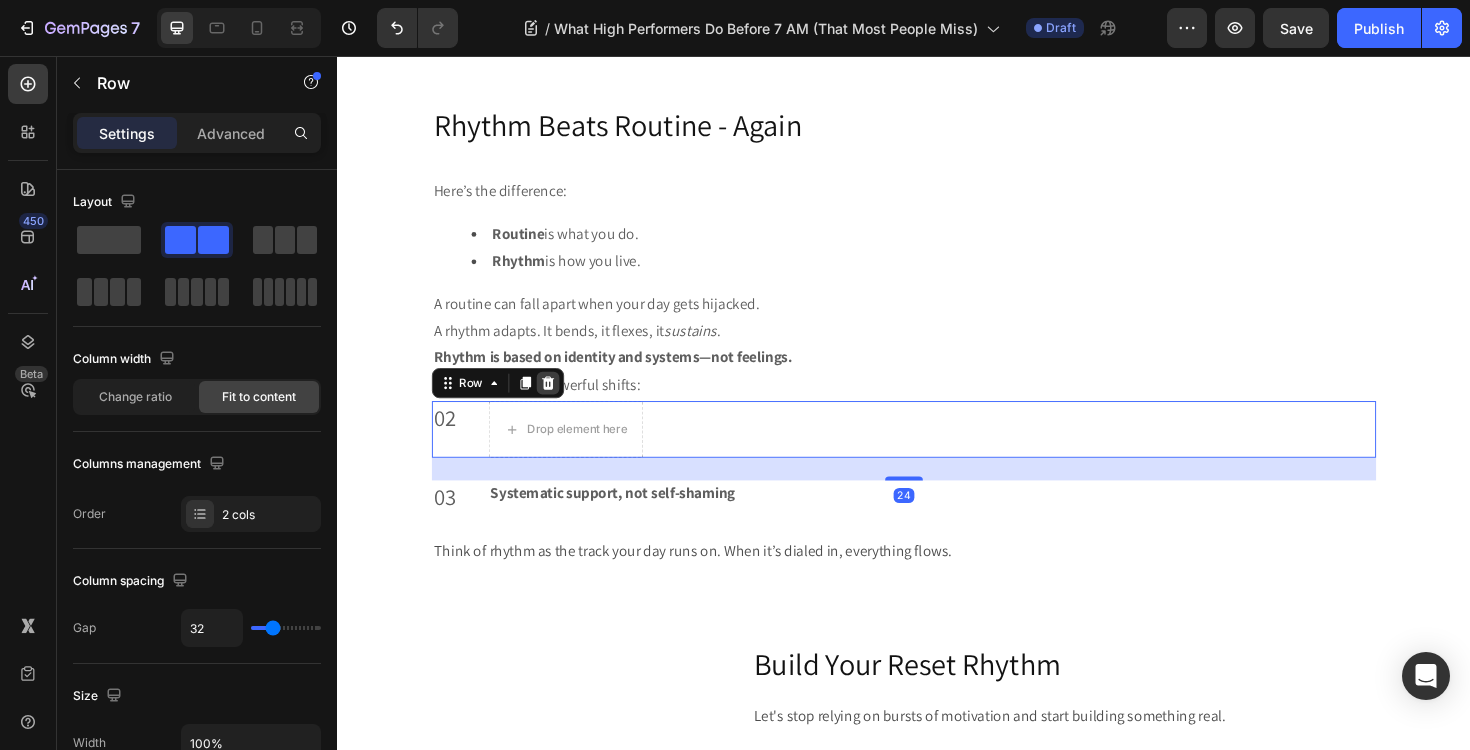 click 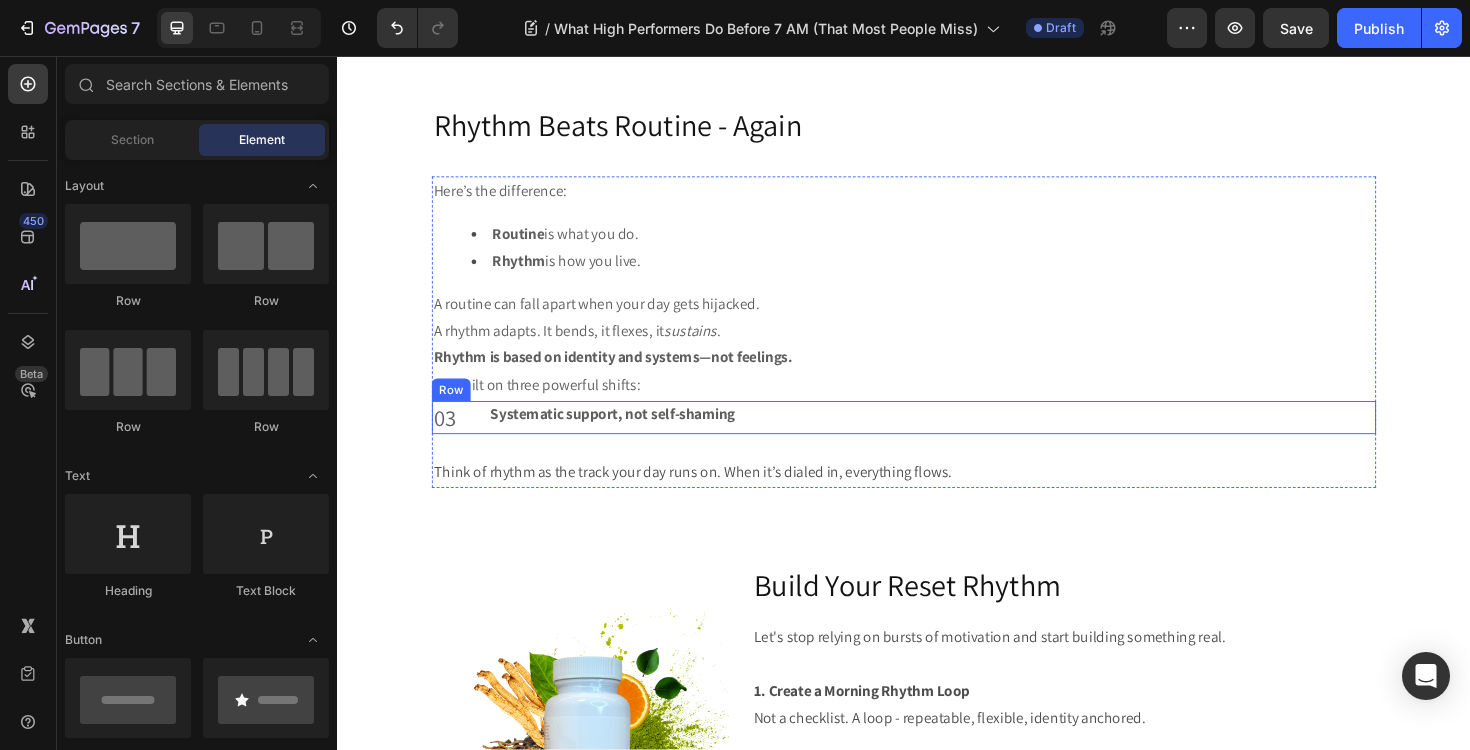click on "03 Text block Systematic support, not self-shaming Text block Row" at bounding box center (937, 439) 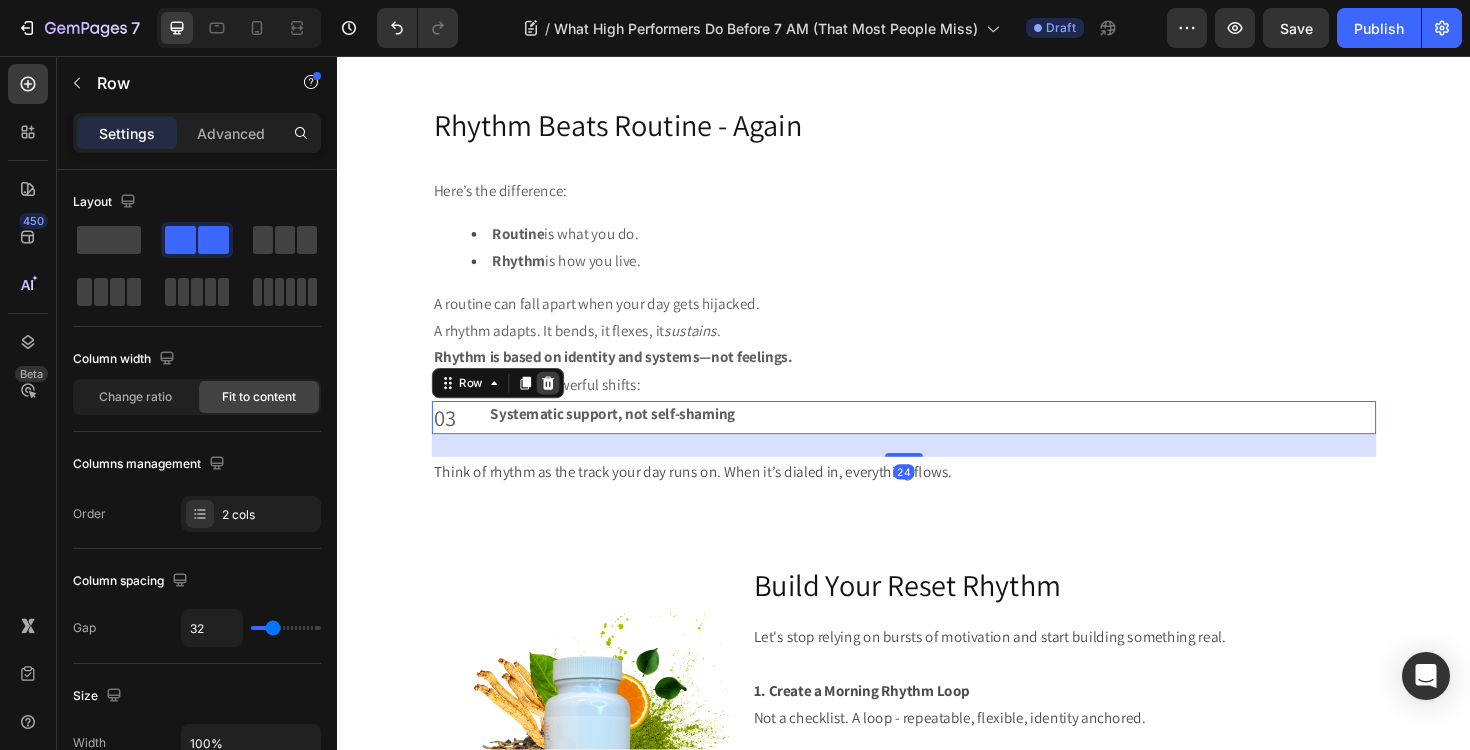 click 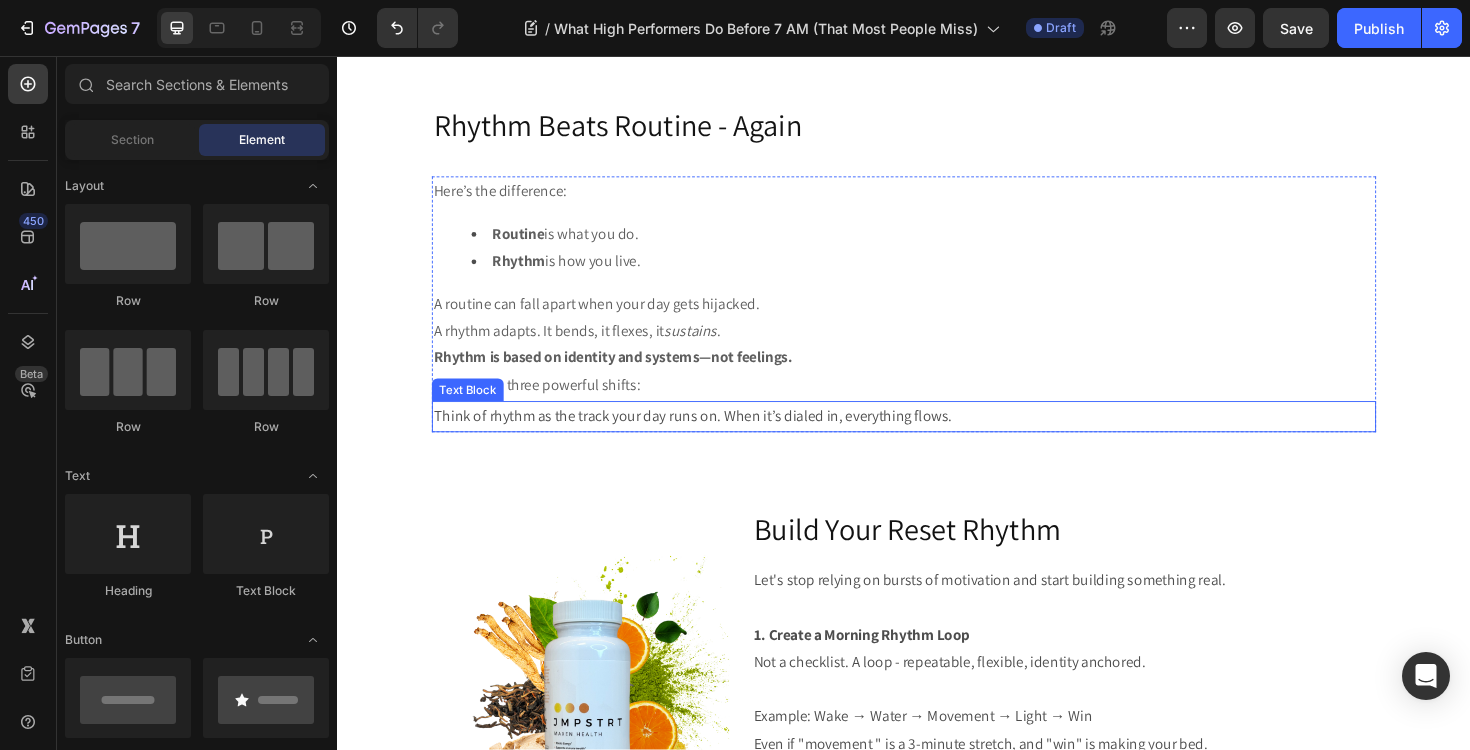 click on "Think of rhythm as the track your day runs on. When it’s dialed in, everything flows." at bounding box center (937, 438) 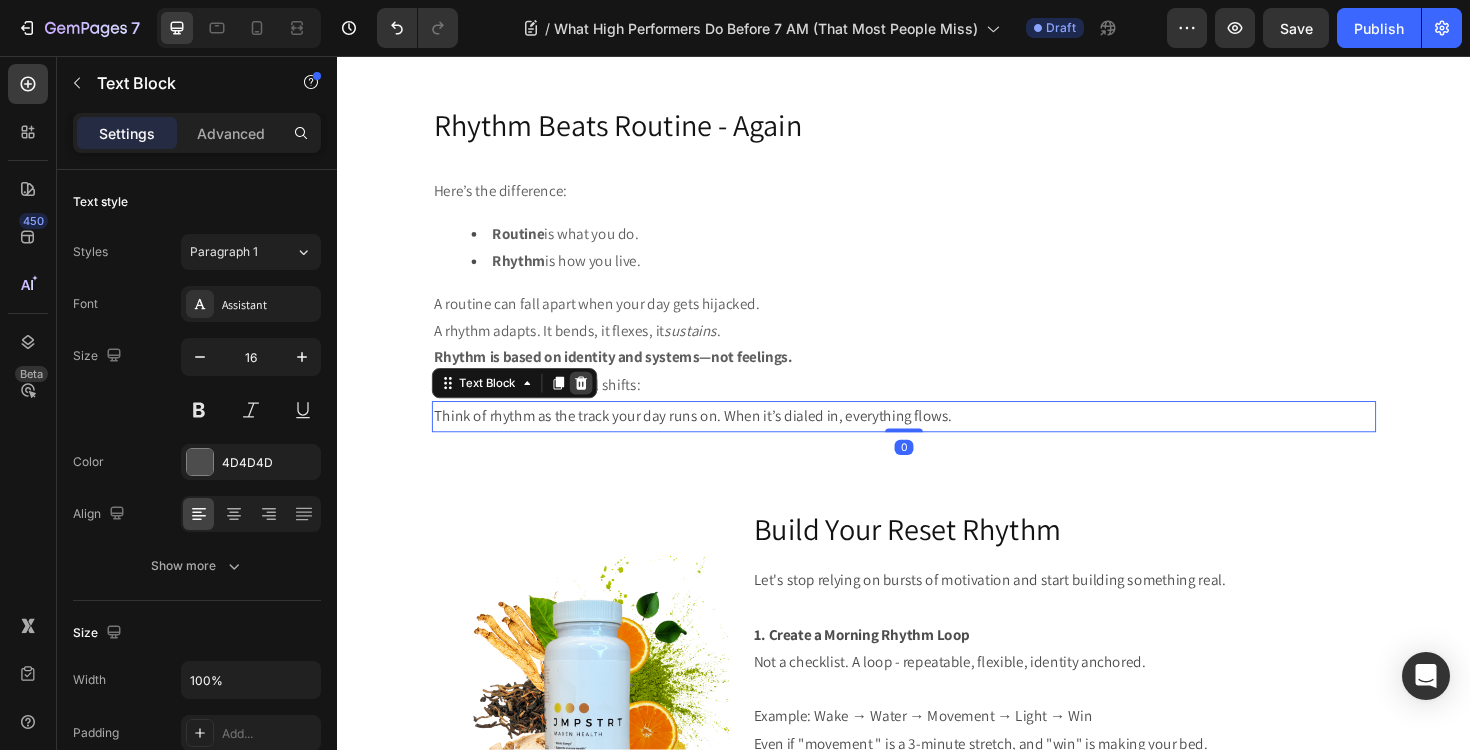 click 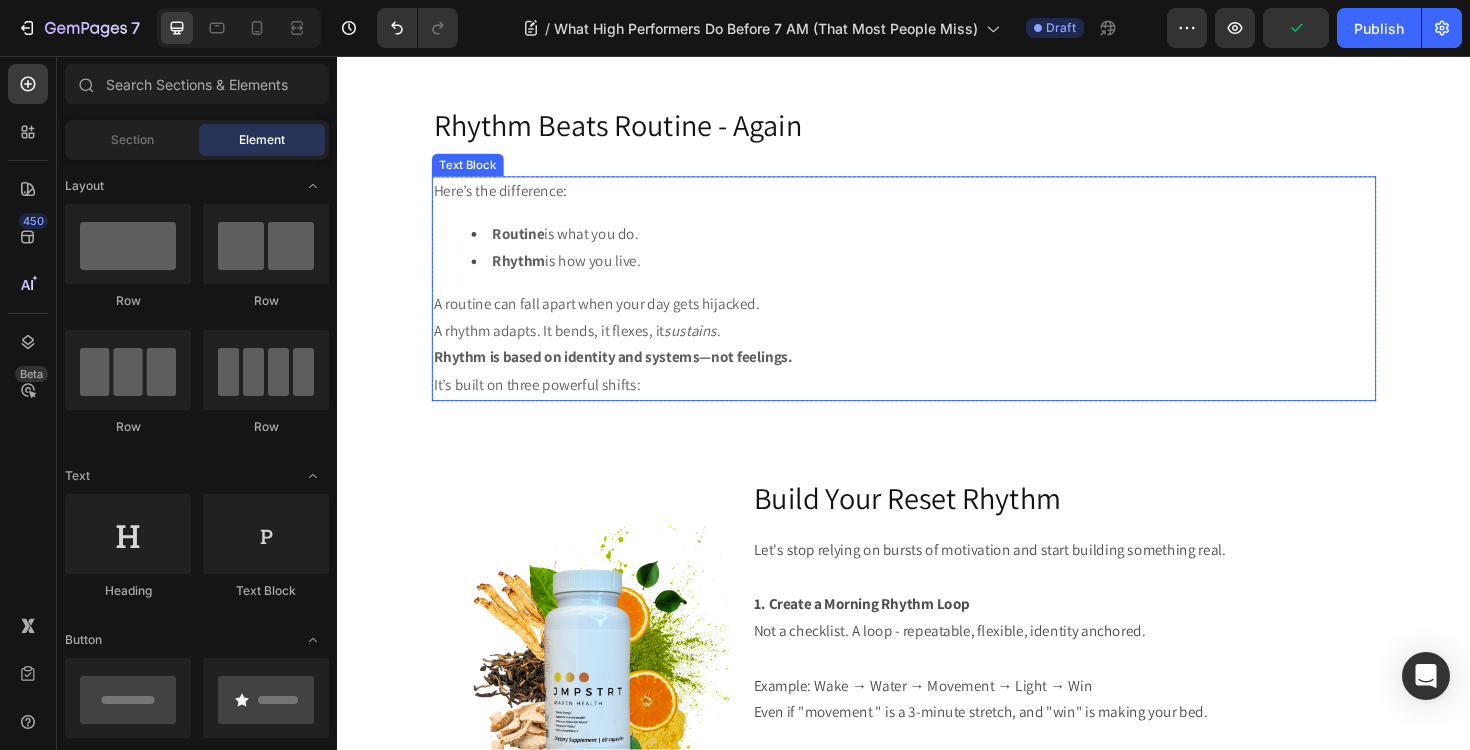 click on "Rhythm is based on identity and systems—not feelings. It’s built on three powerful shifts:" at bounding box center [937, 391] 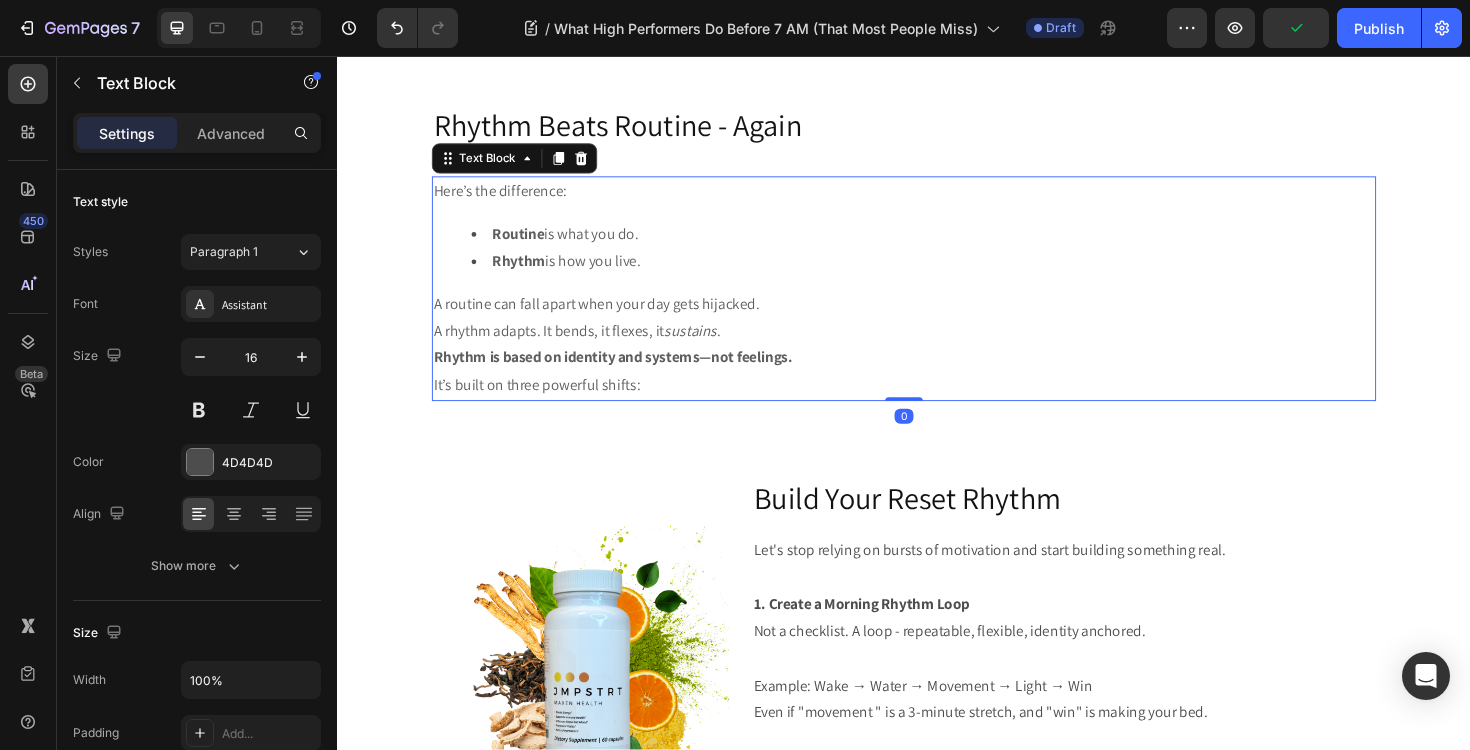click on "Rhythm is based on identity and systems—not feelings. It’s built on three powerful shifts:" at bounding box center [937, 391] 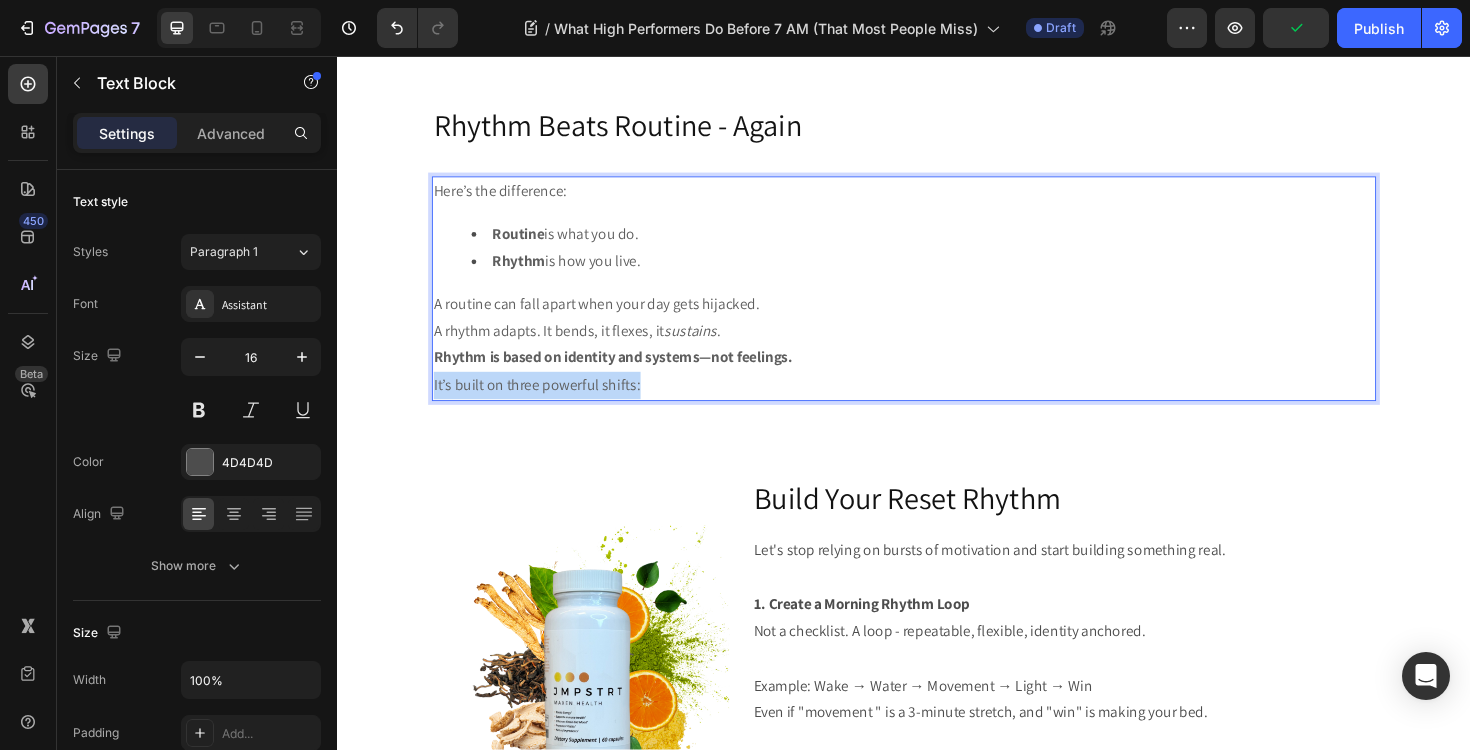 click on "Rhythm is based on identity and systems—not feelings. It’s built on three powerful shifts:" at bounding box center [937, 391] 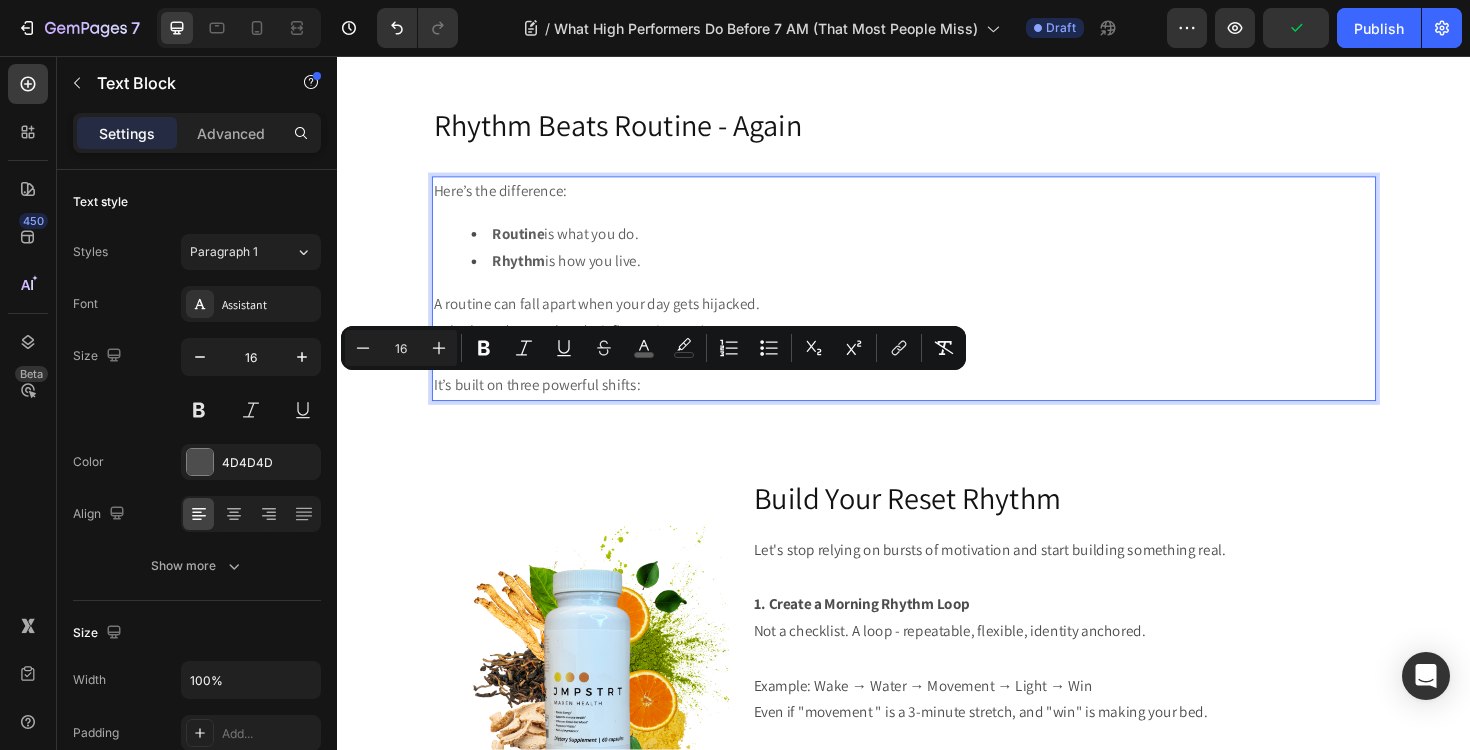 click on "Routine  is what you do." at bounding box center (957, 245) 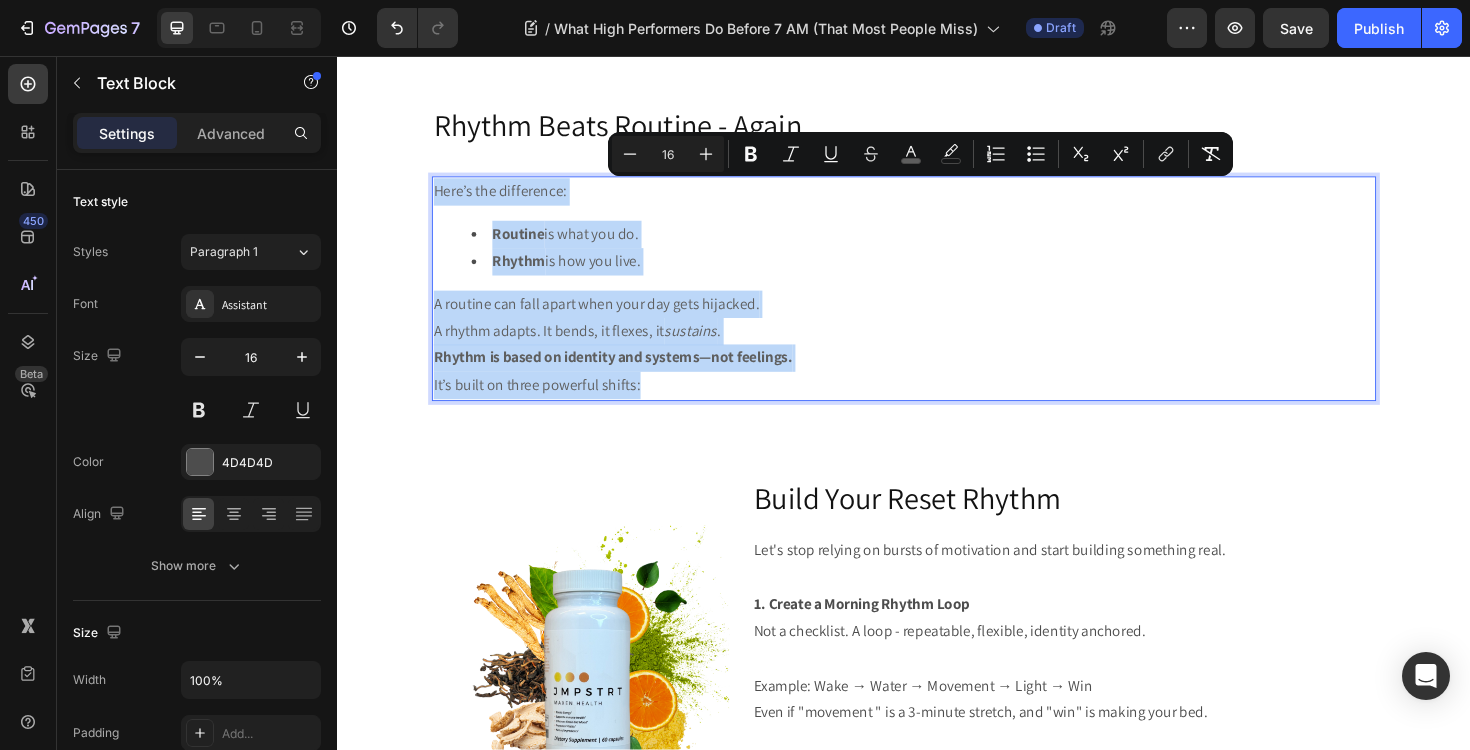 drag, startPoint x: 695, startPoint y: 395, endPoint x: 439, endPoint y: 209, distance: 316.4364 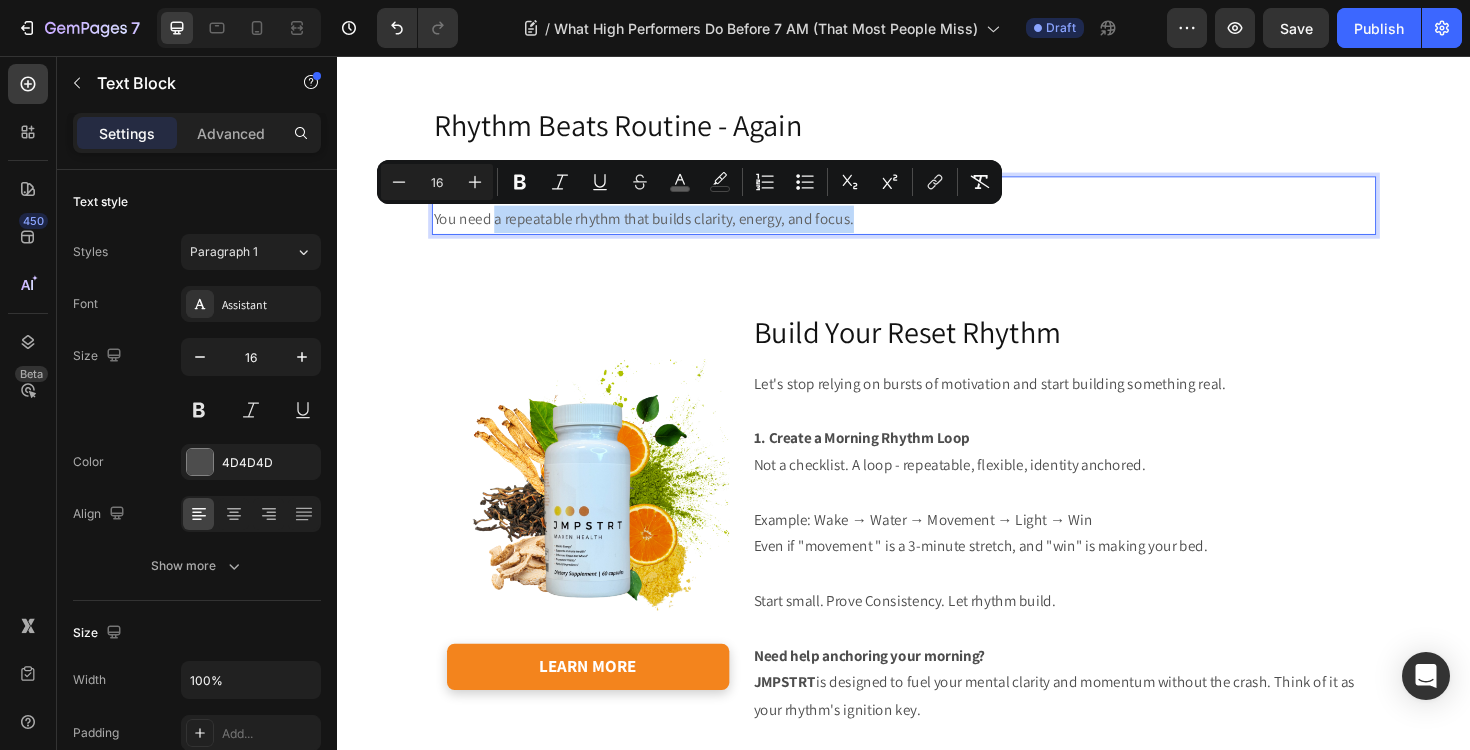 drag, startPoint x: 882, startPoint y: 232, endPoint x: 504, endPoint y: 240, distance: 378.08466 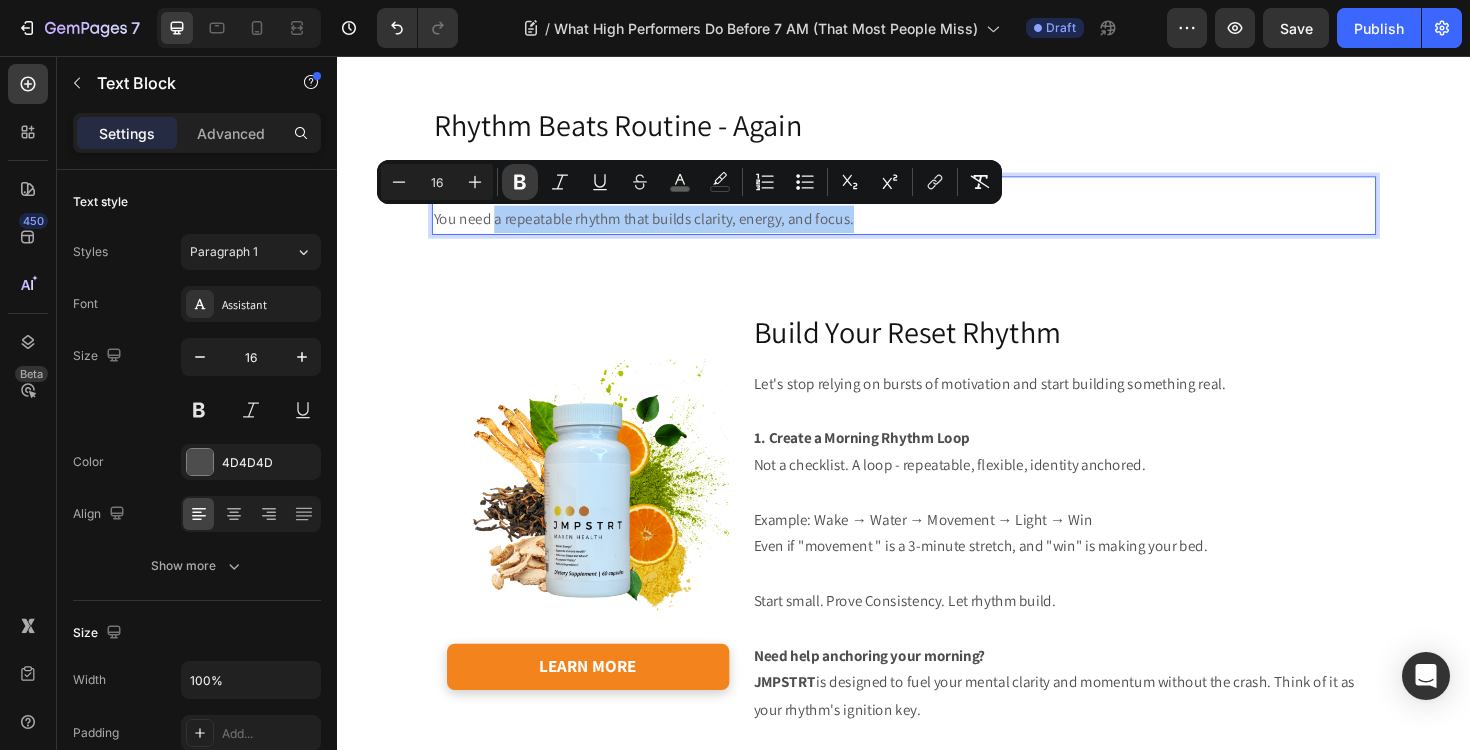 click 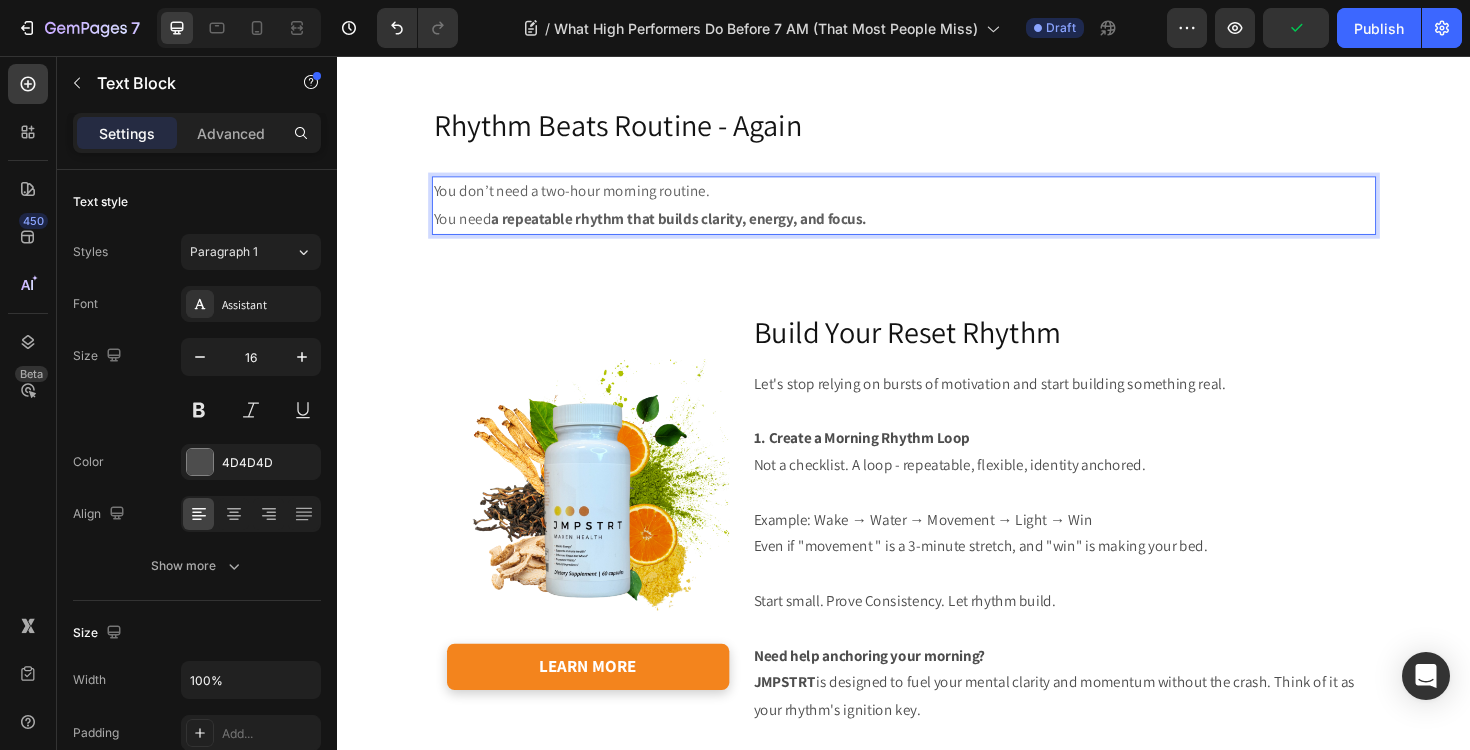 click on "You don’t need a two-hour morning routine. You need  a repeatable rhythm that builds clarity, energy, and focus." at bounding box center (937, 215) 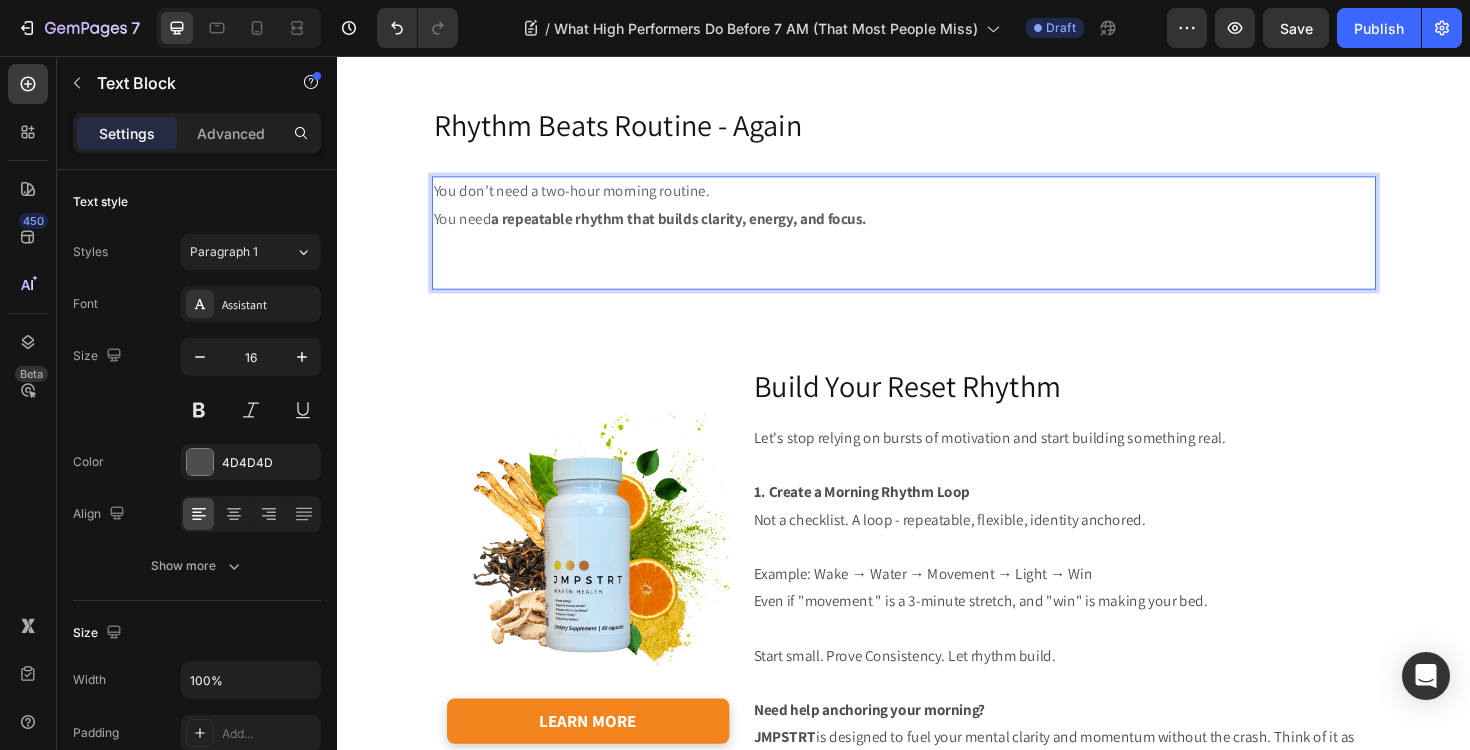 click at bounding box center [937, 258] 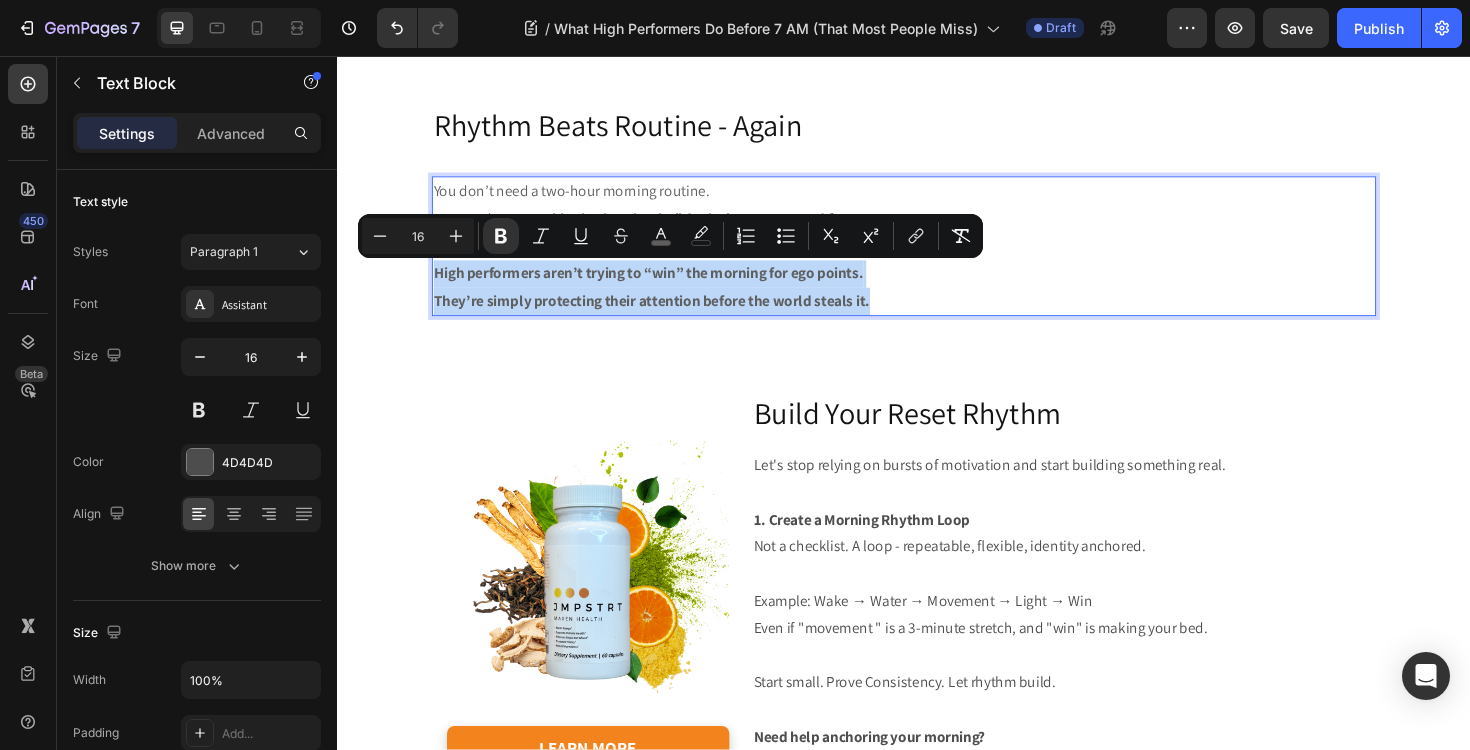 drag, startPoint x: 910, startPoint y: 318, endPoint x: 440, endPoint y: 292, distance: 470.7186 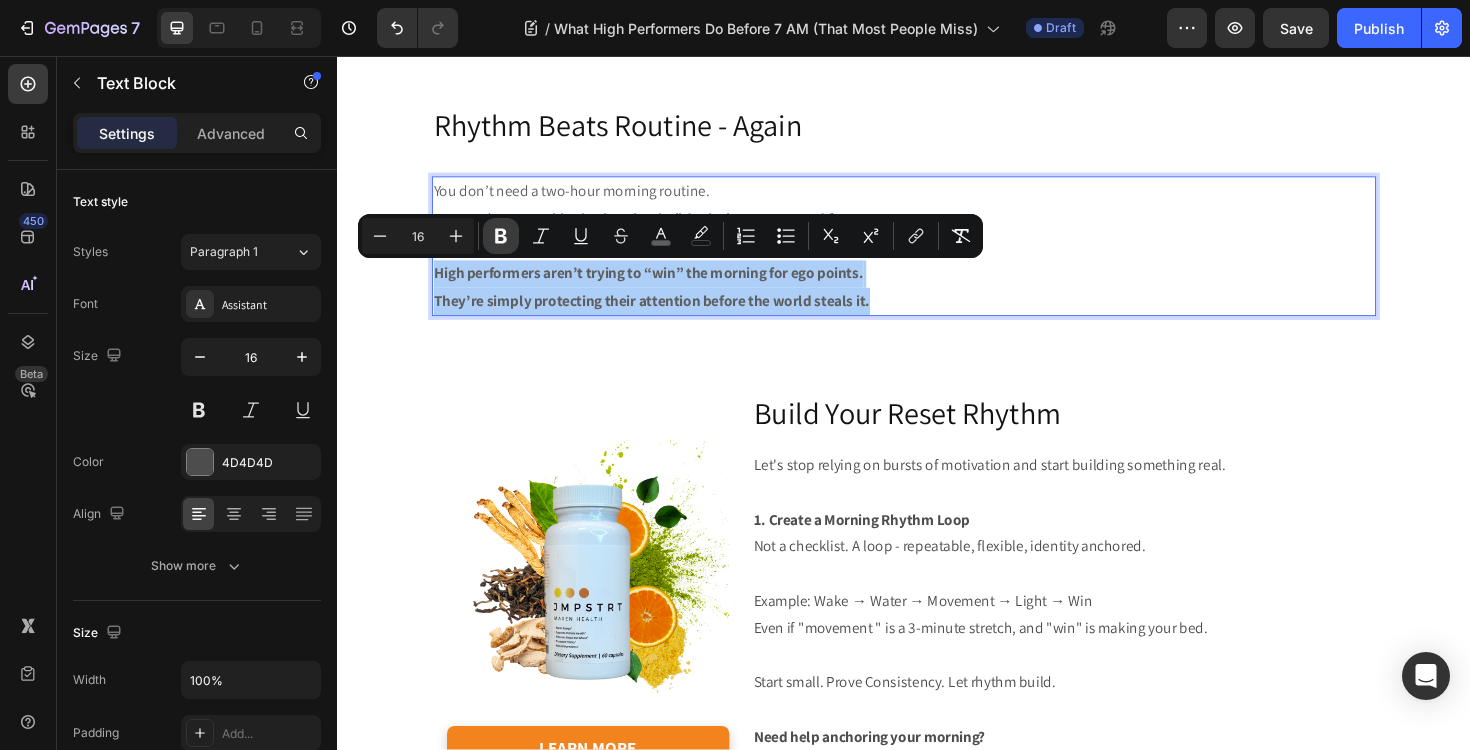 click 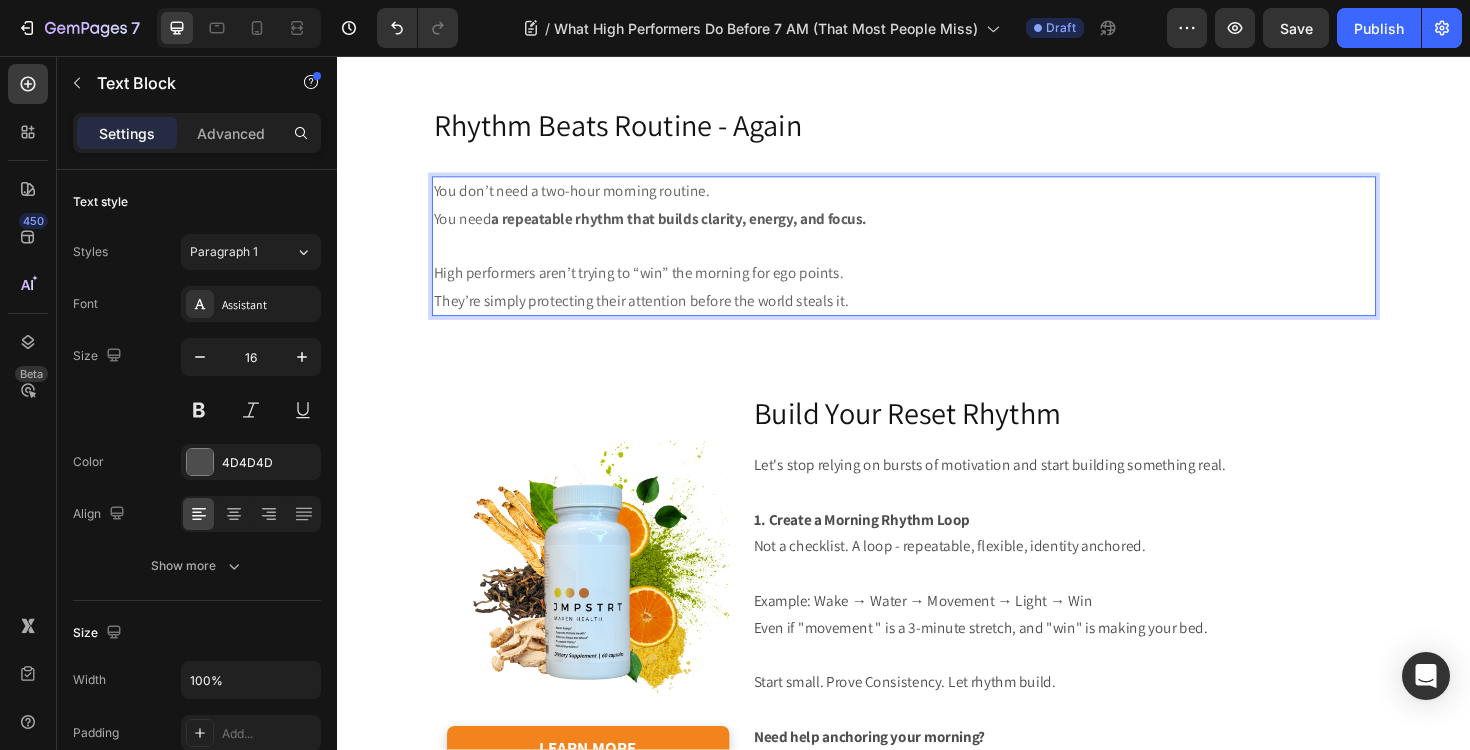 click on "High performers aren’t trying to “win” the morning for ego points. They’re simply protecting their attention before the world steals it." at bounding box center [937, 302] 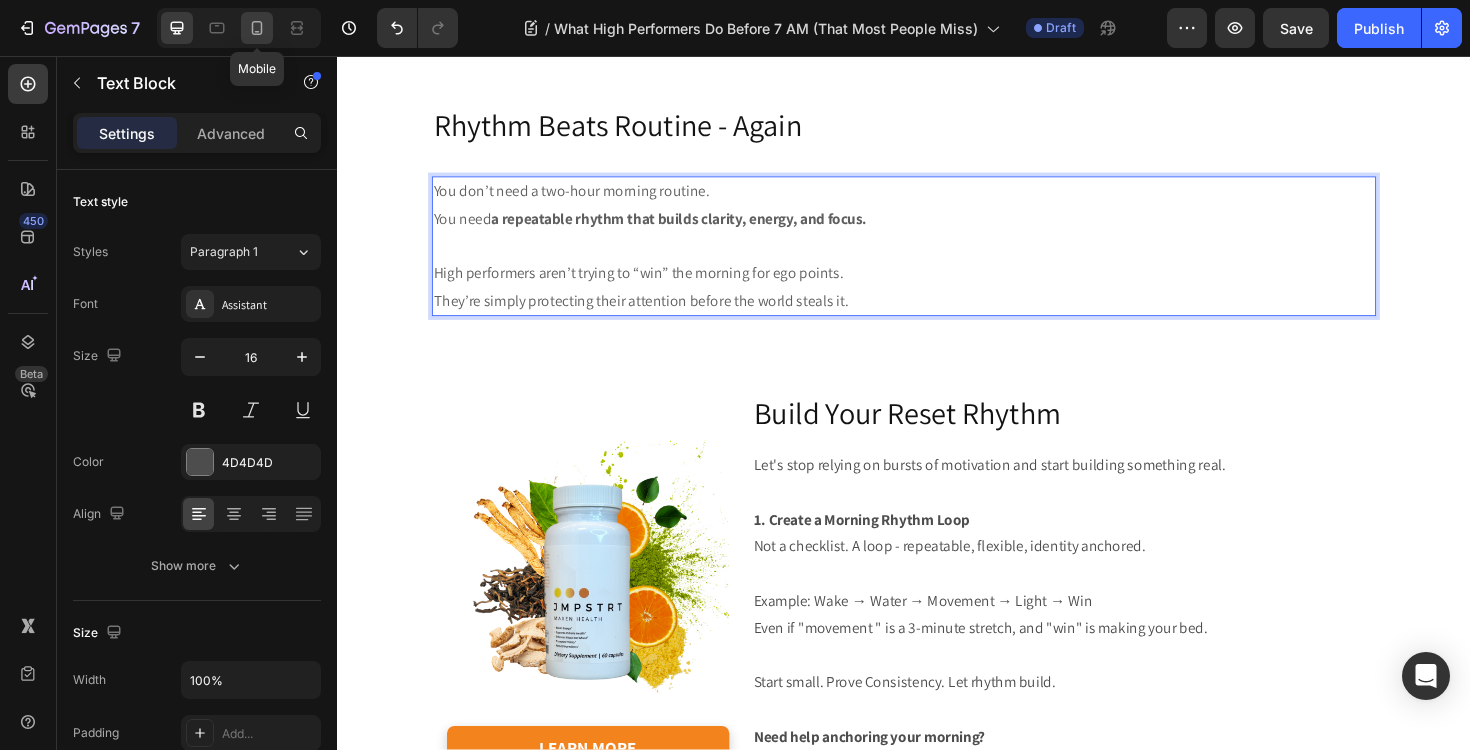 click 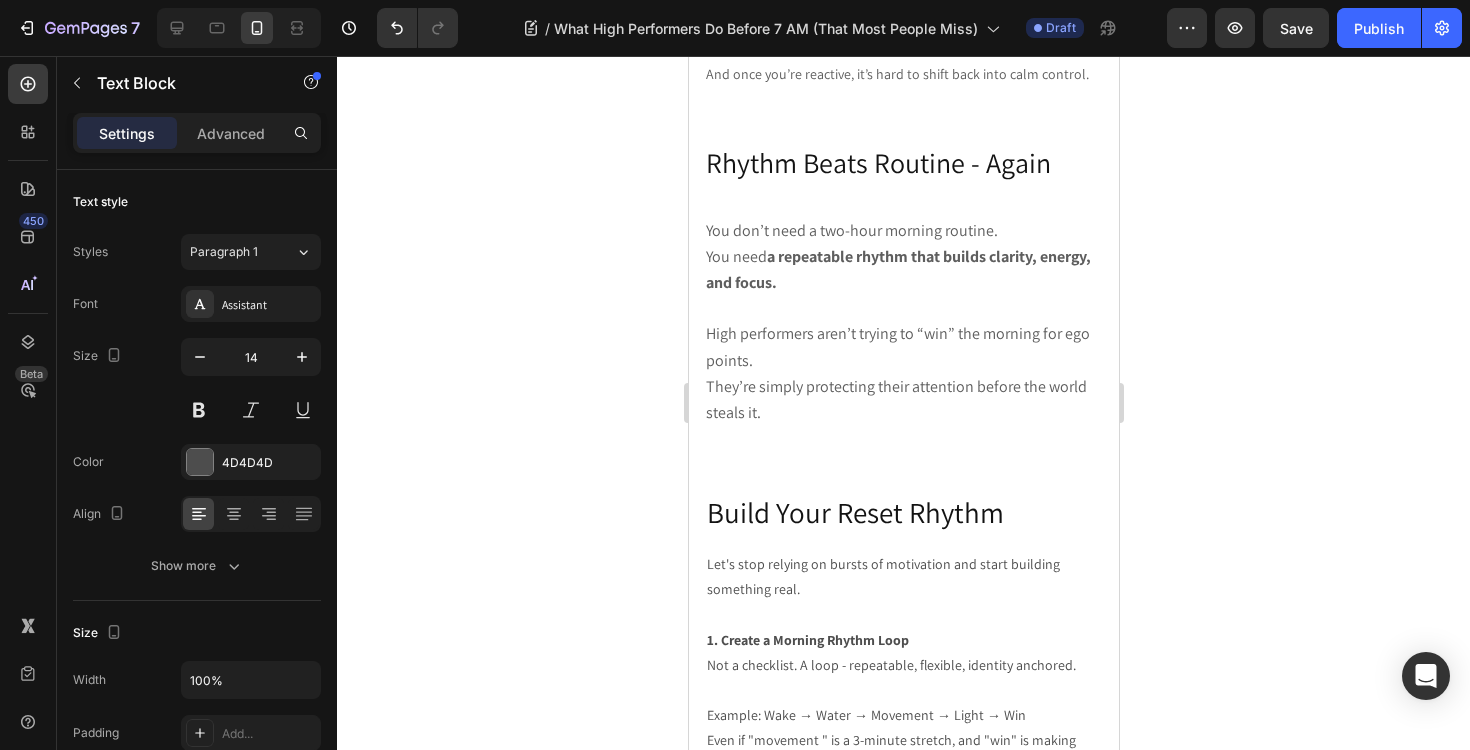 scroll, scrollTop: 1768, scrollLeft: 0, axis: vertical 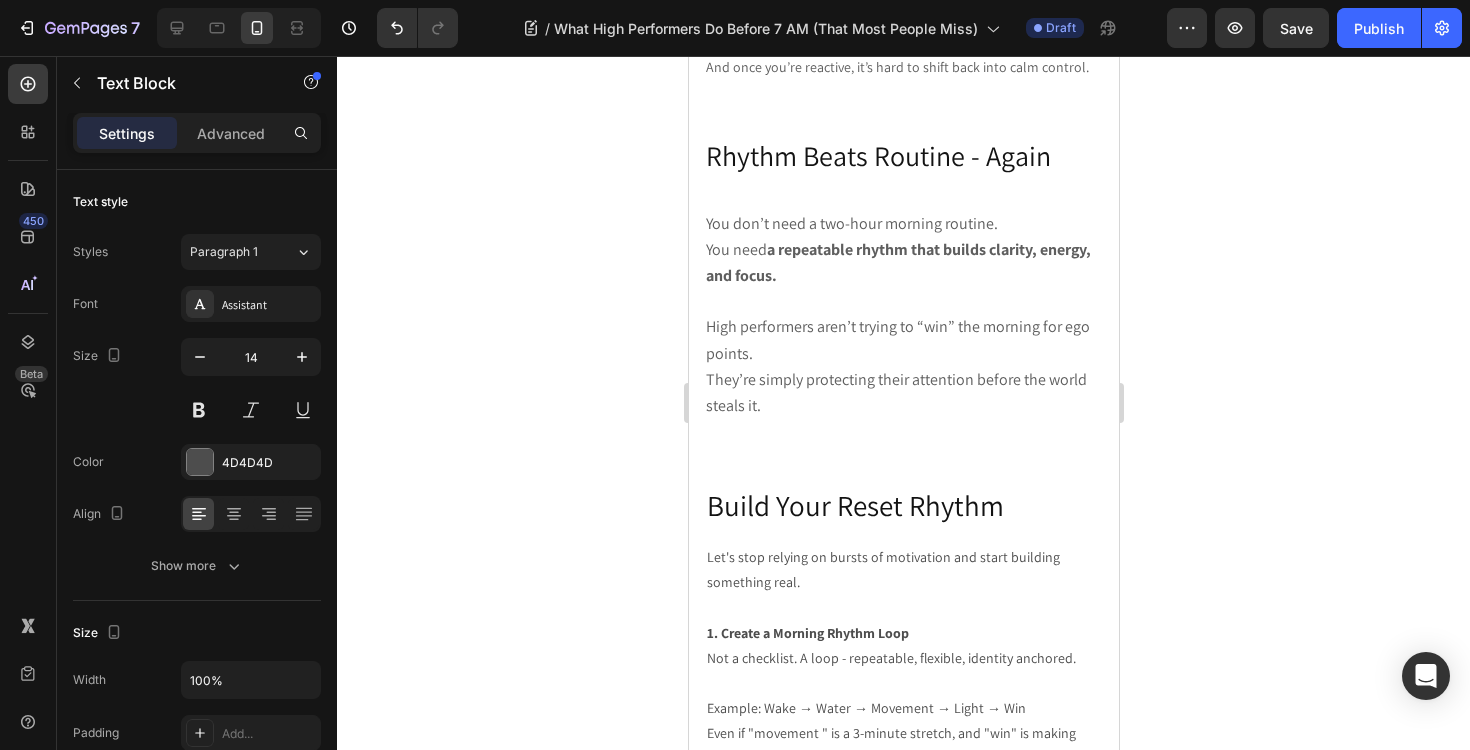 click on "High performers aren’t trying to “win” the morning for ego points. They’re simply protecting their attention before the world steals it." at bounding box center (903, 366) 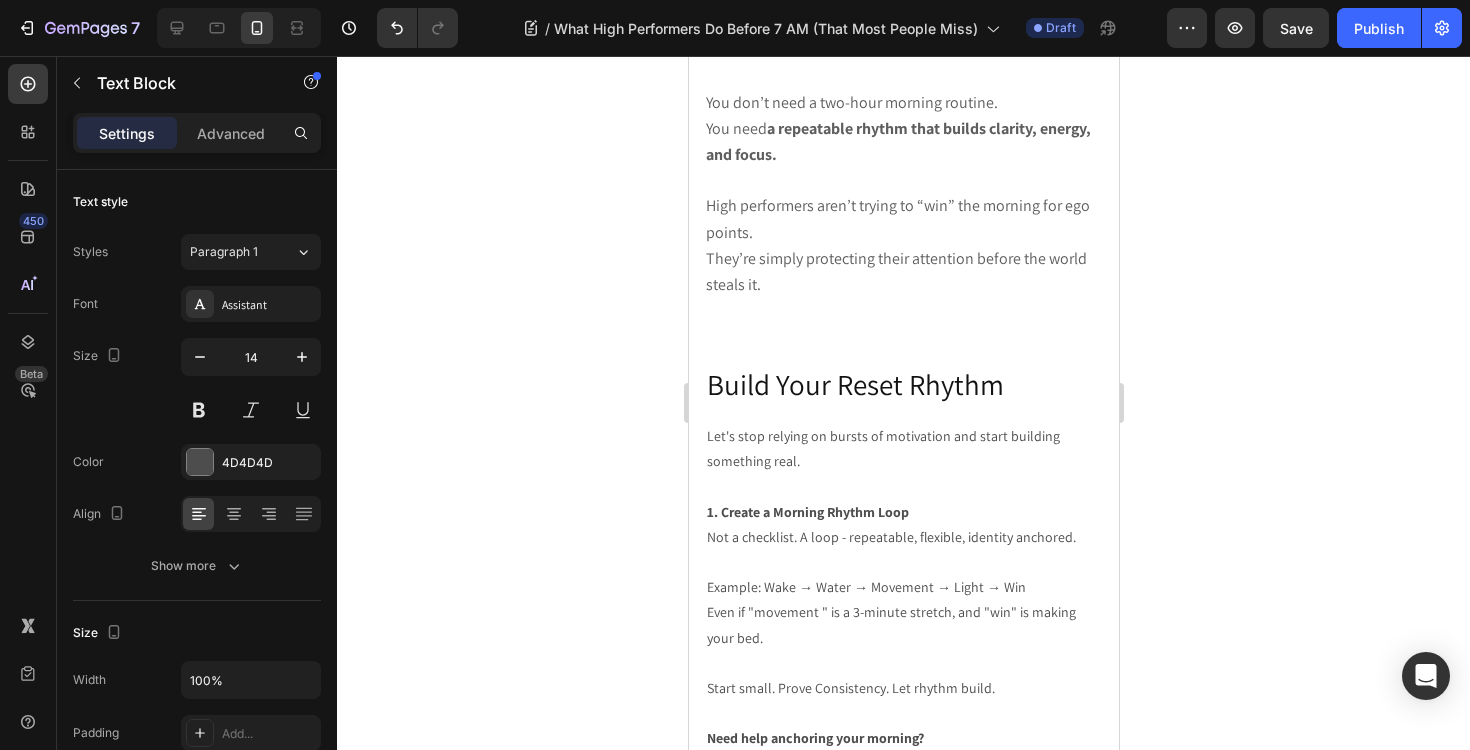 scroll, scrollTop: 1893, scrollLeft: 0, axis: vertical 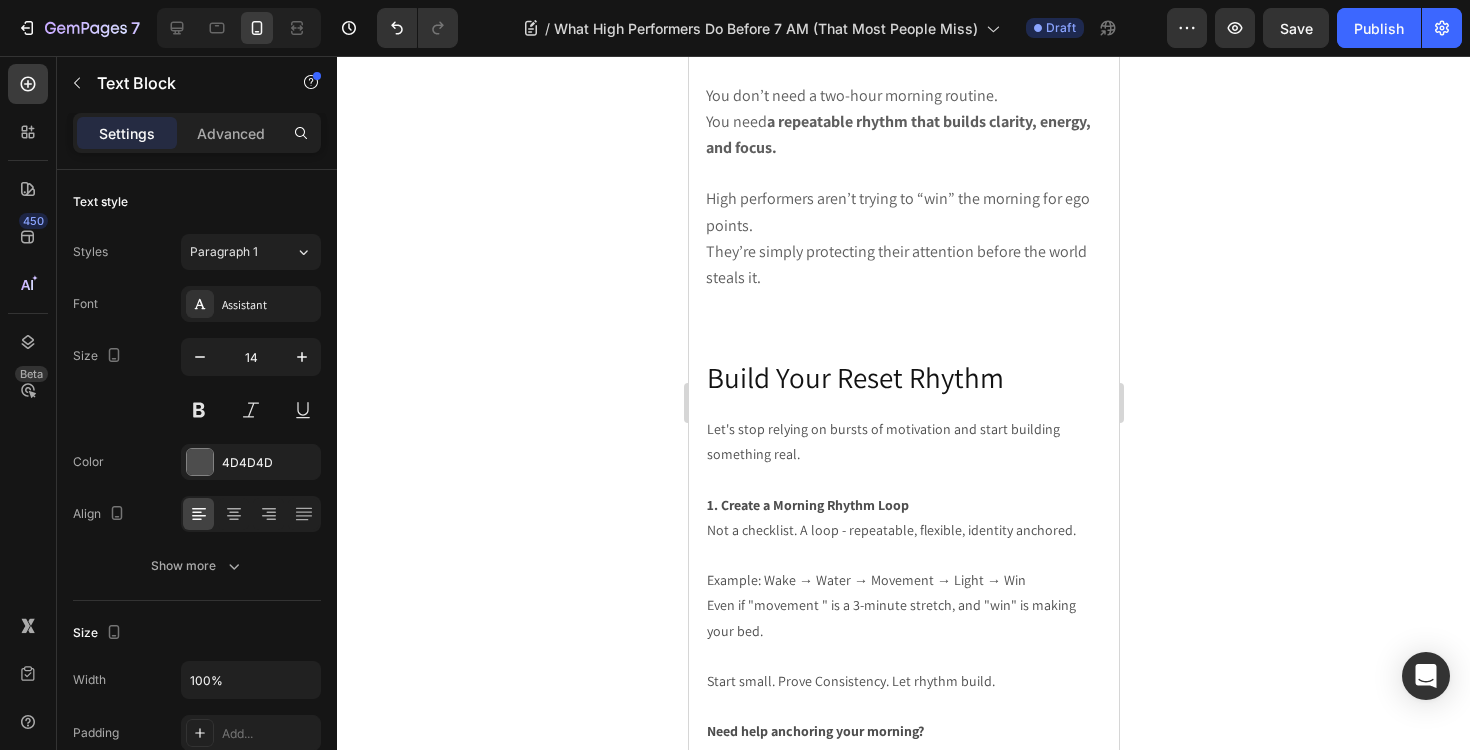 click at bounding box center [903, 173] 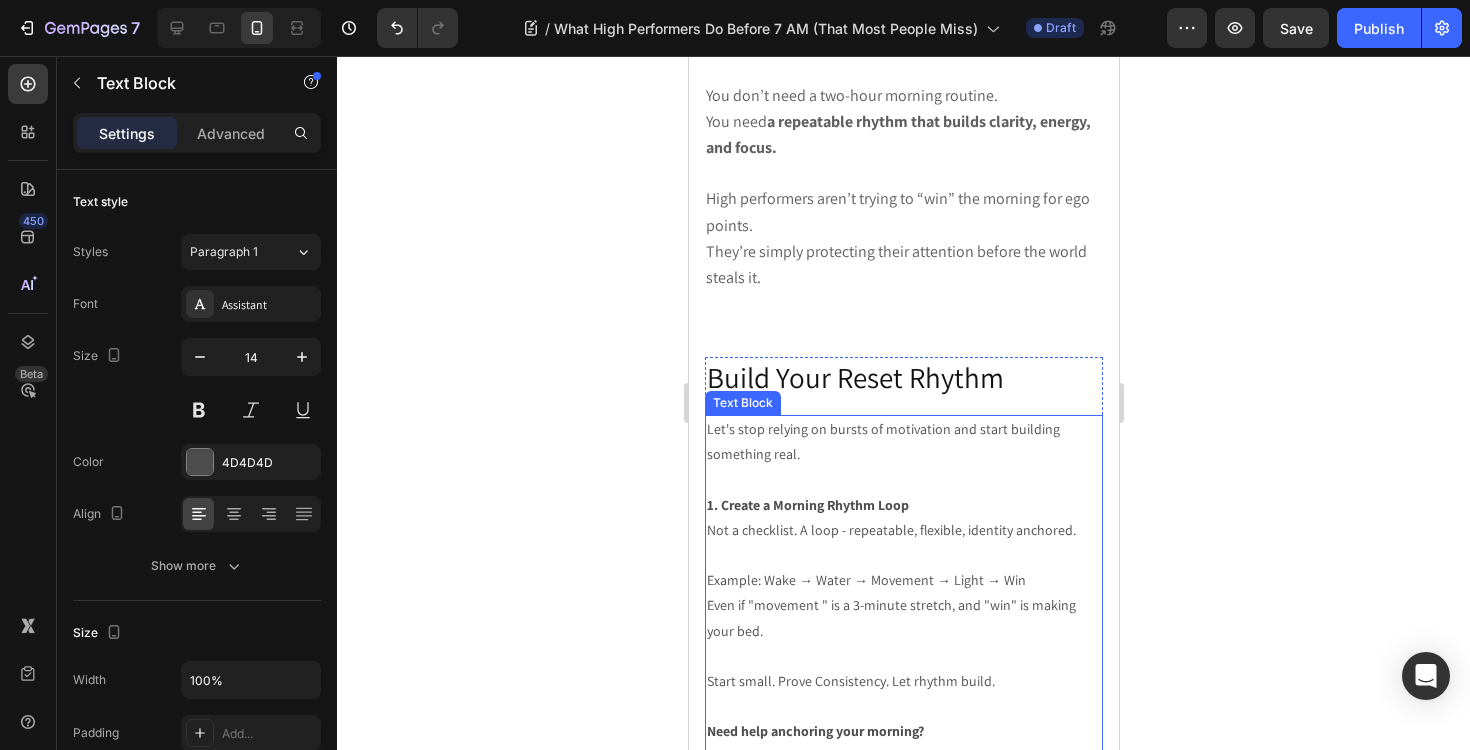 click on "1. Create a Morning Rhythm Loop" at bounding box center (807, 505) 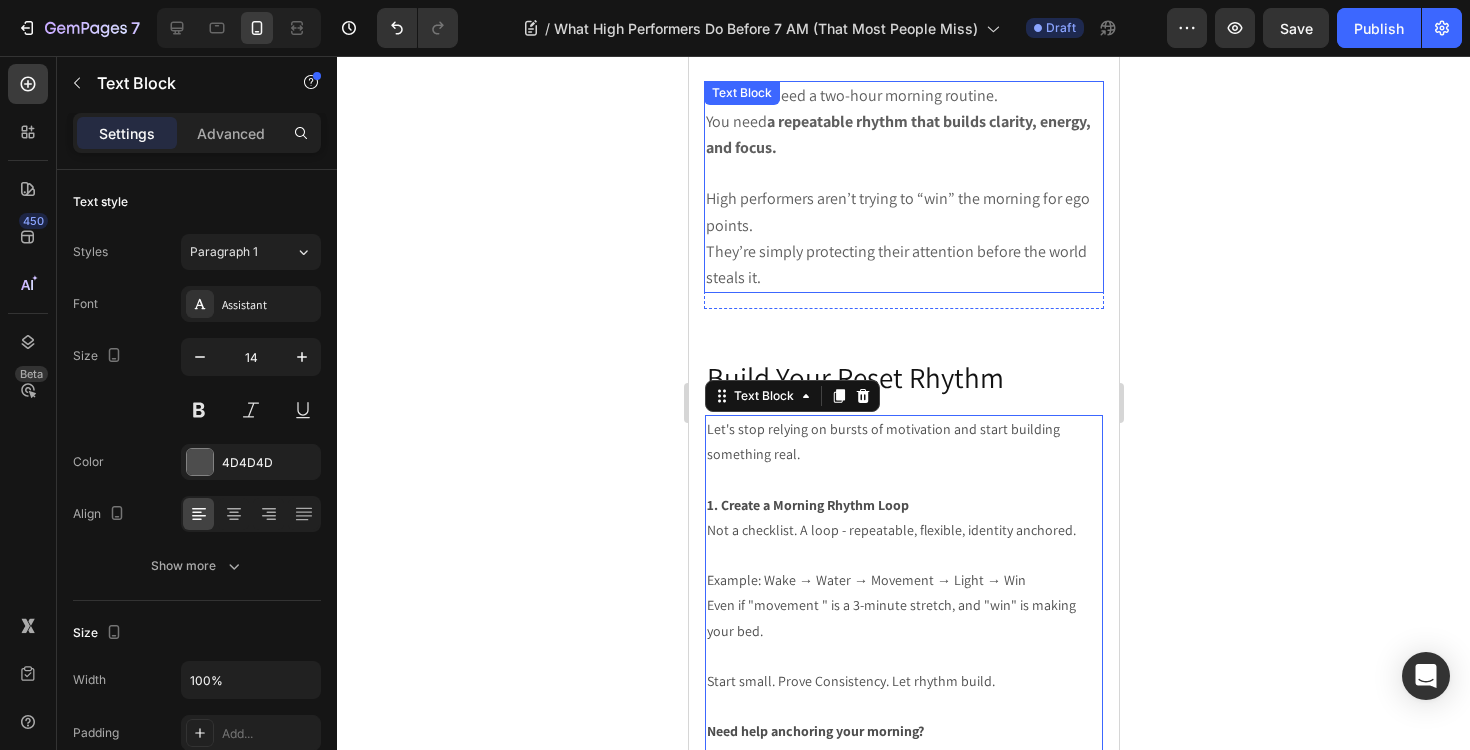 click on "High performers aren’t trying to “win” the morning for ego points. They’re simply protecting their attention before the world steals it." at bounding box center [903, 238] 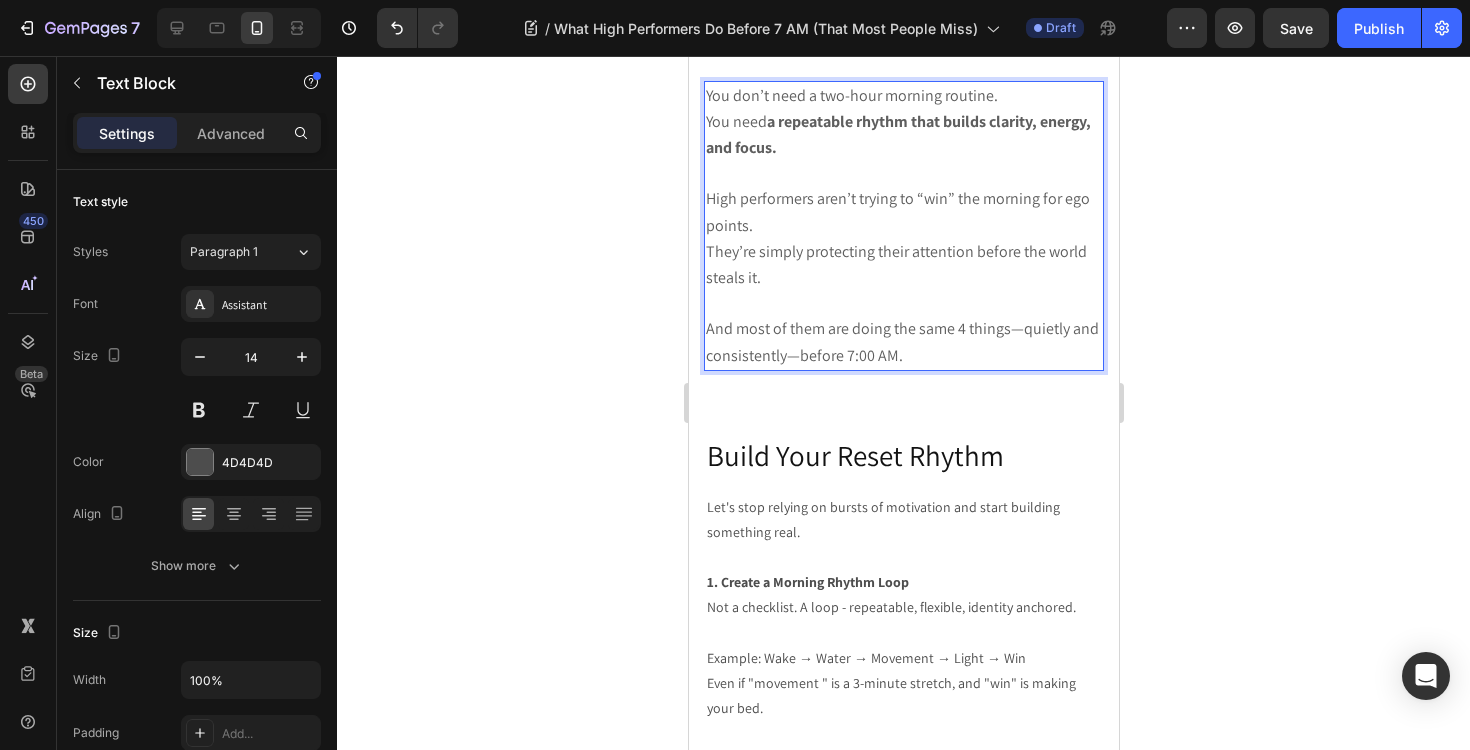 click on "And most of them are doing the same 4 things—quietly and consistently—before 7:00 AM." at bounding box center [901, 341] 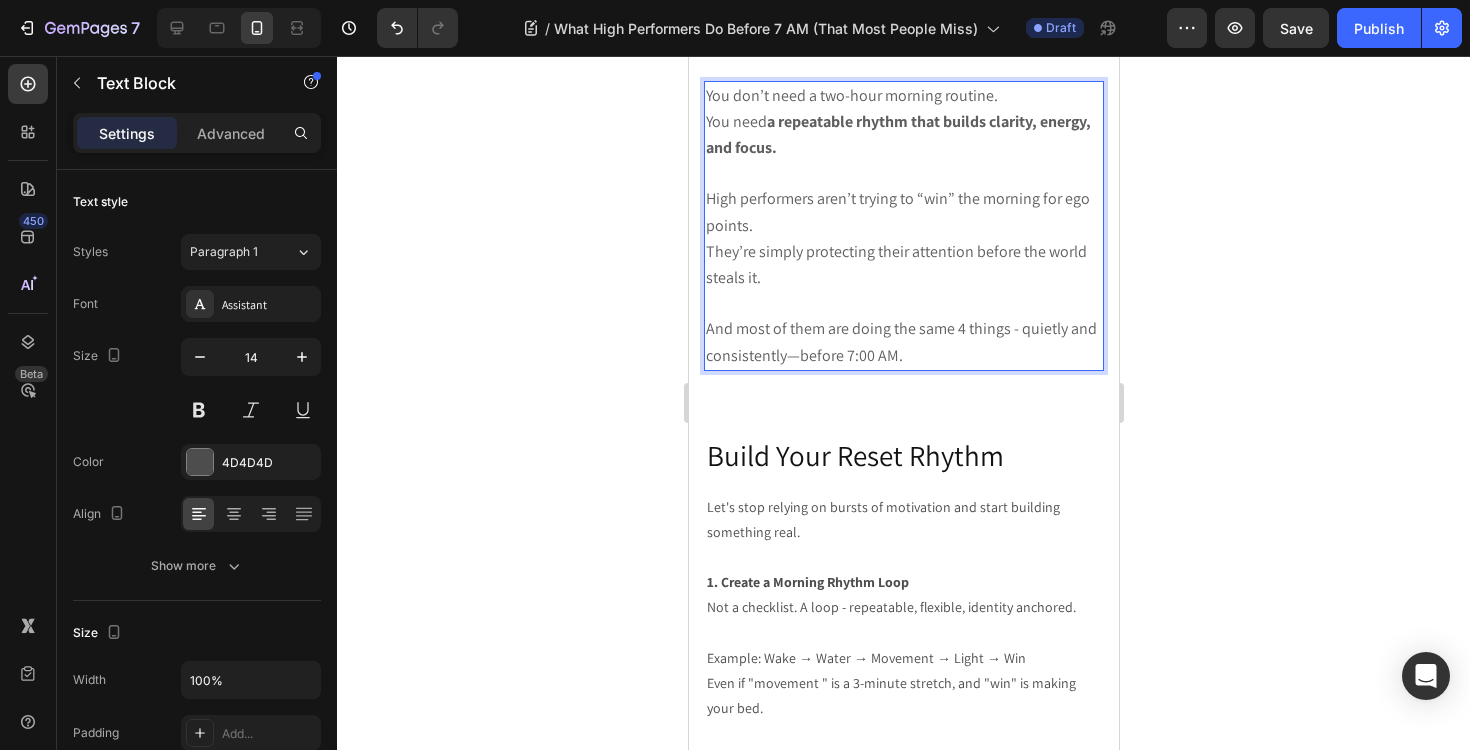 click on "And most of them are doing the same 4 things - quietly and consistently—before 7:00 AM." at bounding box center (900, 341) 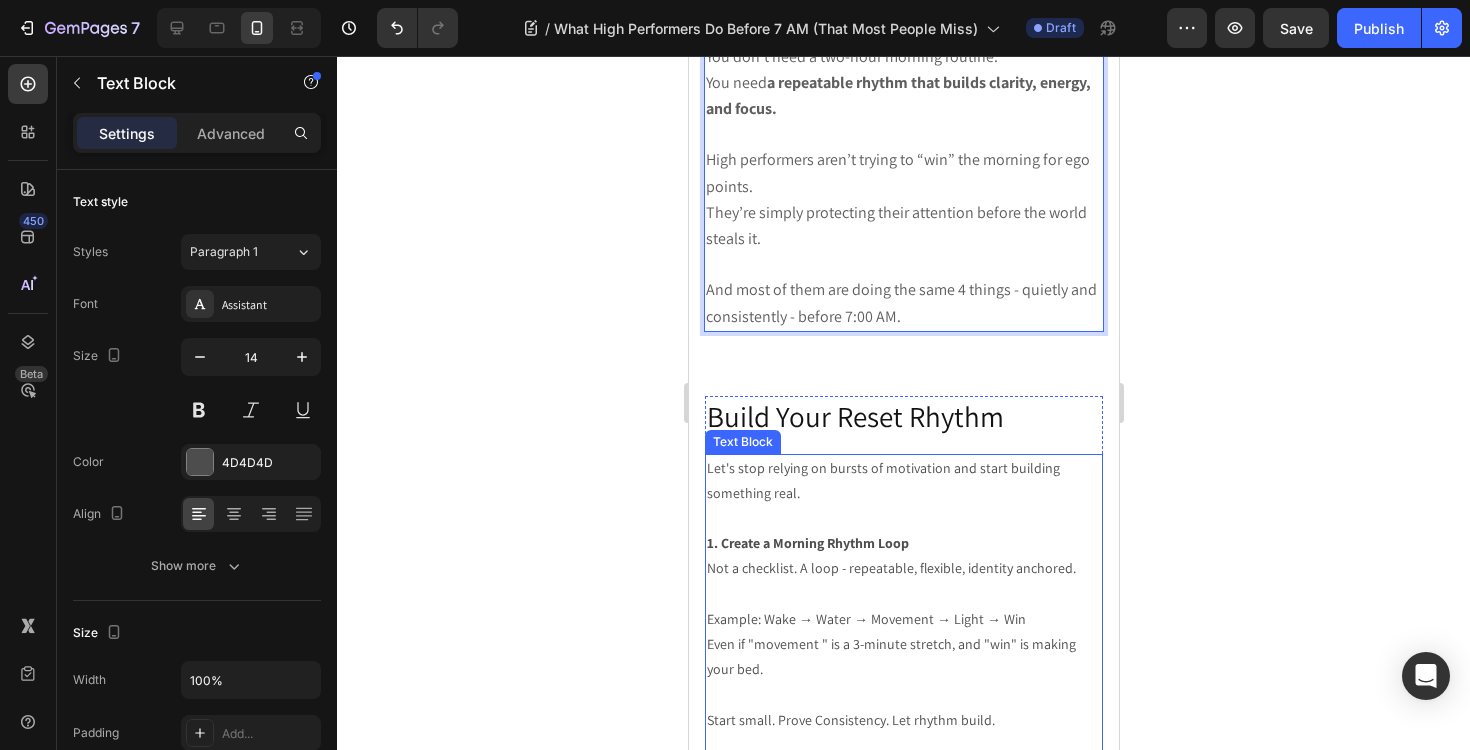 scroll, scrollTop: 1940, scrollLeft: 0, axis: vertical 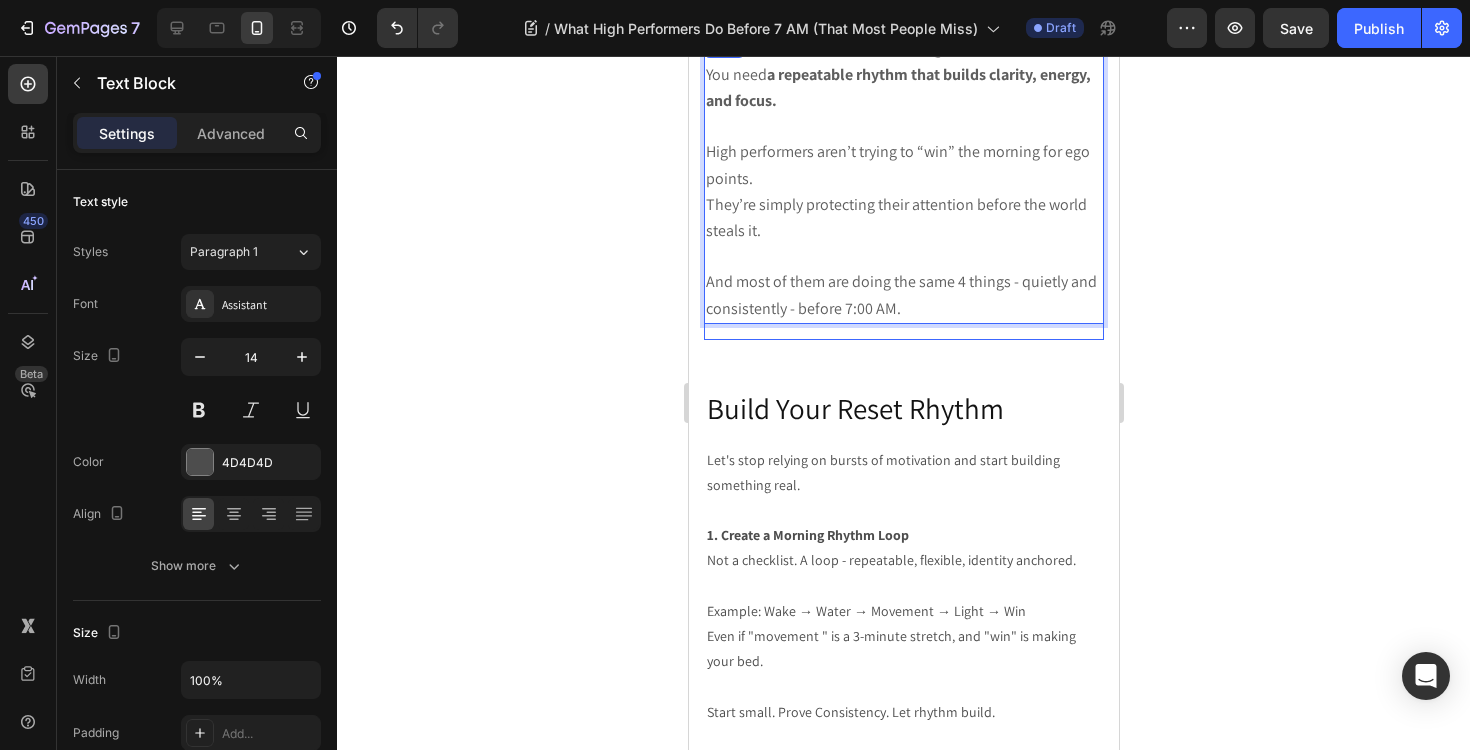 click on "You don’t need a two-hour morning routine. You need  a repeatable rhythm that builds clarity, energy, and focus. High performers aren’t trying to “win” the morning for ego points. They’re simply protecting their attention before the world steals it. And most of them are doing the same 4 things - quietly and consistently - before 7:00 AM. Text Block   16" at bounding box center (903, 187) 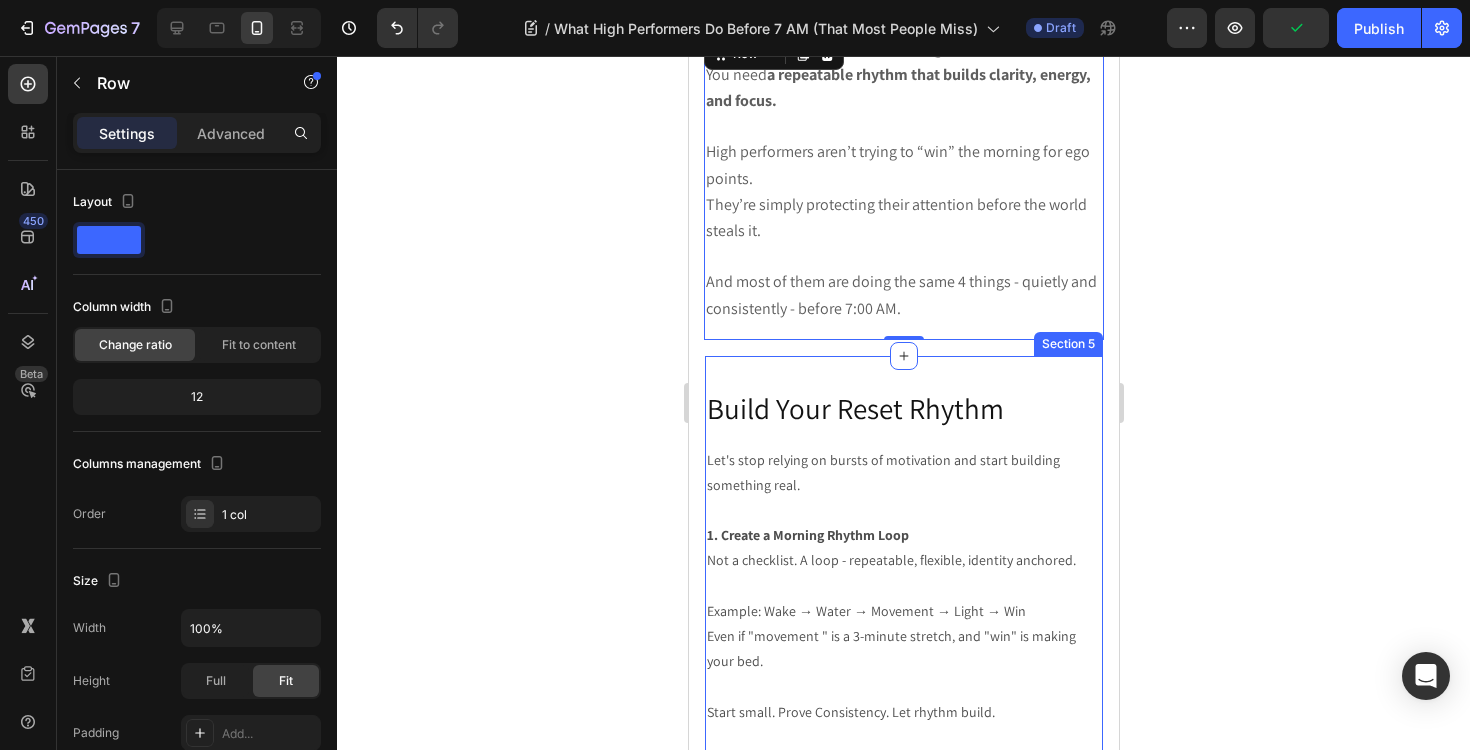 click on "Image learn more Button build your reset rhythm Heading Let's stop relying on bursts of motivation and start building something real. 1. Create a Morning Rhythm Loop Not a checklist. A loop - repeatable, flexible, identity anchored. Example: Wake → Water → Movement → Light → Win Even if "movement " is a 3-minute stretch, and "win" is making your bed. Start small. Prove Consistency. Let rhythm build. Need help anchoring your morning? JMPSTRT is designed to fuel your mental clarity and momentum without the crash. Think of it as your rhythm's ignition key. Text Block Image Row Row learn more Button Section 5" at bounding box center [903, 835] 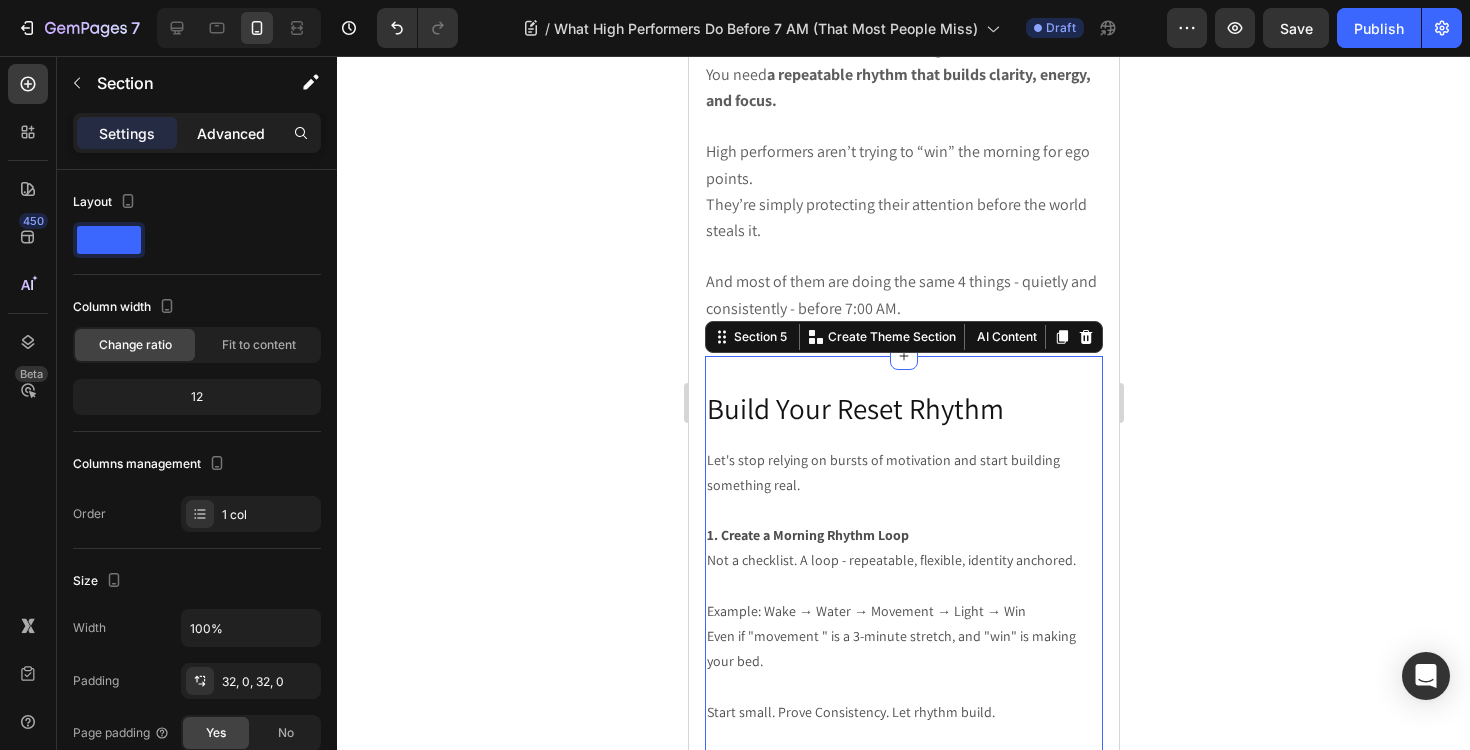 click on "Advanced" at bounding box center (231, 133) 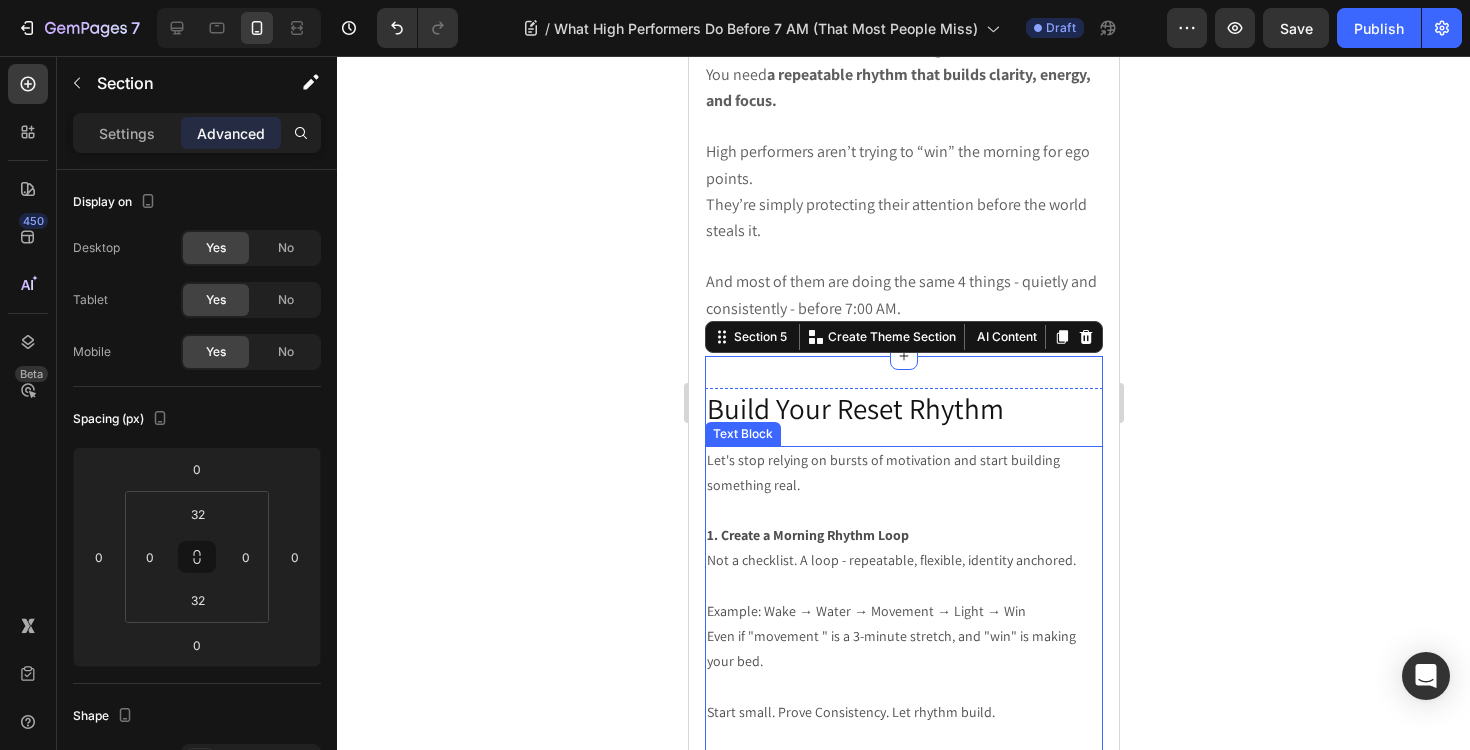 click 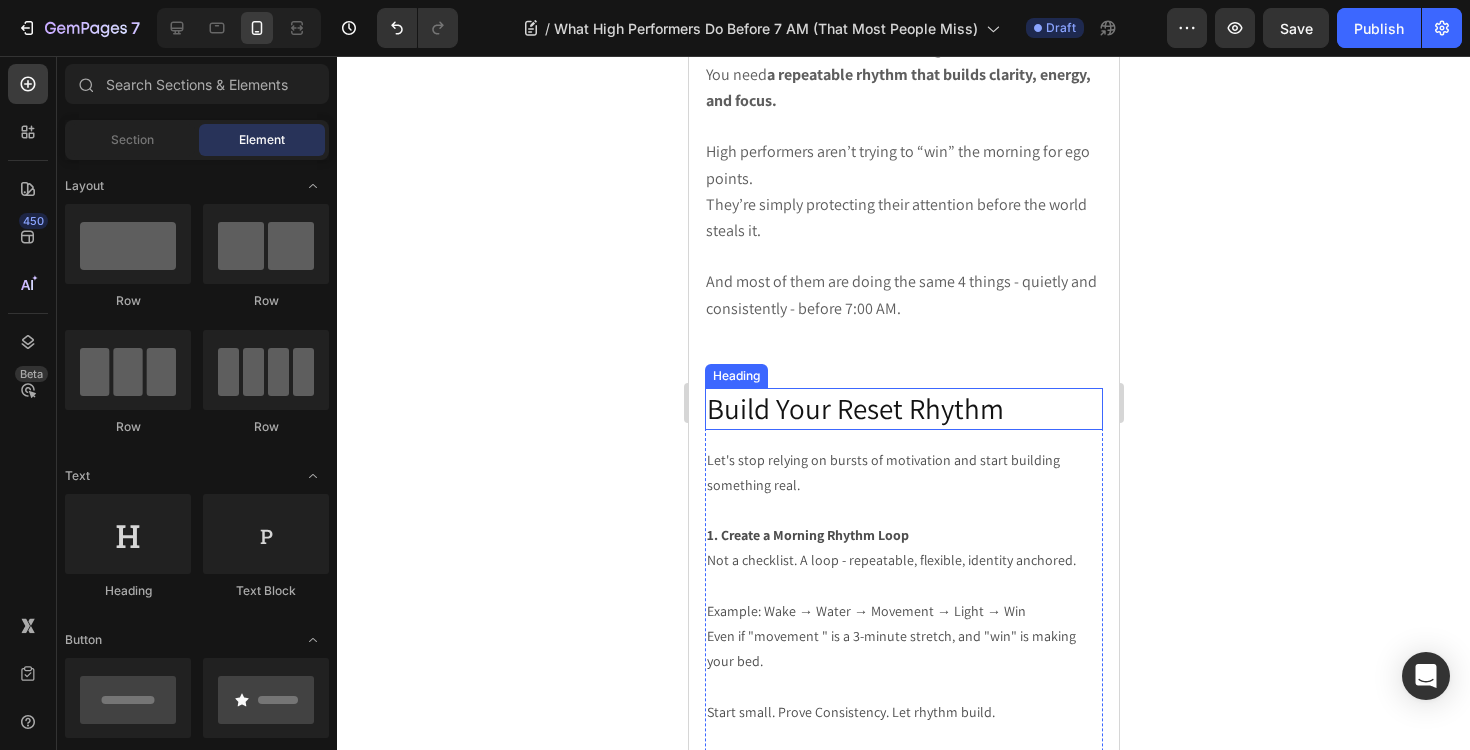 click on "build your reset rhythm" at bounding box center (903, 409) 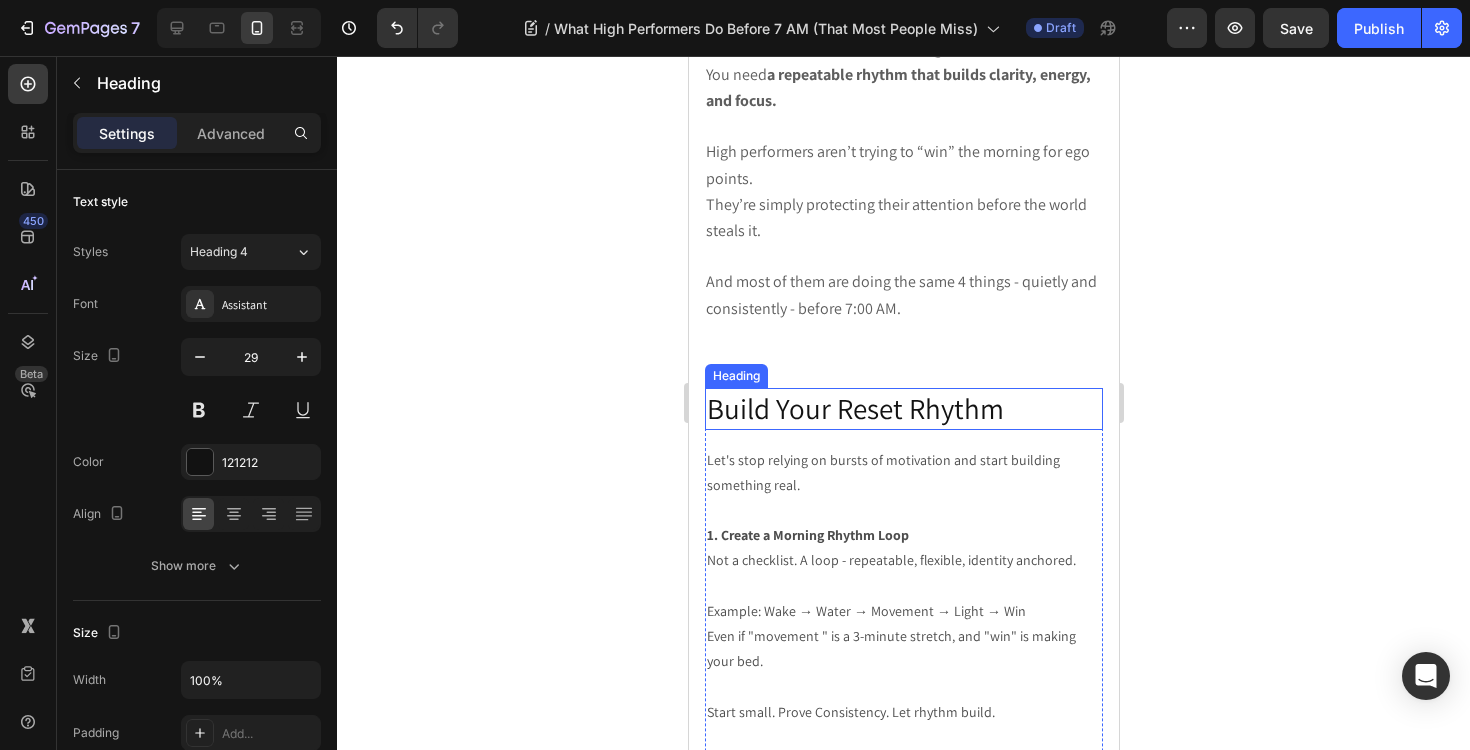 click on "build your reset rhythm" at bounding box center (903, 409) 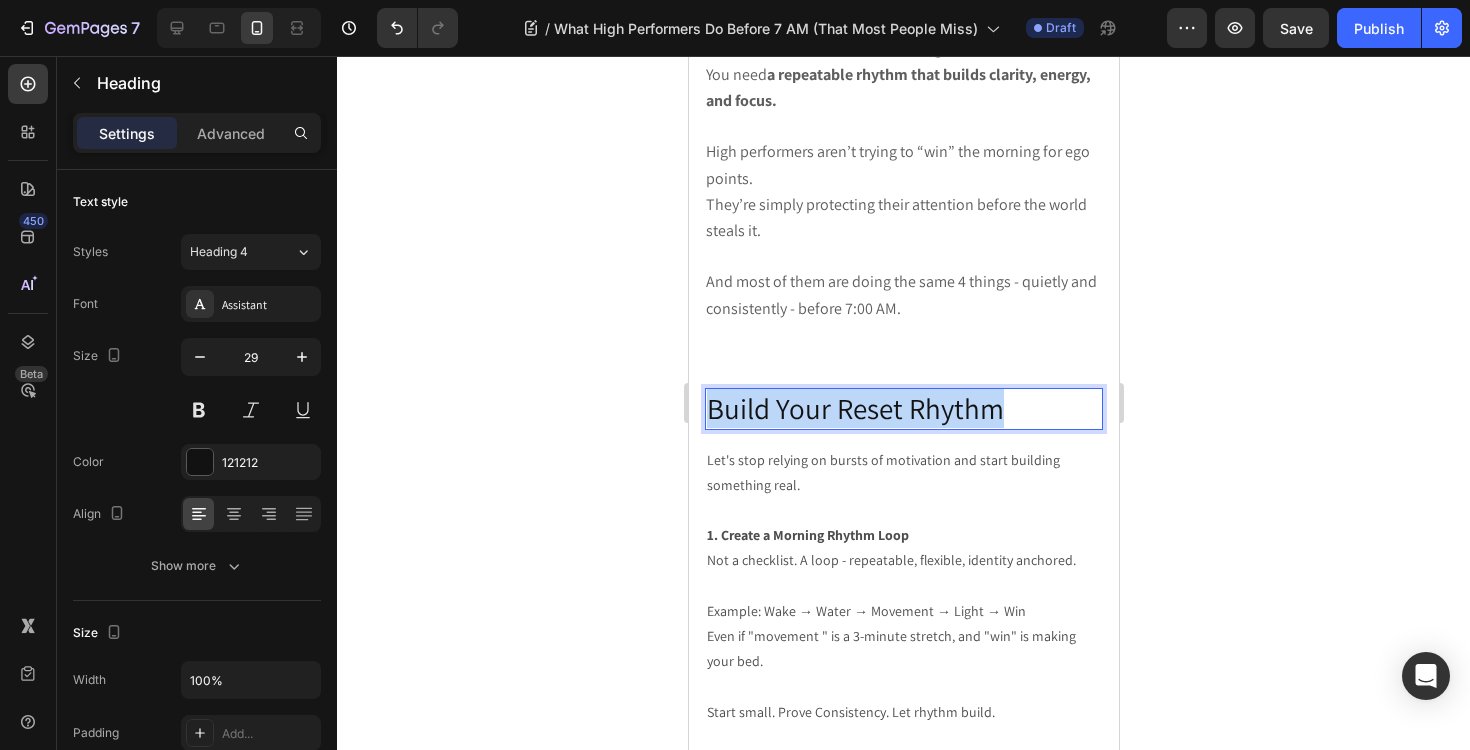 click on "build your reset rhythm" at bounding box center (903, 409) 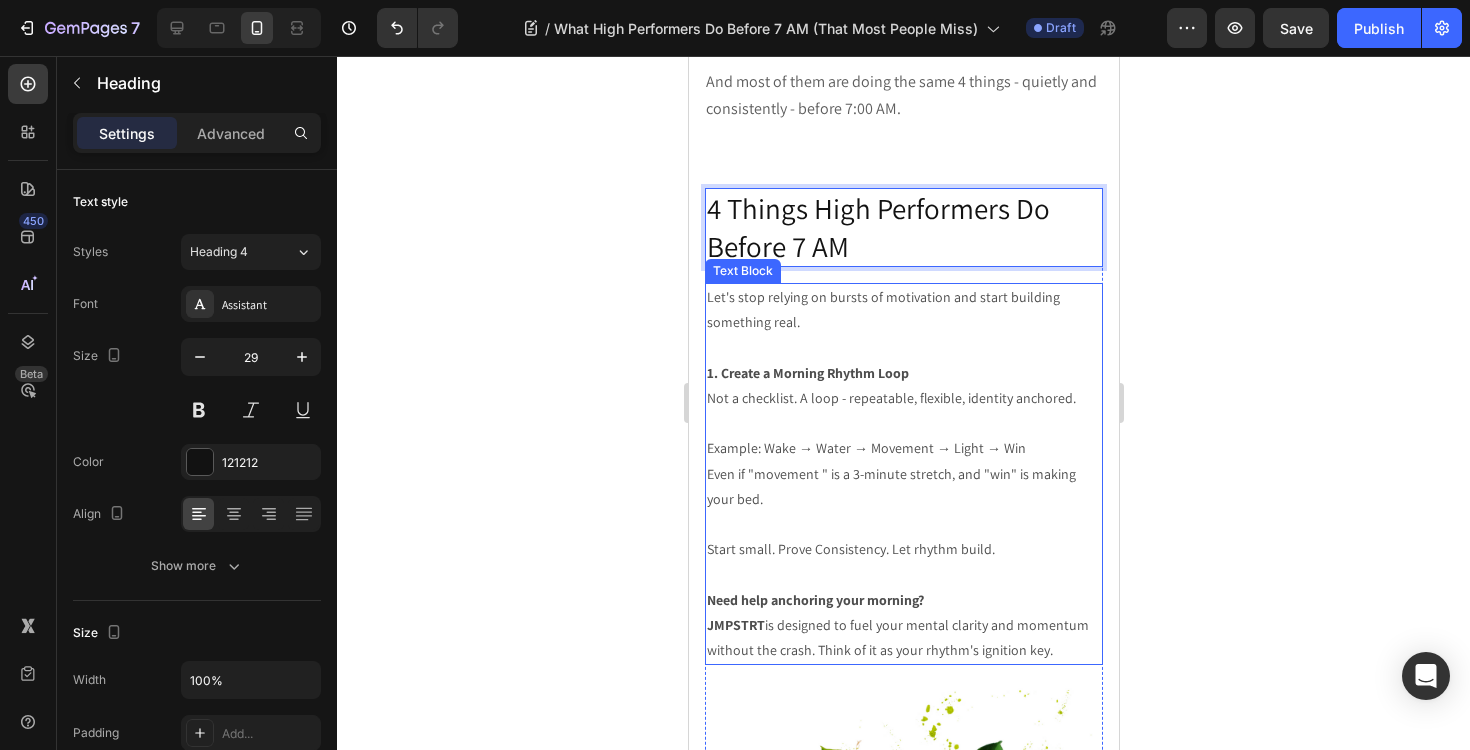 scroll, scrollTop: 2128, scrollLeft: 0, axis: vertical 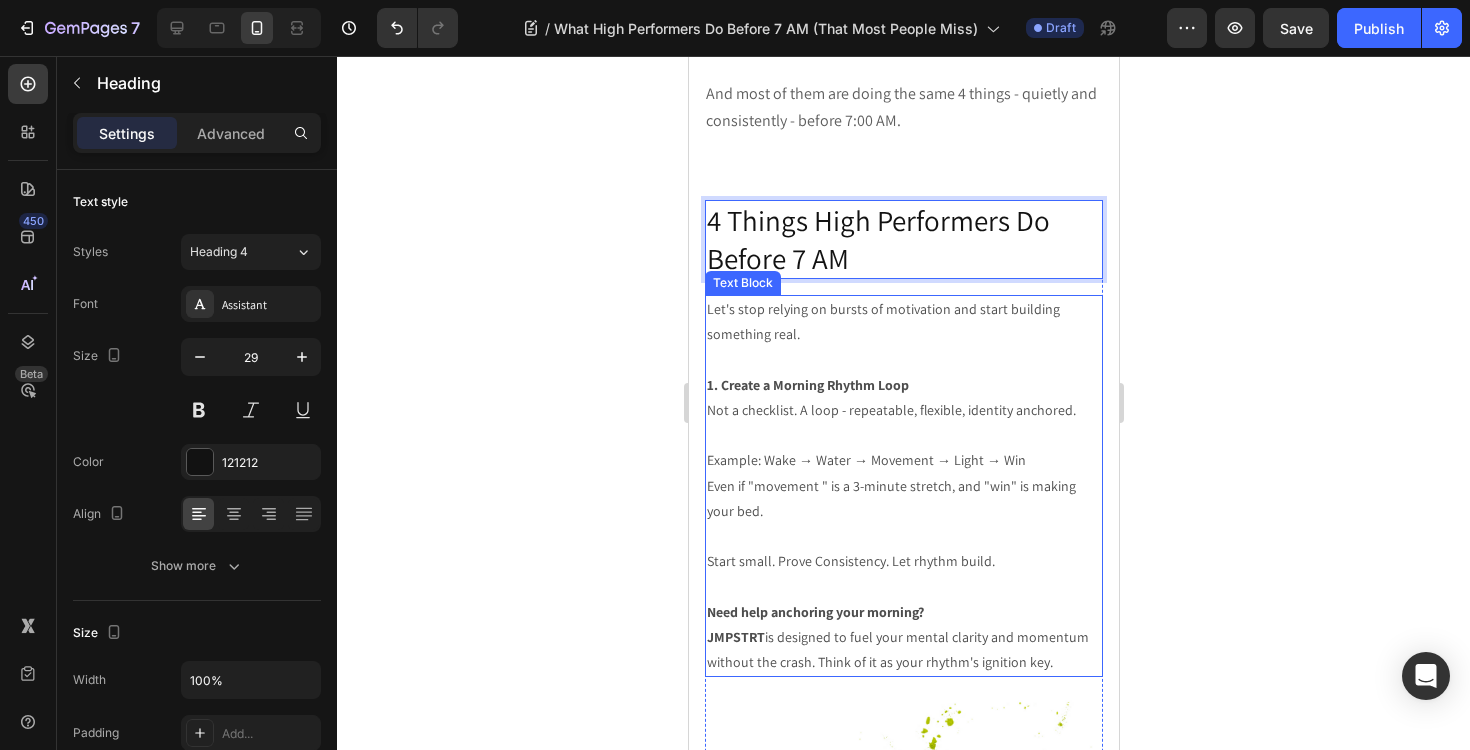 click on "Let's stop relying on bursts of motivation and start building something real." at bounding box center (903, 322) 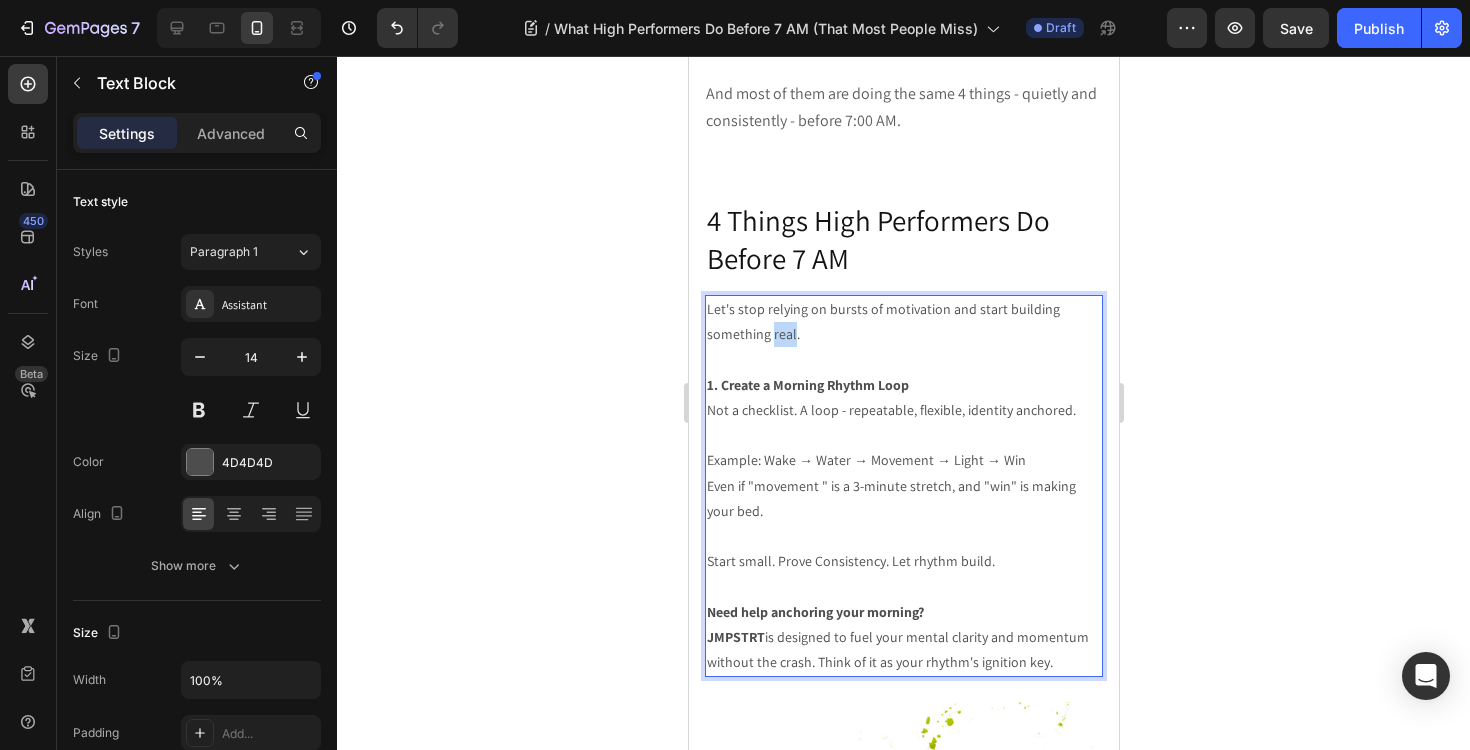click on "Let's stop relying on bursts of motivation and start building something real." at bounding box center (903, 322) 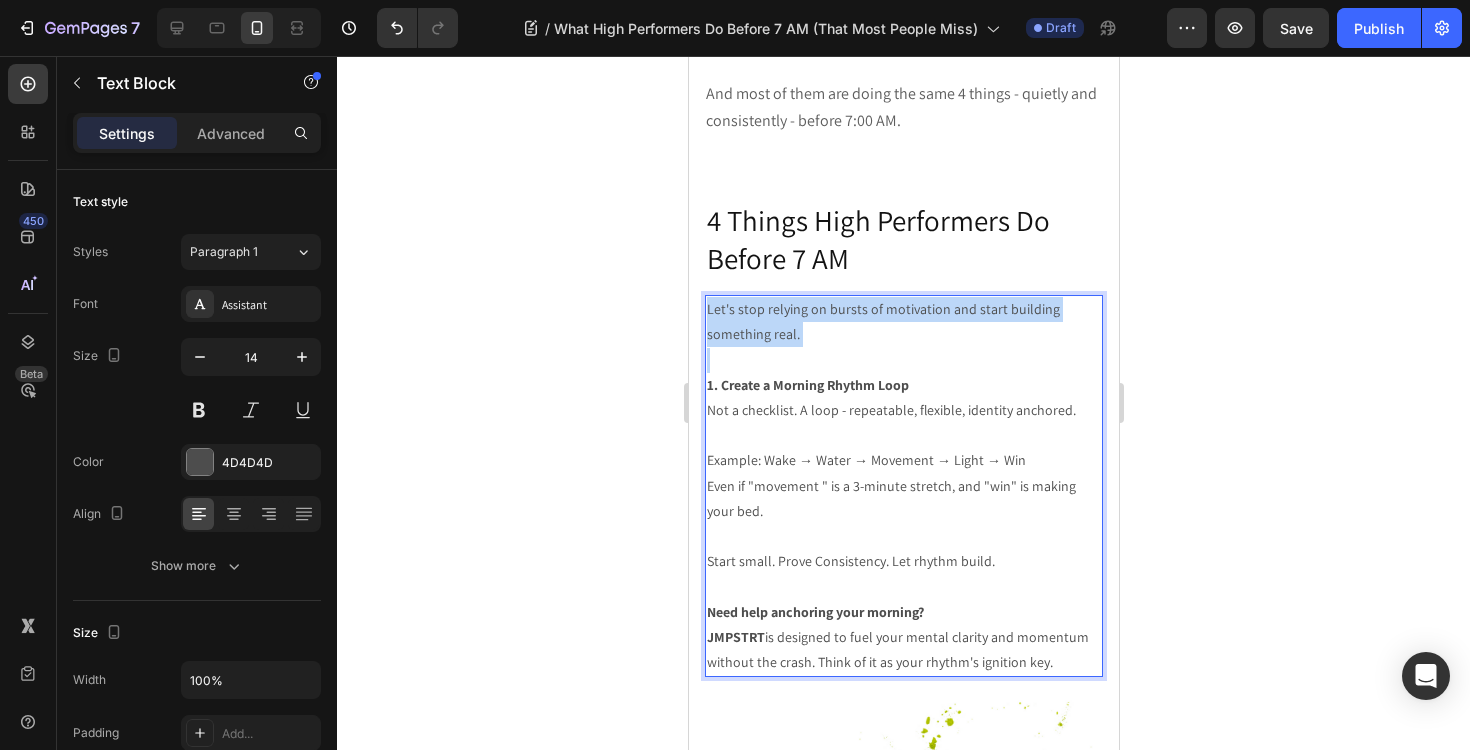 click on "Let's stop relying on bursts of motivation and start building something real." at bounding box center (903, 322) 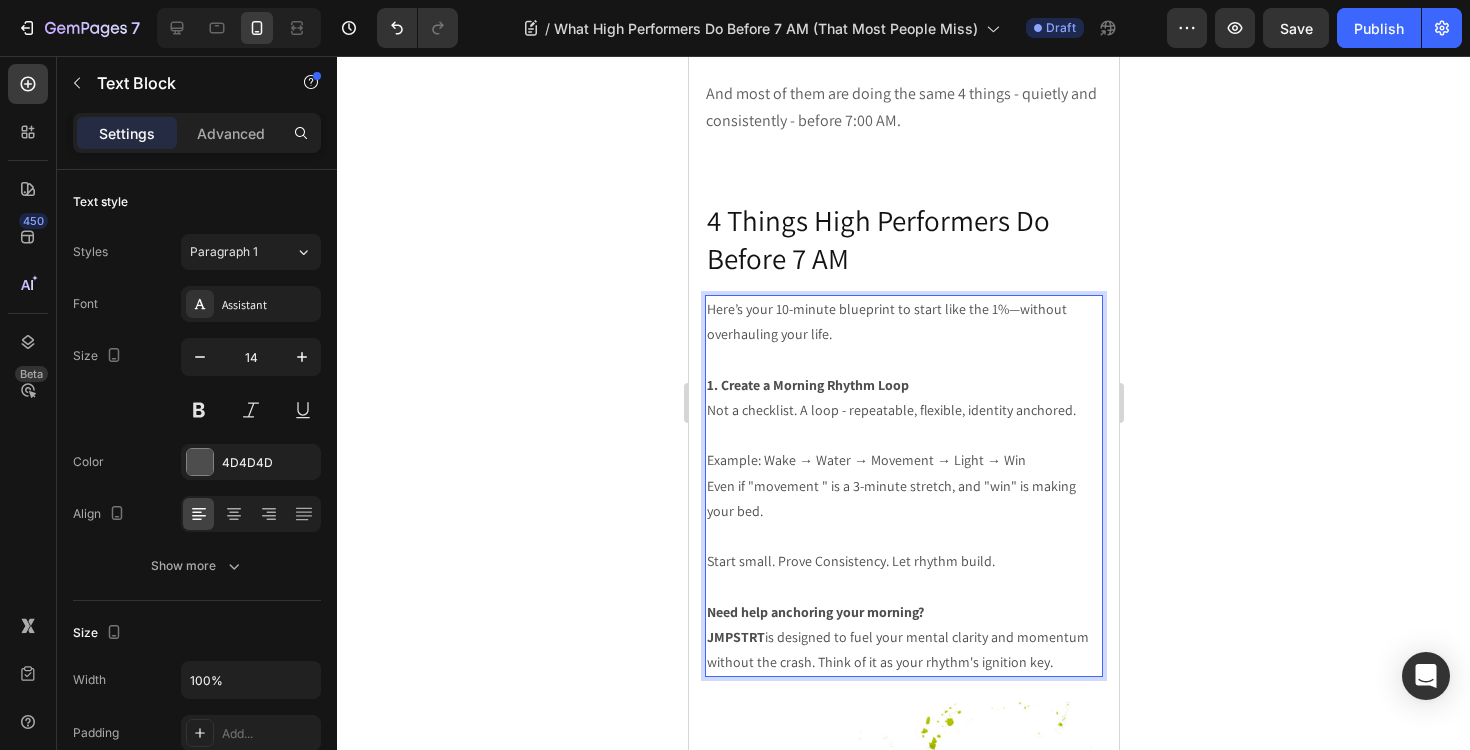 click on "1. Create a Morning Rhythm Loop" at bounding box center (807, 385) 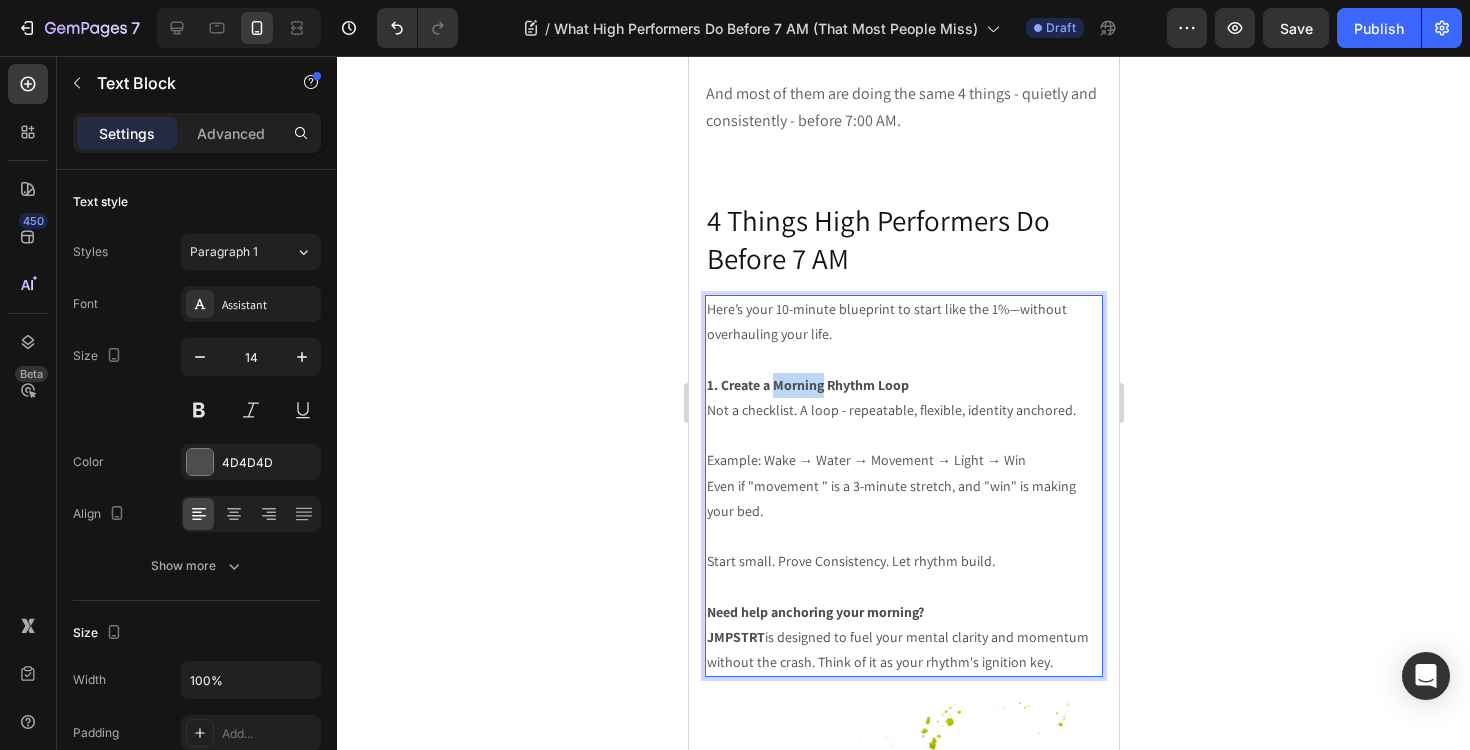 click on "1. Create a Morning Rhythm Loop" at bounding box center [807, 385] 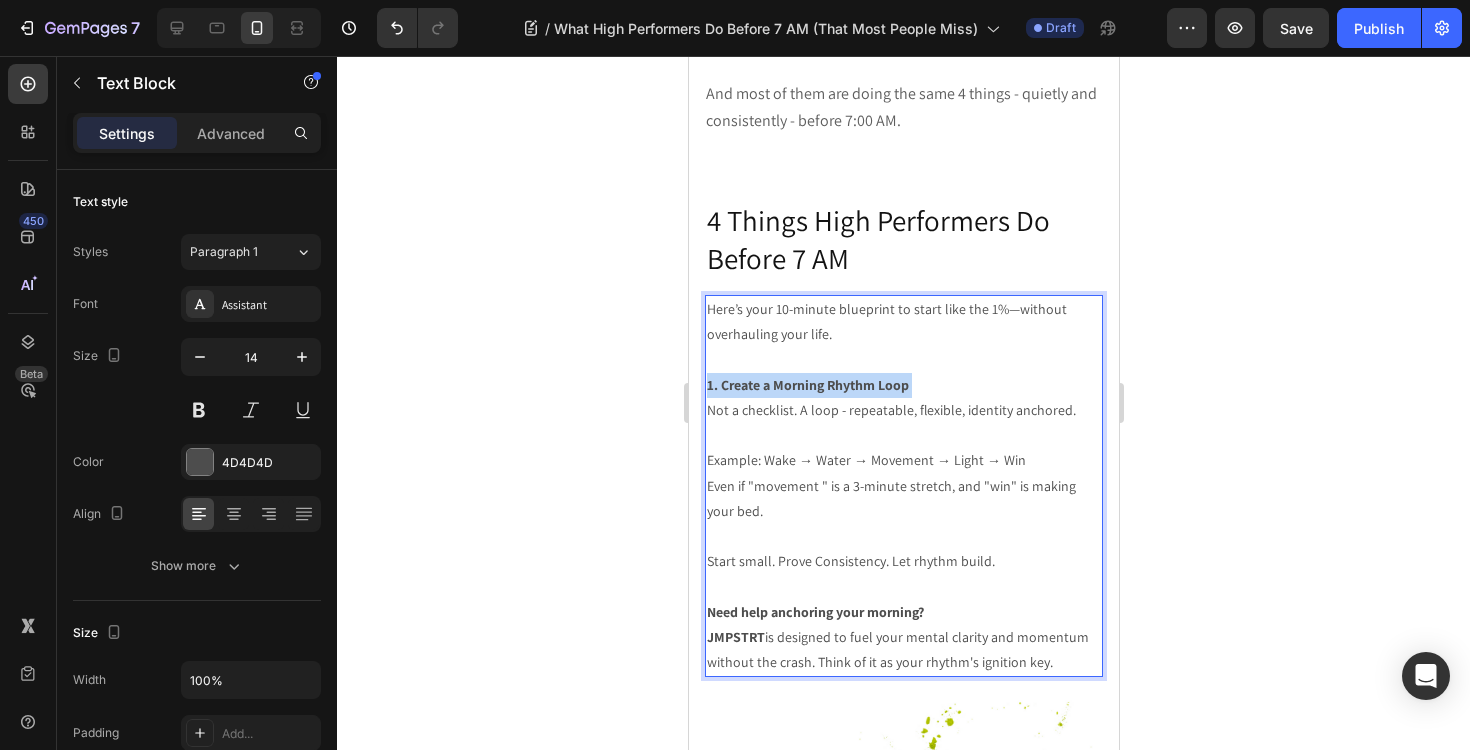 click on "1. Create a Morning Rhythm Loop" at bounding box center (807, 385) 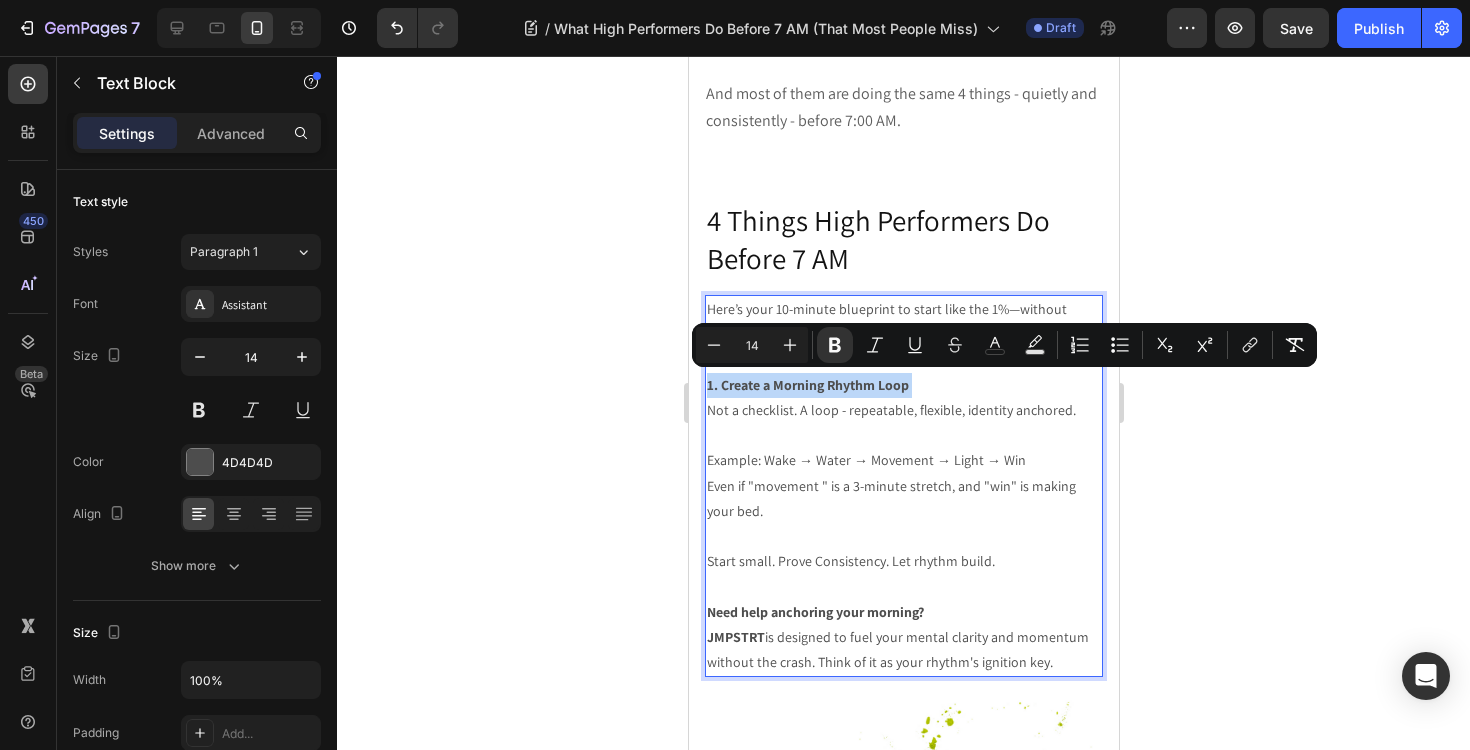 click on "1. Create a Morning Rhythm Loop" at bounding box center [903, 385] 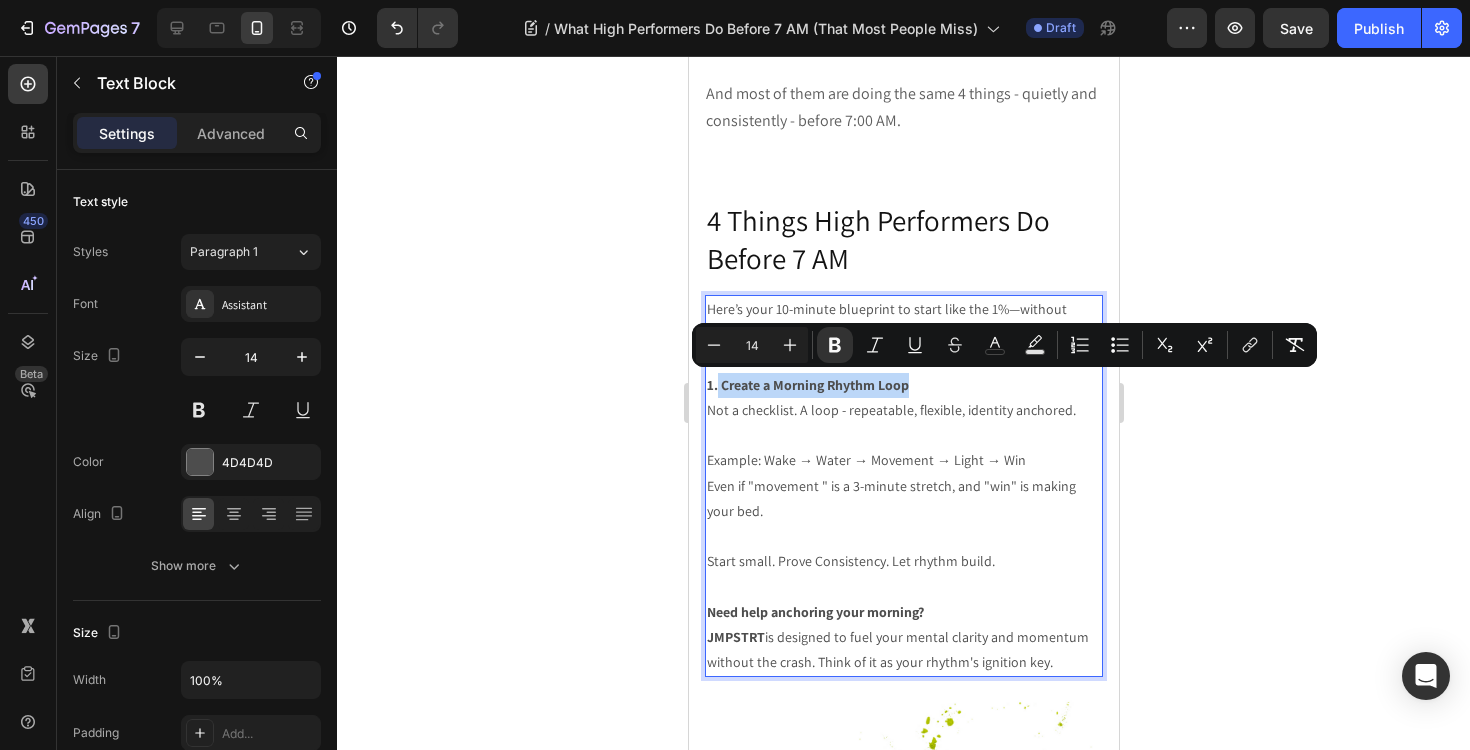 drag, startPoint x: 915, startPoint y: 385, endPoint x: 717, endPoint y: 390, distance: 198.06313 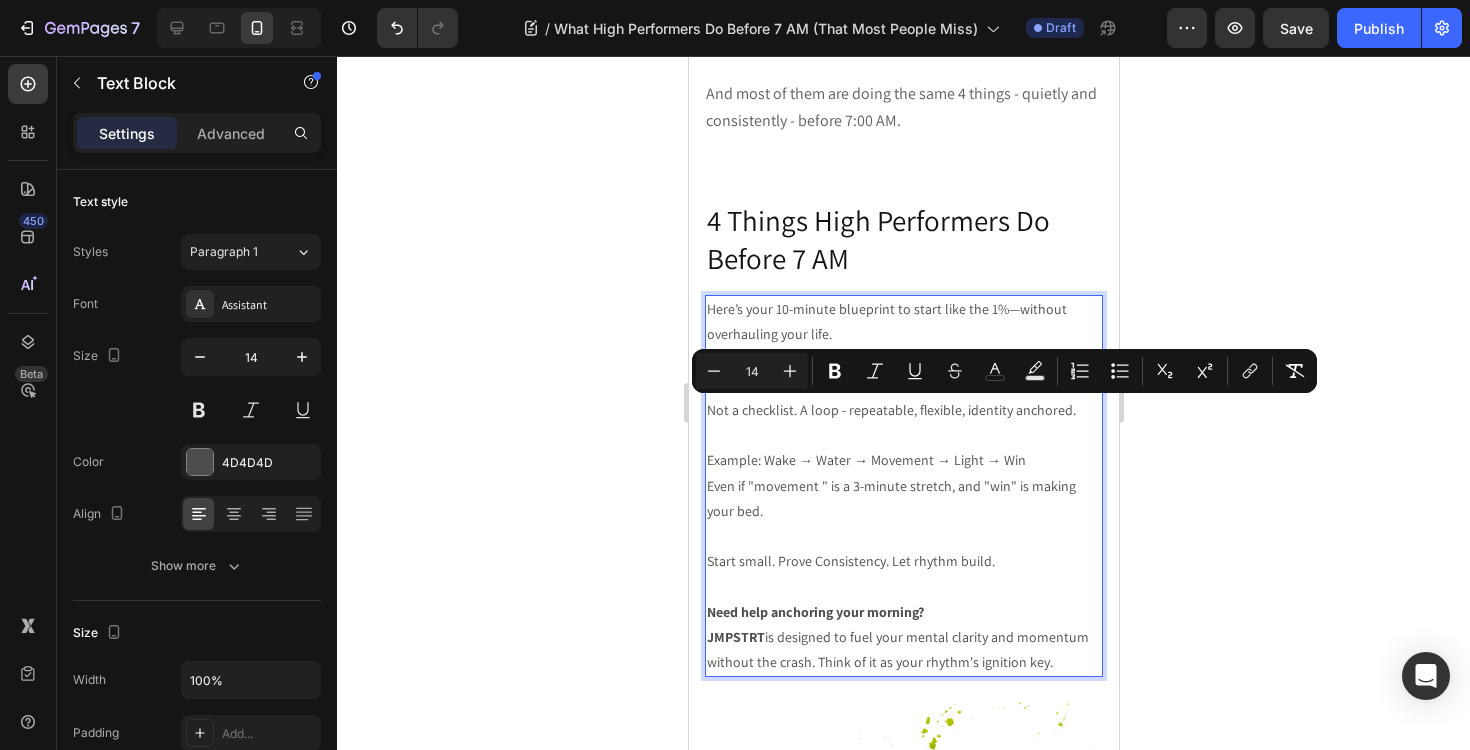 drag, startPoint x: 1055, startPoint y: 662, endPoint x: 710, endPoint y: 414, distance: 424.88705 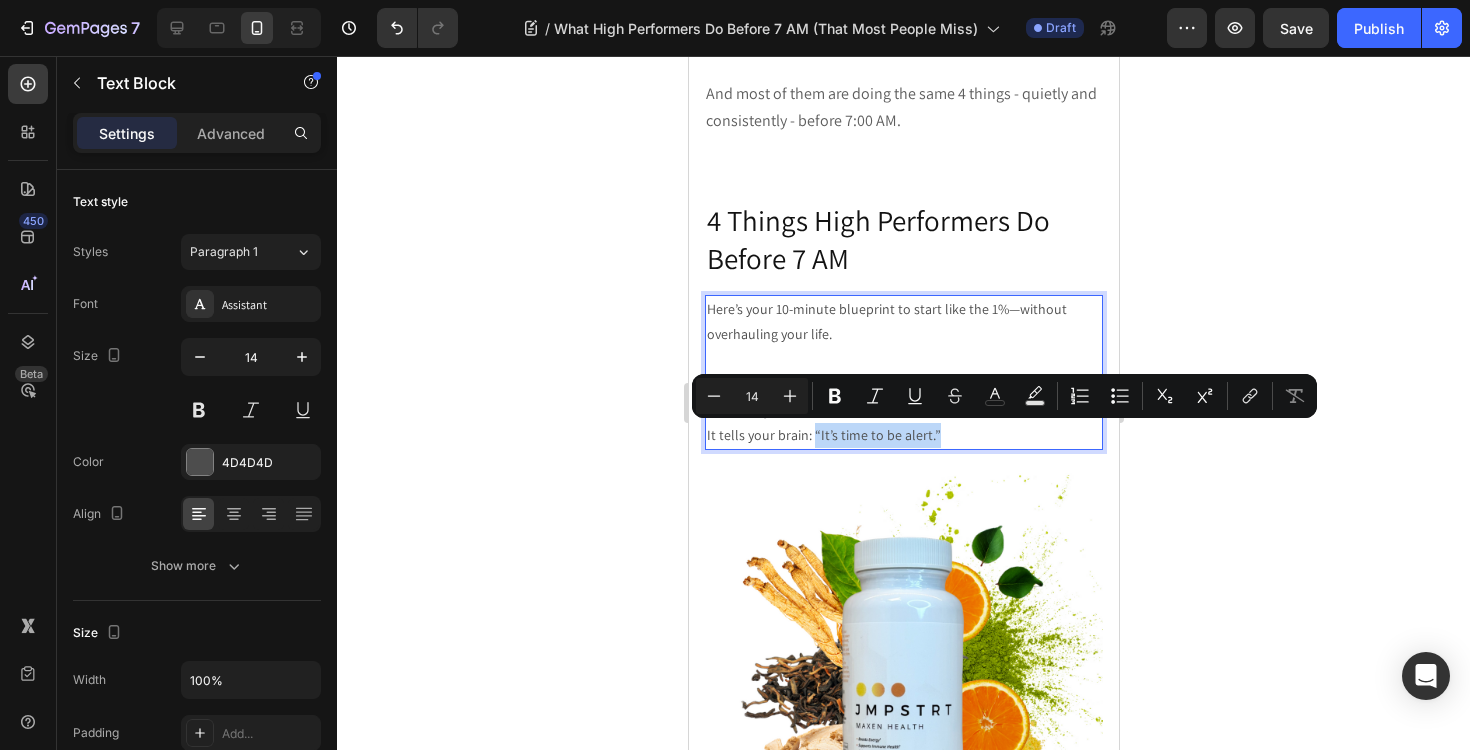 drag, startPoint x: 932, startPoint y: 436, endPoint x: 810, endPoint y: 440, distance: 122.06556 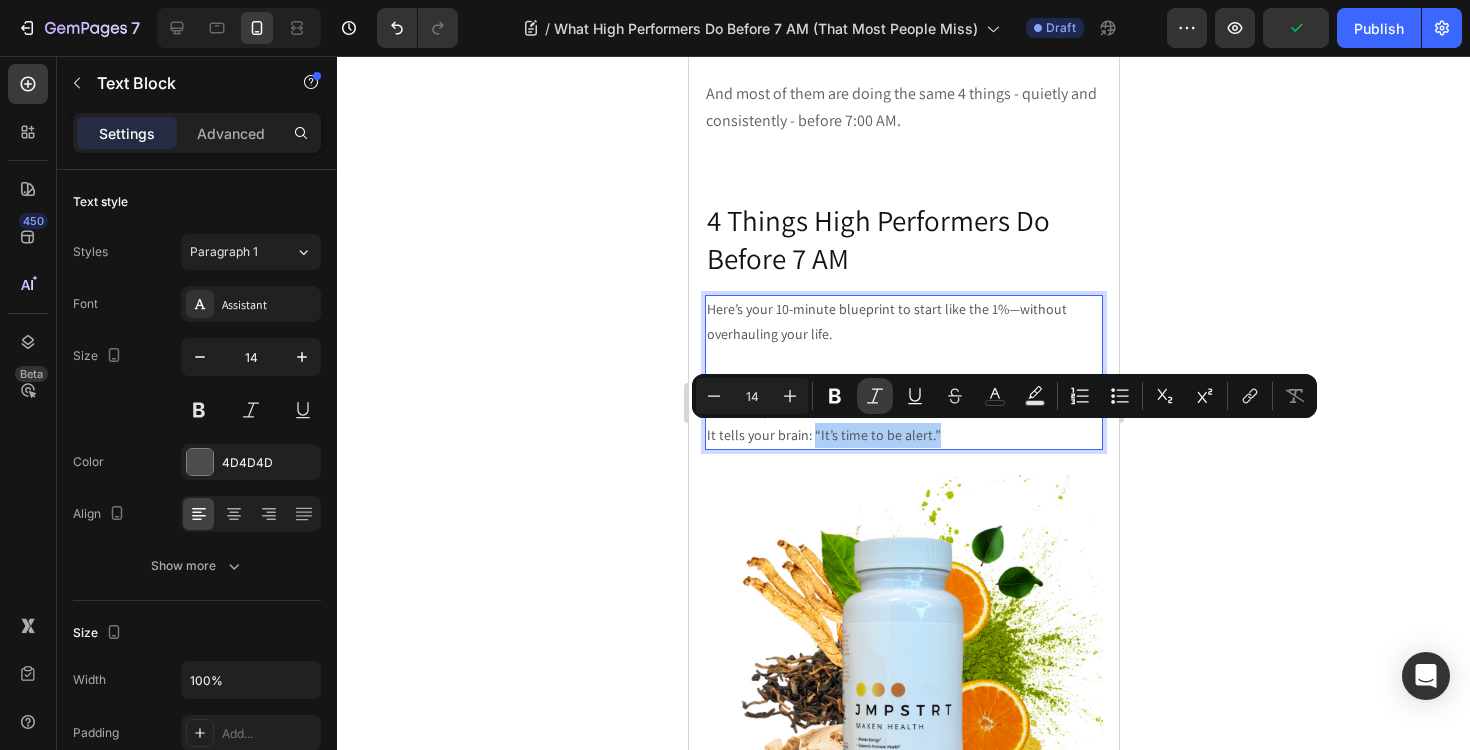 click 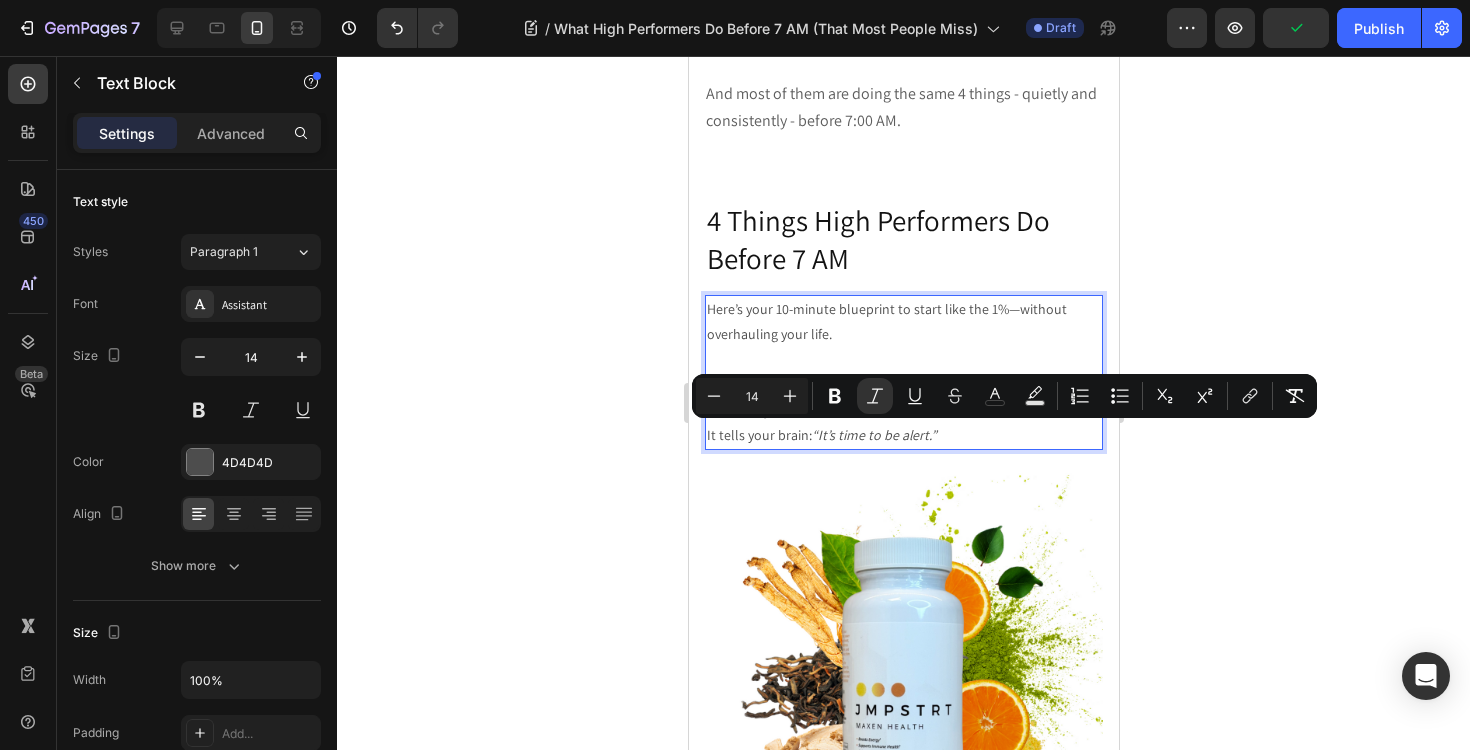 click on "Natural light is your body’s circadian cue. It tells your brain:  “It’s time to be alert.”" at bounding box center [903, 423] 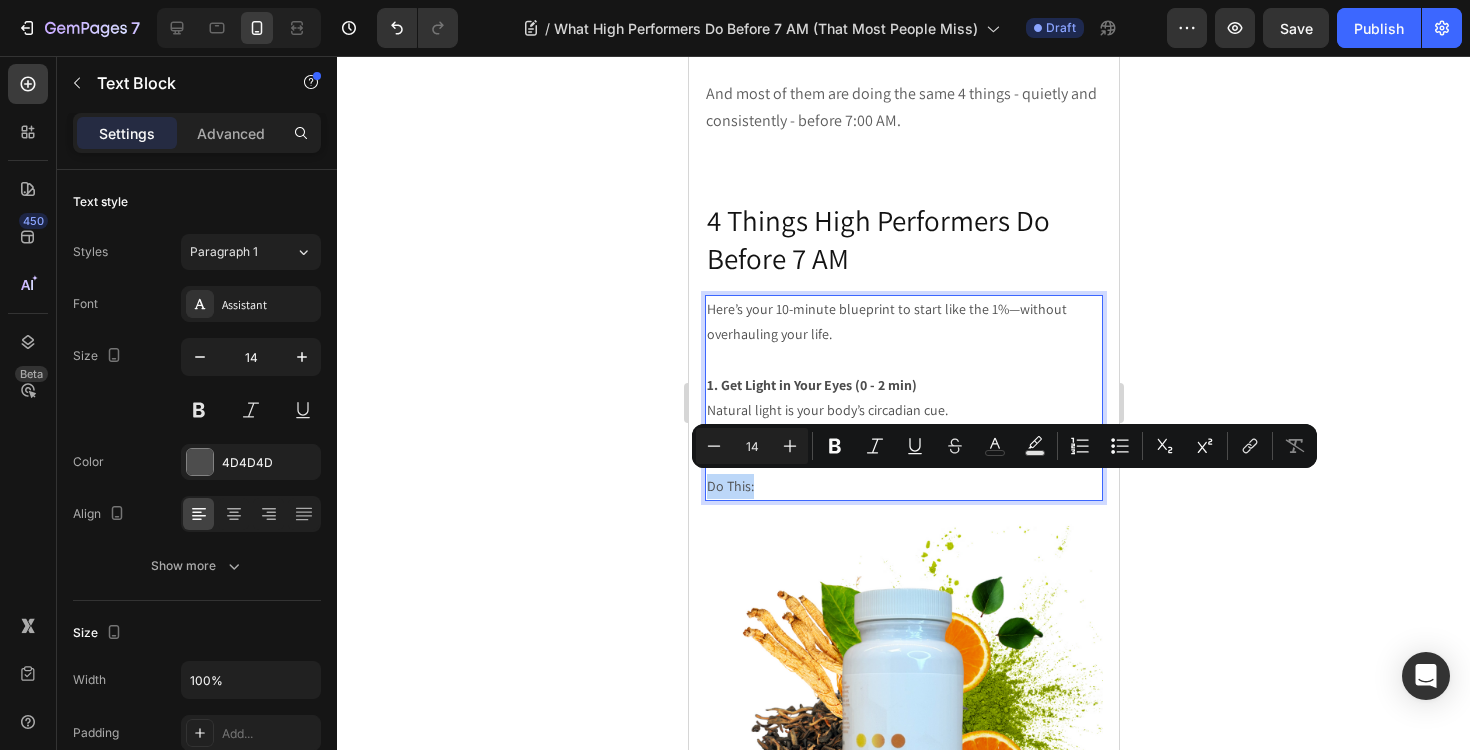 drag, startPoint x: 765, startPoint y: 489, endPoint x: 708, endPoint y: 489, distance: 57 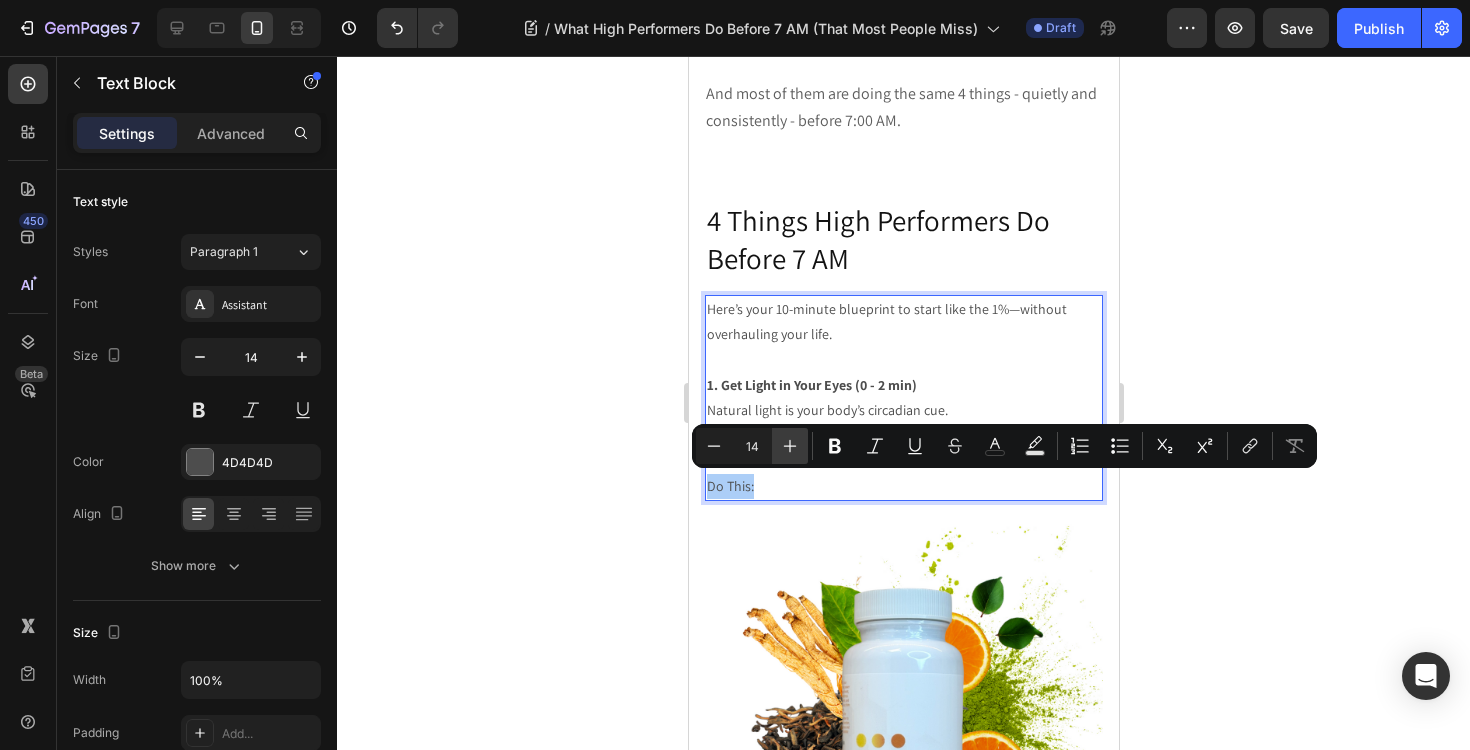 click 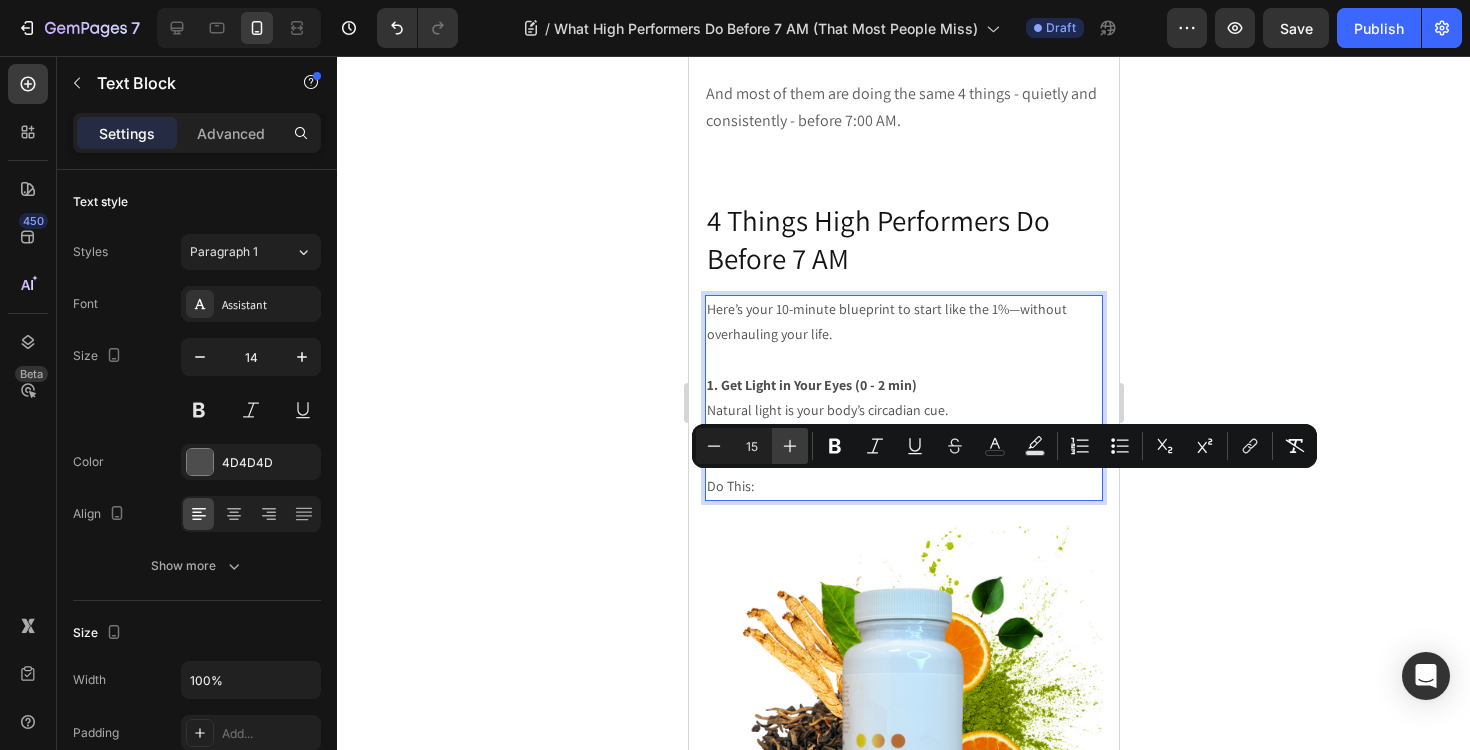 click 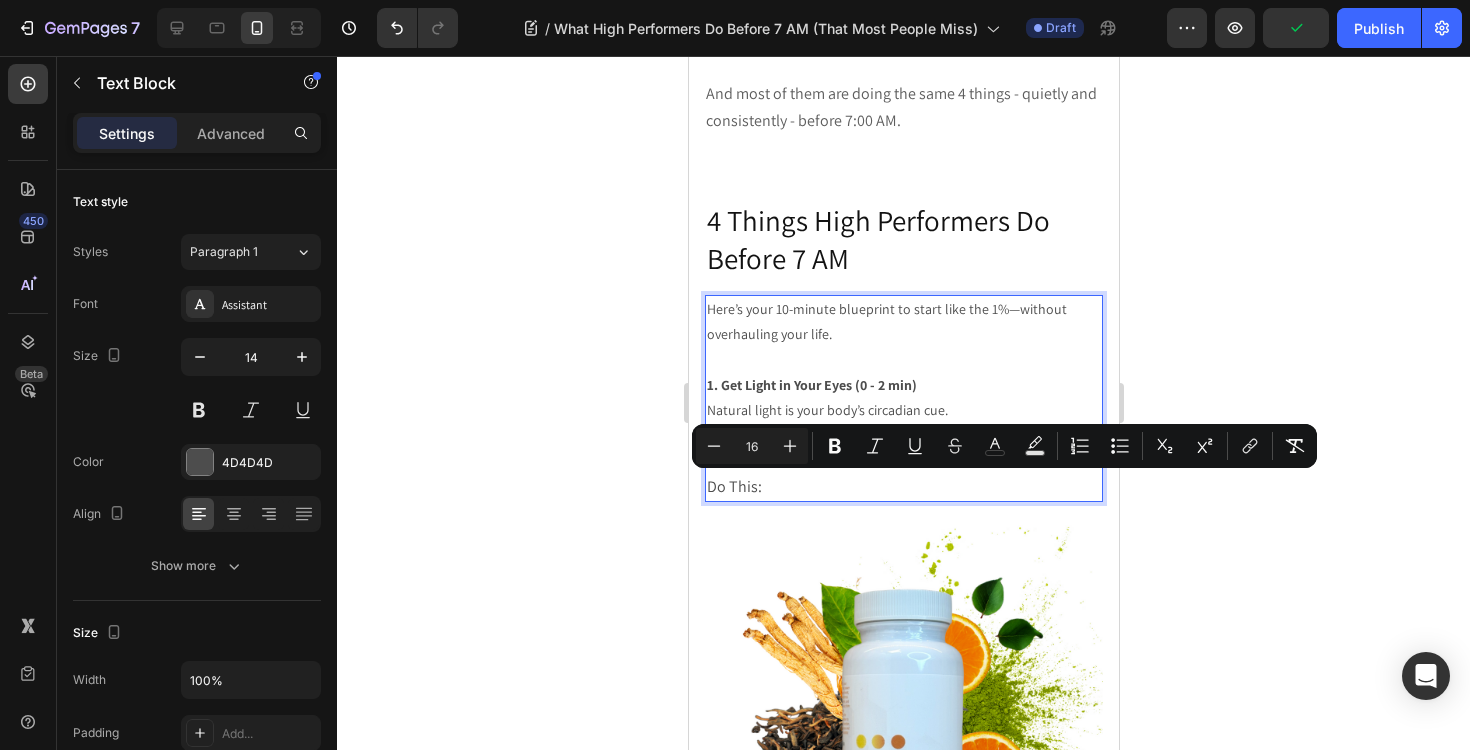 click on "Do This:" at bounding box center (903, 487) 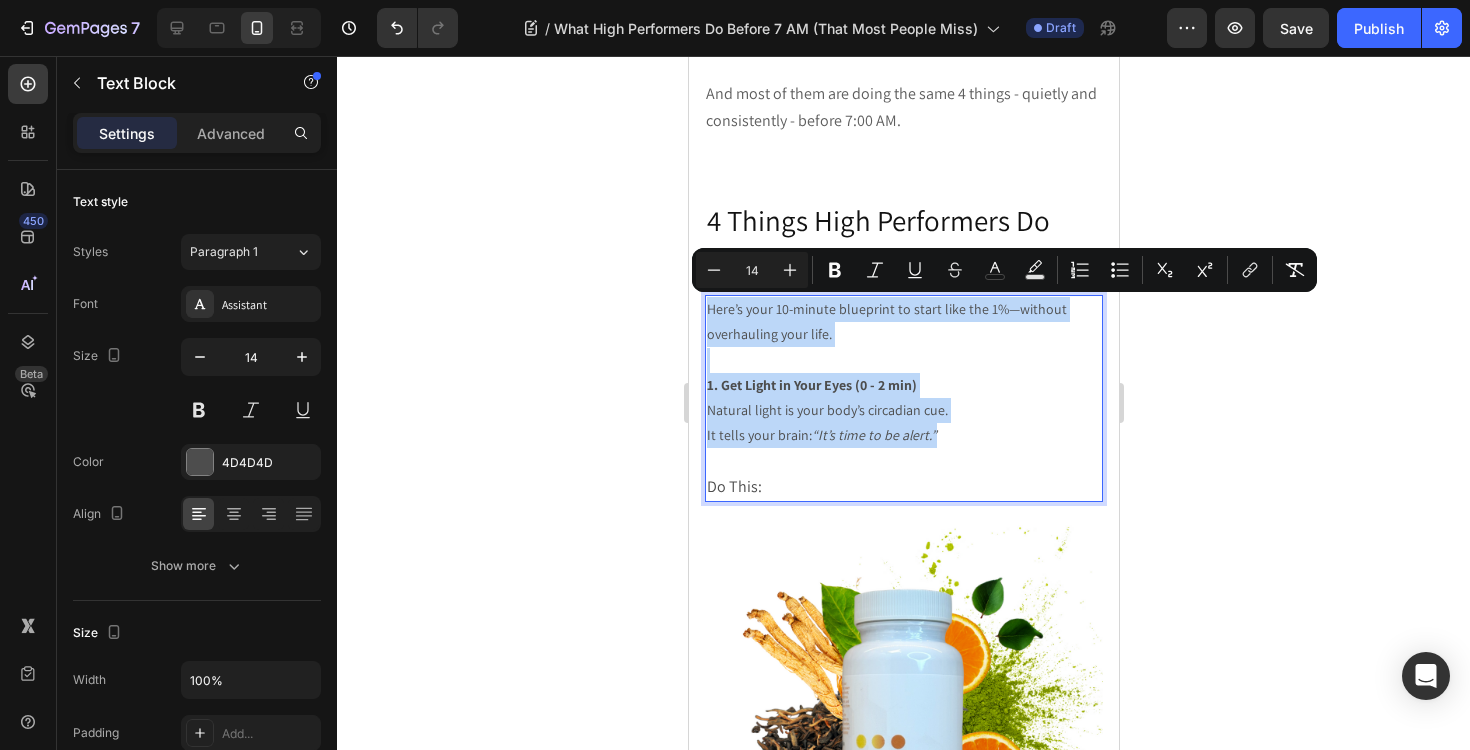 drag, startPoint x: 942, startPoint y: 436, endPoint x: 710, endPoint y: 306, distance: 265.93985 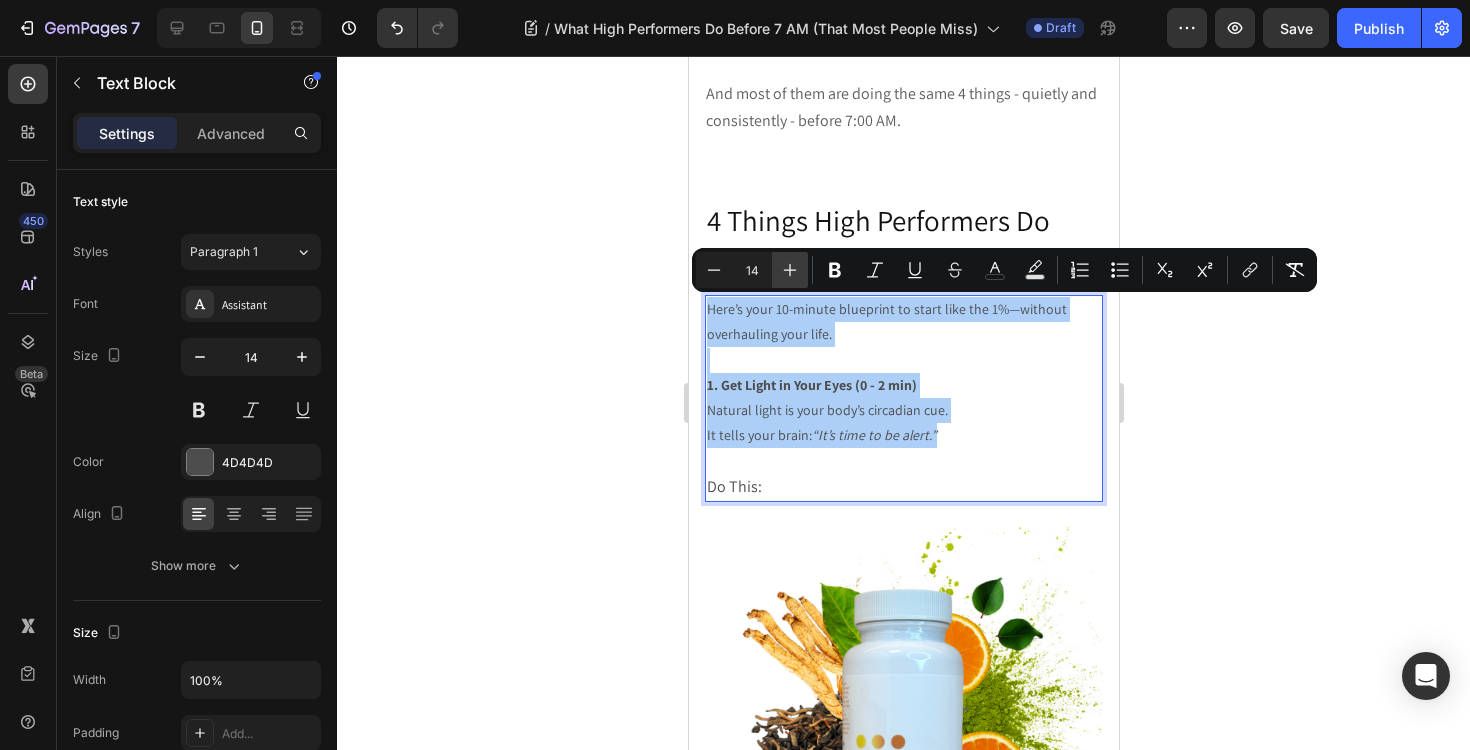 click 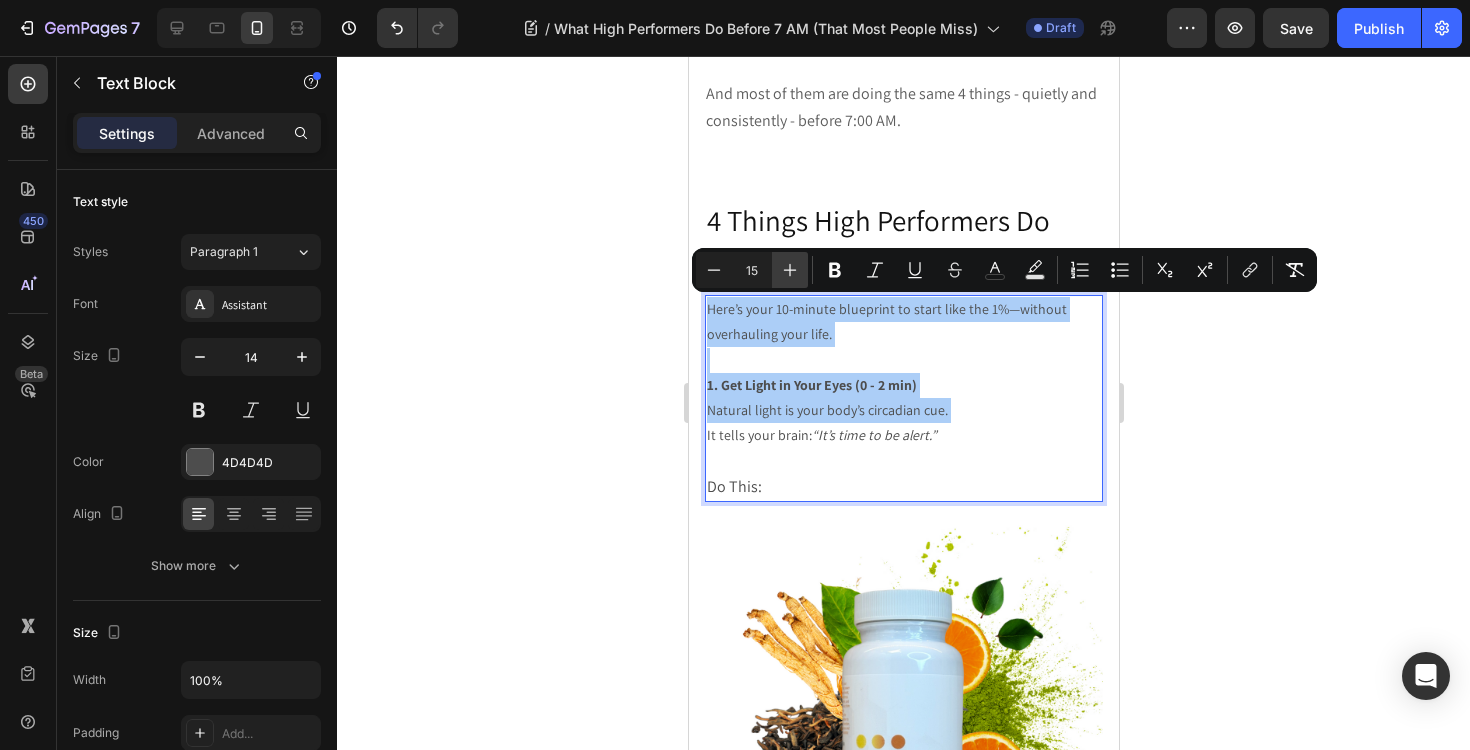 click 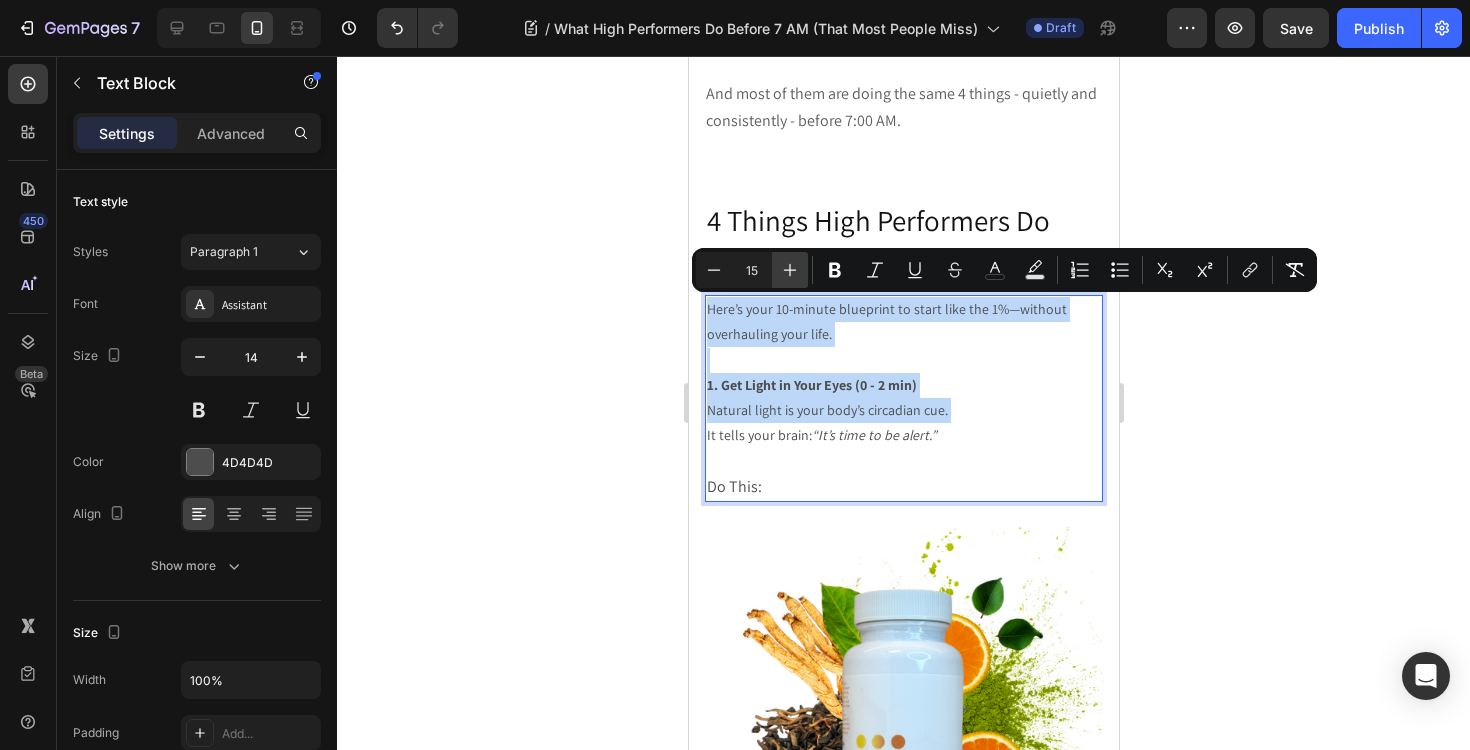 type on "16" 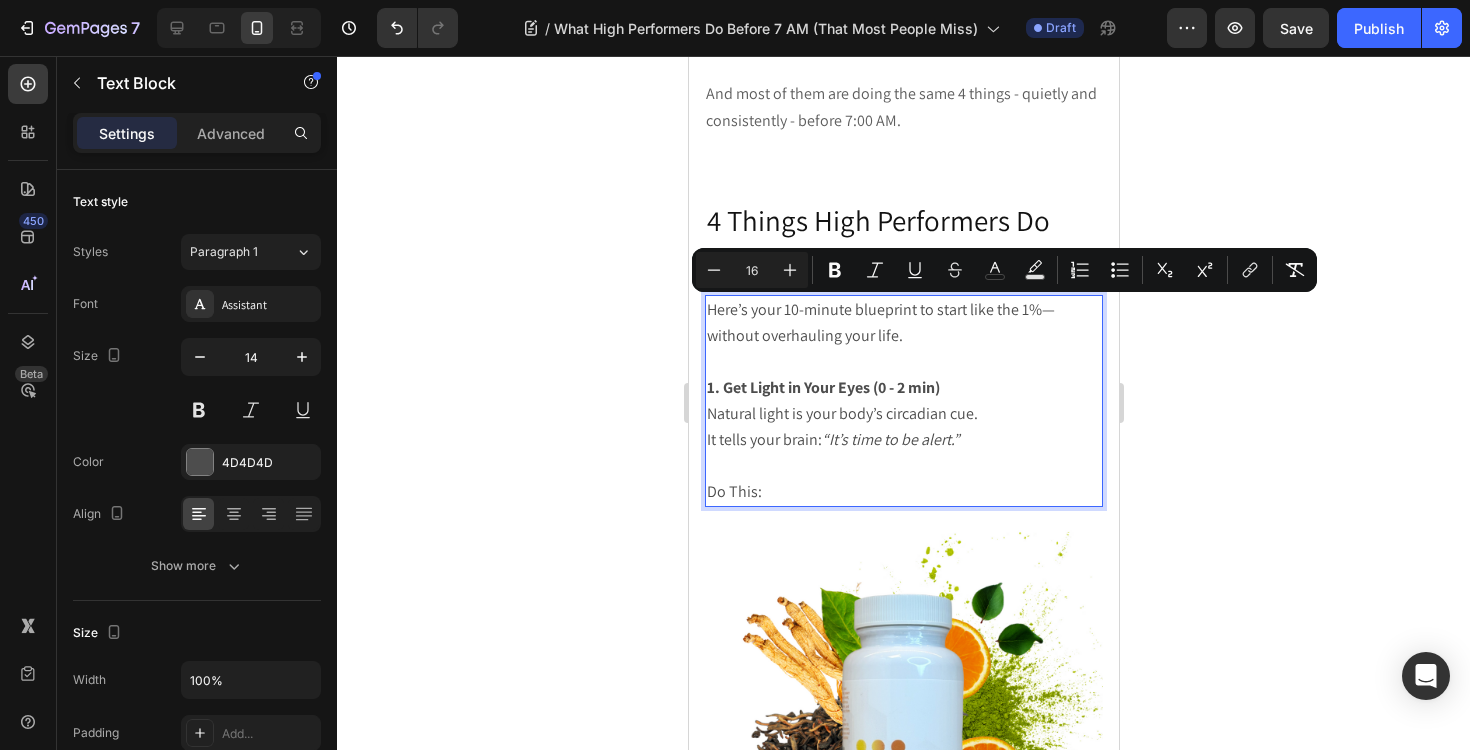 click on "Do This:" at bounding box center [903, 492] 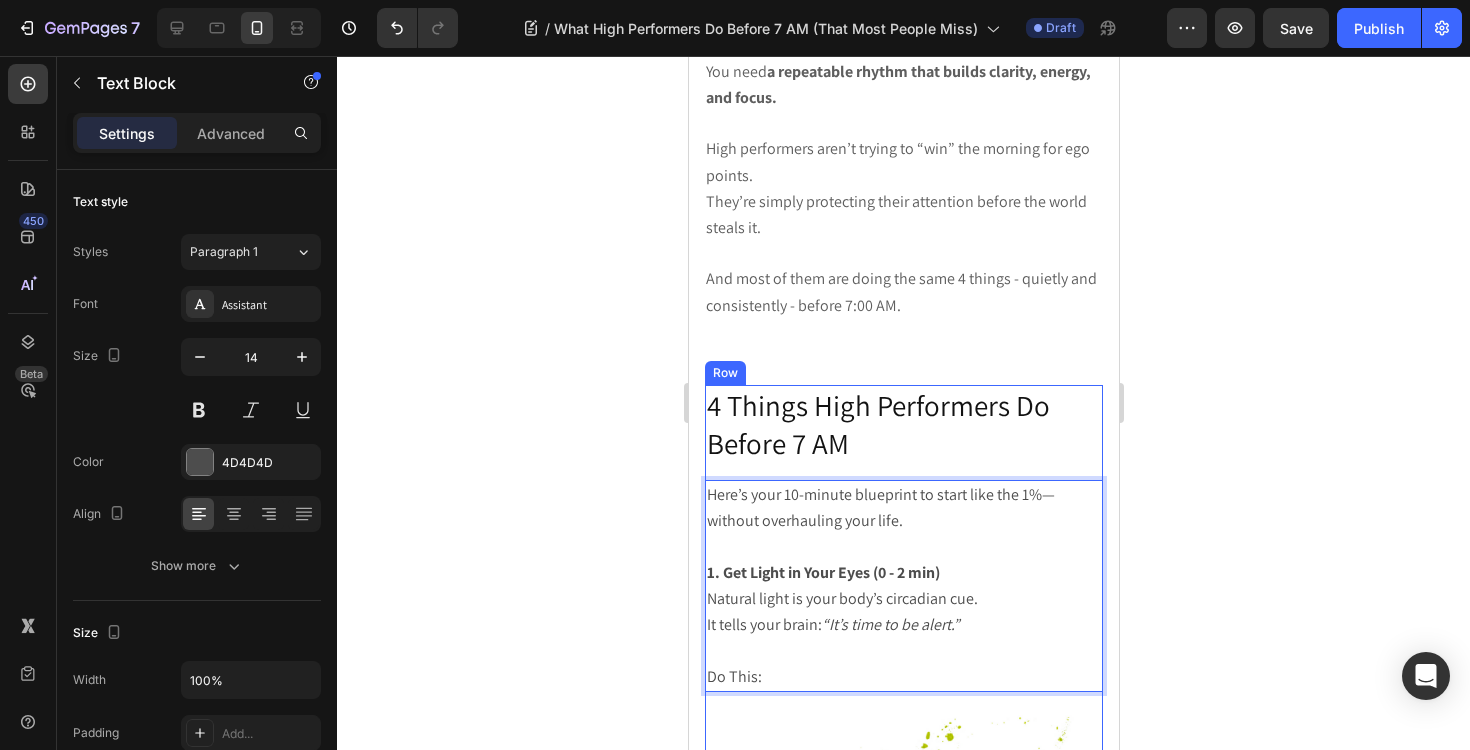 scroll, scrollTop: 1916, scrollLeft: 0, axis: vertical 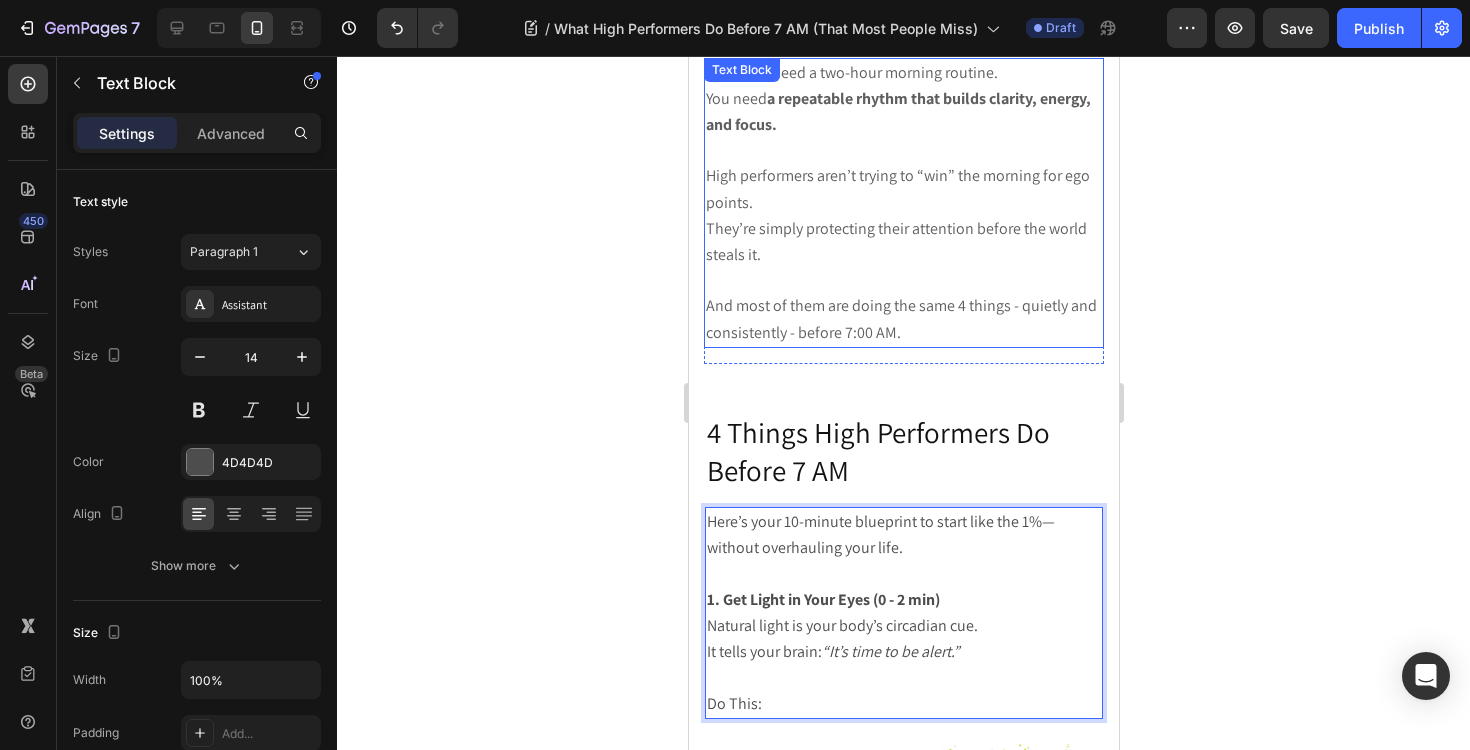click on "And most of them are doing the same 4 things - quietly and consistently - before 7:00 AM." at bounding box center (900, 318) 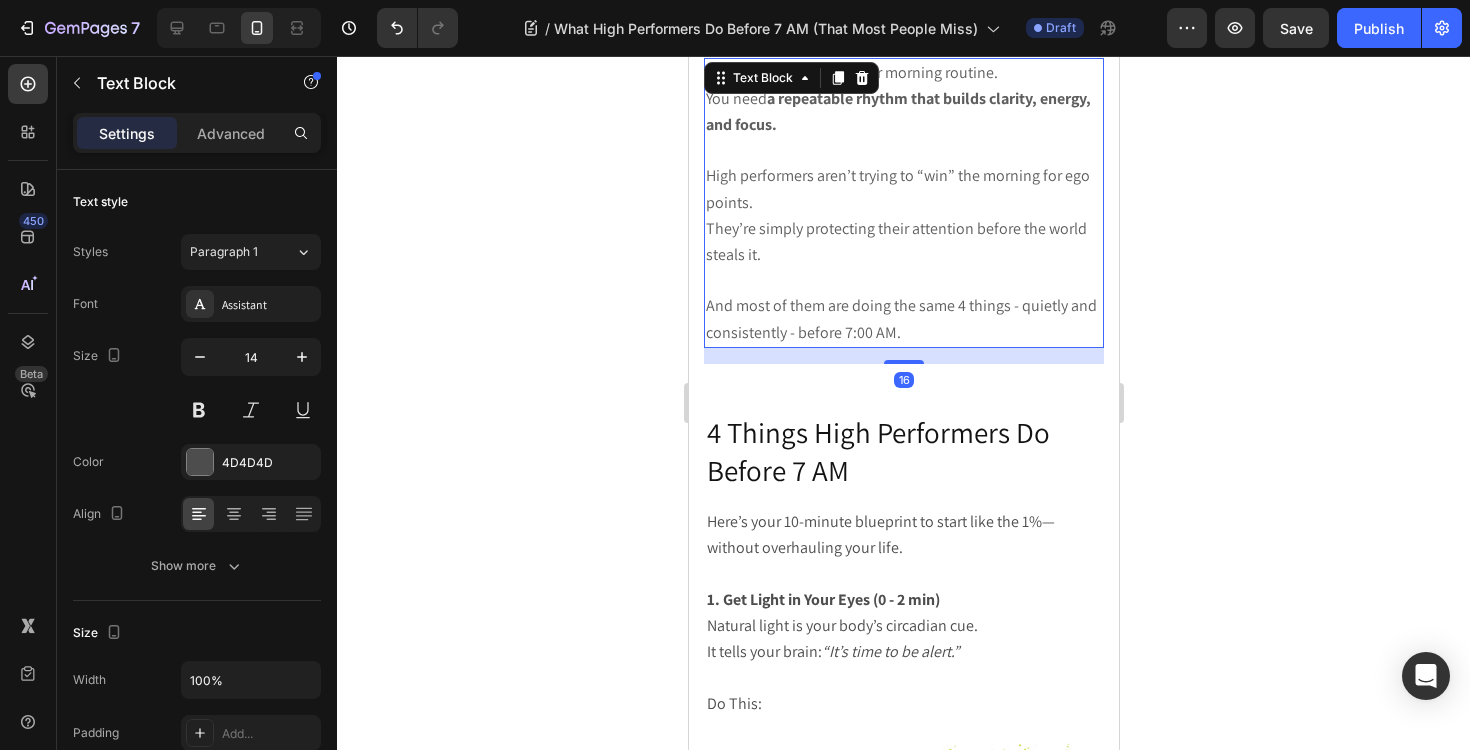click on "And most of them are doing the same 4 things - quietly and consistently - before 7:00 AM." at bounding box center [900, 318] 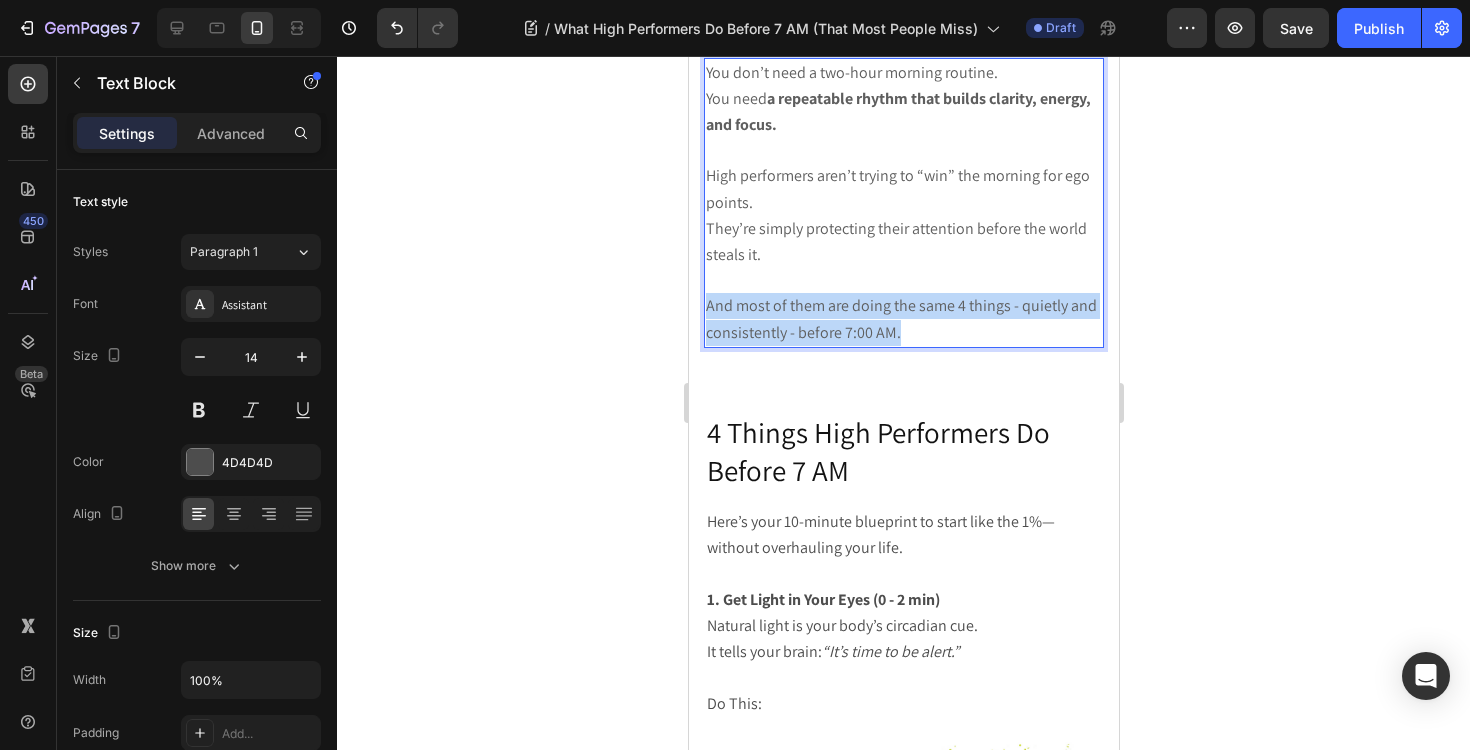 click on "And most of them are doing the same 4 things - quietly and consistently - before 7:00 AM." at bounding box center [900, 318] 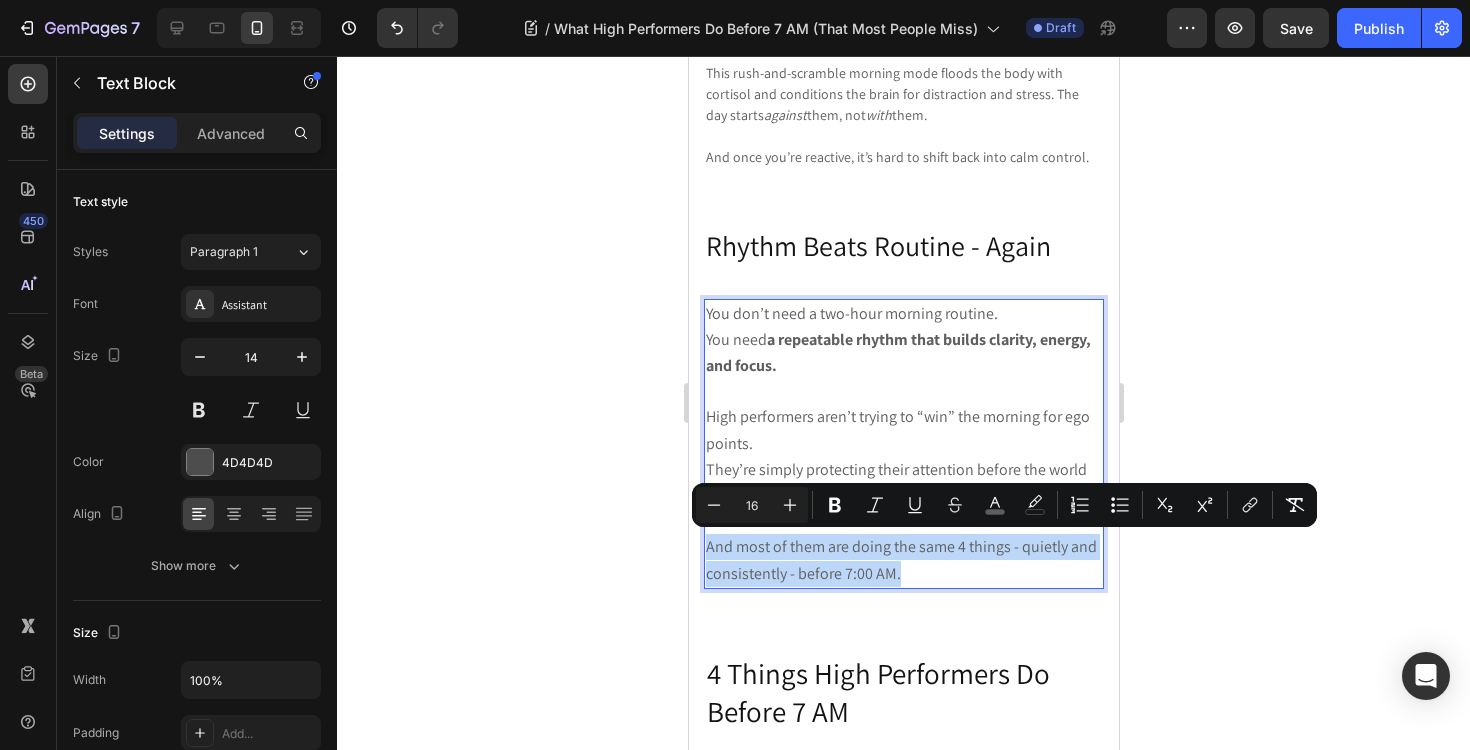 scroll, scrollTop: 1675, scrollLeft: 0, axis: vertical 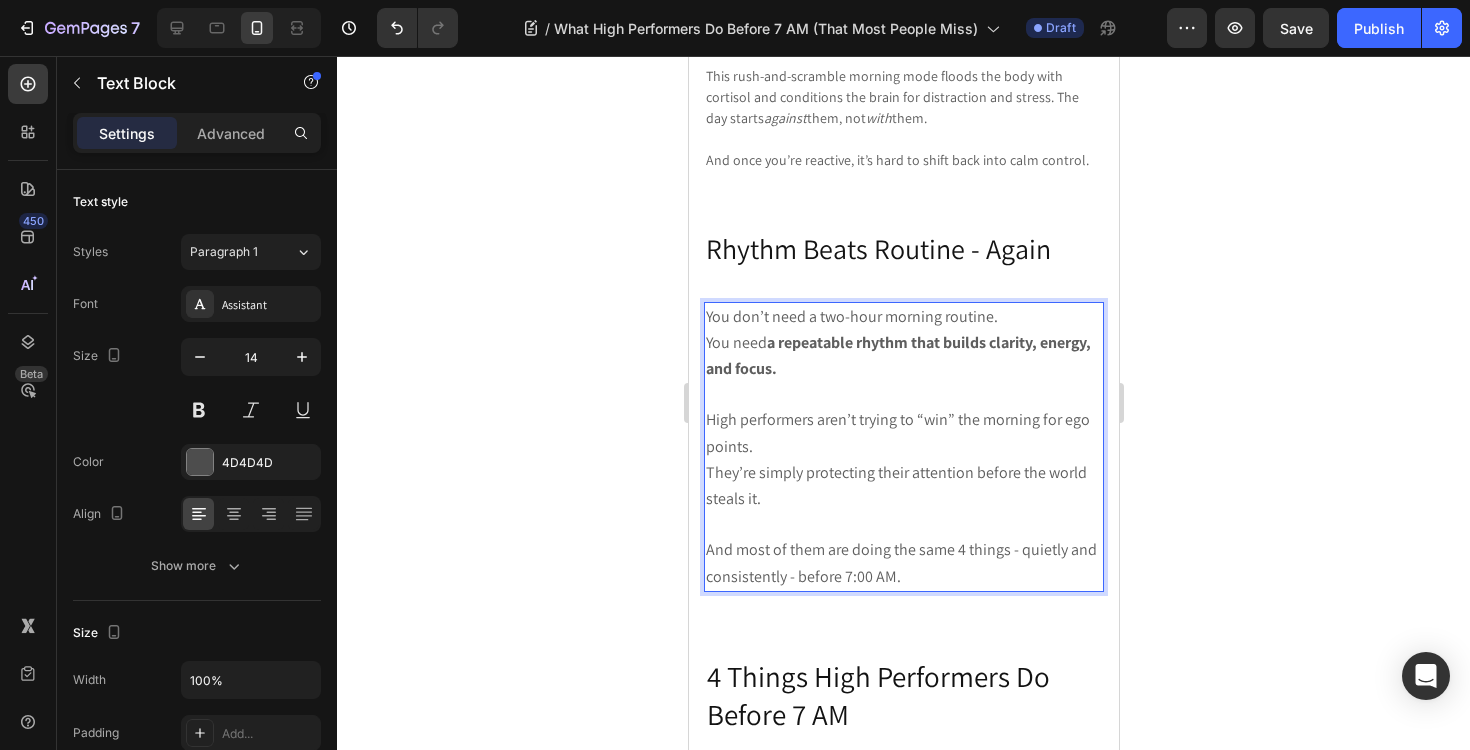 click on "You don’t need a two-hour morning routine." at bounding box center (851, 316) 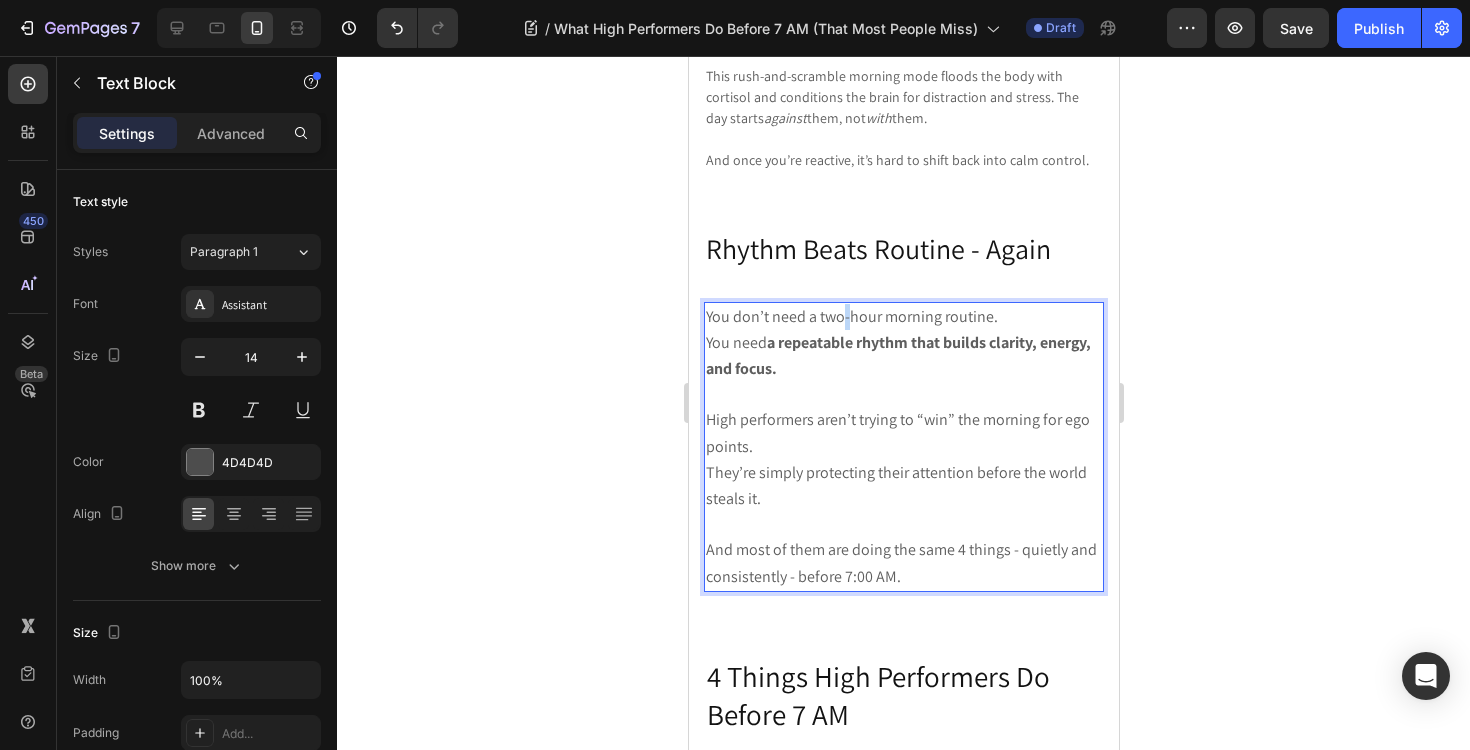 click on "You don’t need a two-hour morning routine." at bounding box center (851, 316) 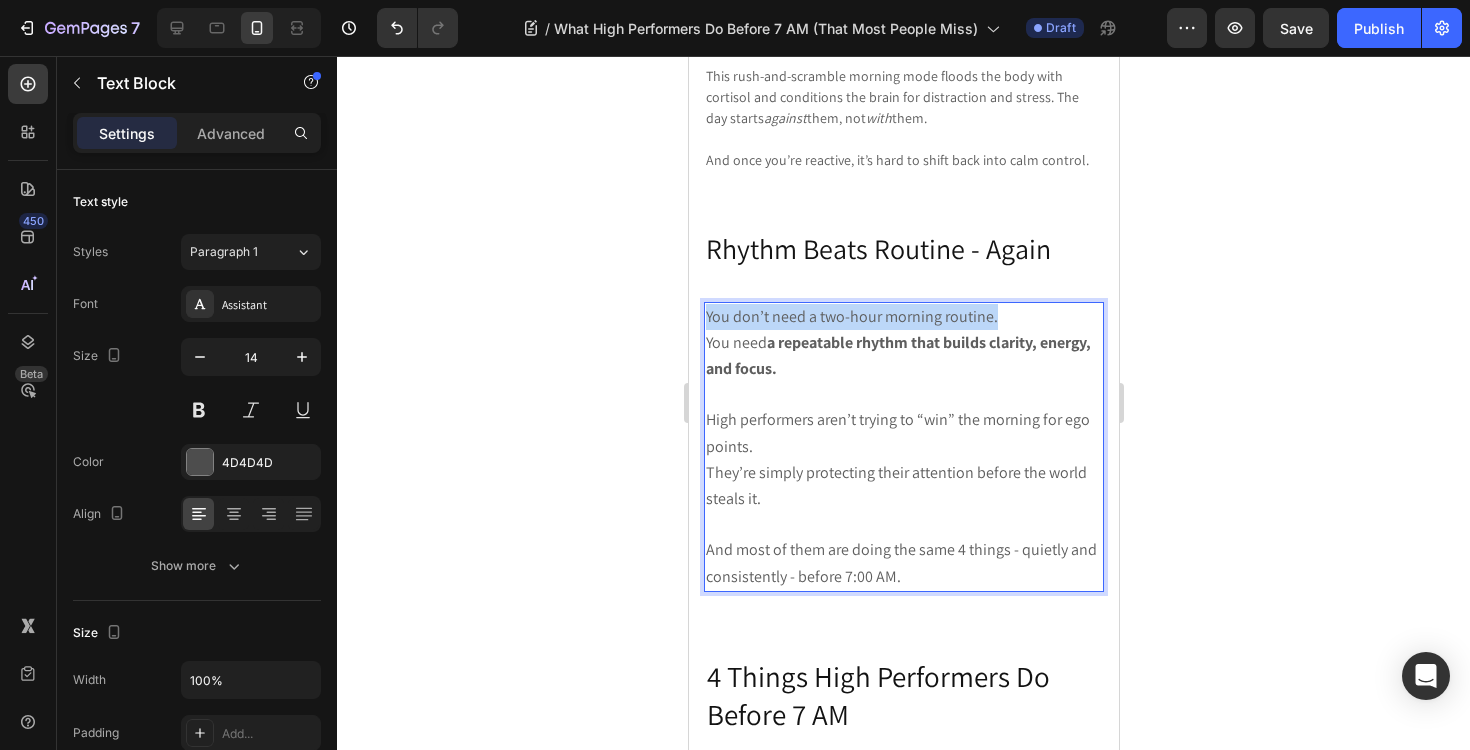 click on "You don’t need a two-hour morning routine." at bounding box center (851, 316) 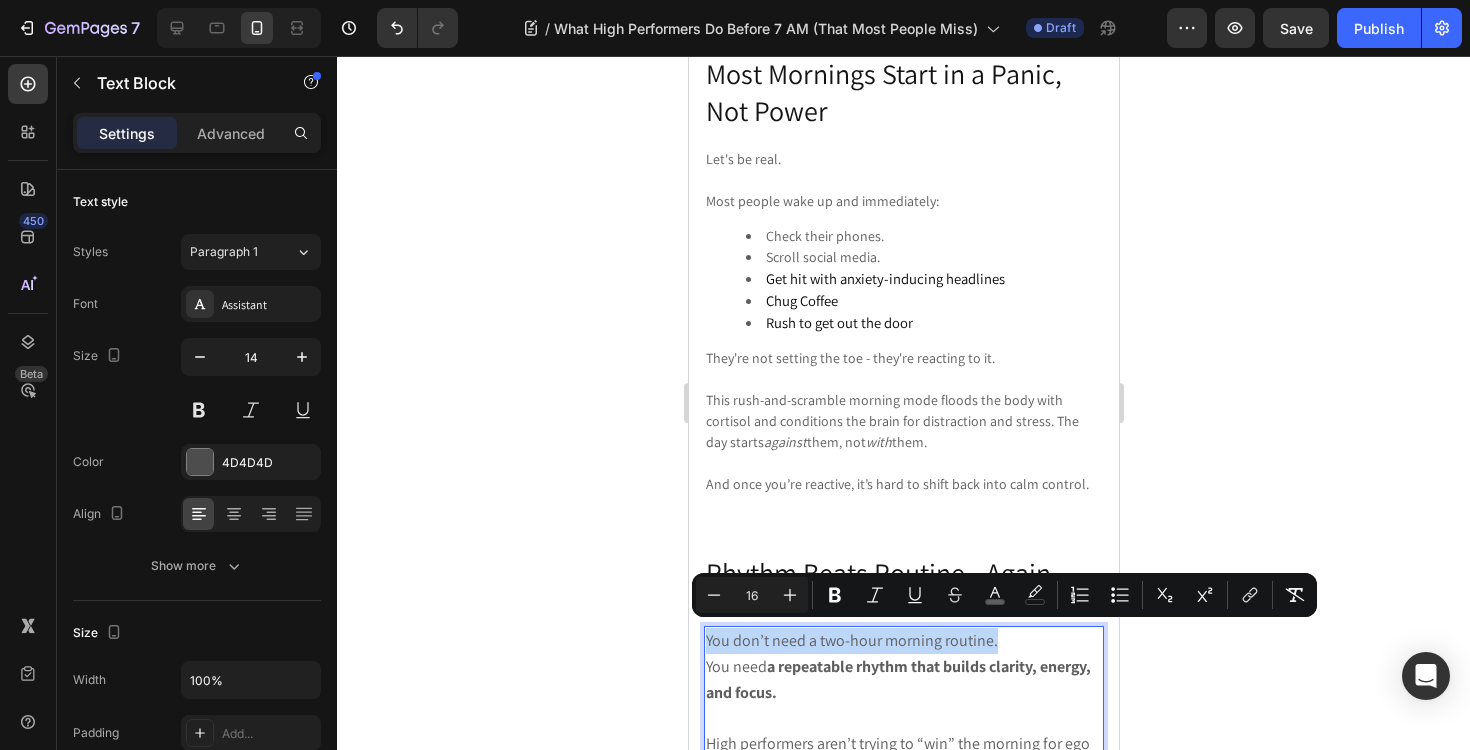 scroll, scrollTop: 1350, scrollLeft: 0, axis: vertical 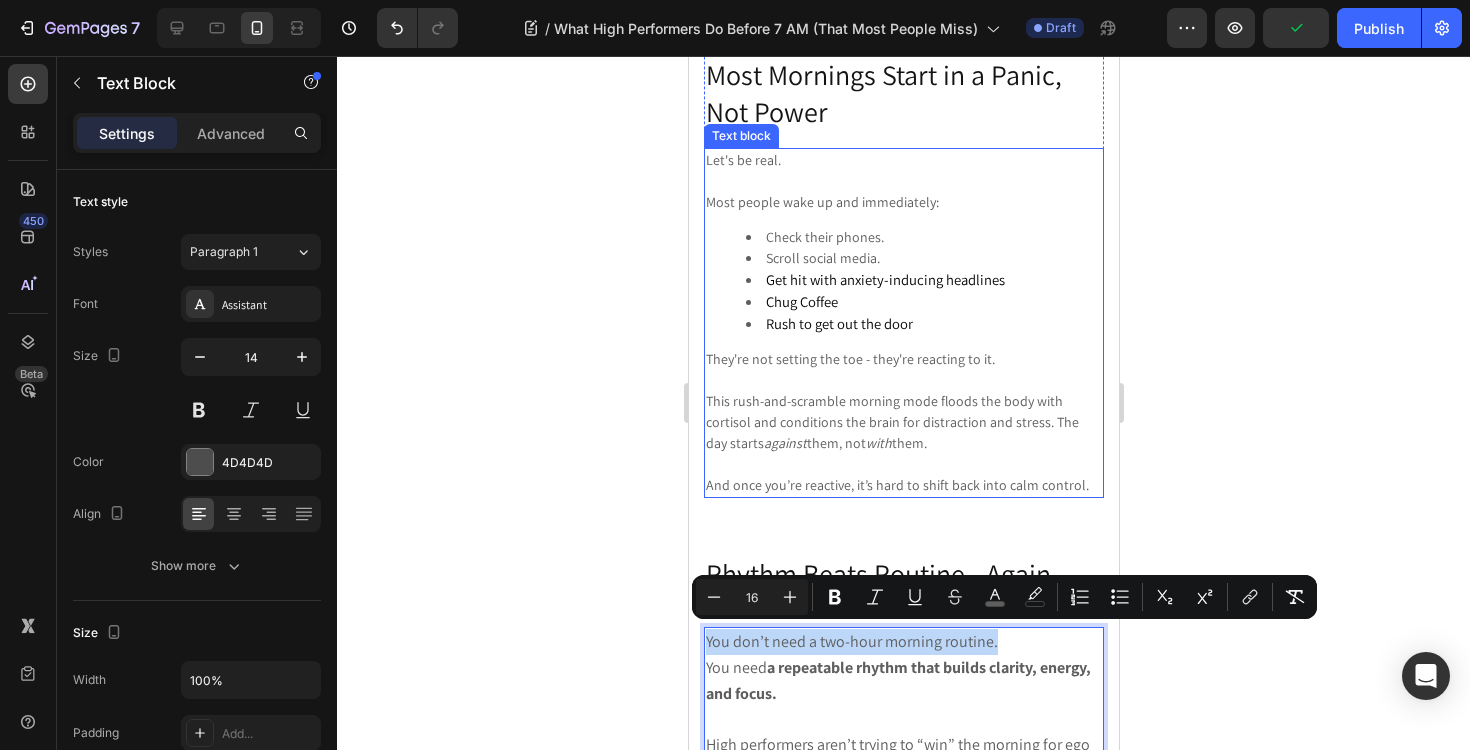 click on "And once you’re reactive, it’s hard to shift back into calm control." at bounding box center (903, 485) 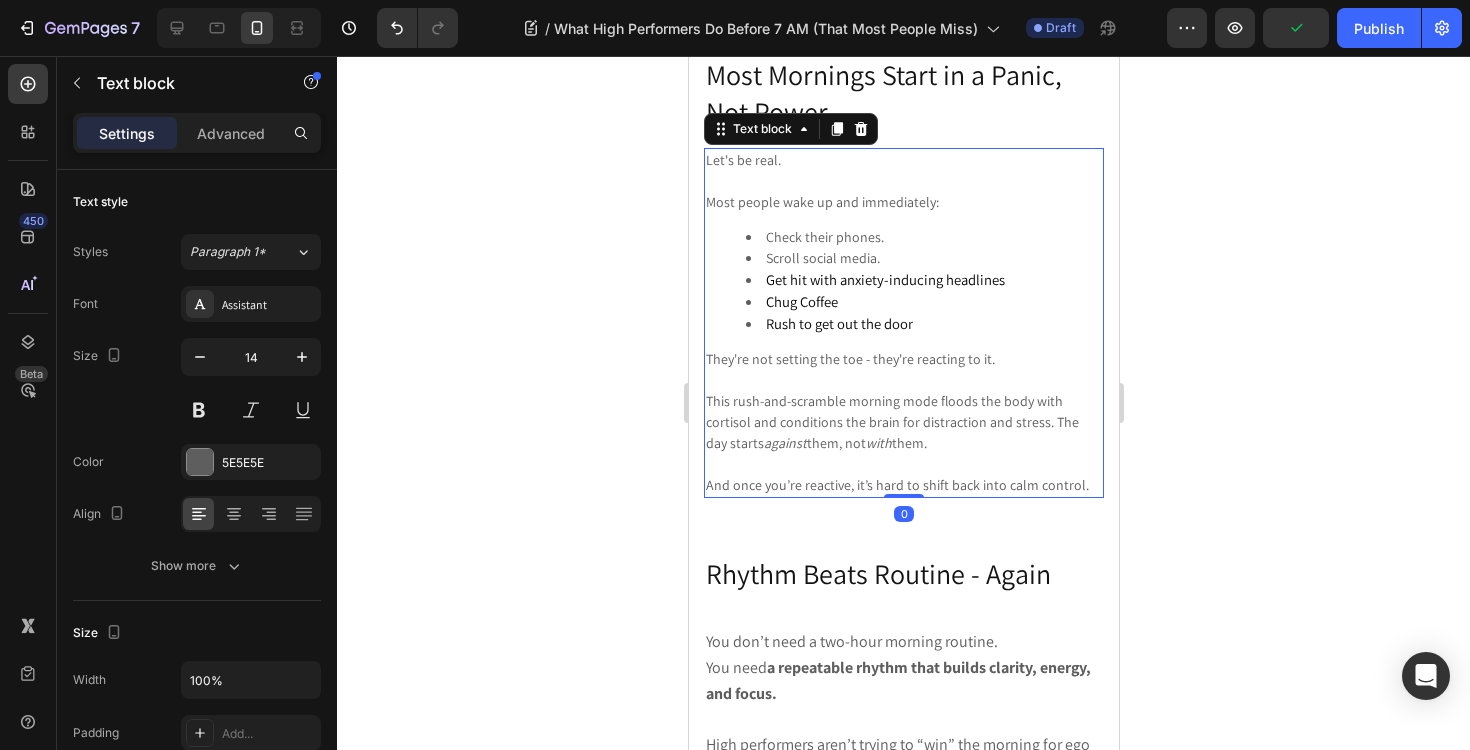 click on "And once you’re reactive, it’s hard to shift back into calm control." at bounding box center (903, 485) 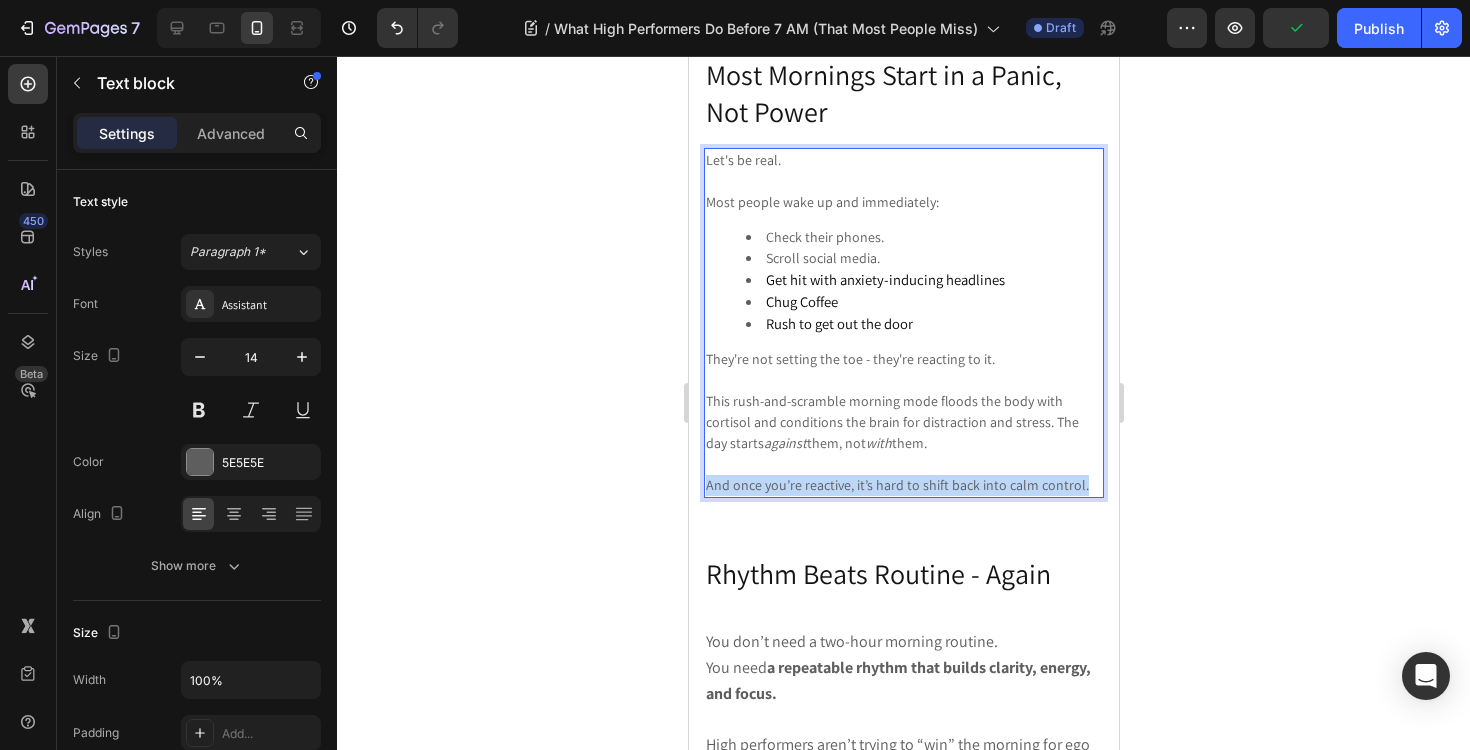 click on "And once you’re reactive, it’s hard to shift back into calm control." at bounding box center (903, 485) 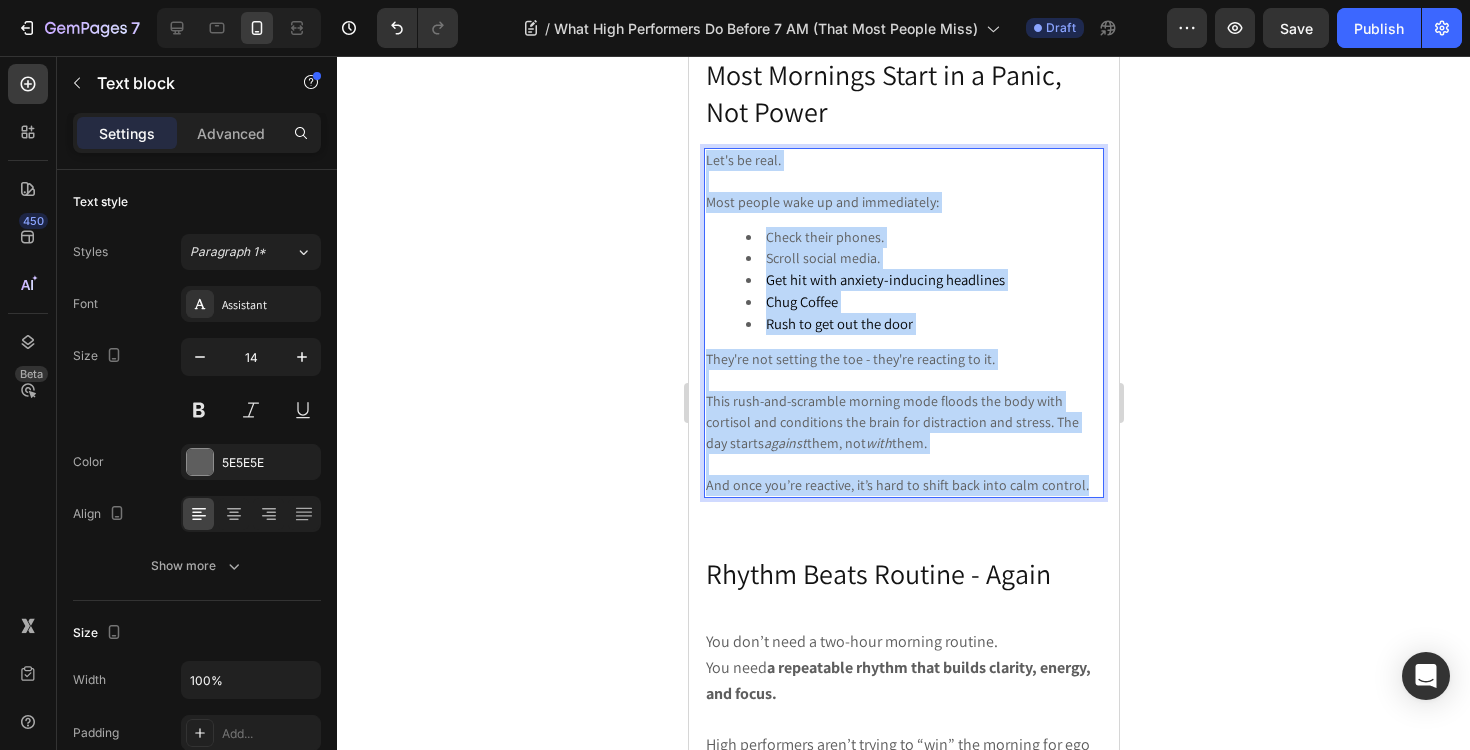 click on "Let's be real." at bounding box center [903, 160] 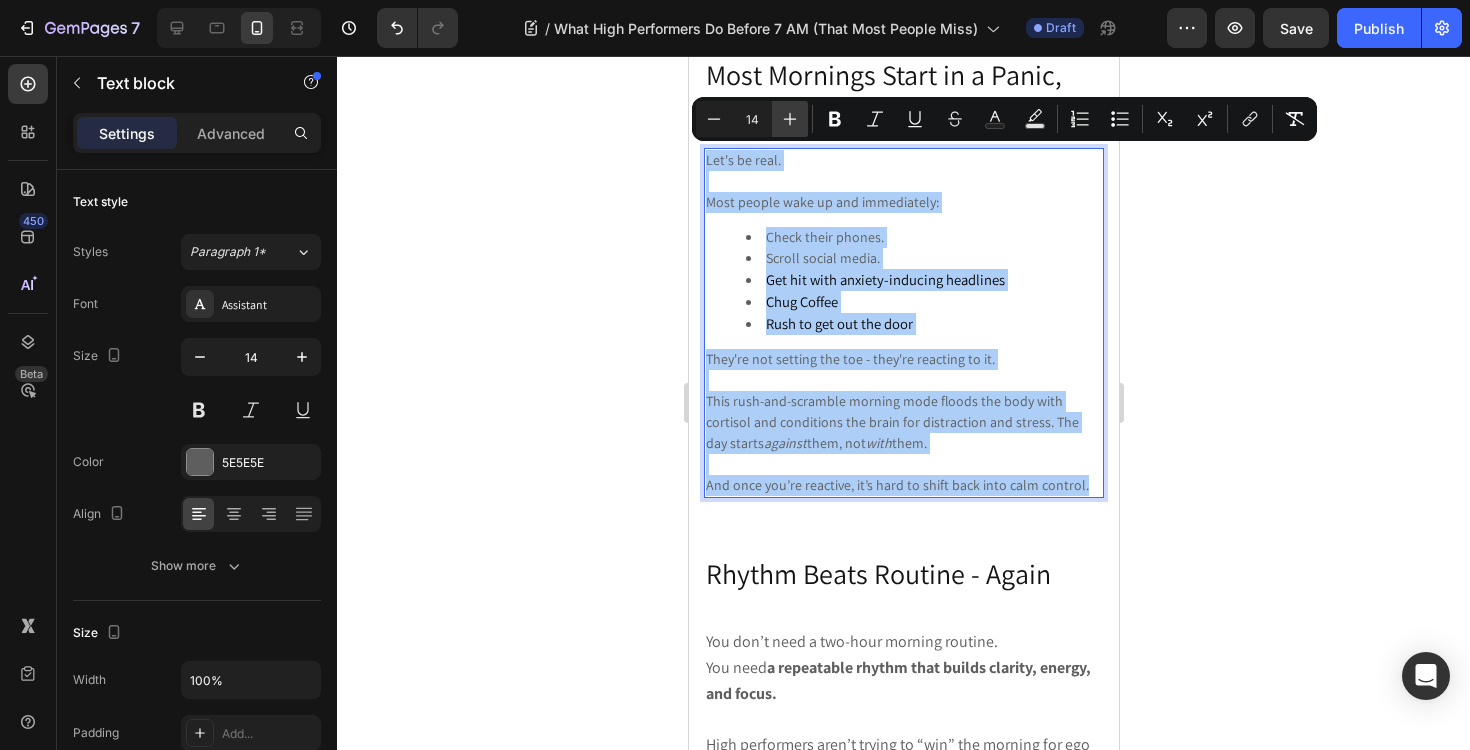 click 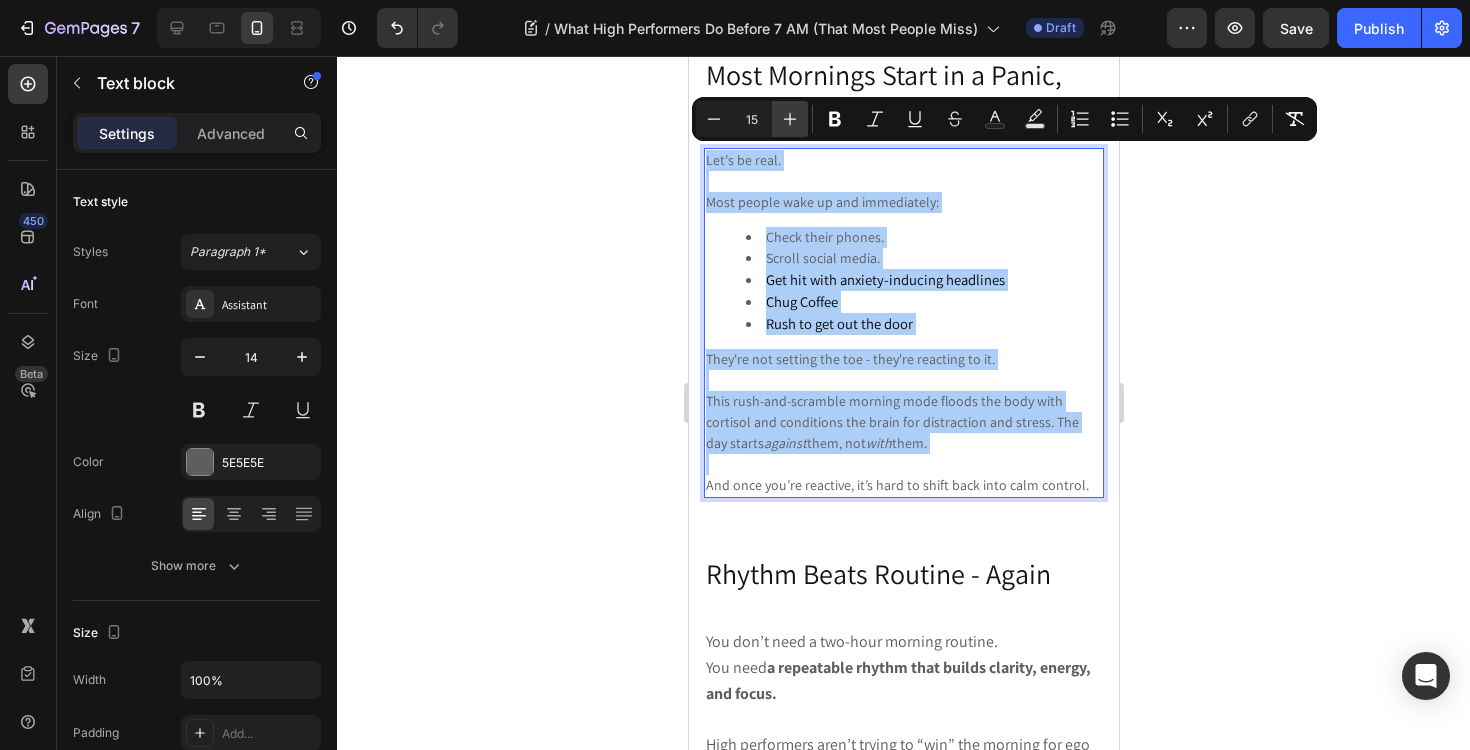 click 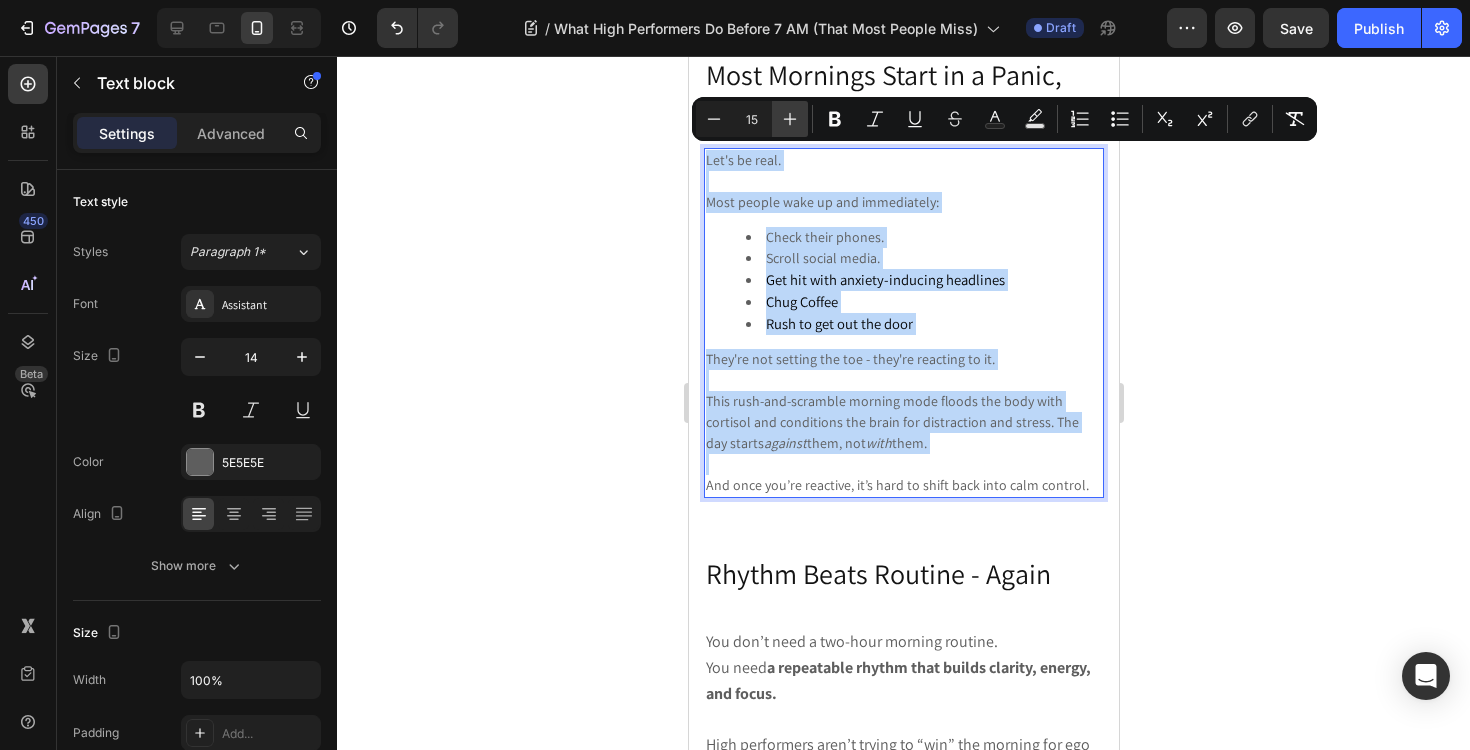 type on "16" 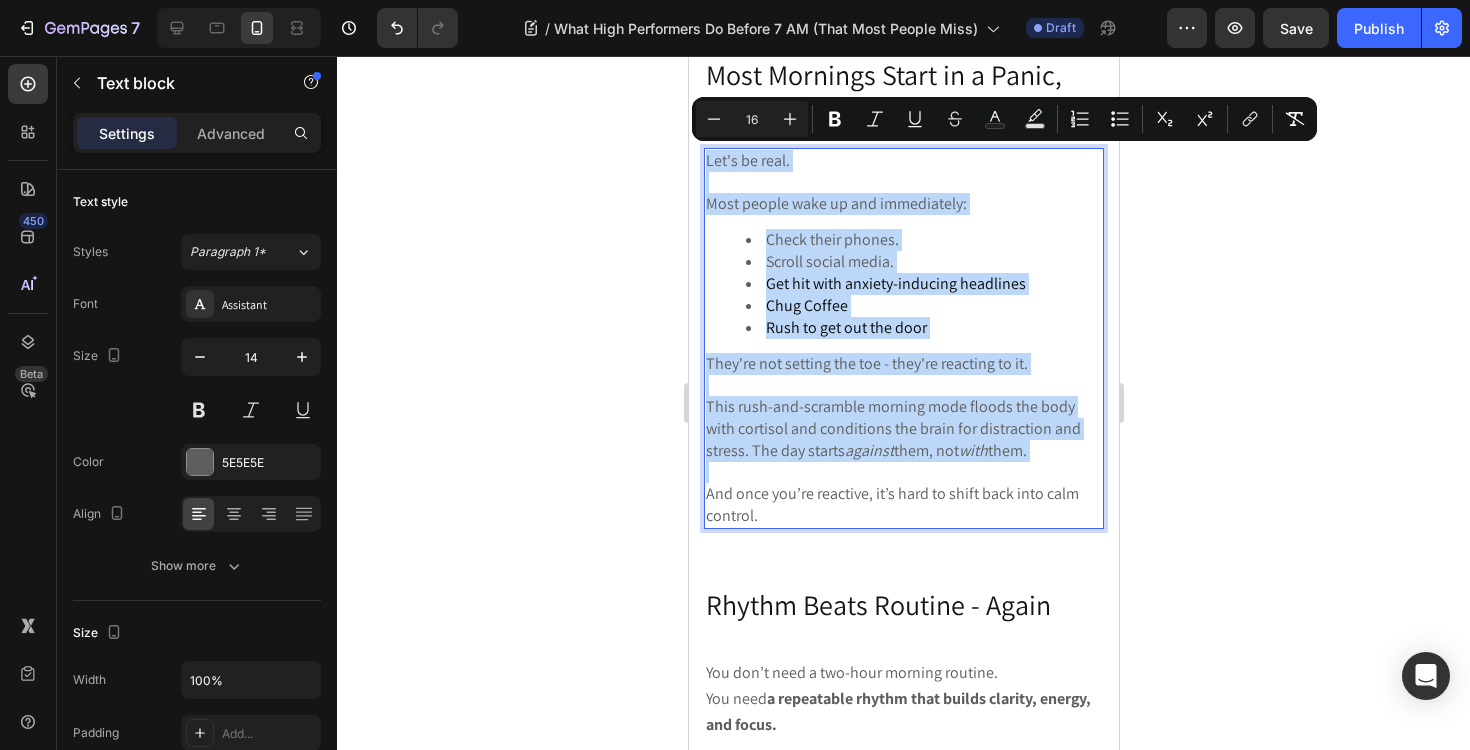 click on "Chug Coffee" at bounding box center [923, 306] 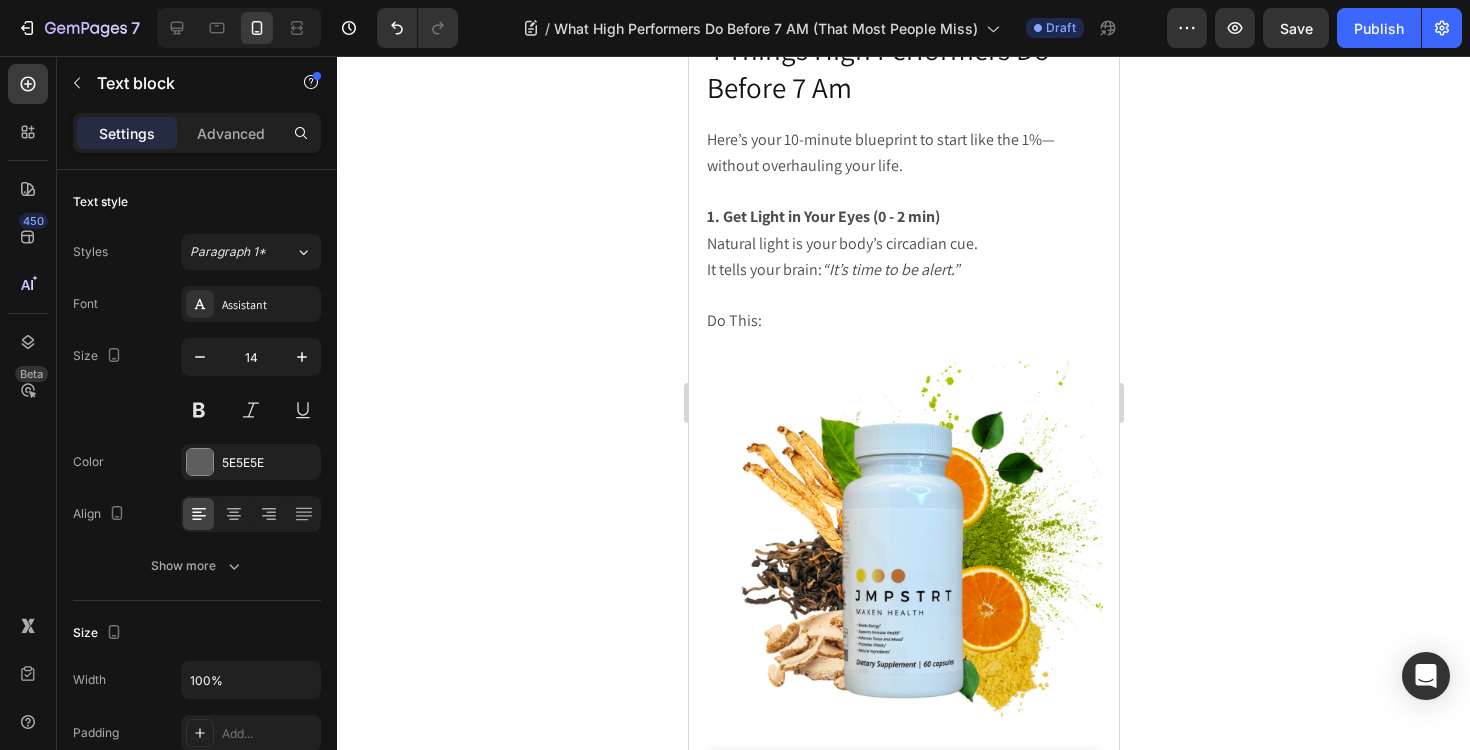 scroll, scrollTop: 2334, scrollLeft: 0, axis: vertical 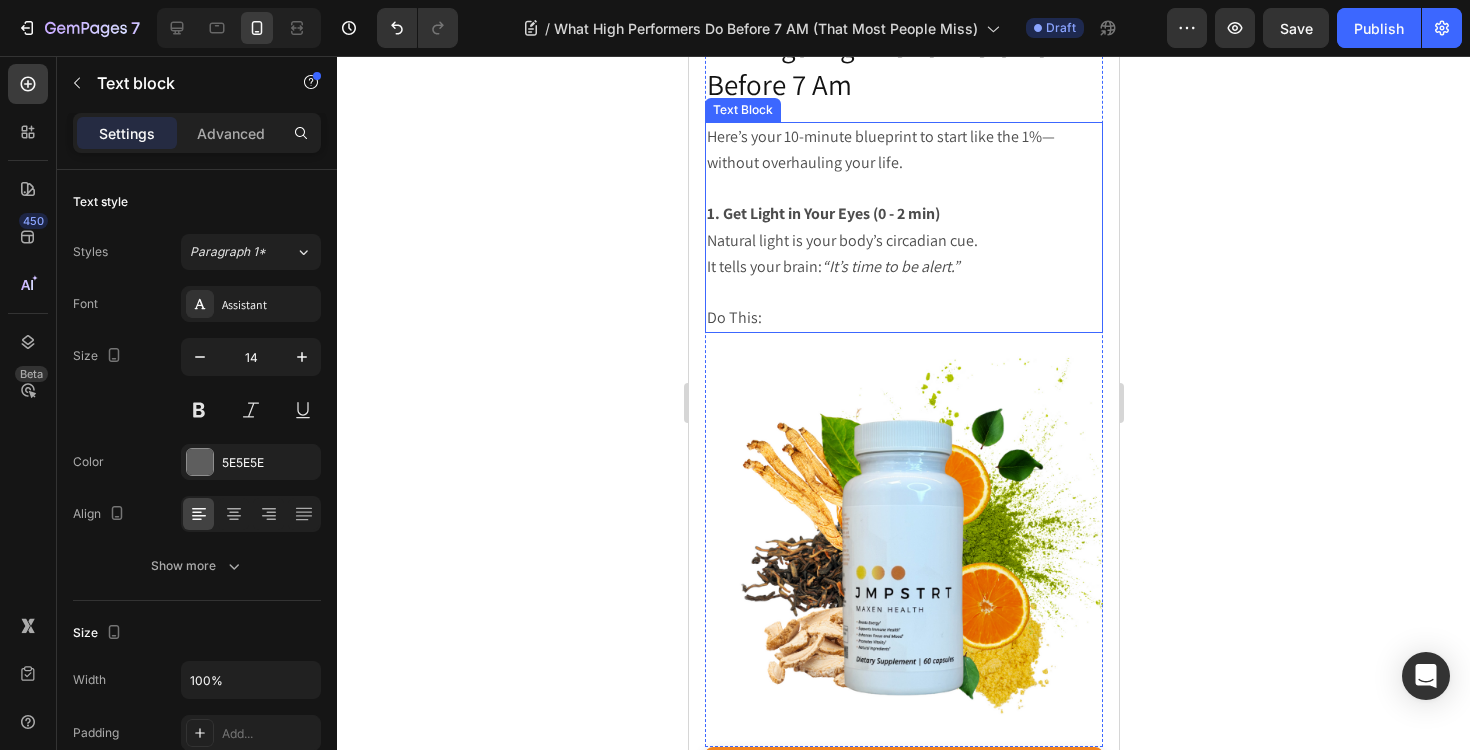 click on "Do This:" at bounding box center (903, 318) 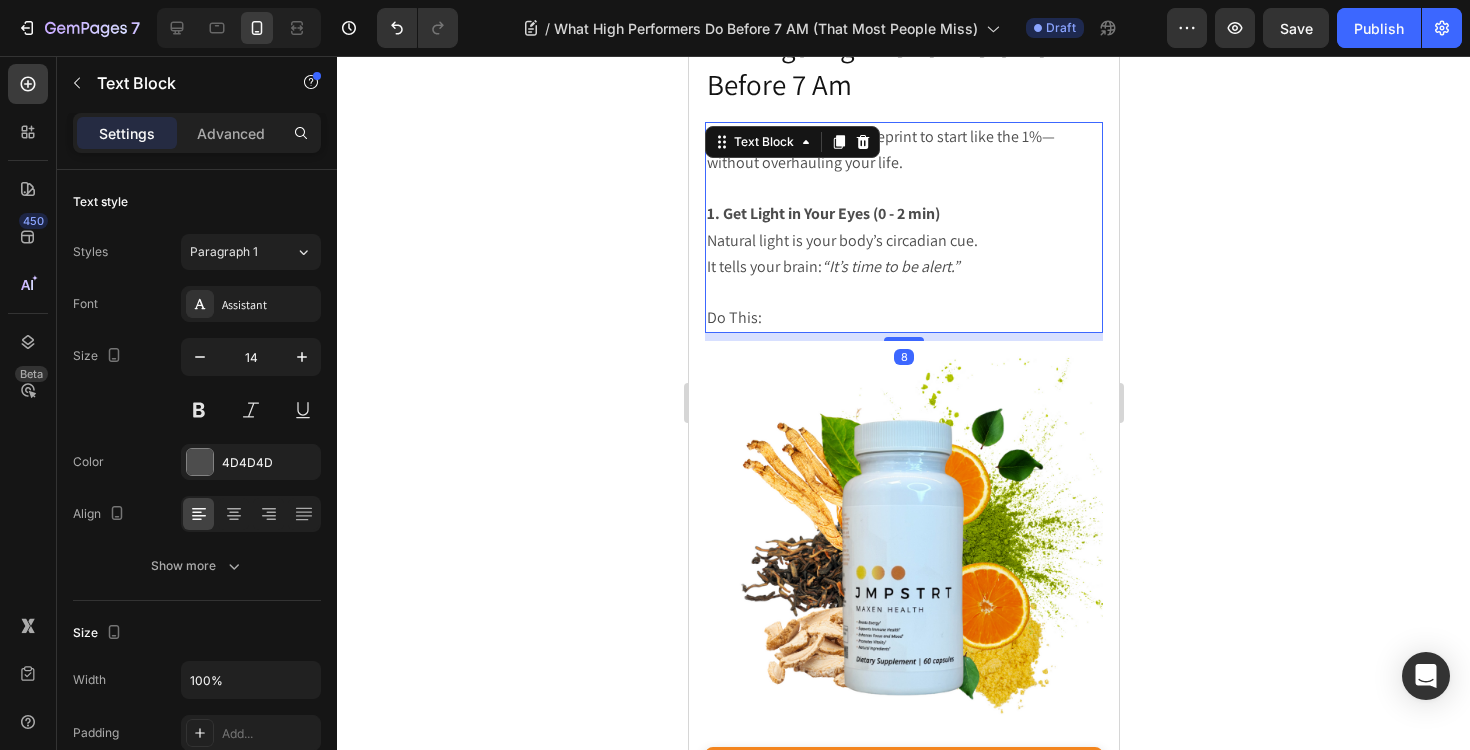click on "Do This:" at bounding box center [903, 318] 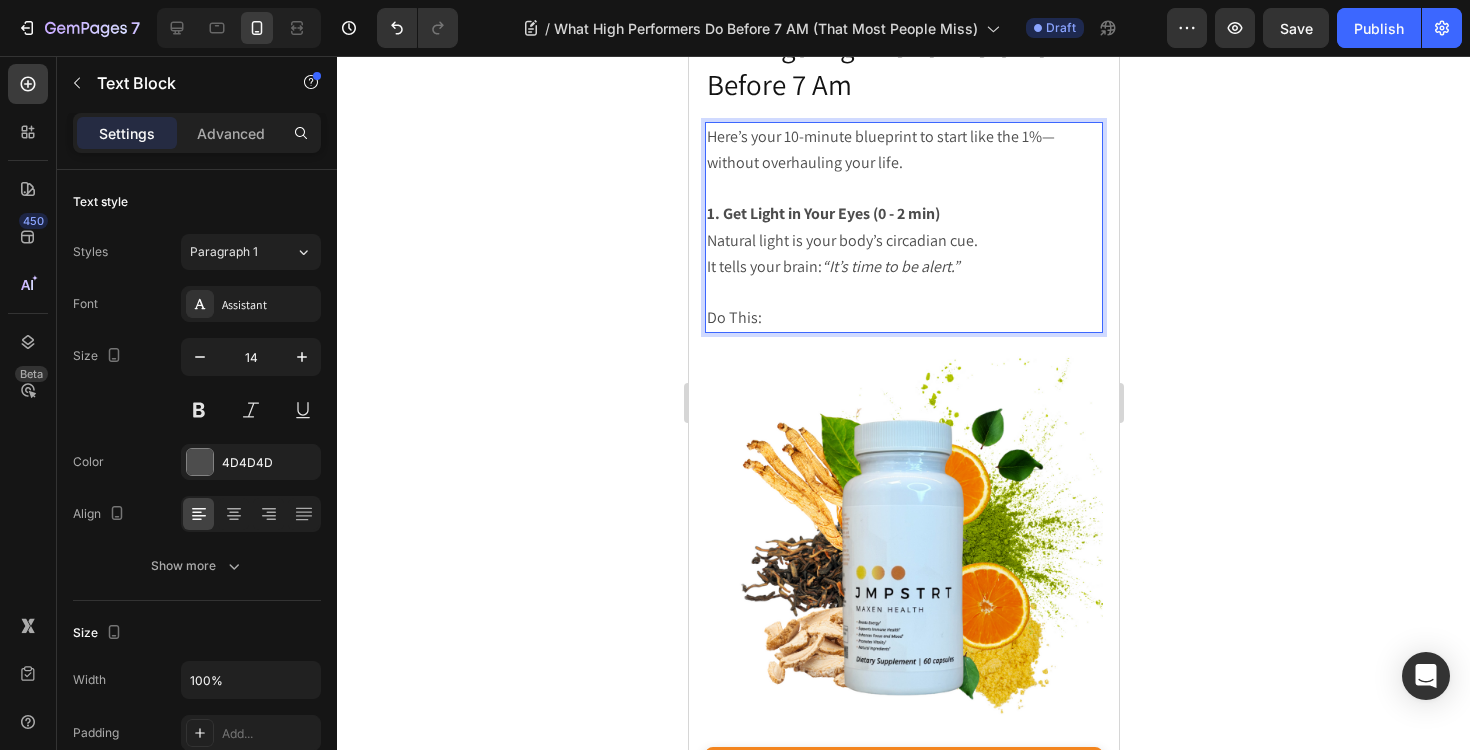 click on "Do This:" at bounding box center (733, 317) 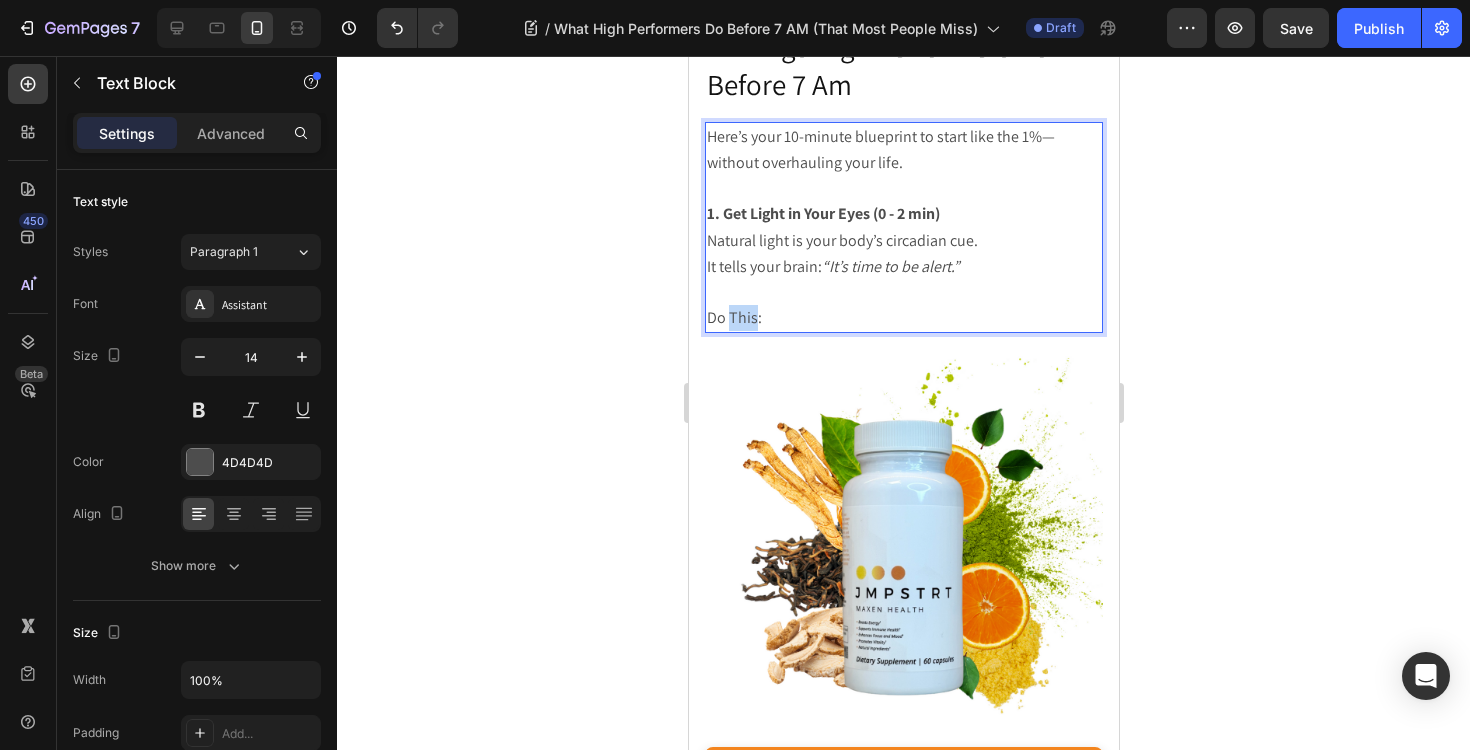 click on "Do This:" at bounding box center [733, 317] 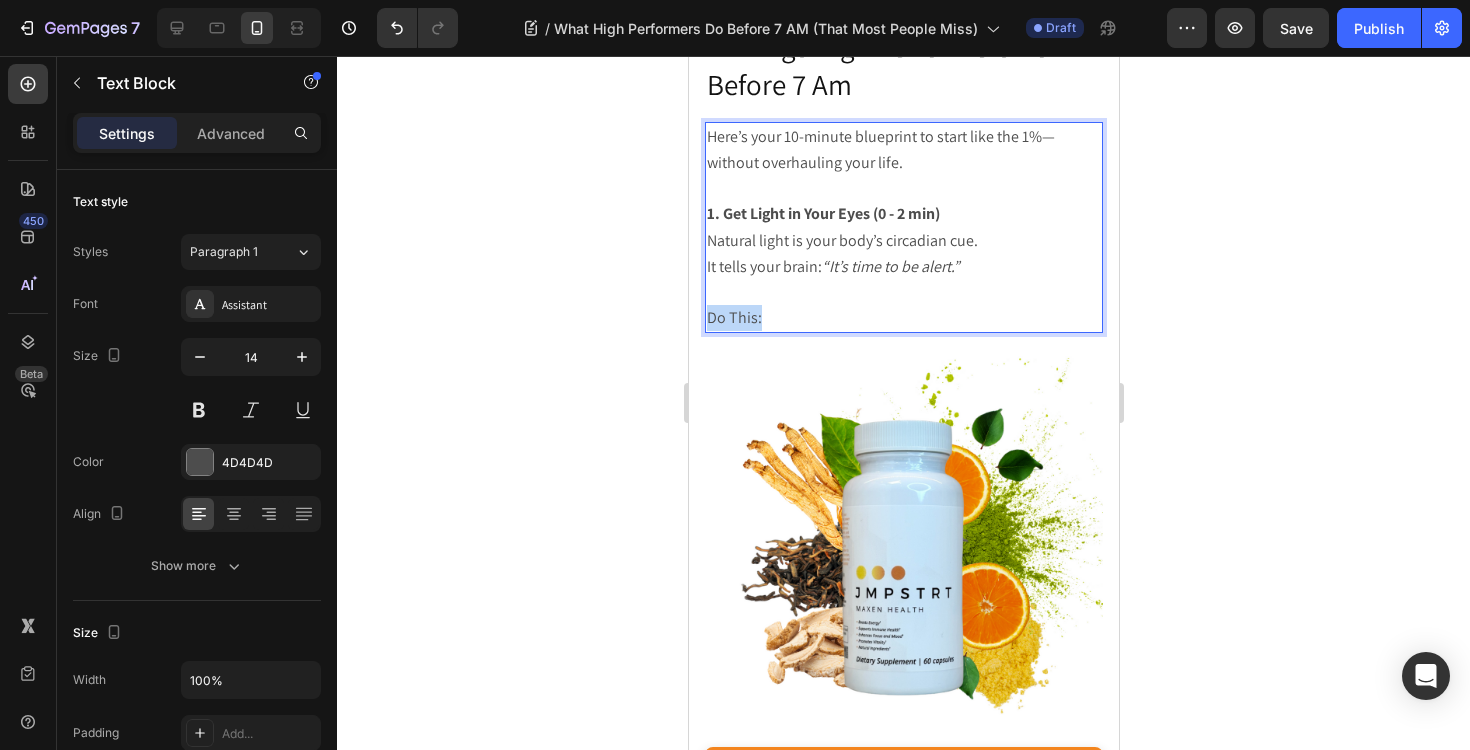 click on "Do This:" at bounding box center [733, 317] 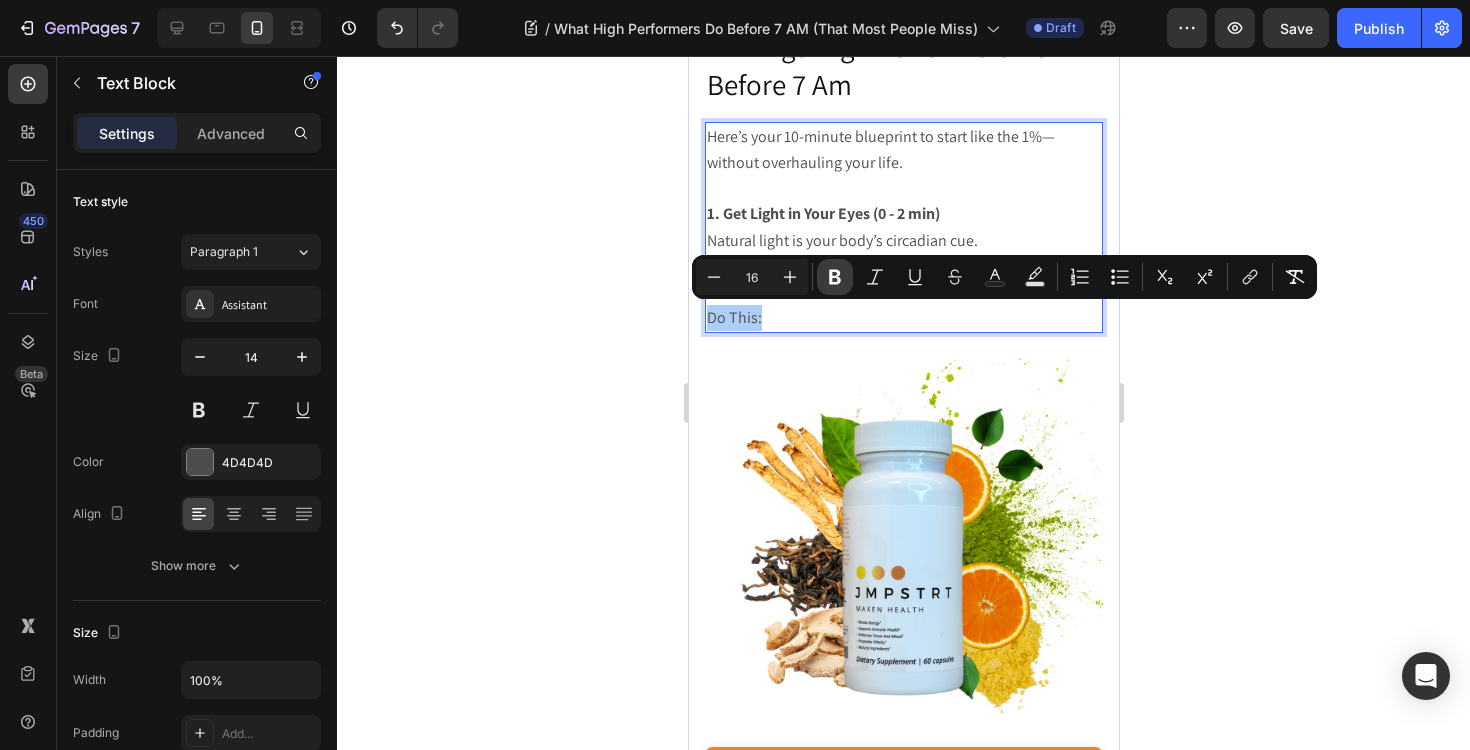click 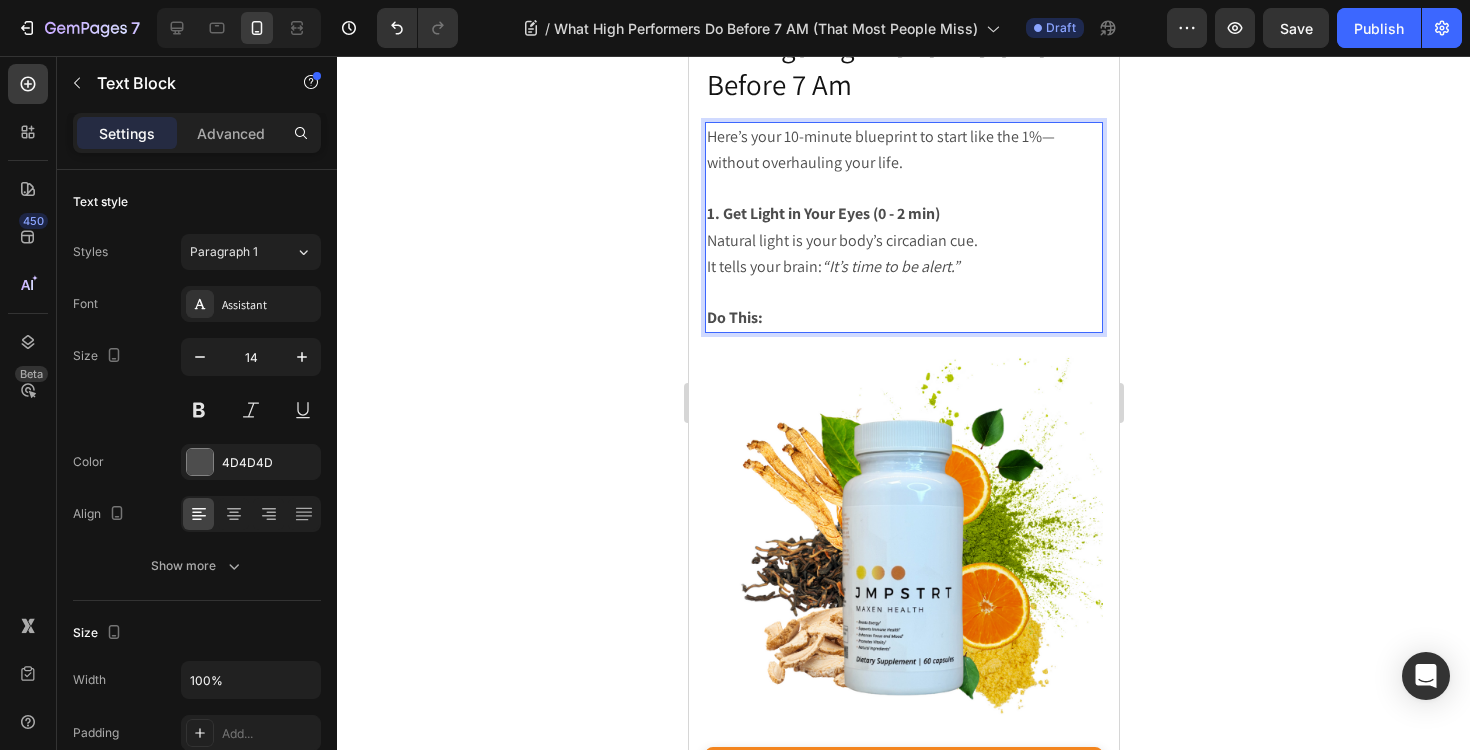 click on "Do This:" at bounding box center [903, 318] 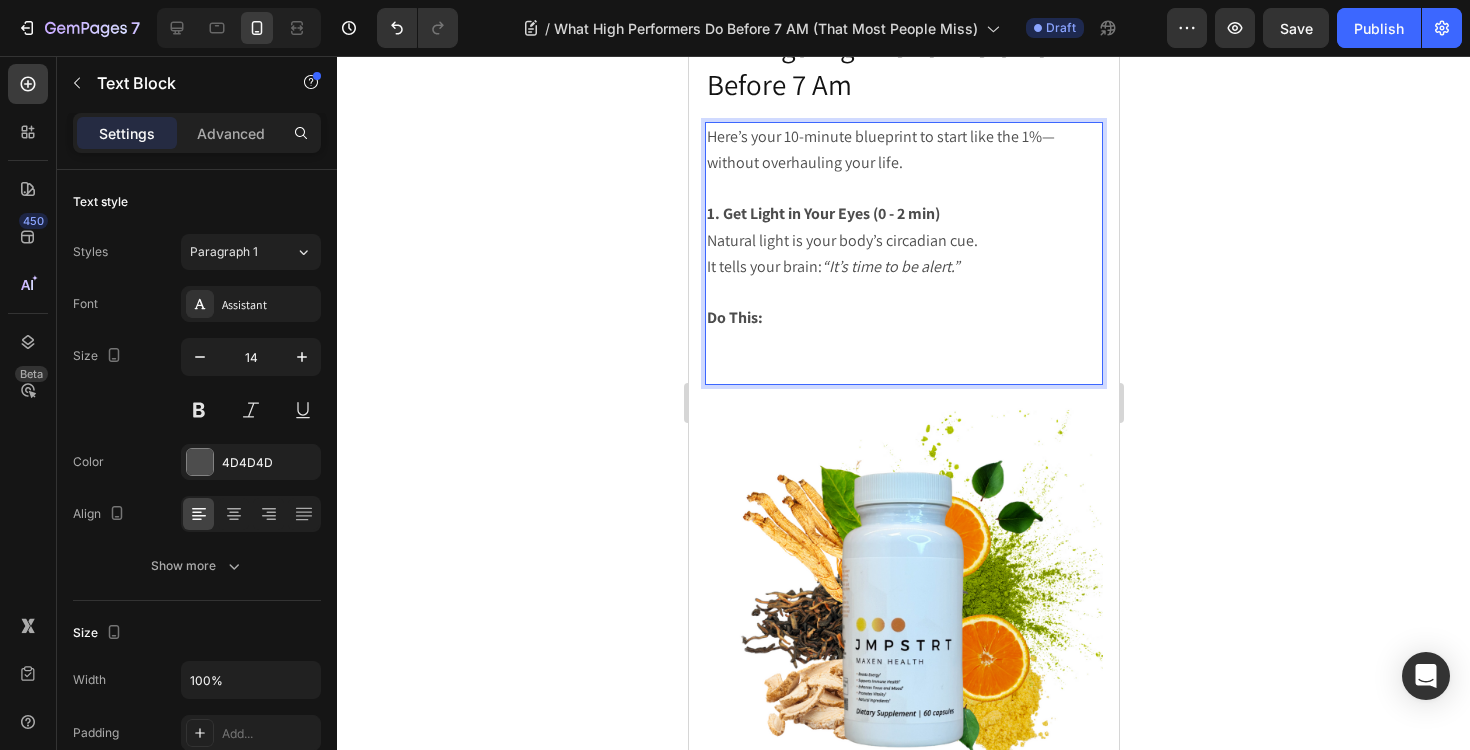 click at bounding box center (903, 370) 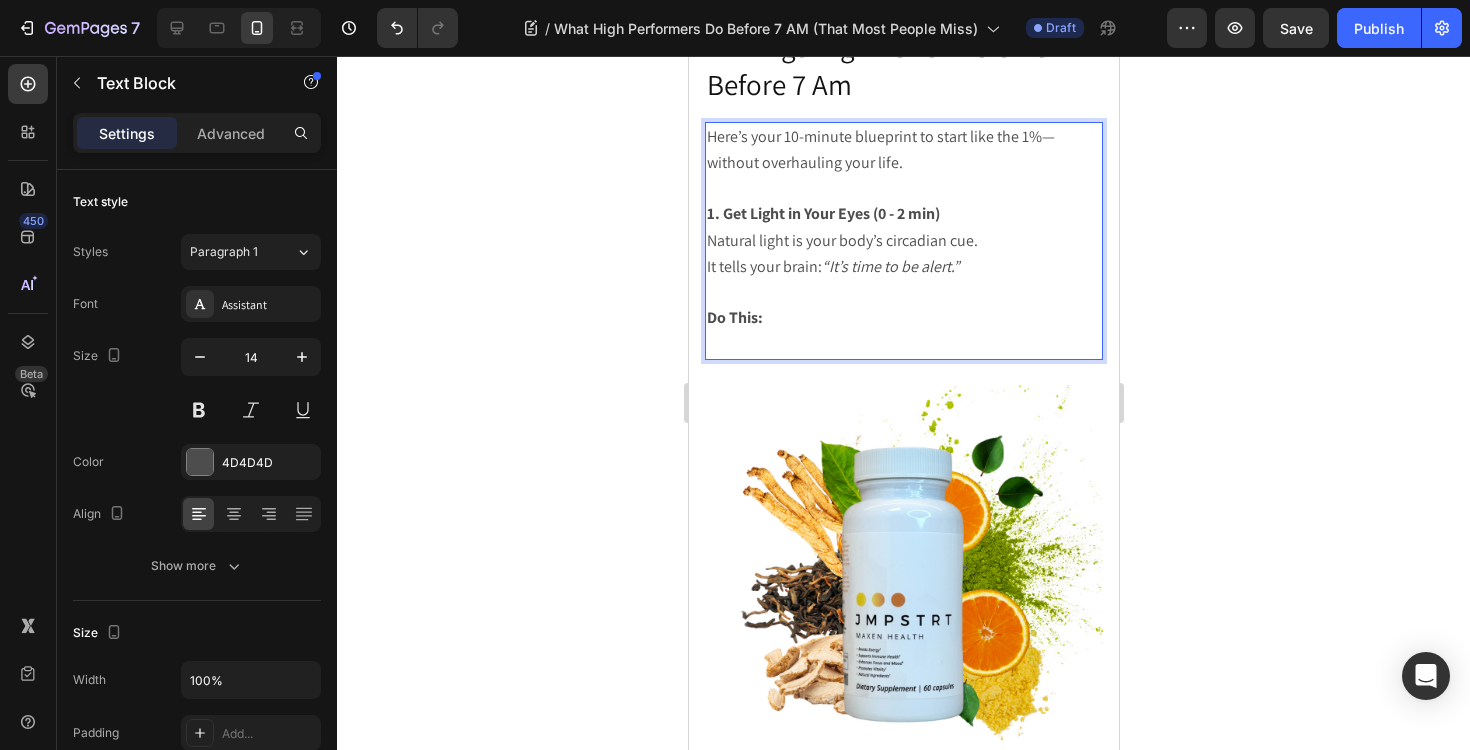 click at bounding box center (903, 344) 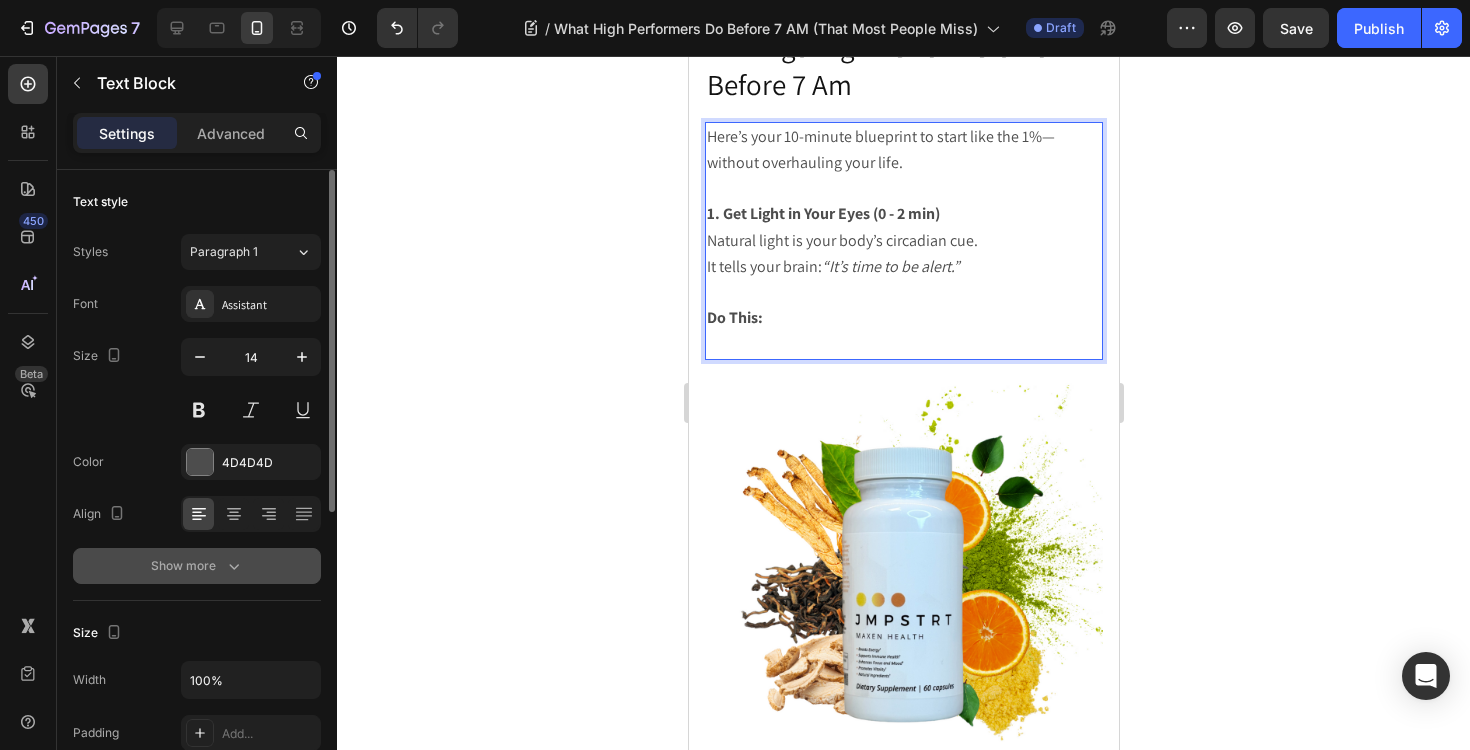 click on "Show more" at bounding box center [197, 566] 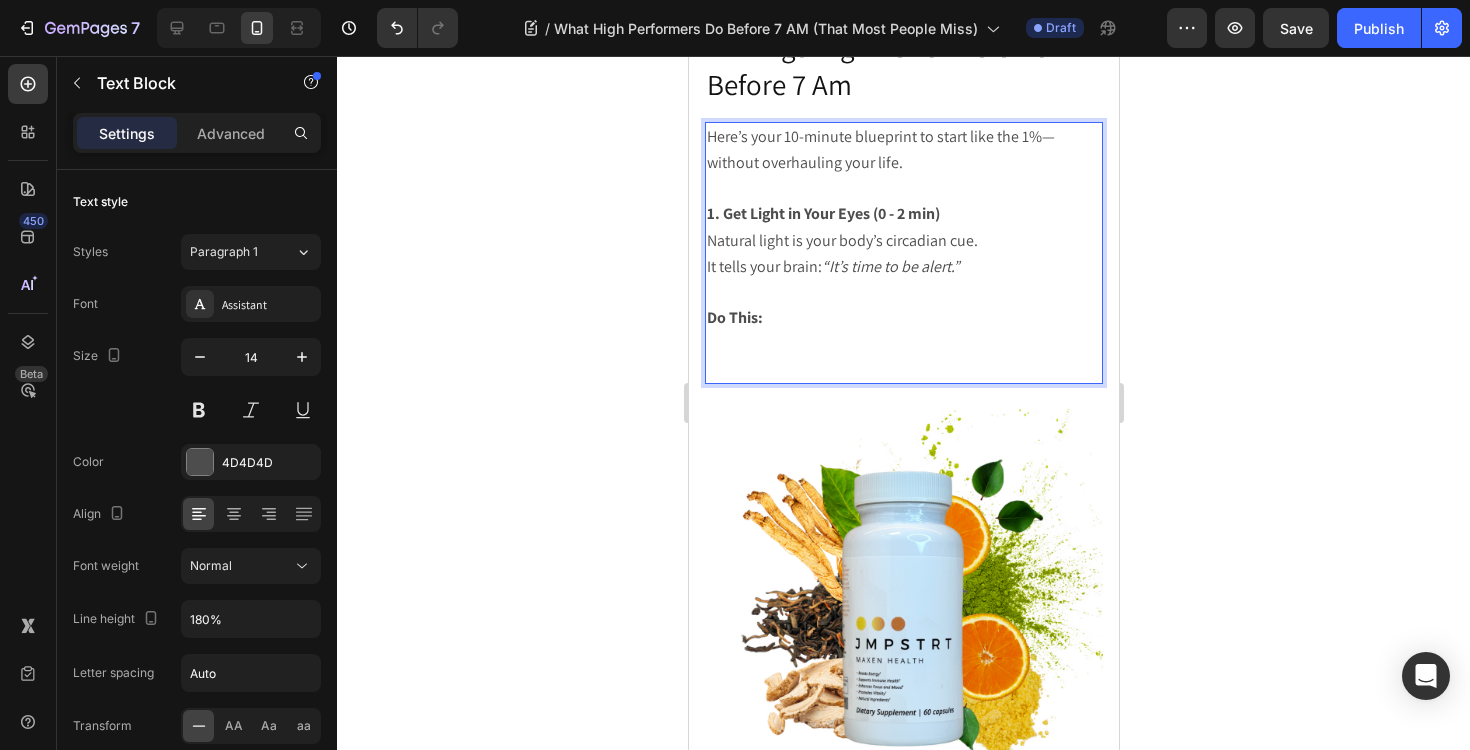 click on "⁠⁠⁠⁠⁠⁠⁠" at bounding box center (903, 356) 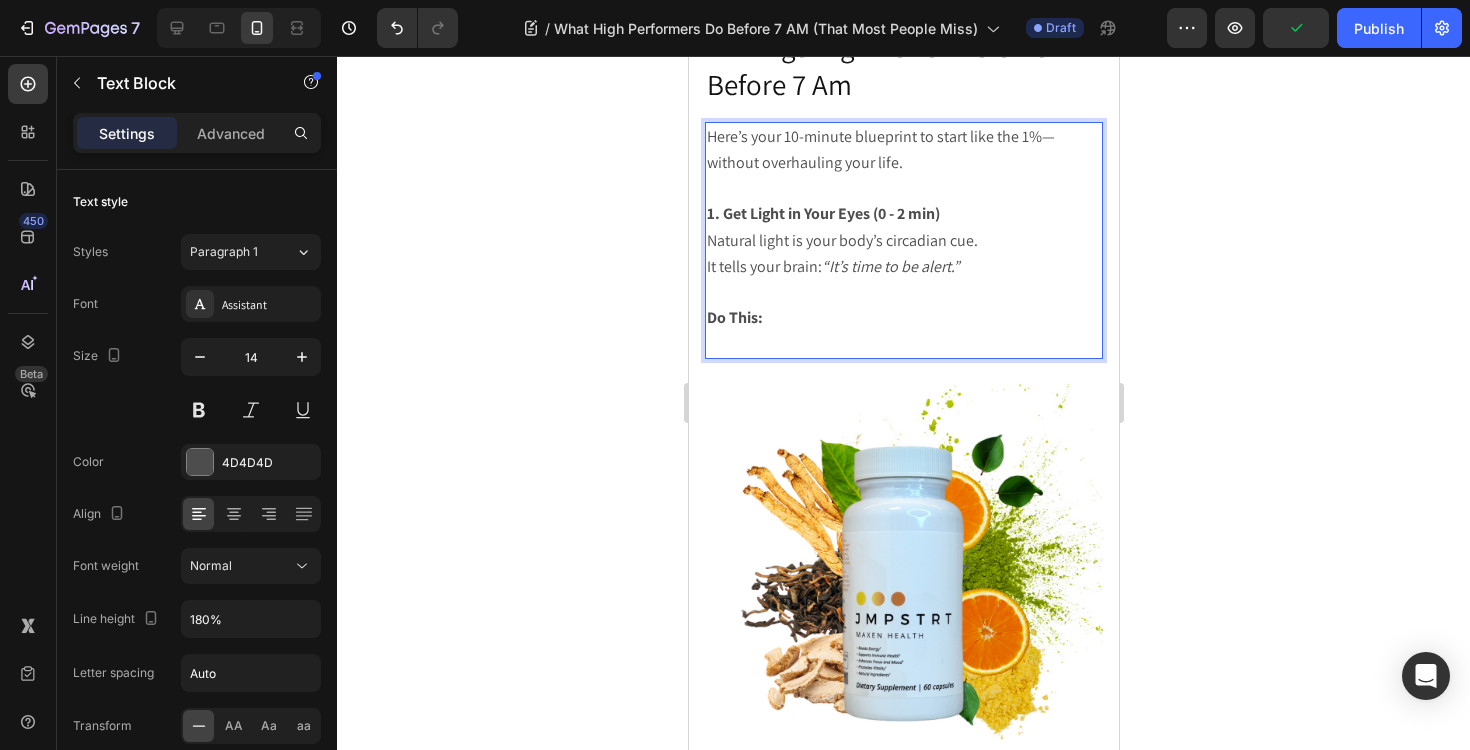 click at bounding box center (903, 343) 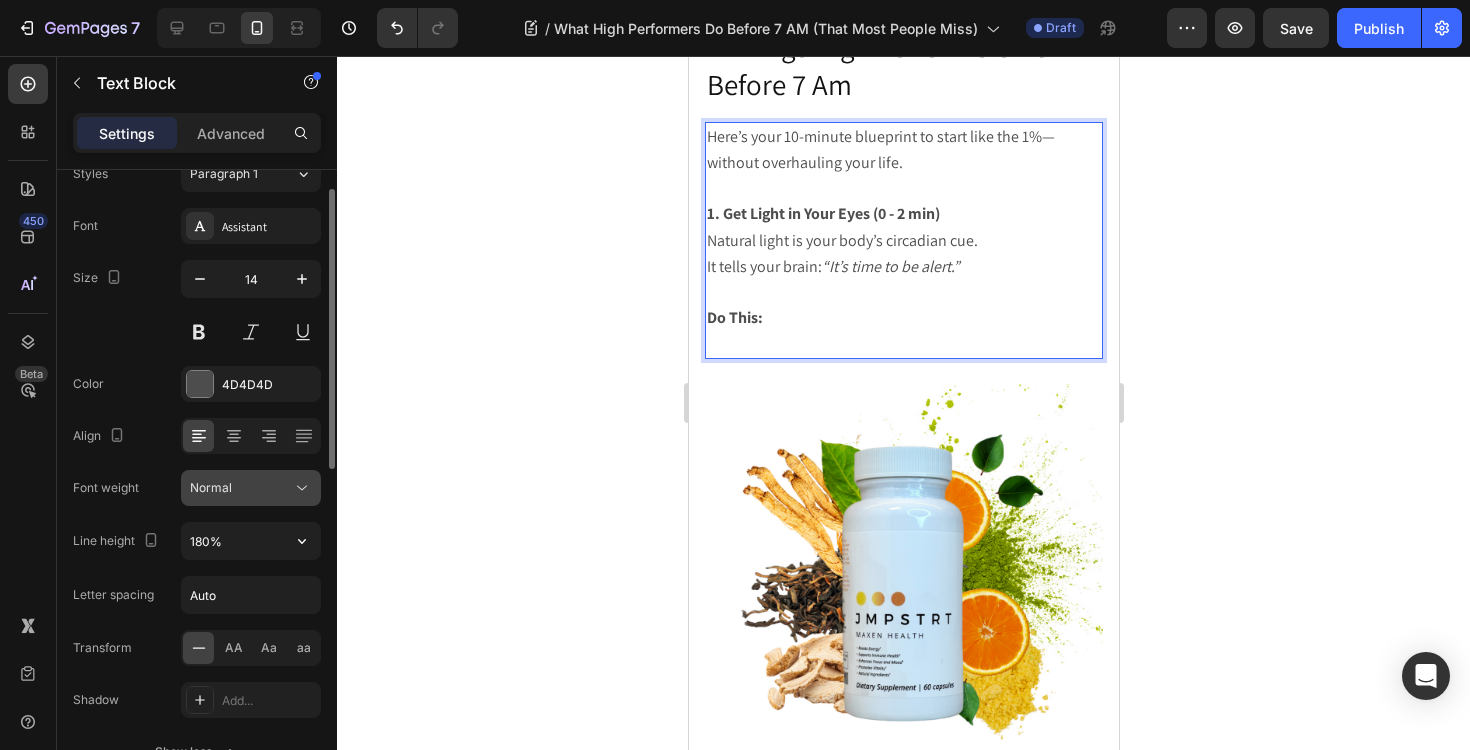 scroll, scrollTop: 0, scrollLeft: 0, axis: both 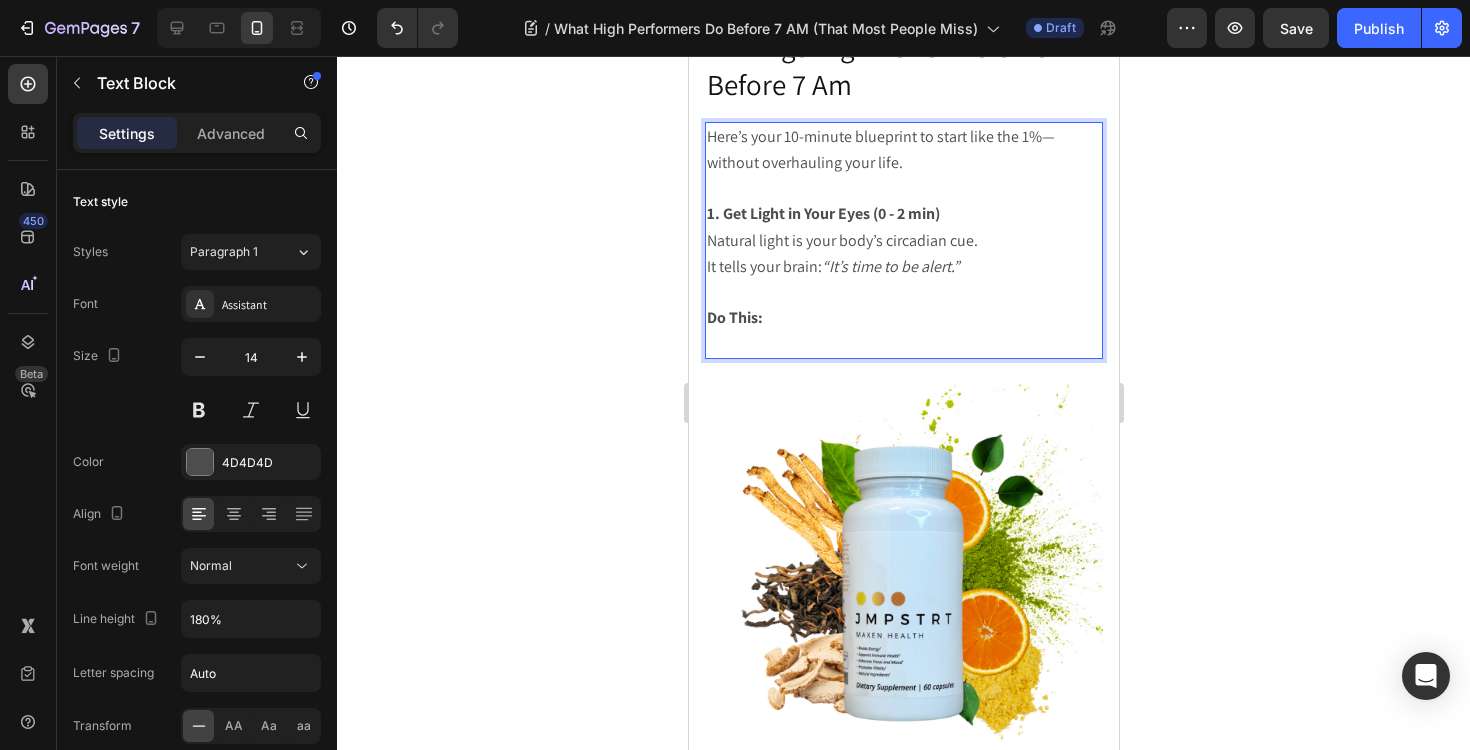 click on "Do This:" at bounding box center [903, 318] 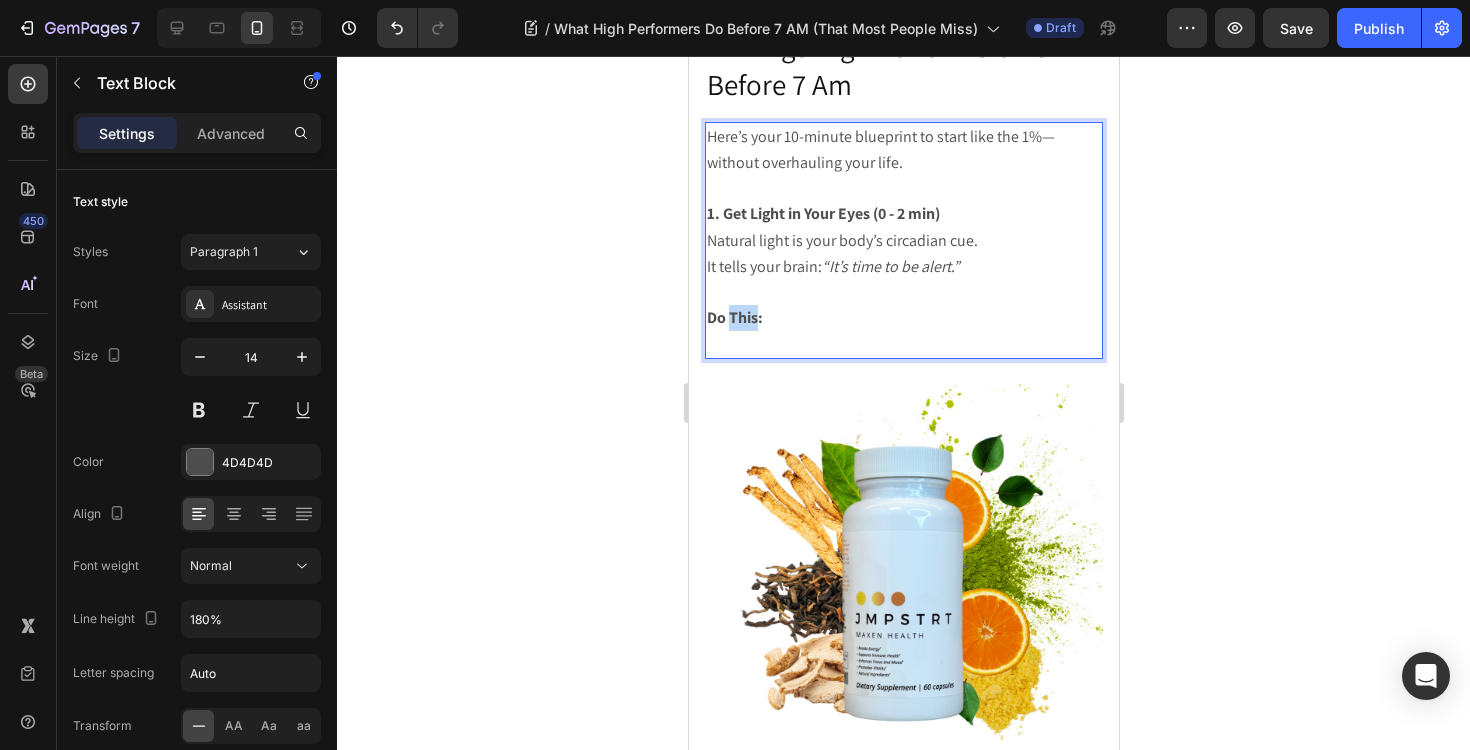 click on "Do This:" at bounding box center [734, 317] 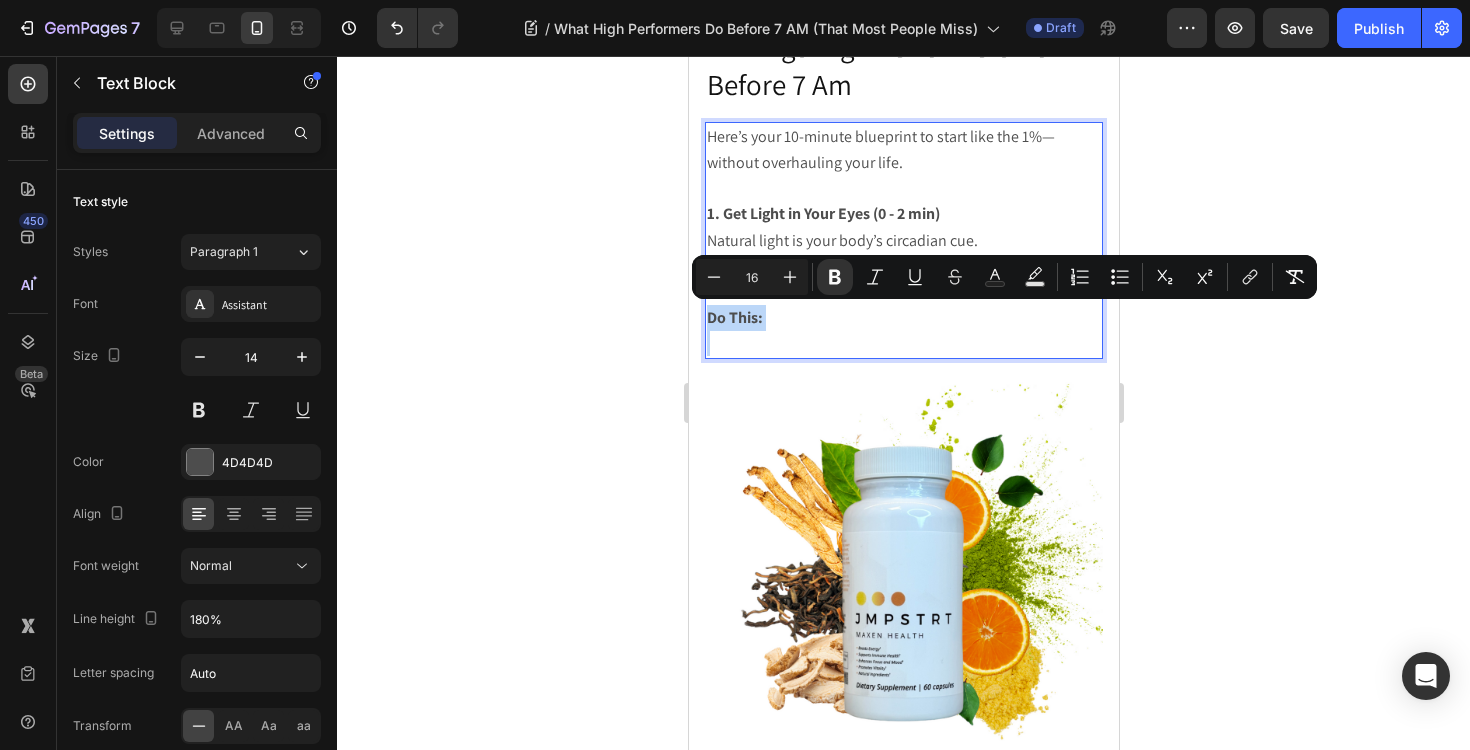 click on "Do This:" at bounding box center [734, 317] 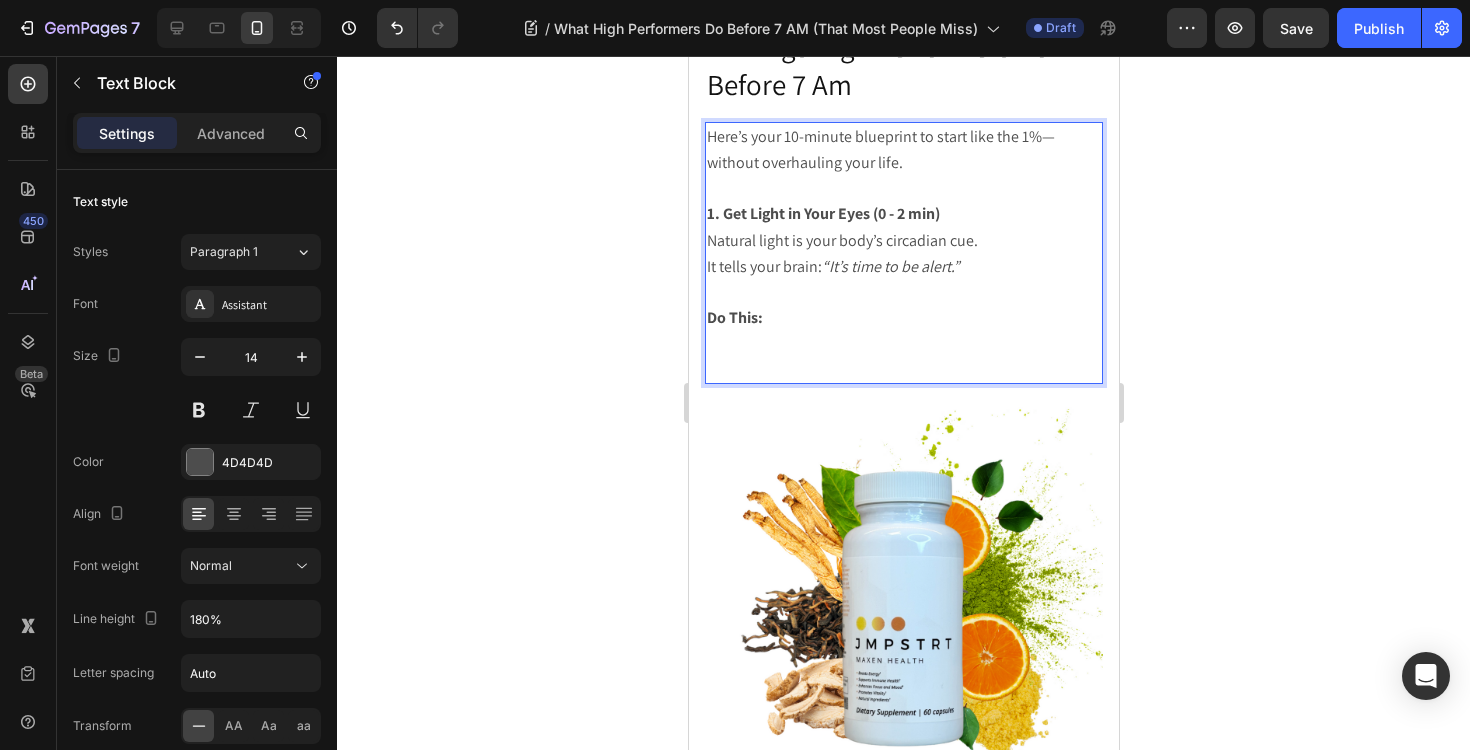 click at bounding box center [903, 369] 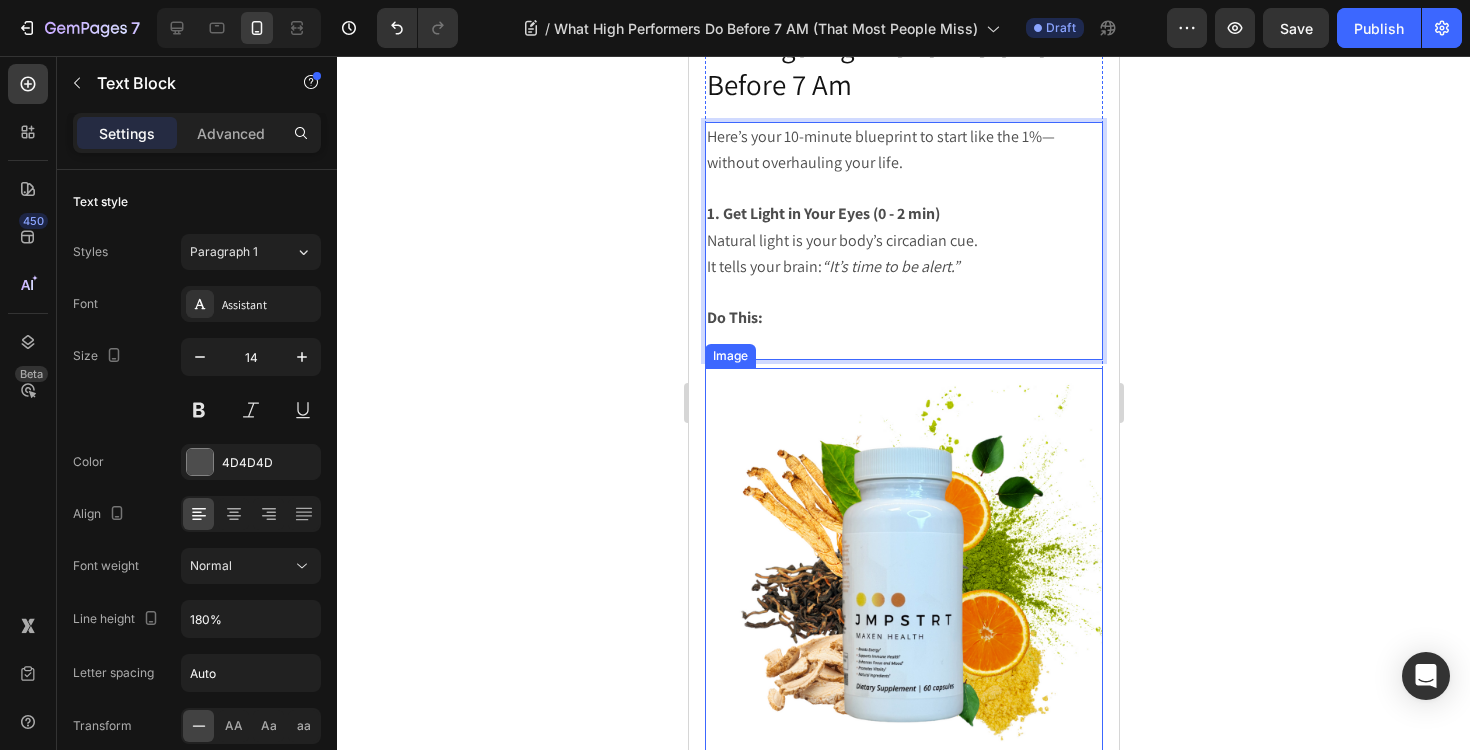 click on "Image" at bounding box center (729, 356) 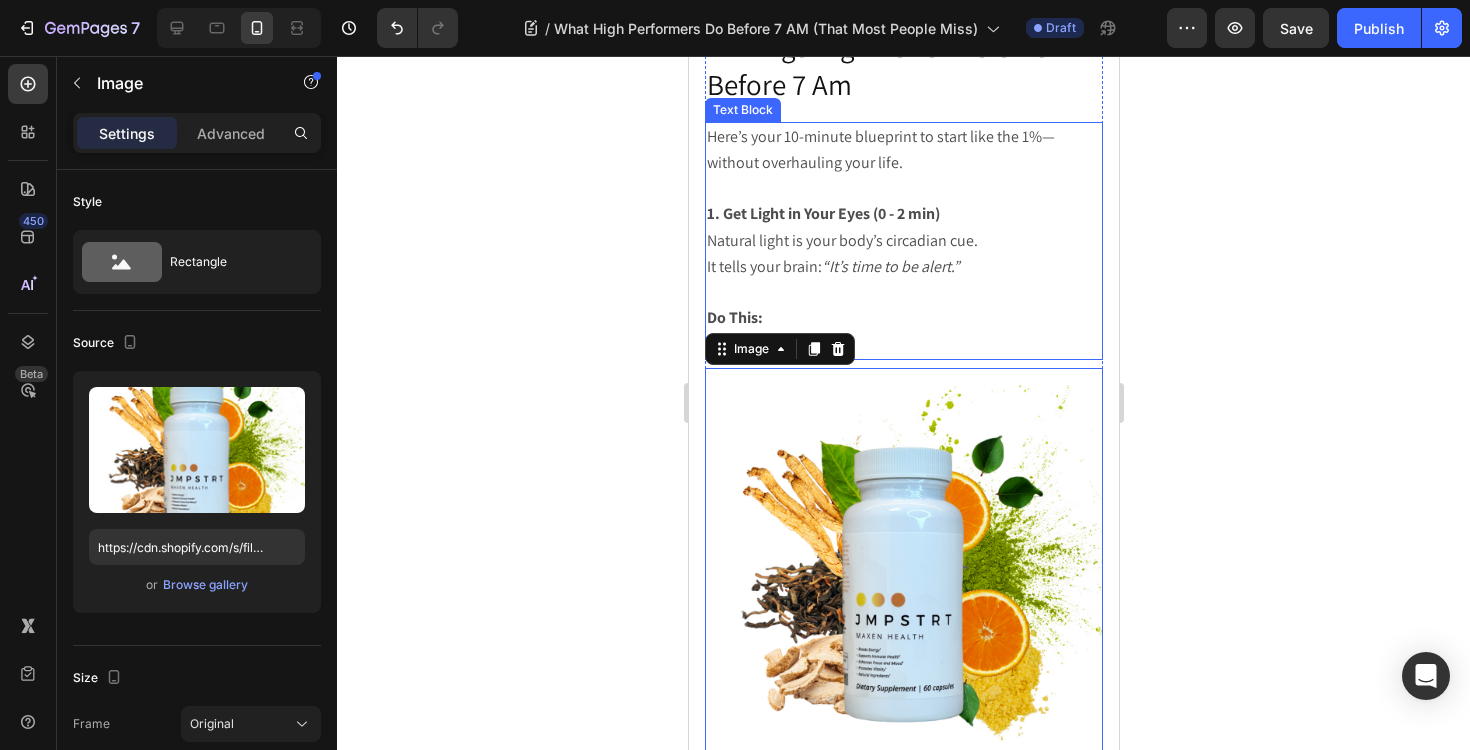 click at bounding box center (903, 292) 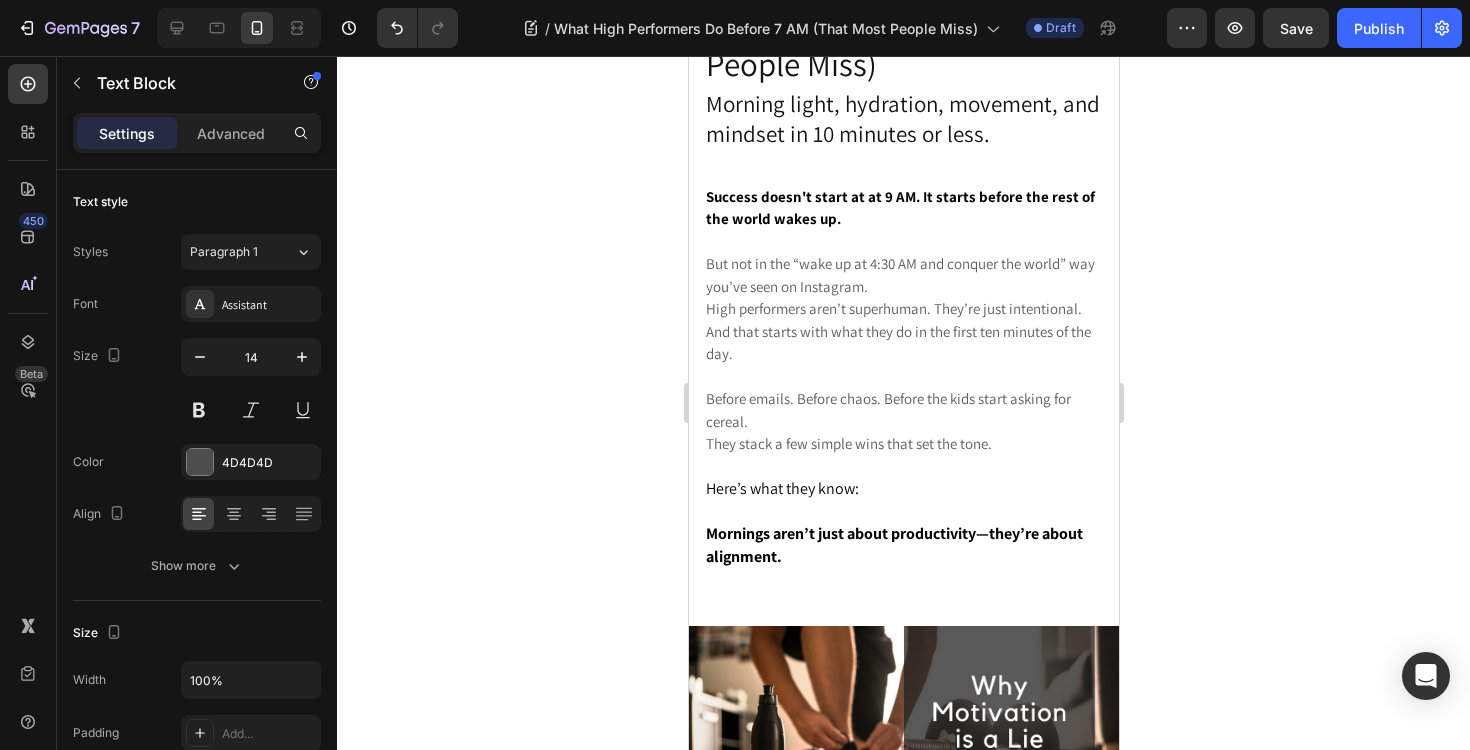 scroll, scrollTop: 0, scrollLeft: 0, axis: both 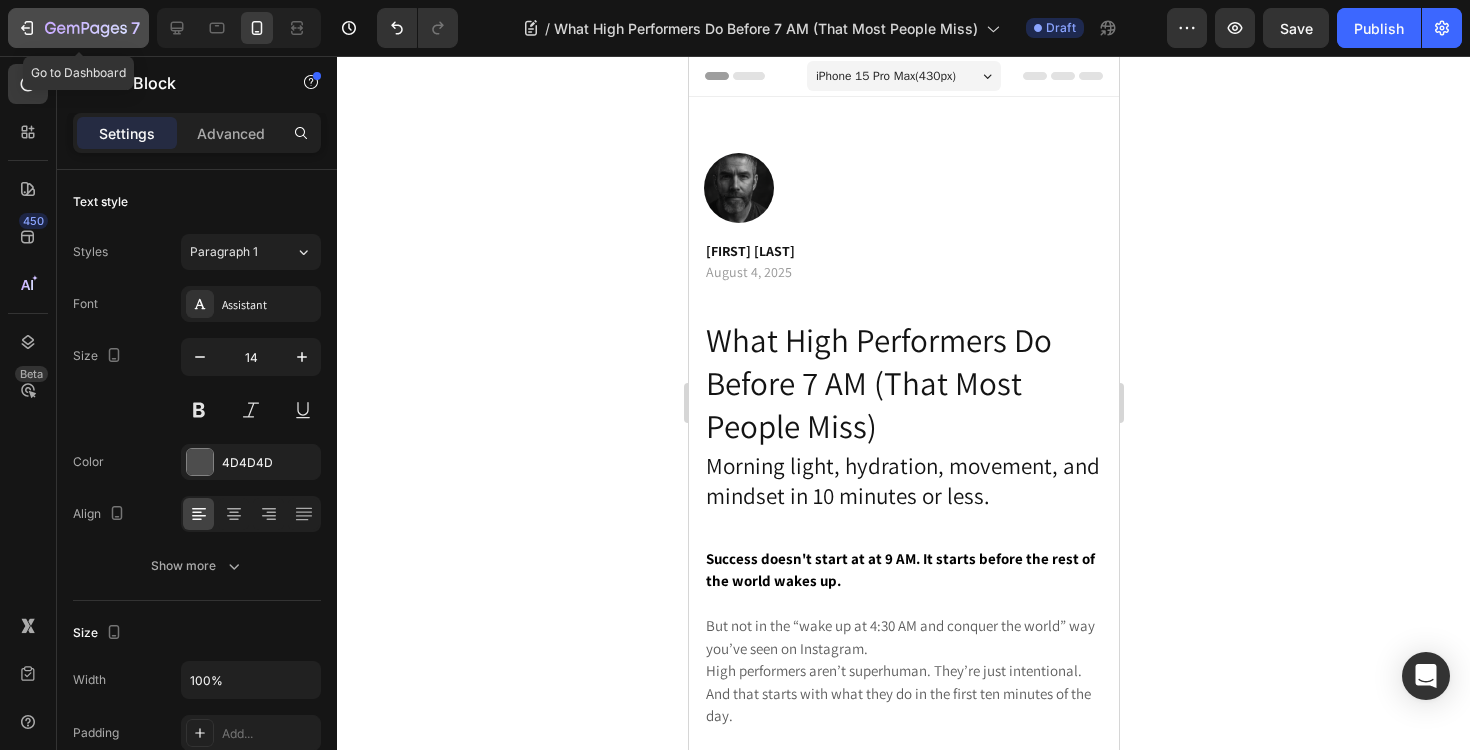 click 